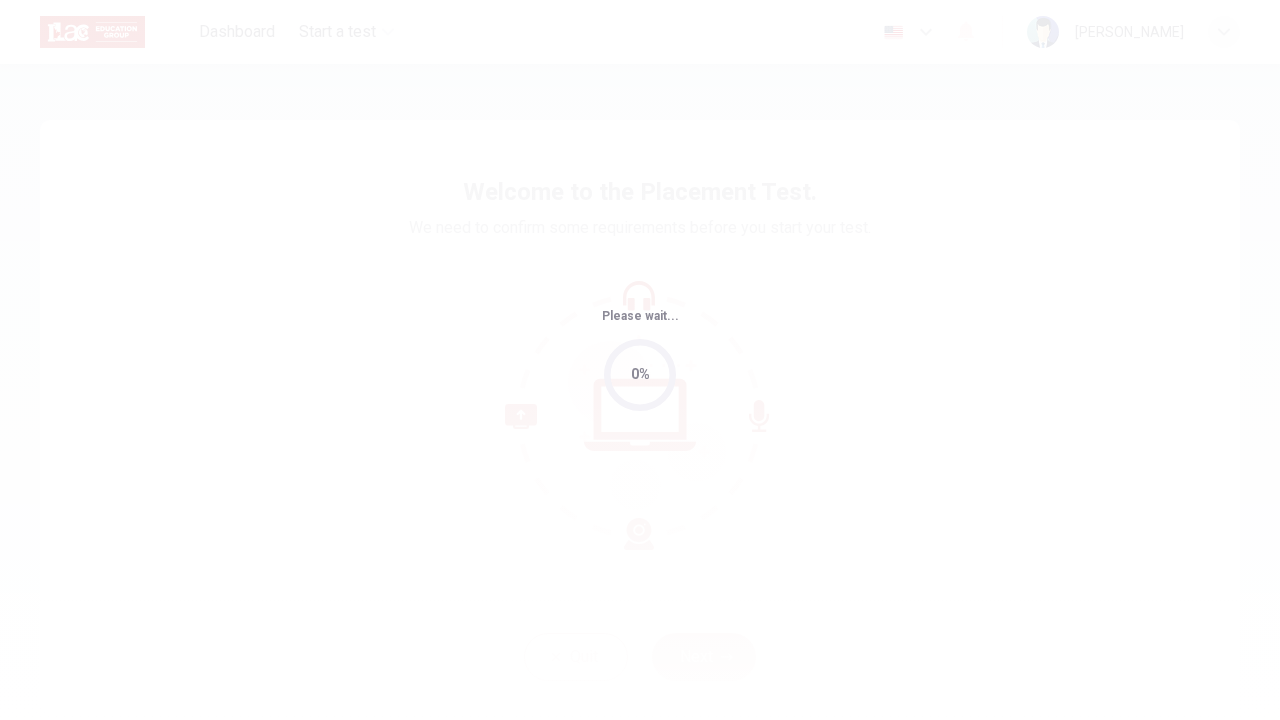 scroll, scrollTop: 0, scrollLeft: 0, axis: both 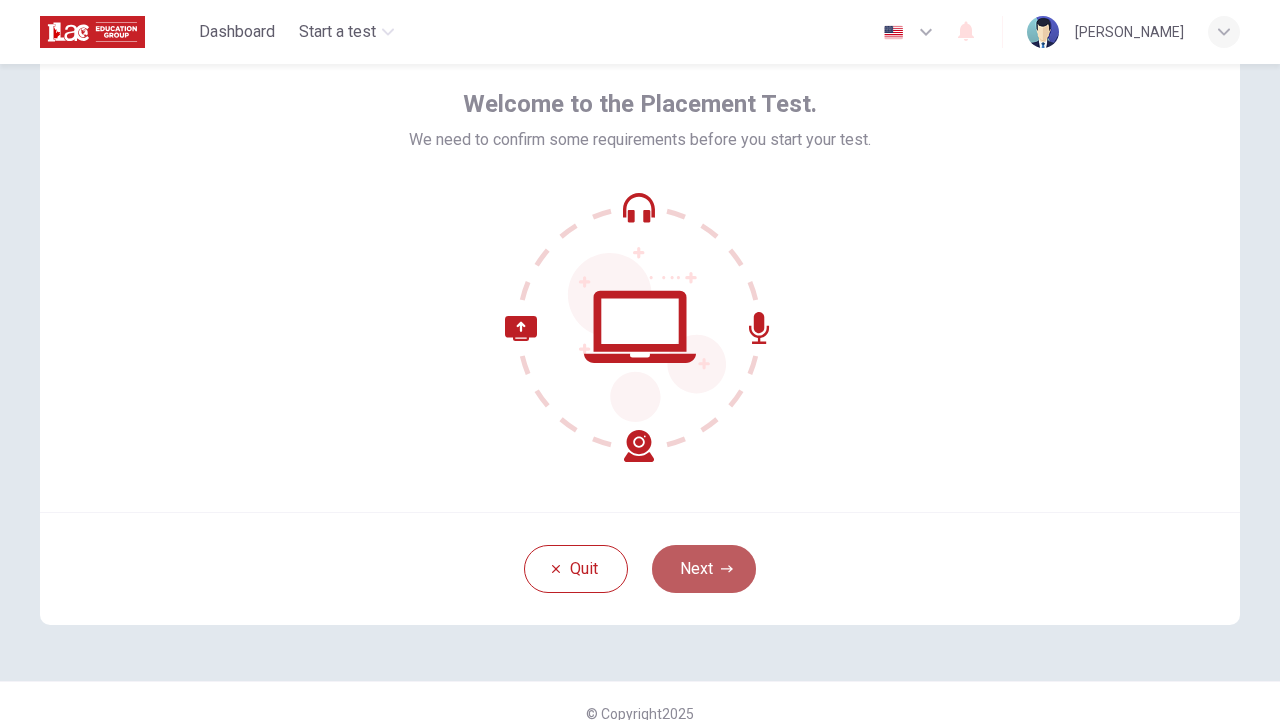 click on "Next" at bounding box center [704, 569] 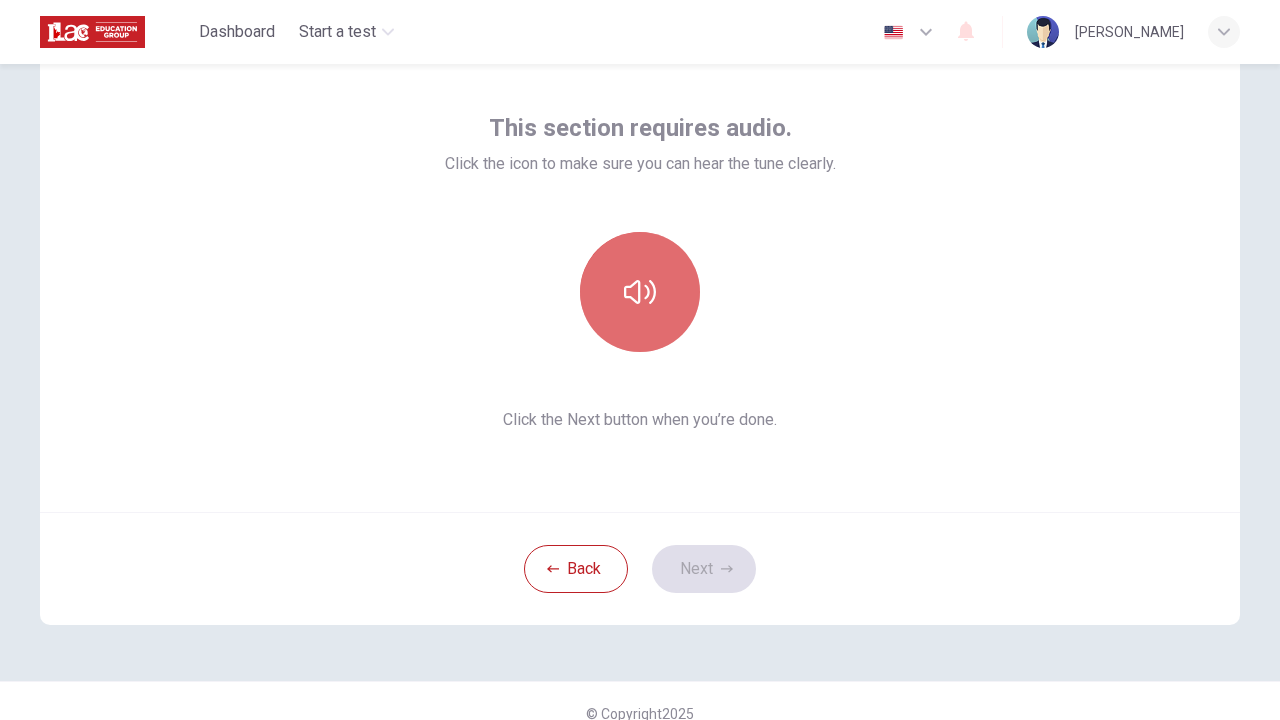 click 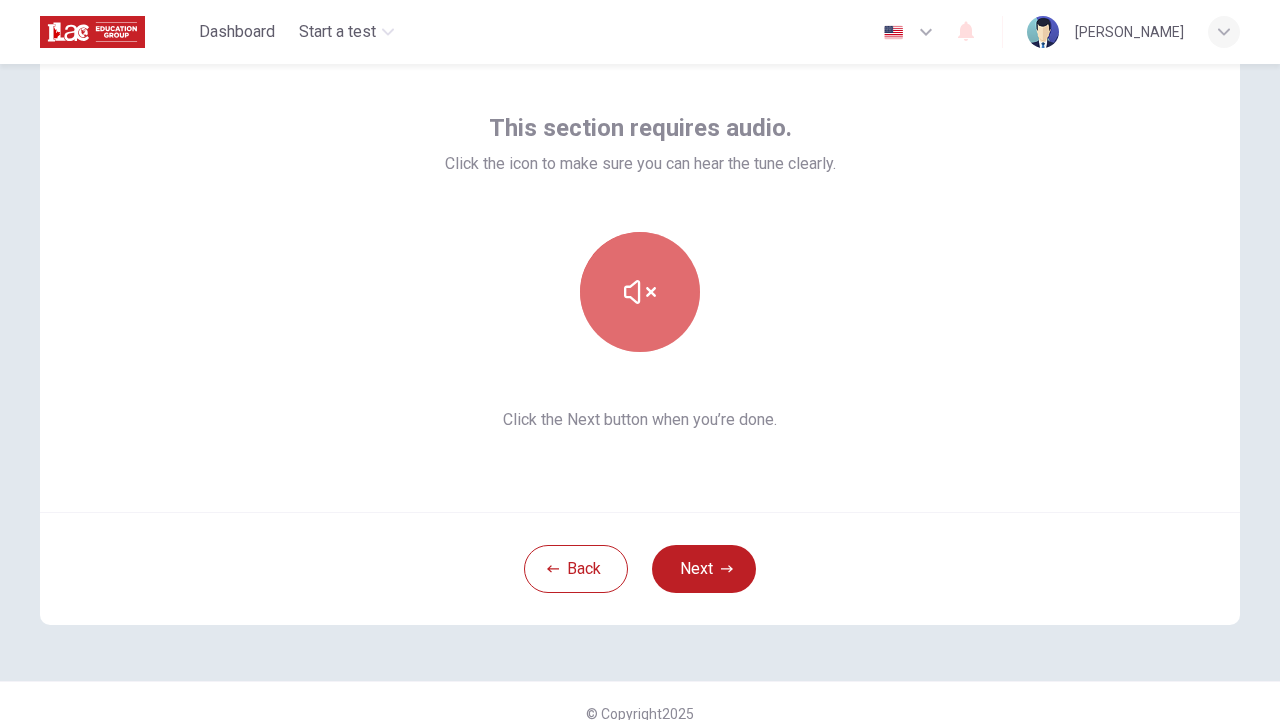 click 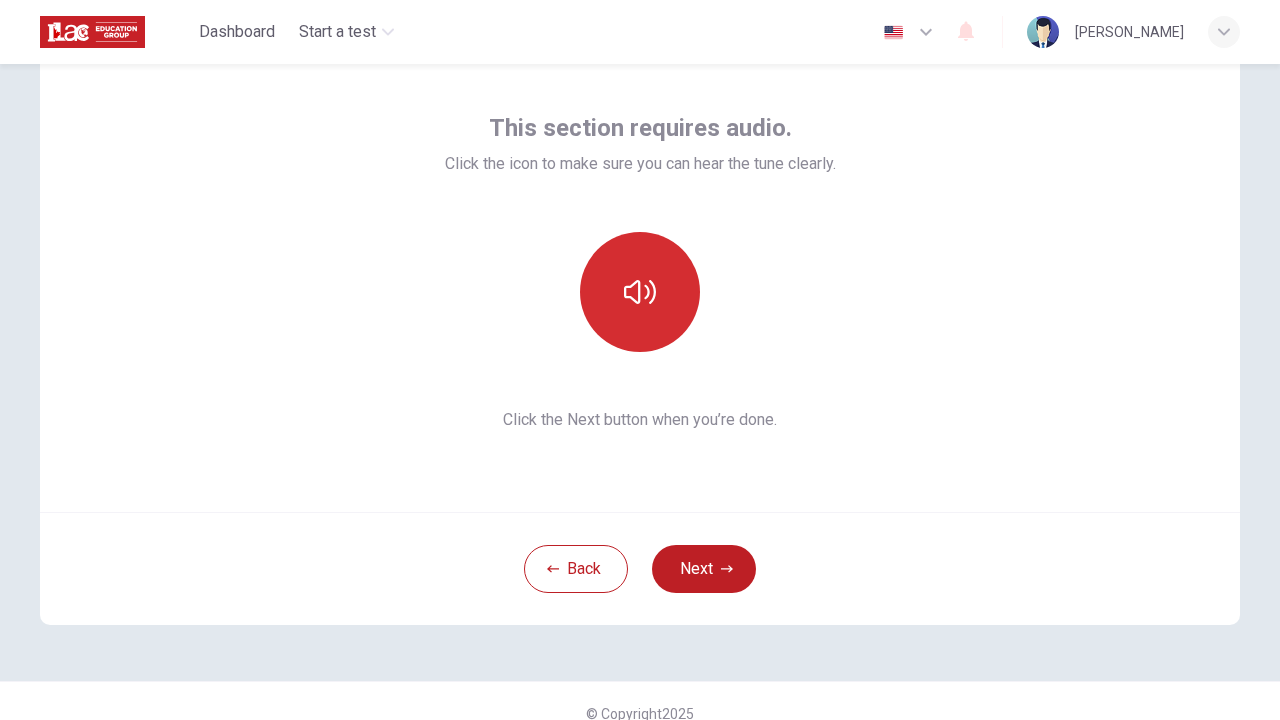 click 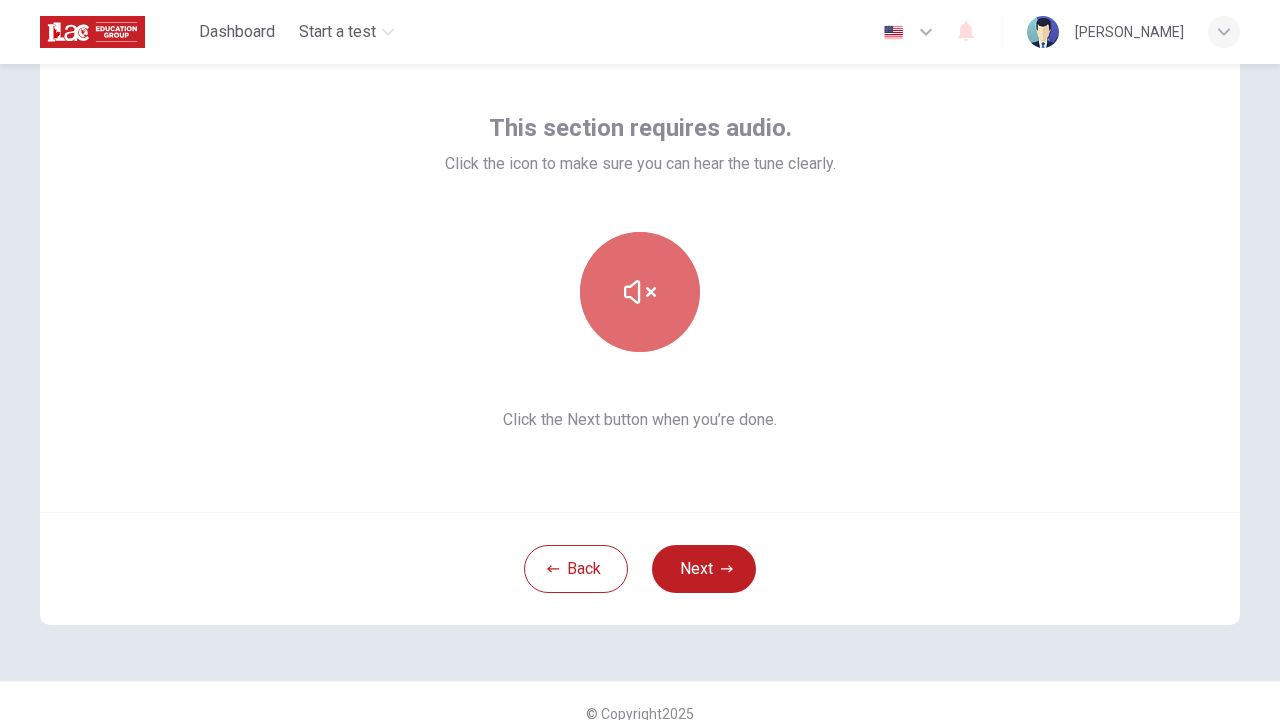 click 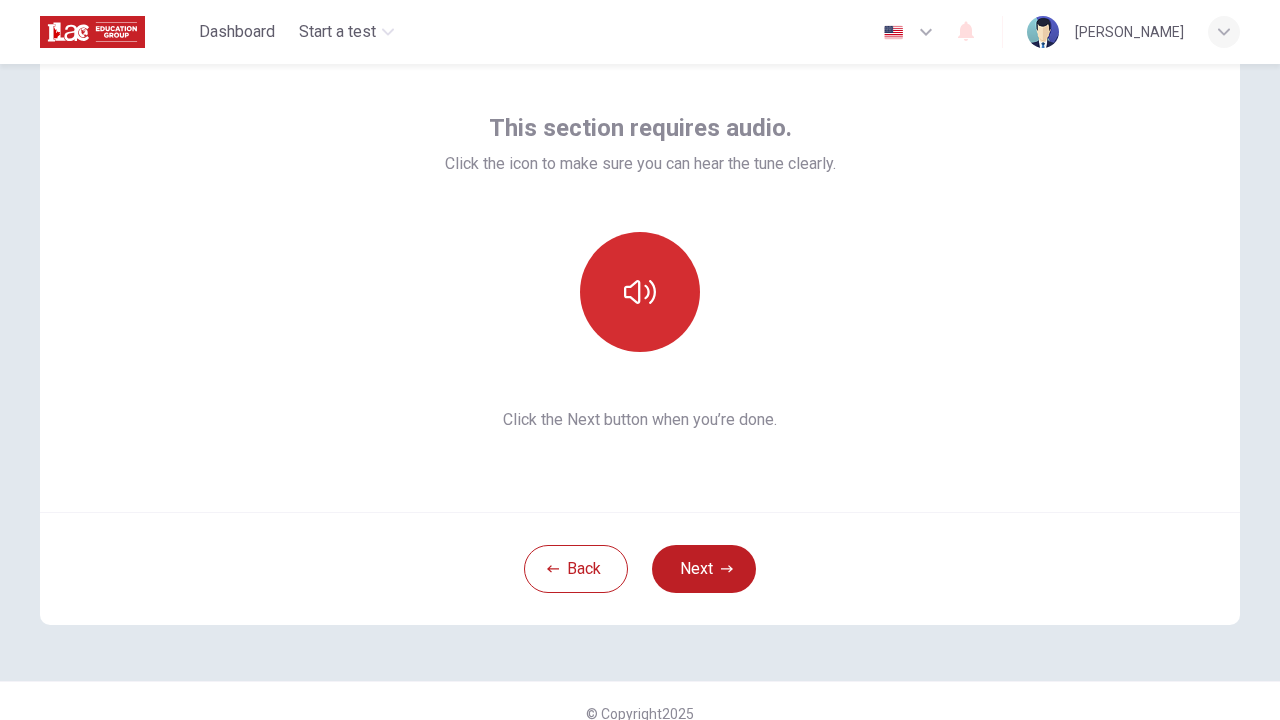 click 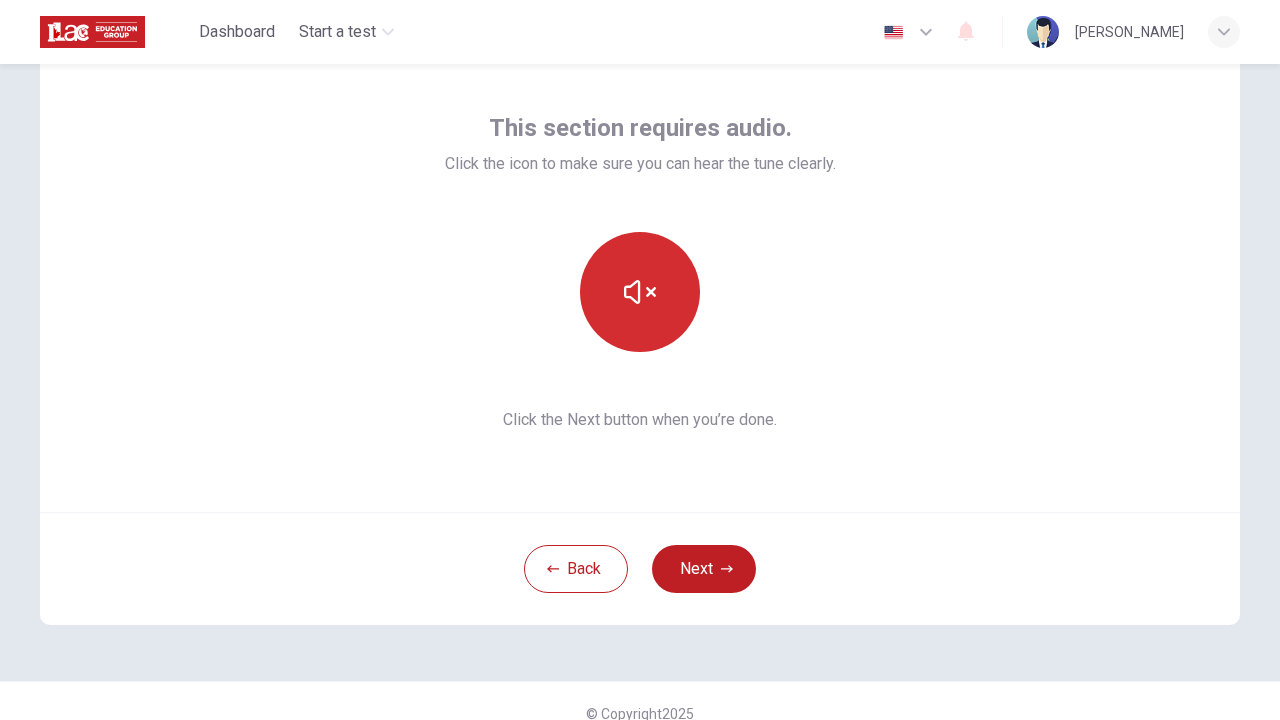 click 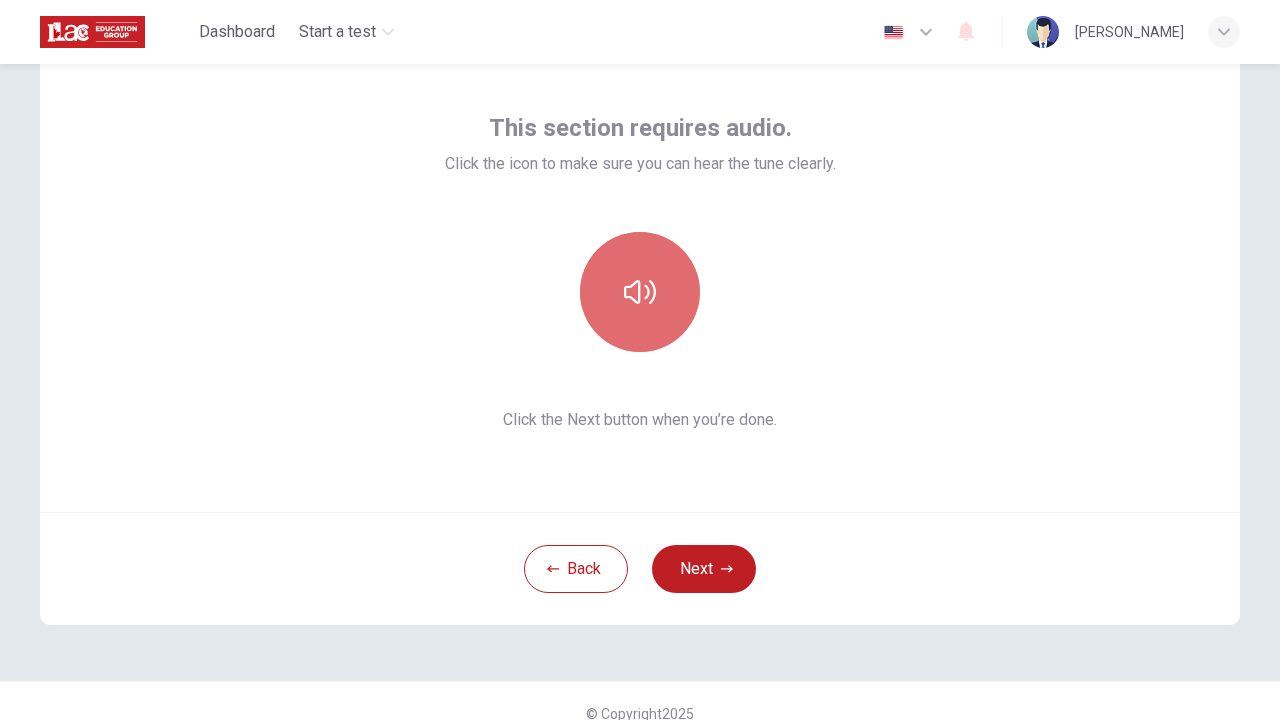 click 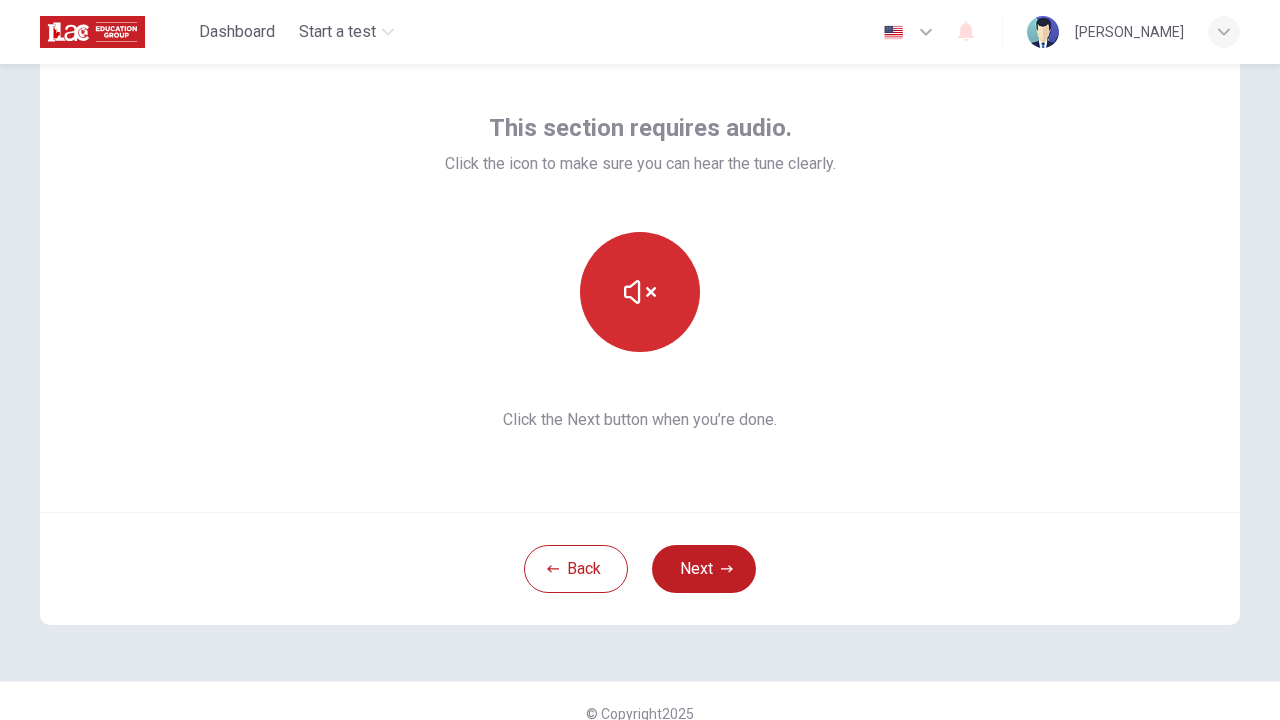 click 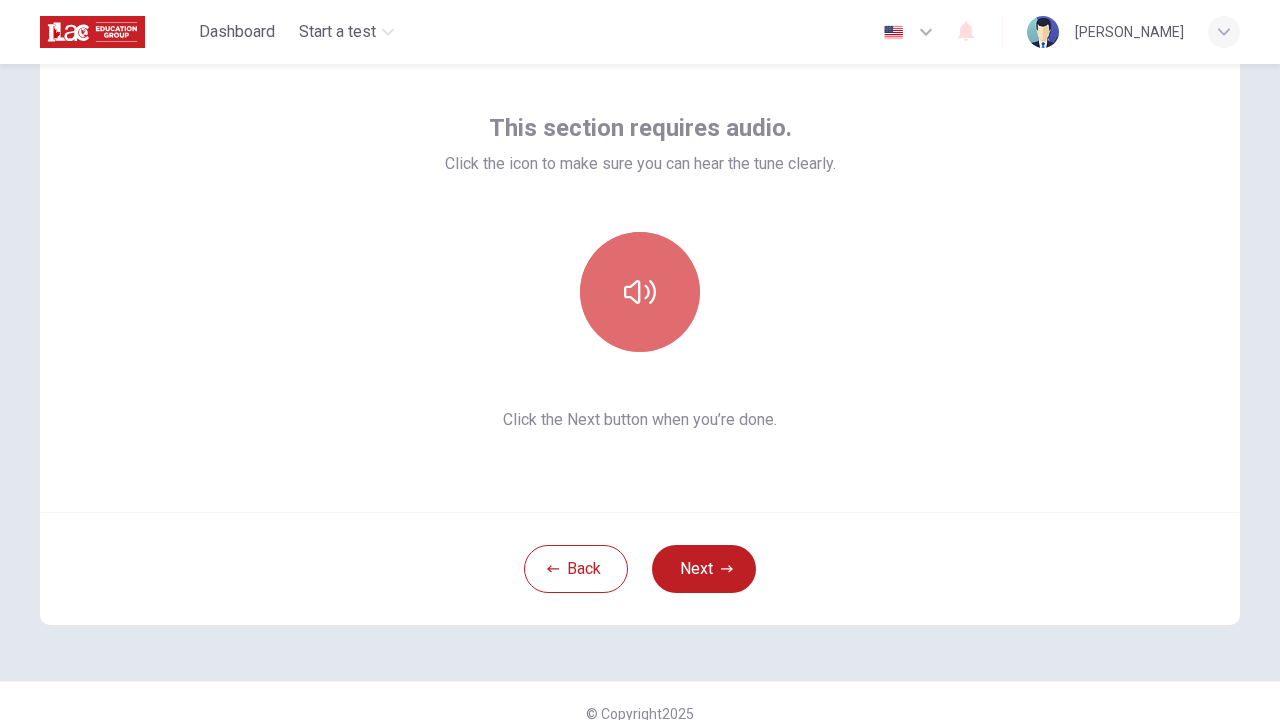 click 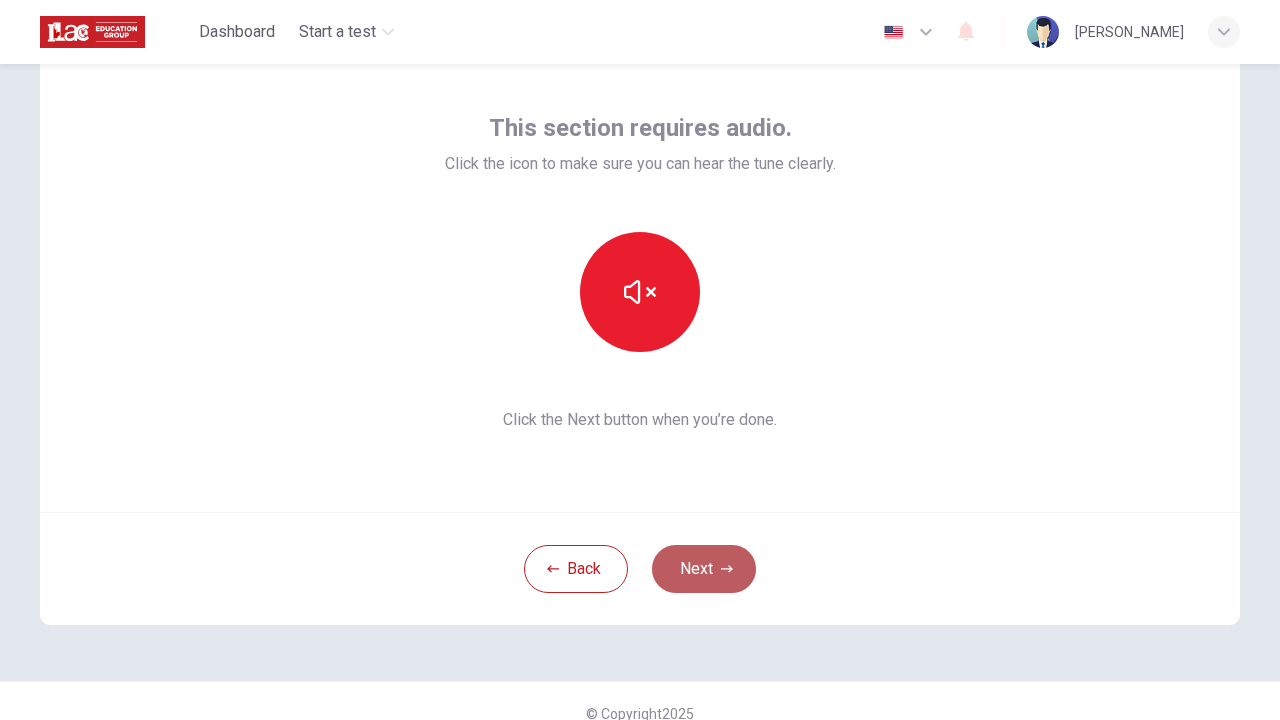 click 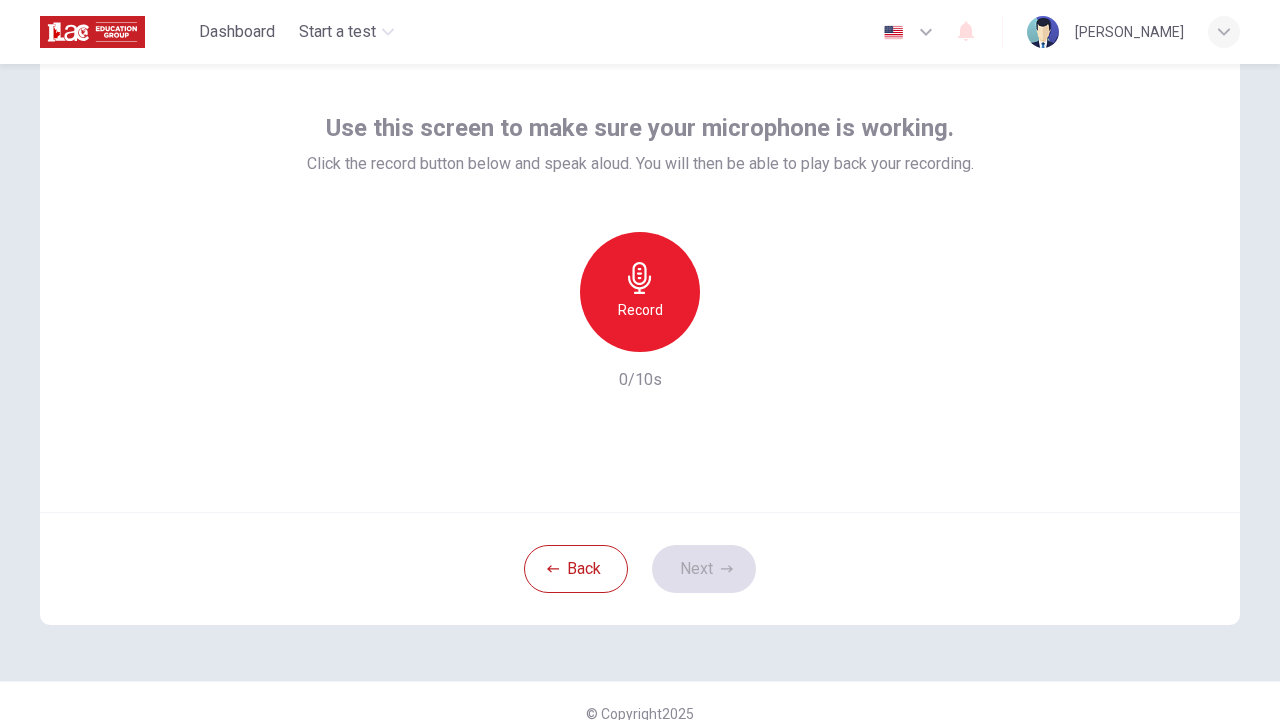 click 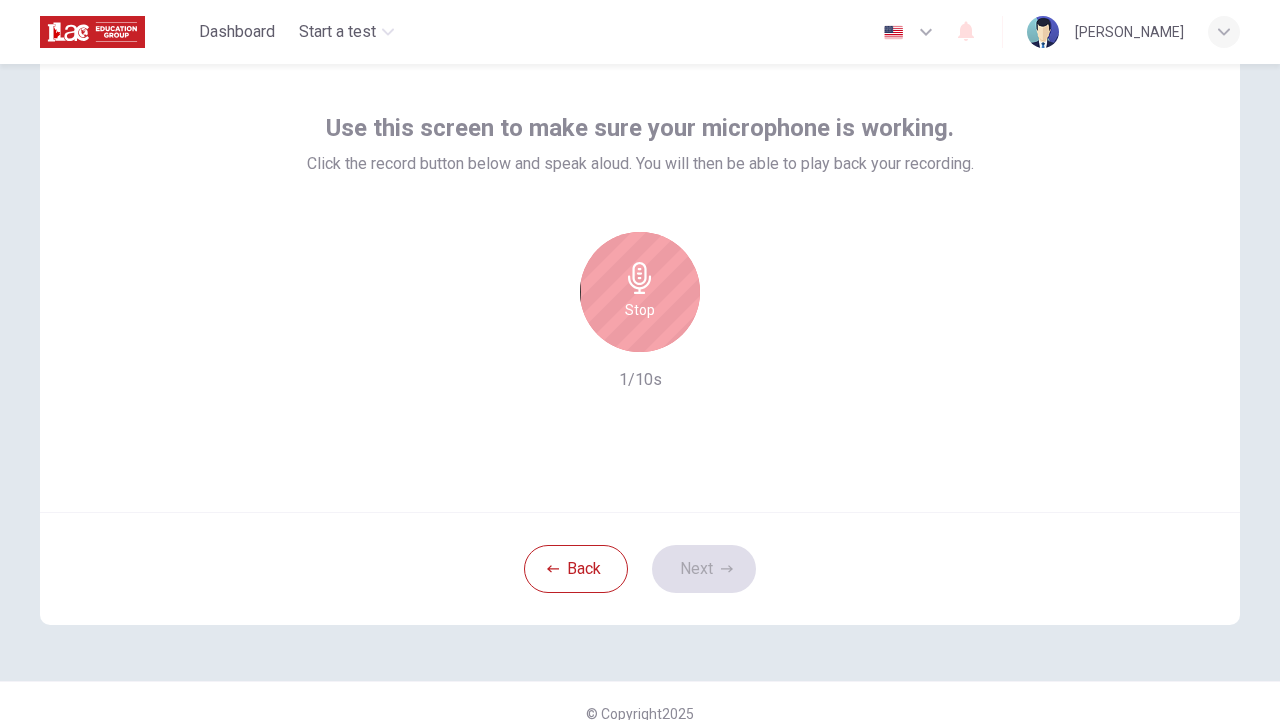 click 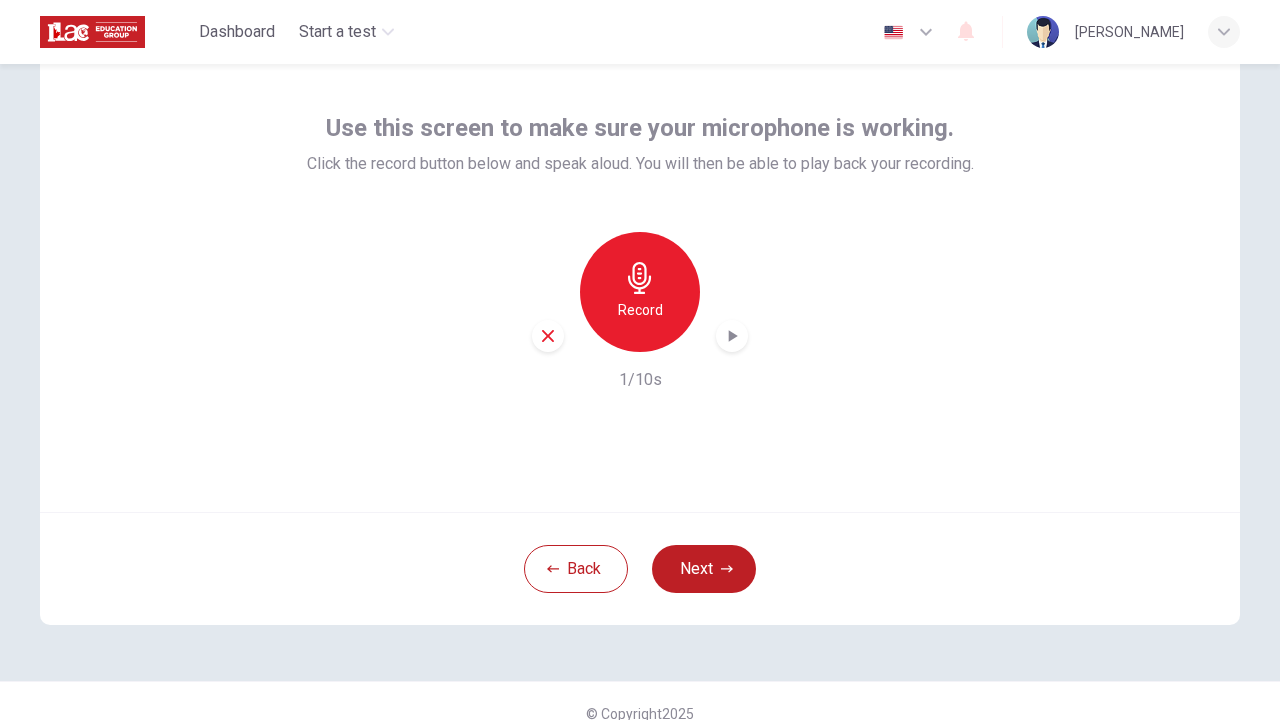 click at bounding box center (732, 336) 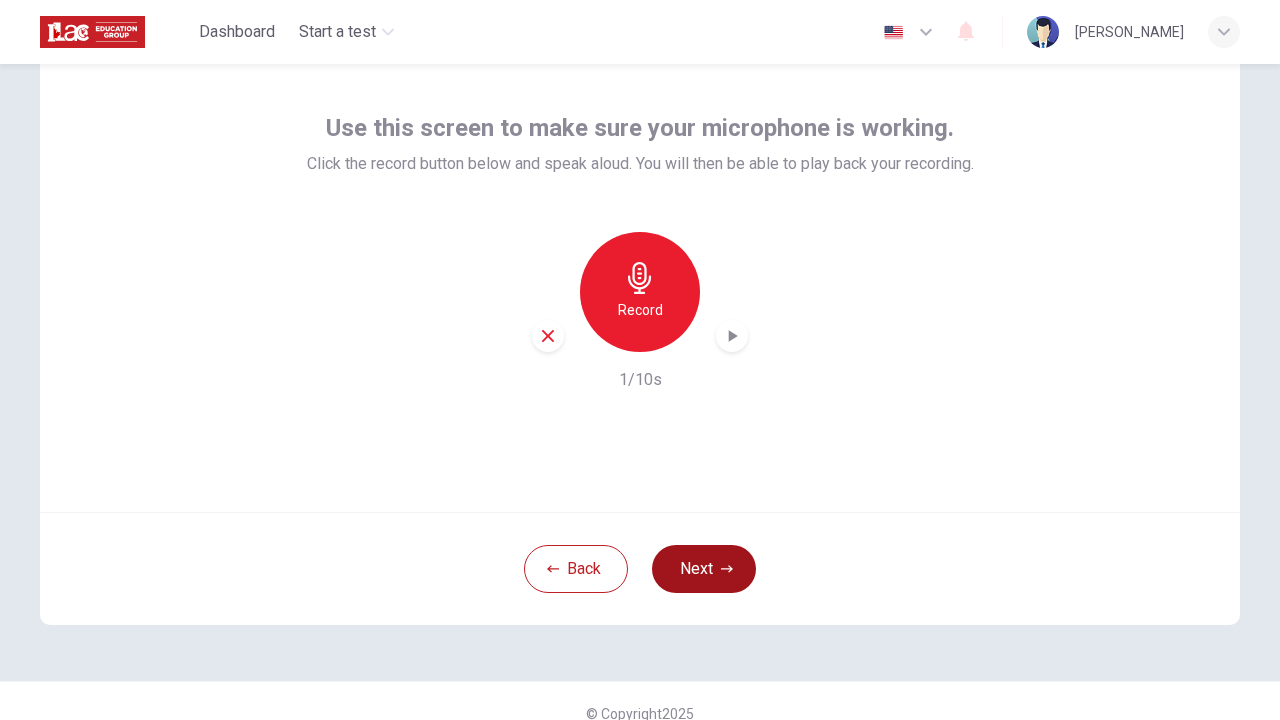 click on "Next" at bounding box center [704, 569] 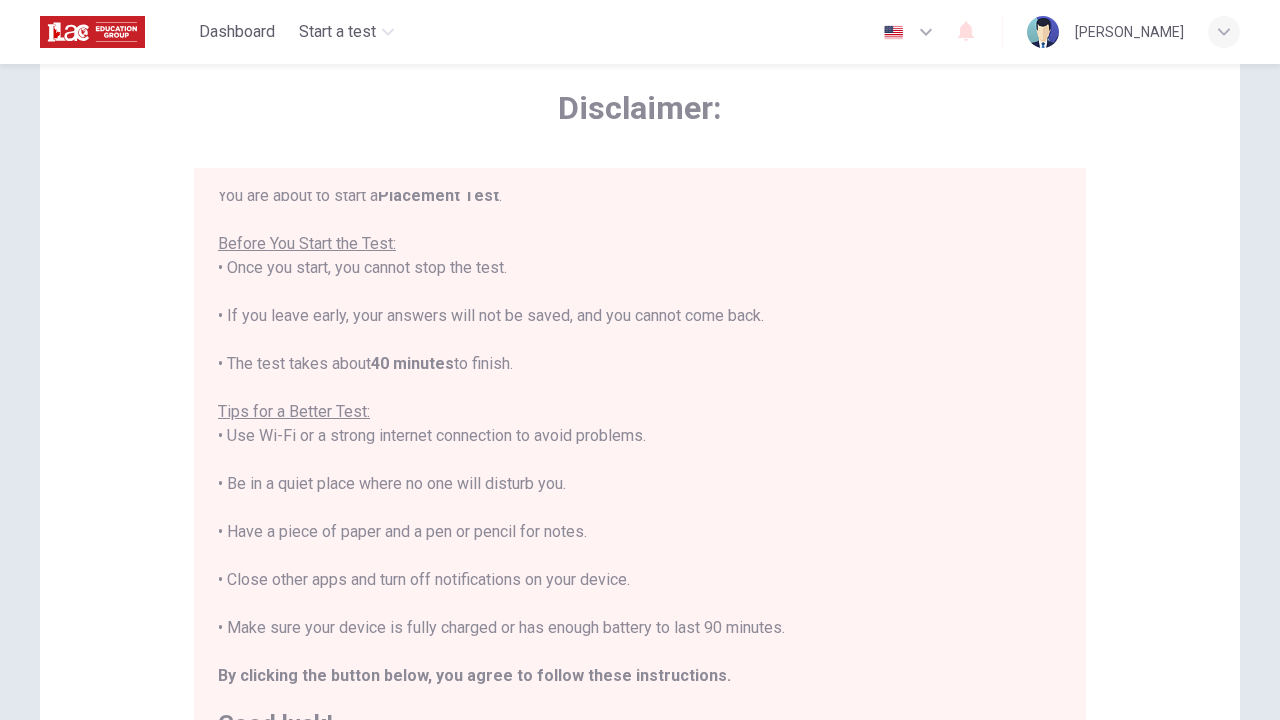 scroll, scrollTop: 0, scrollLeft: 0, axis: both 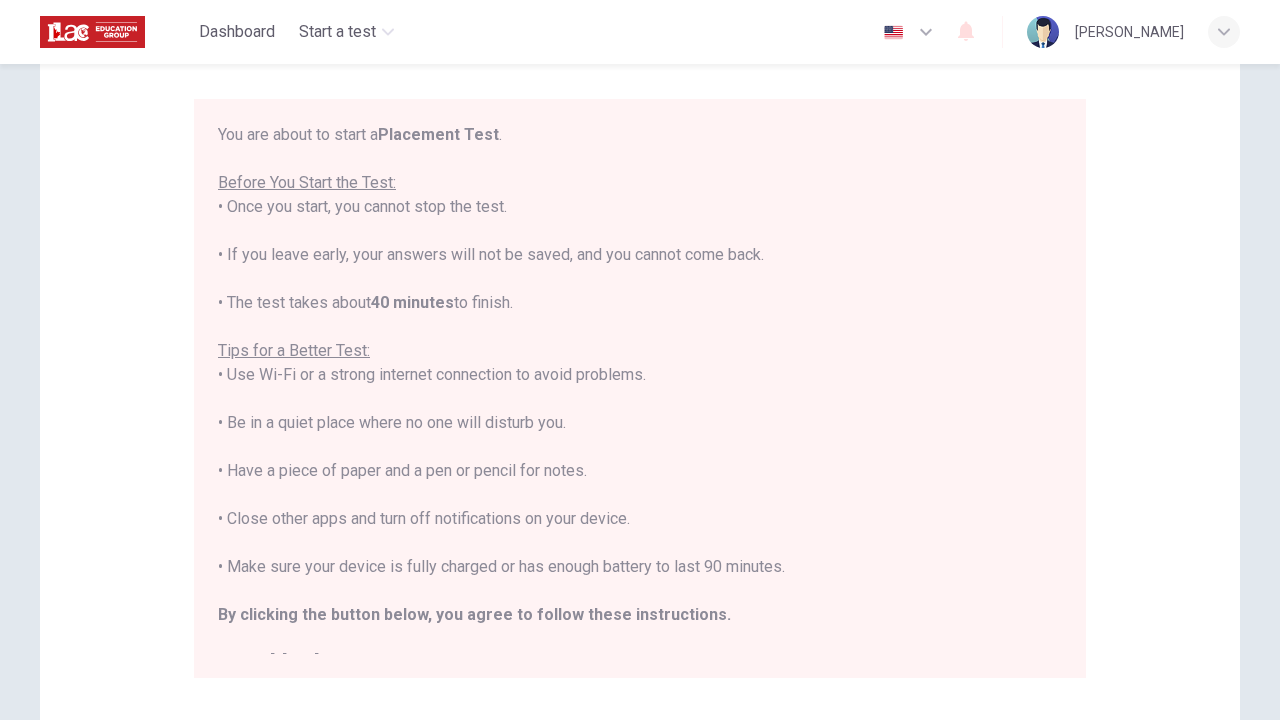 drag, startPoint x: 387, startPoint y: 133, endPoint x: 462, endPoint y: 143, distance: 75.66373 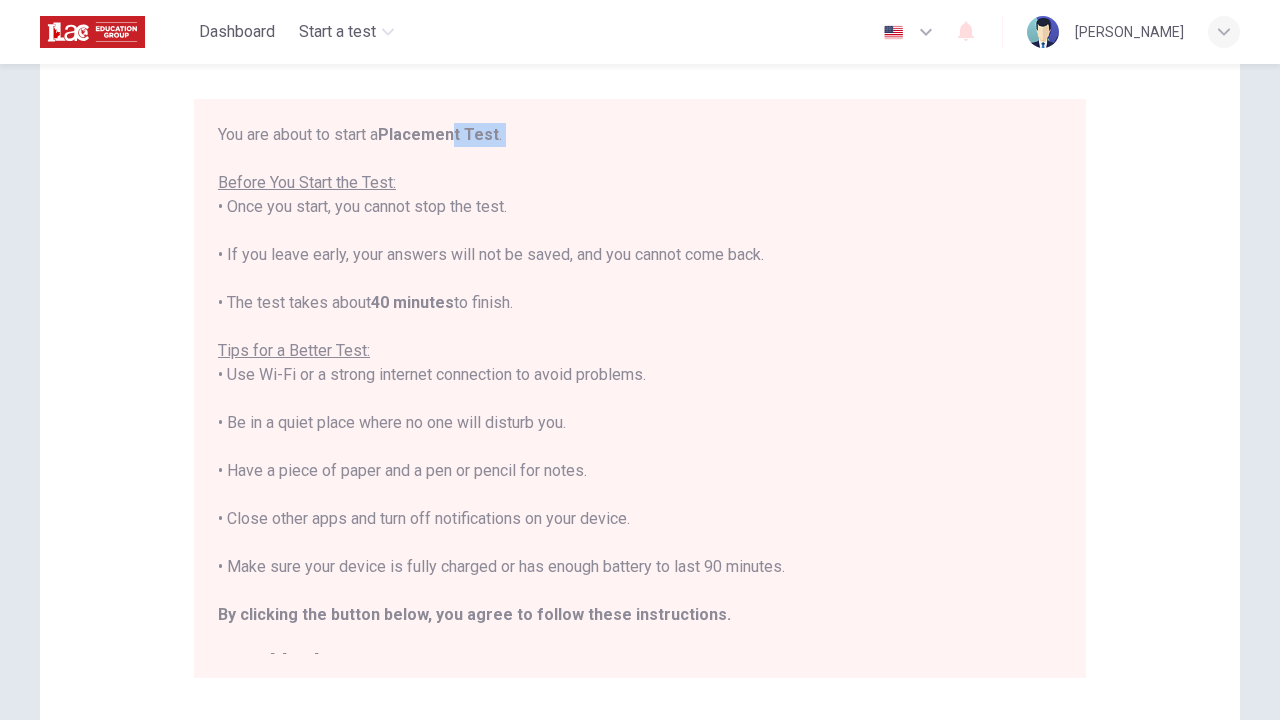 drag, startPoint x: 462, startPoint y: 143, endPoint x: 433, endPoint y: 153, distance: 30.675724 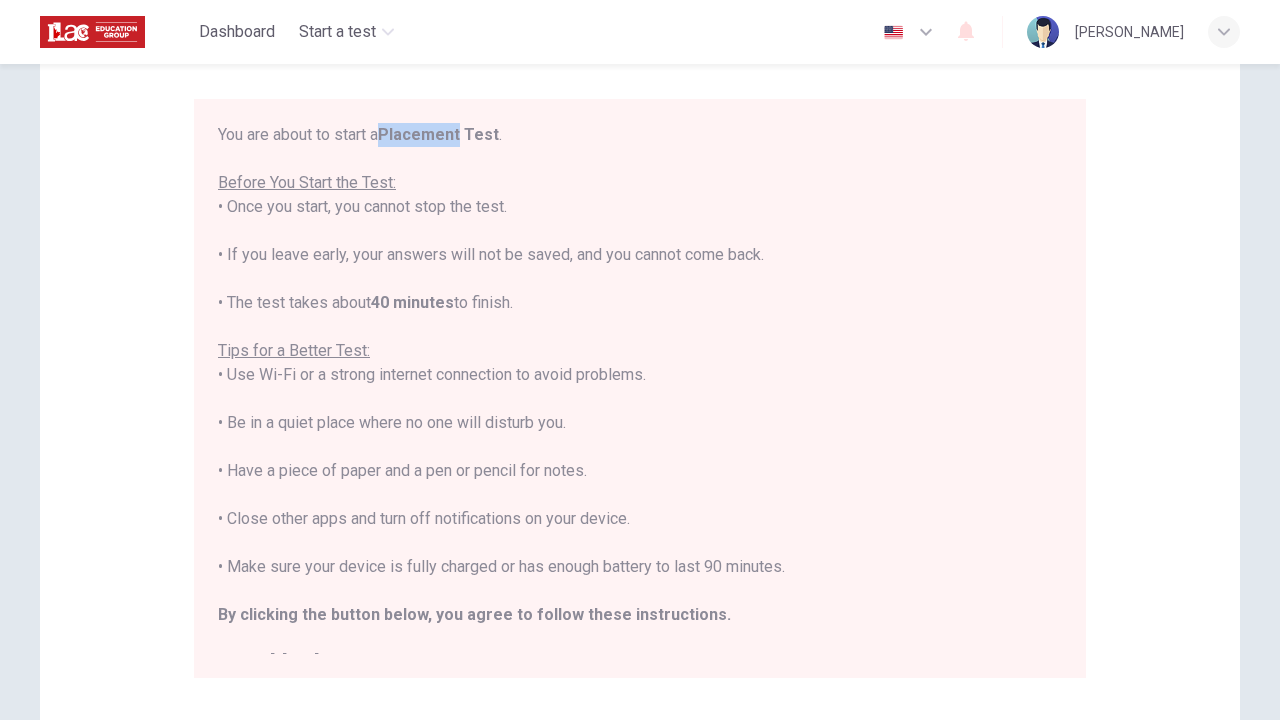 drag, startPoint x: 386, startPoint y: 134, endPoint x: 466, endPoint y: 139, distance: 80.1561 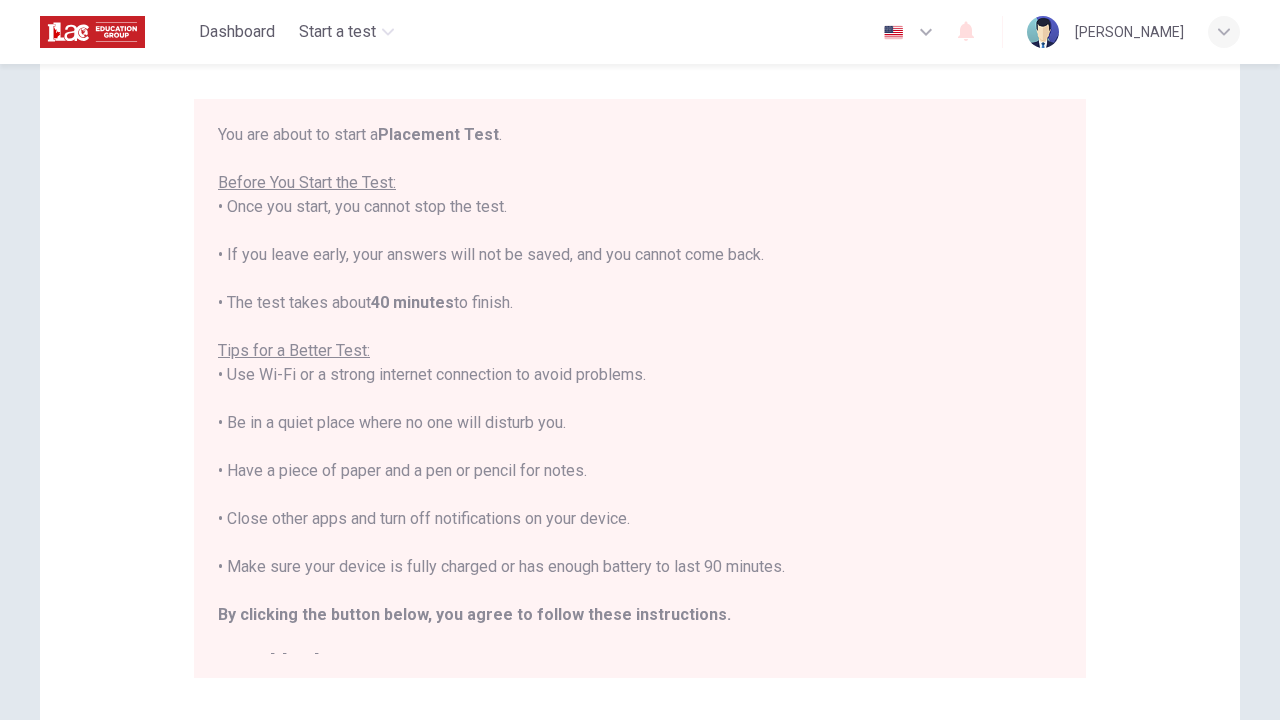 click on "You are about to start a  Placement Test .
Before You Start the Test:
• Once you start, you cannot stop the test.
• If you leave early, your answers will not be saved, and you cannot come back.
• The test takes about  40 minutes  to finish.
Tips for a Better Test:
• Use Wi-Fi or a strong internet connection to avoid problems.
• Be in a quiet place where no one will disturb you.
• Have a piece of paper and a pen or pencil for notes.
• Close other apps and turn off notifications on your device.
• Make sure your device is fully charged or has enough battery to last 90 minutes.
By clicking the button below, you agree to follow these instructions.
Good luck!" at bounding box center [640, 399] 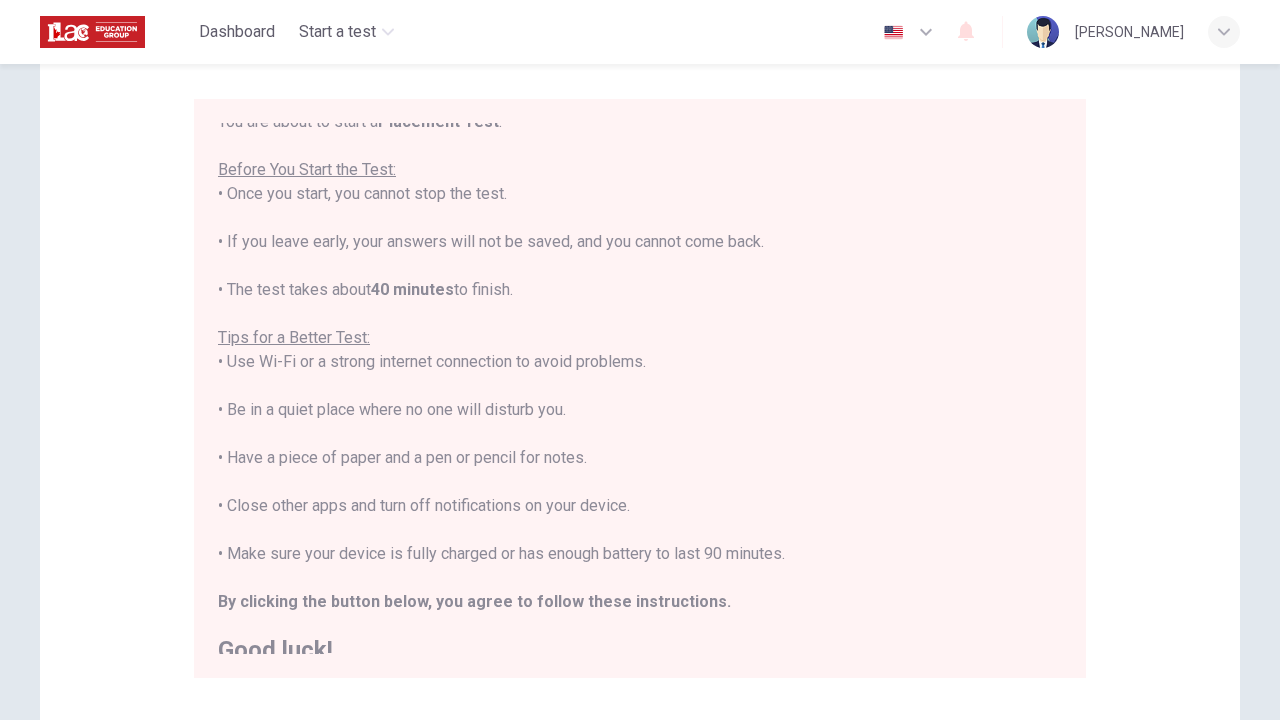 scroll, scrollTop: 21, scrollLeft: 0, axis: vertical 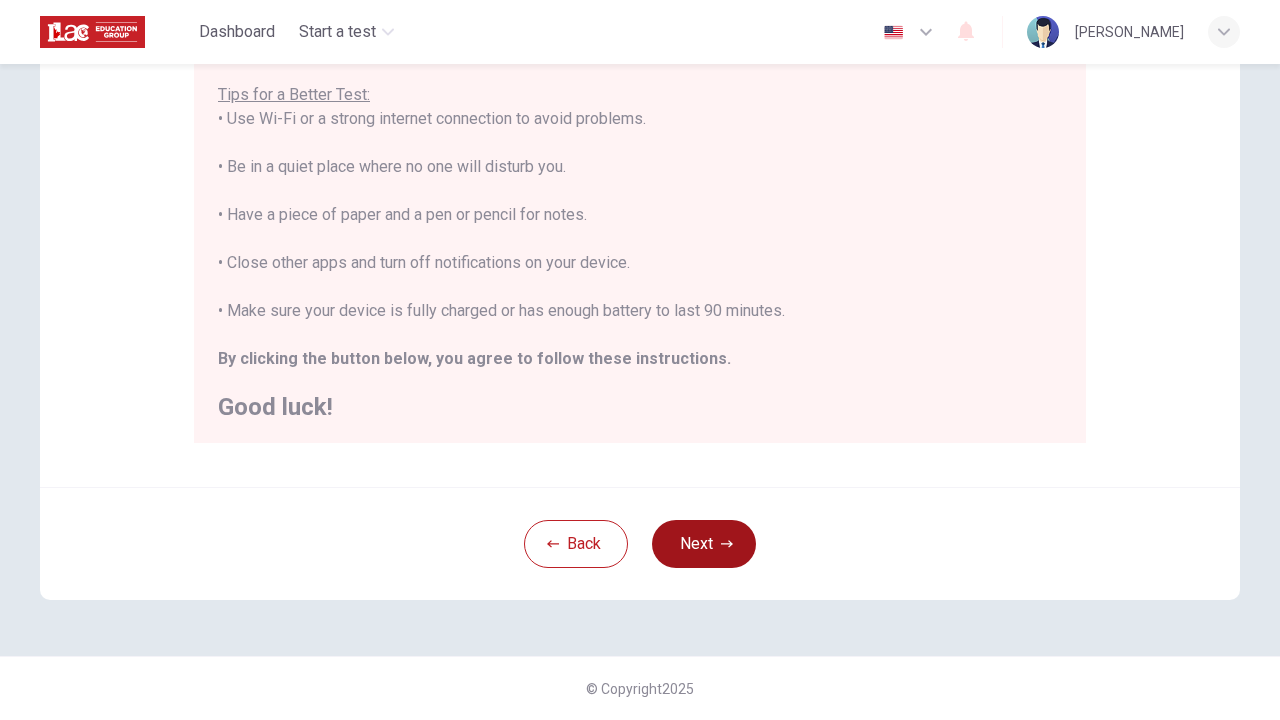 click 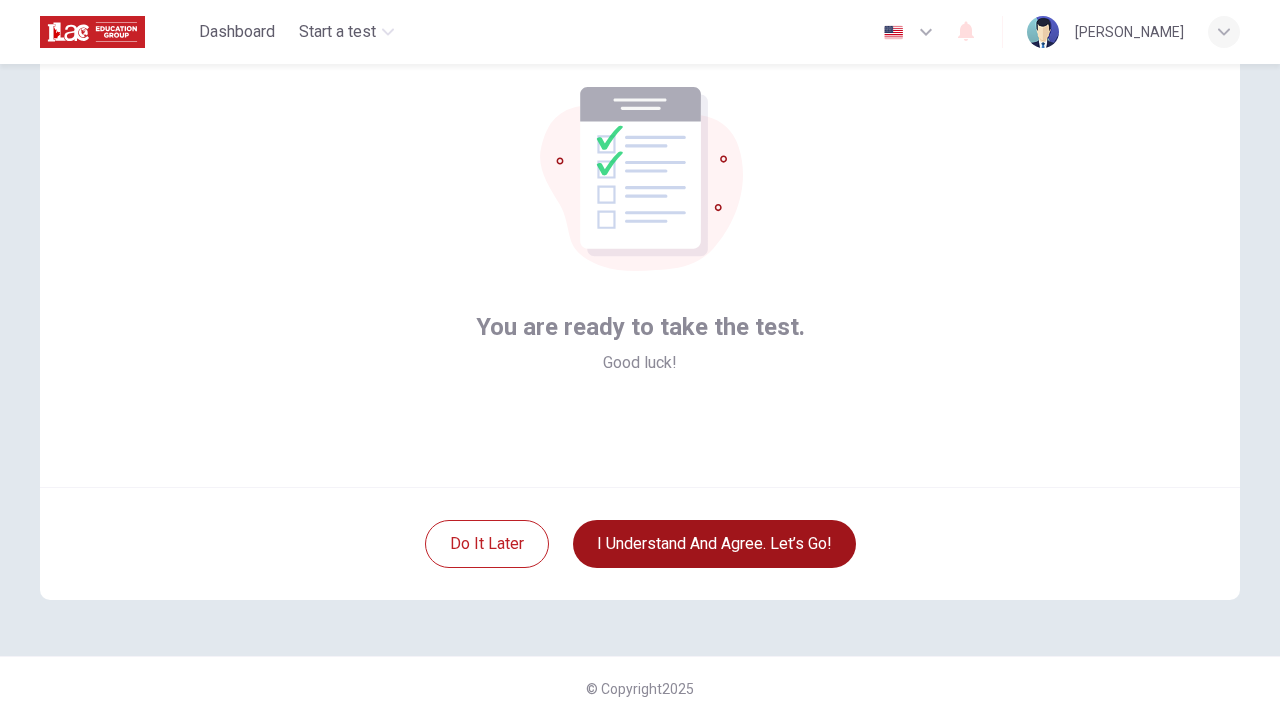 scroll, scrollTop: 86, scrollLeft: 0, axis: vertical 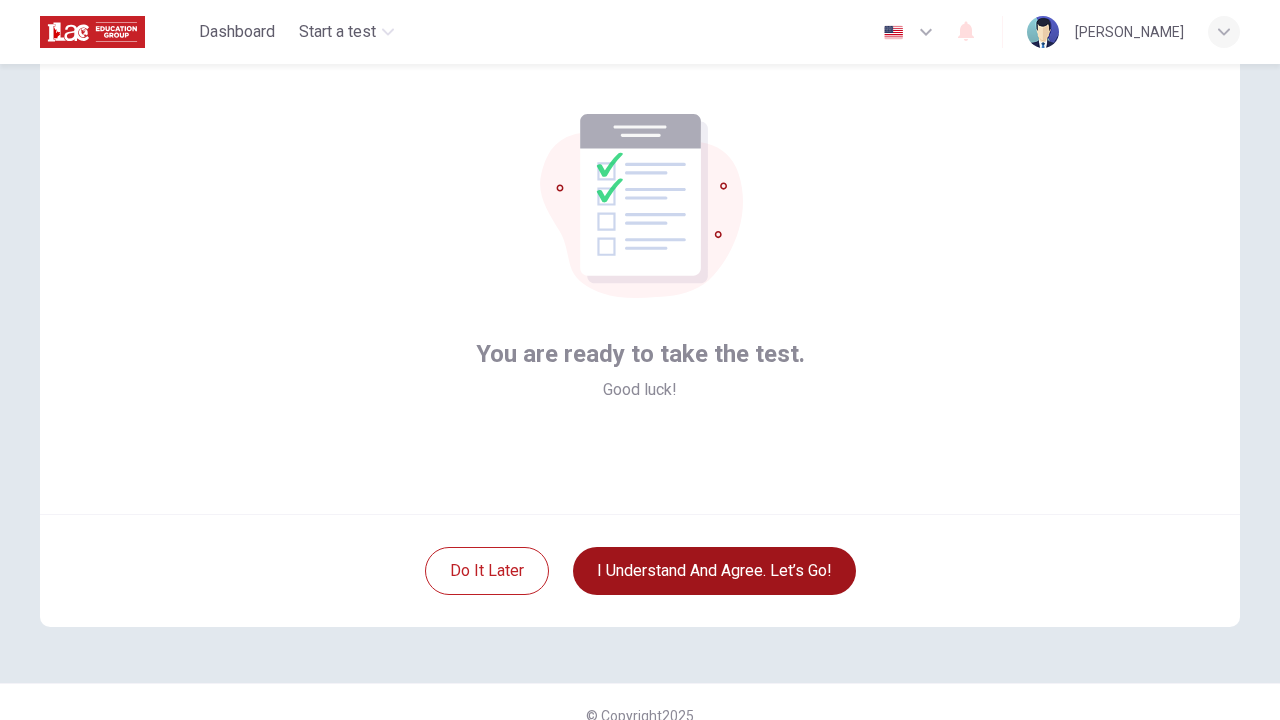 click on "I understand and agree. Let’s go!" at bounding box center (714, 571) 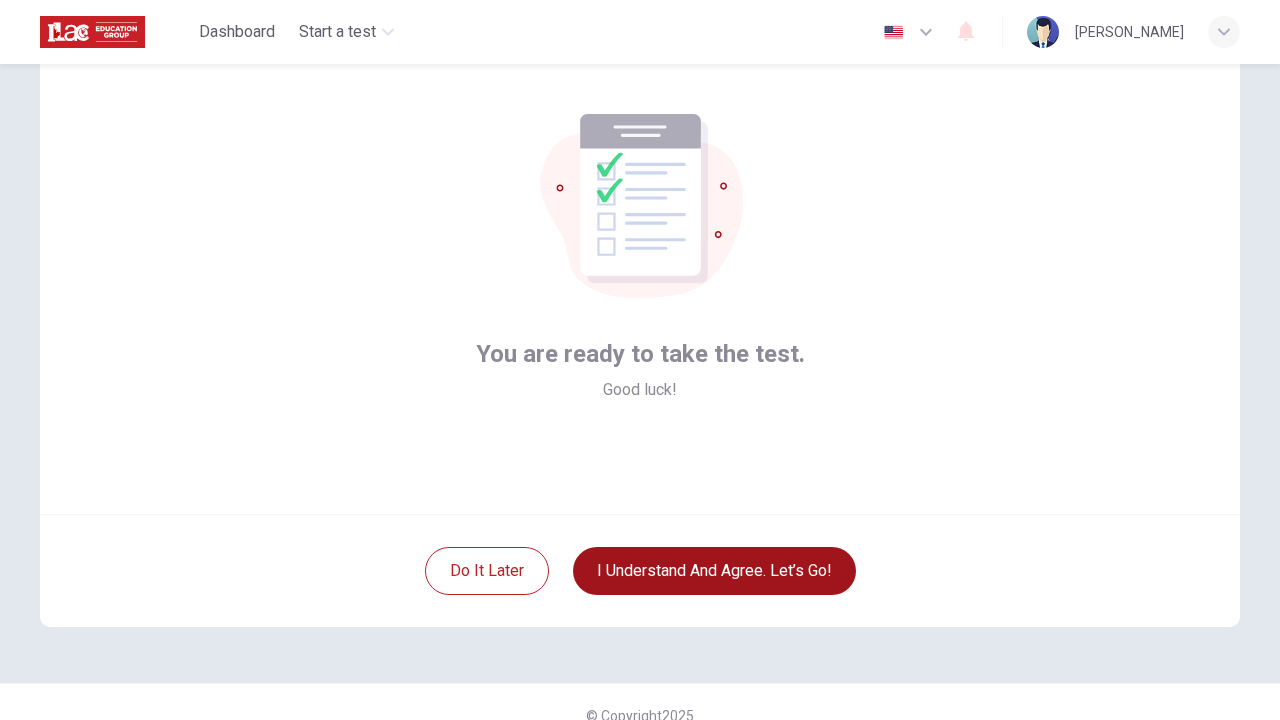 click on "I understand and agree. Let’s go!" at bounding box center [714, 571] 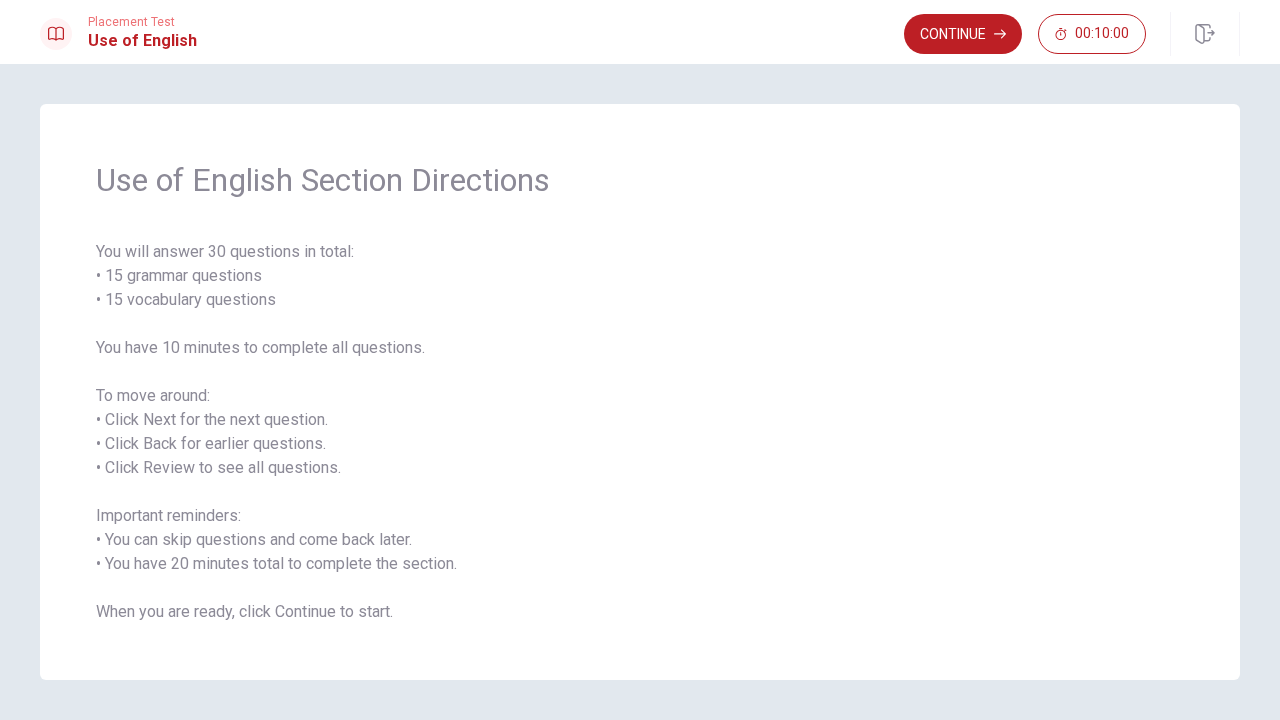 drag, startPoint x: 100, startPoint y: 248, endPoint x: 316, endPoint y: 415, distance: 273.0293 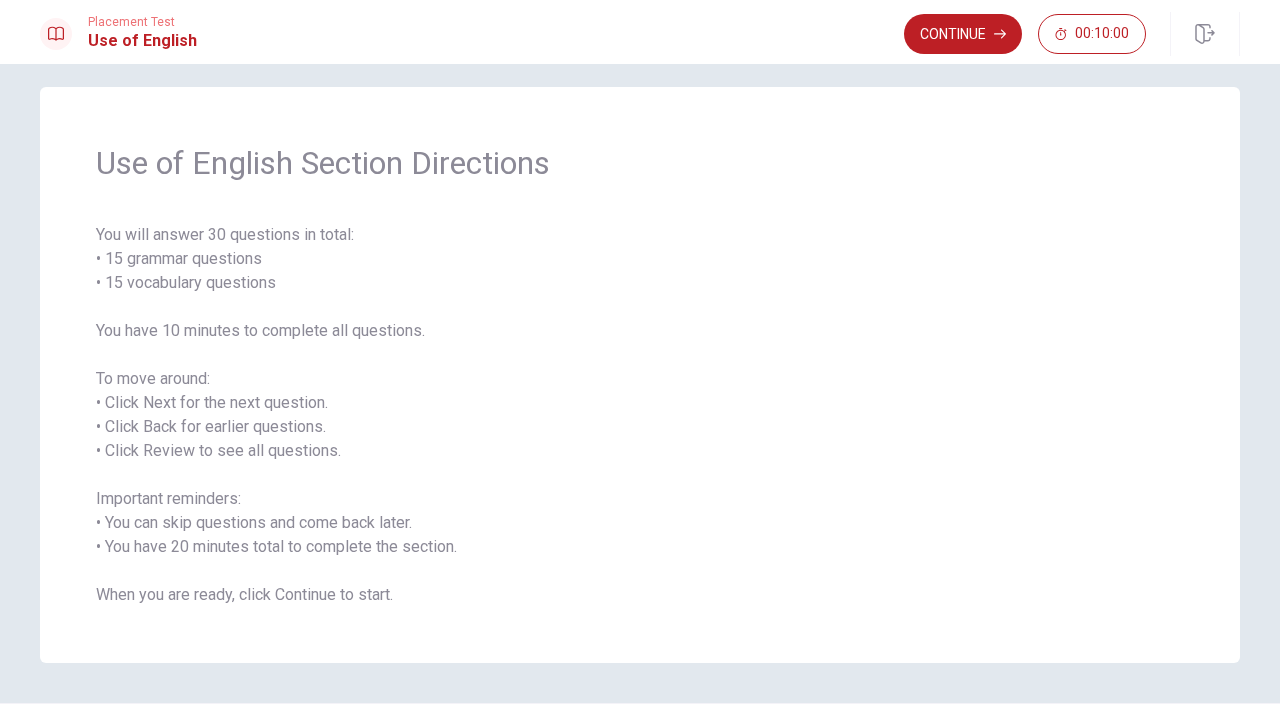 scroll, scrollTop: 23, scrollLeft: 0, axis: vertical 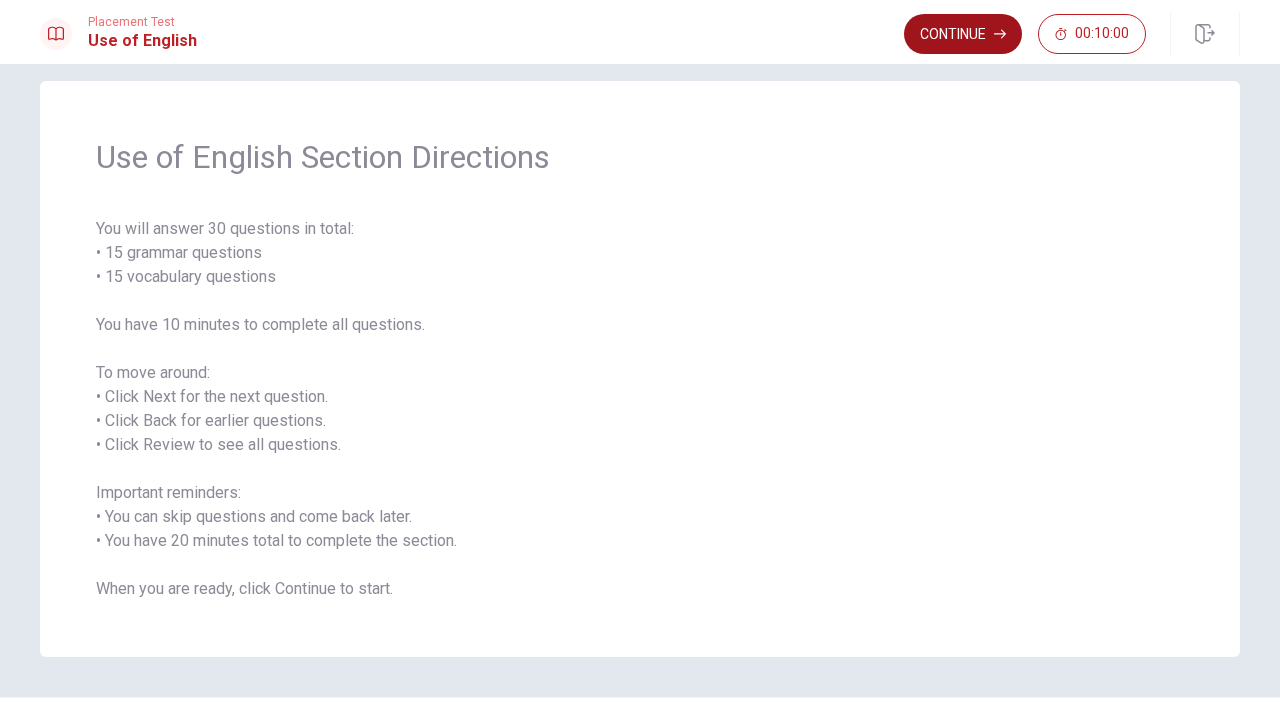 click 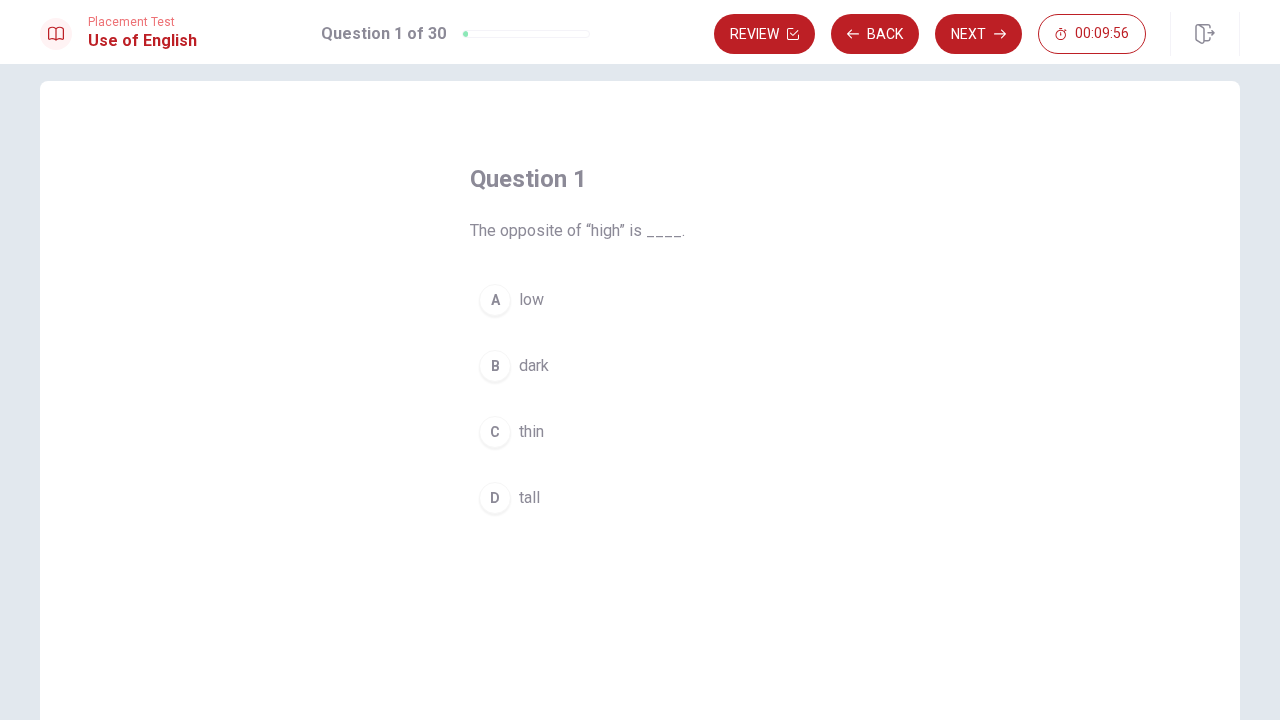click on "A" at bounding box center (495, 300) 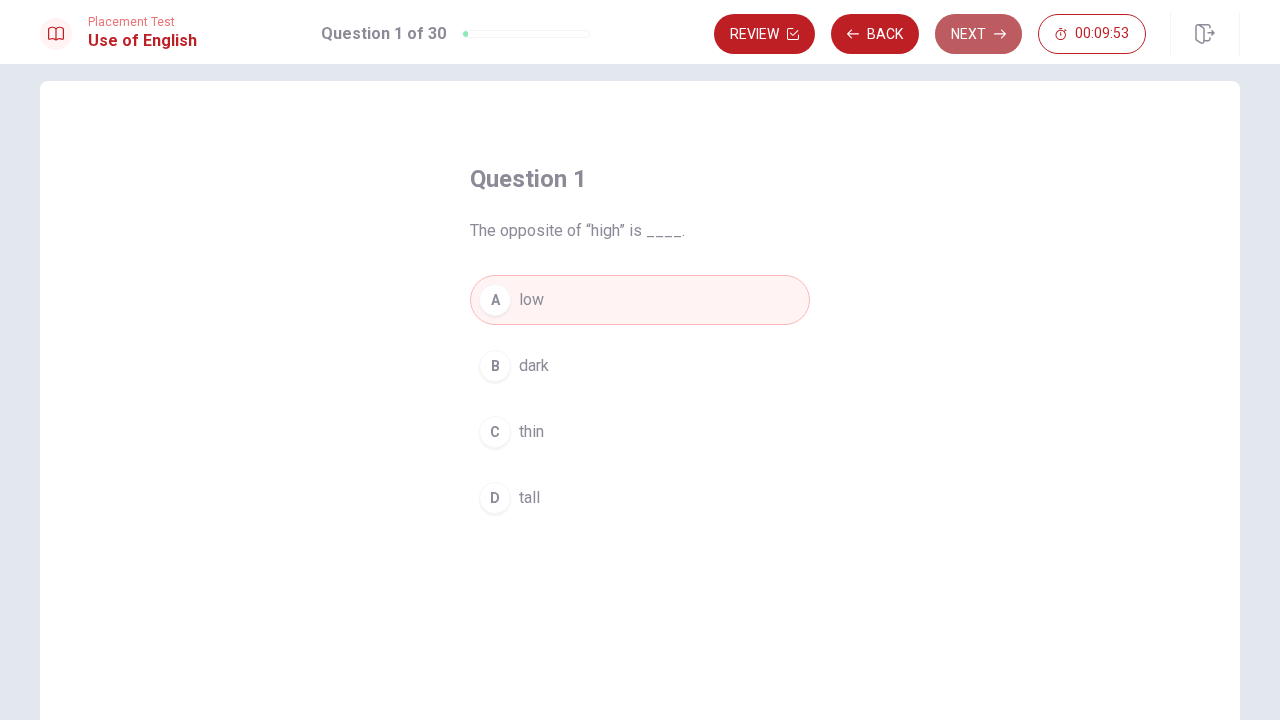 click on "Next" at bounding box center (978, 34) 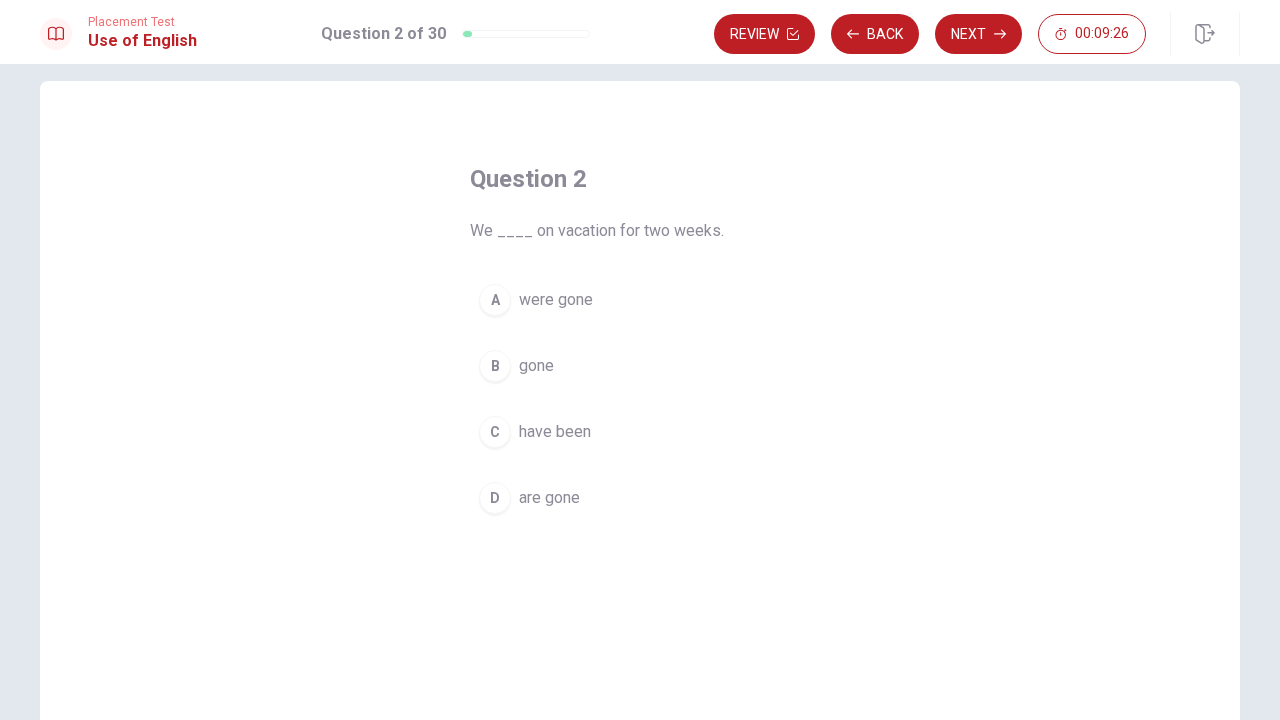 click on "A" at bounding box center (495, 300) 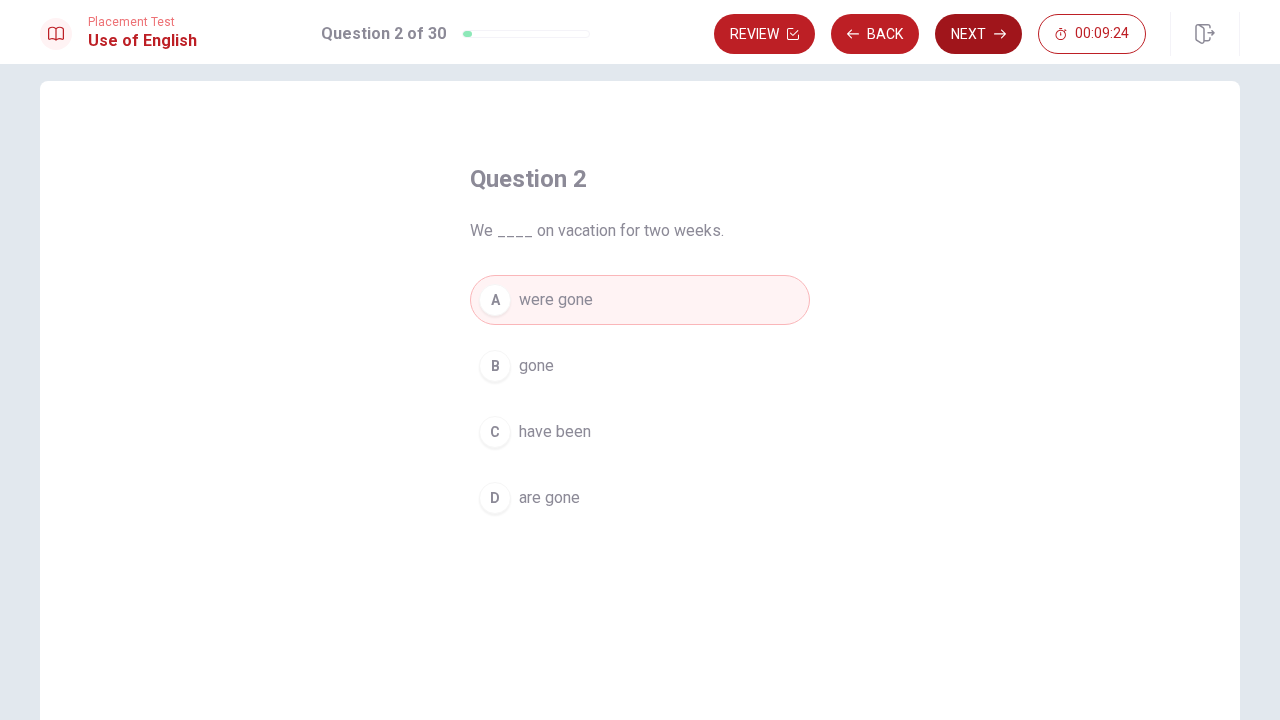 click on "Next" at bounding box center (978, 34) 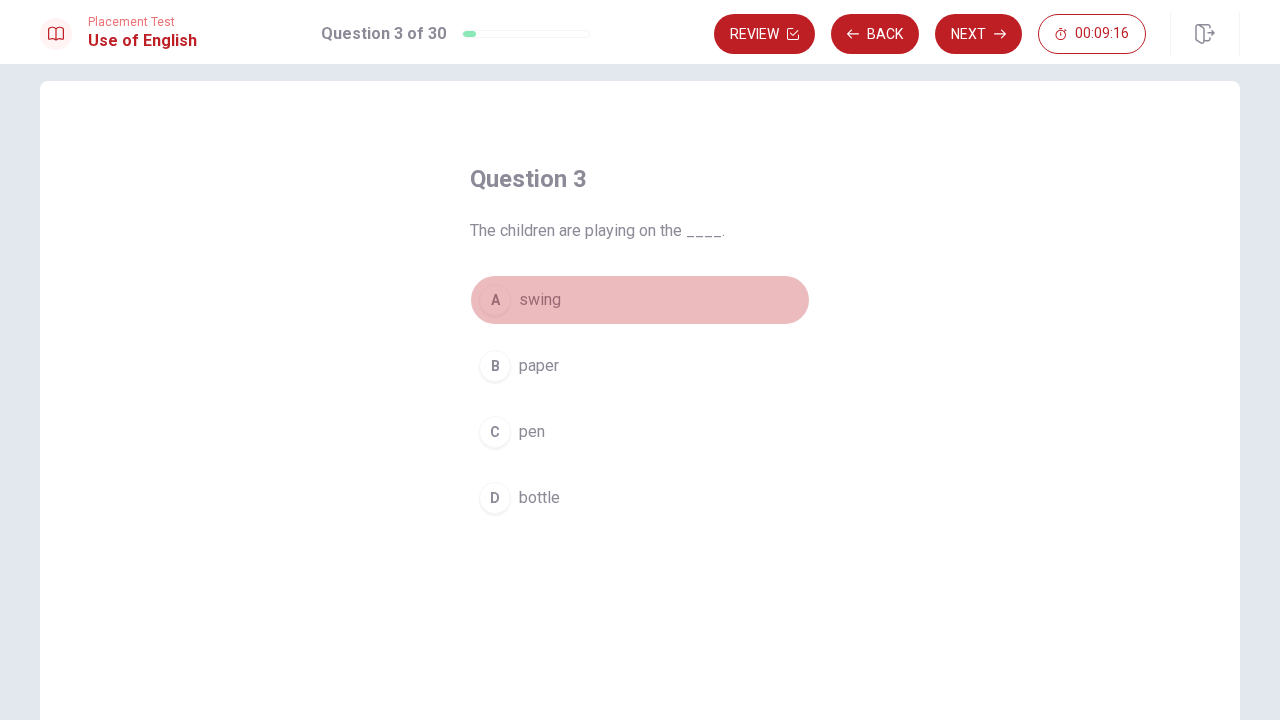 click on "A" at bounding box center (495, 300) 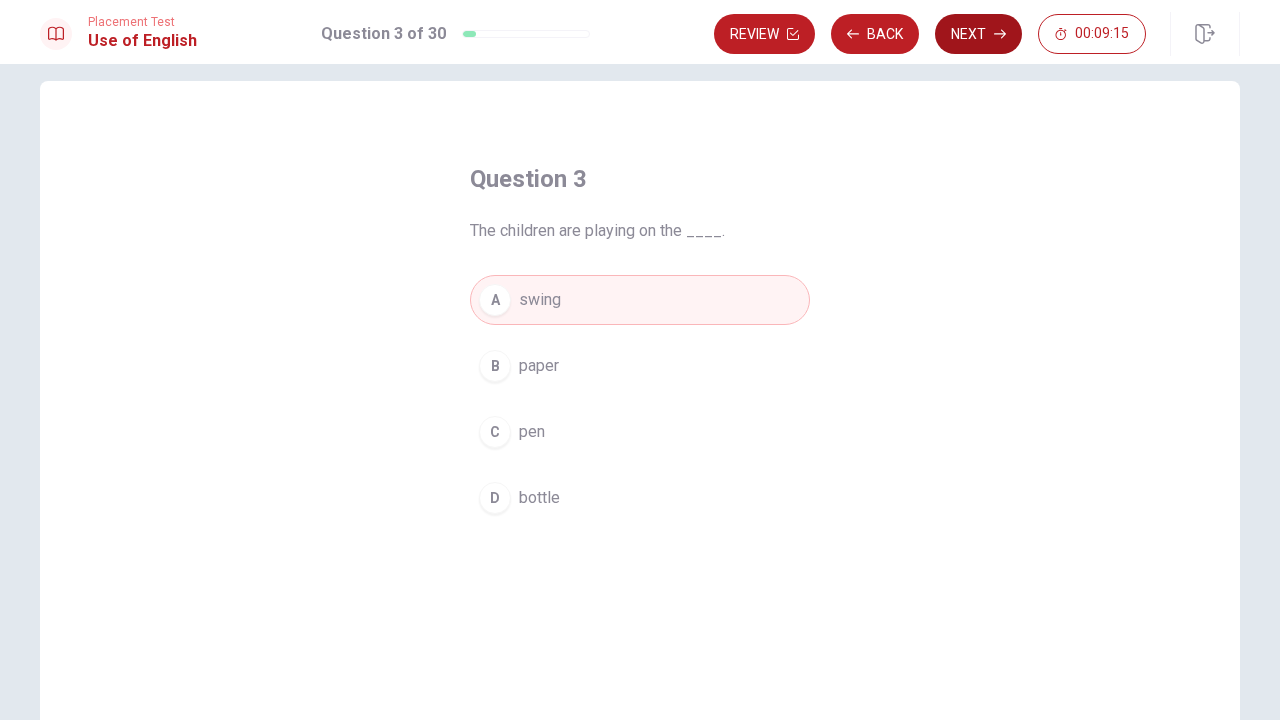 click on "Next" at bounding box center (978, 34) 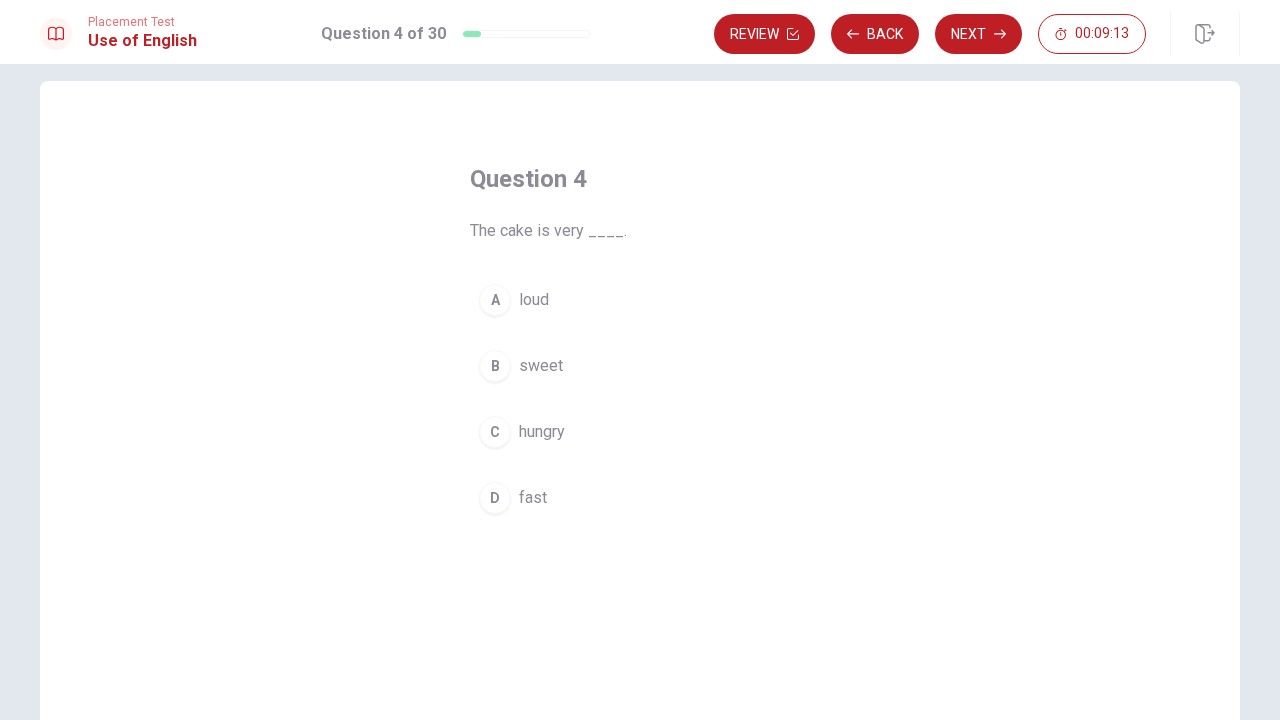 click on "B sweet" at bounding box center [640, 366] 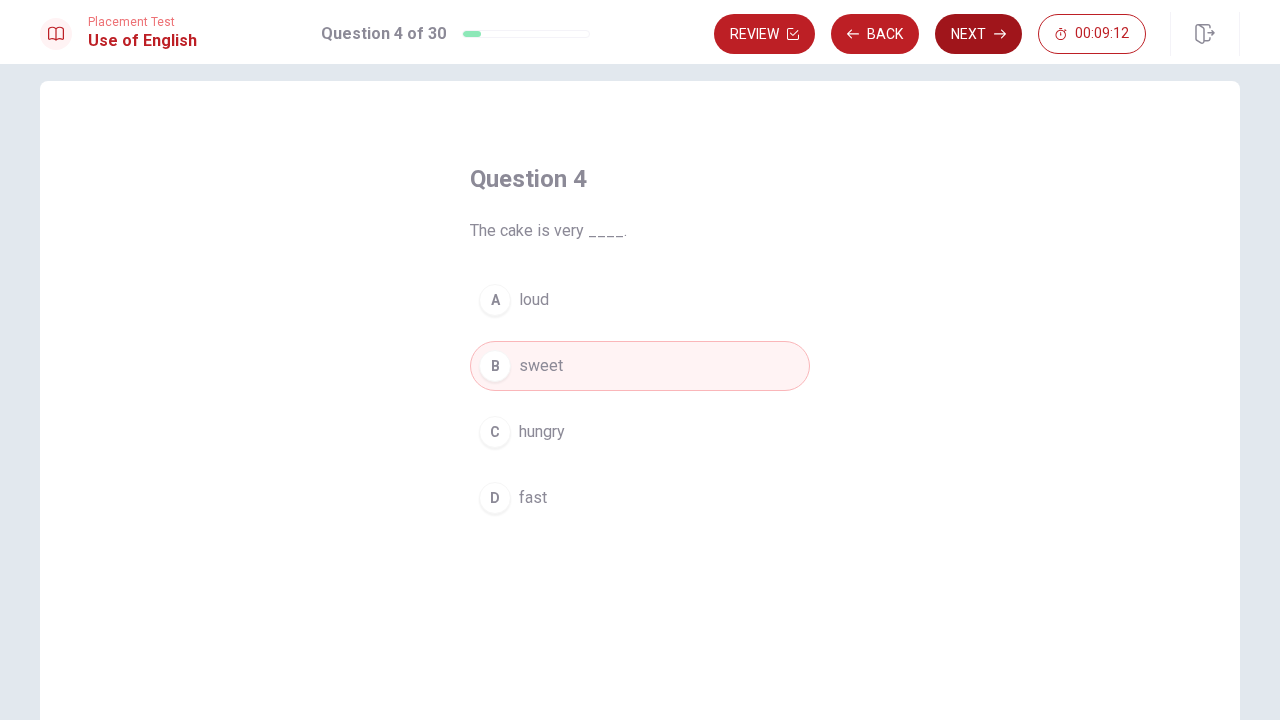 click on "Next" at bounding box center (978, 34) 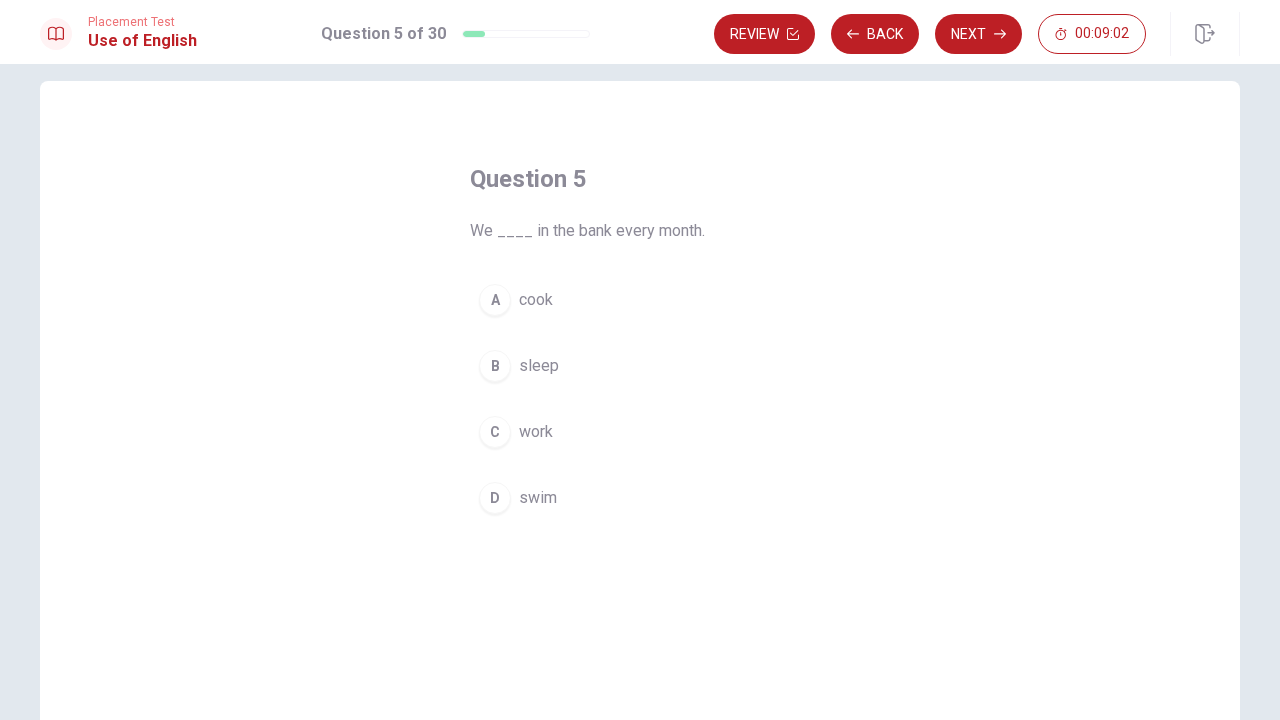 click on "C" at bounding box center (495, 432) 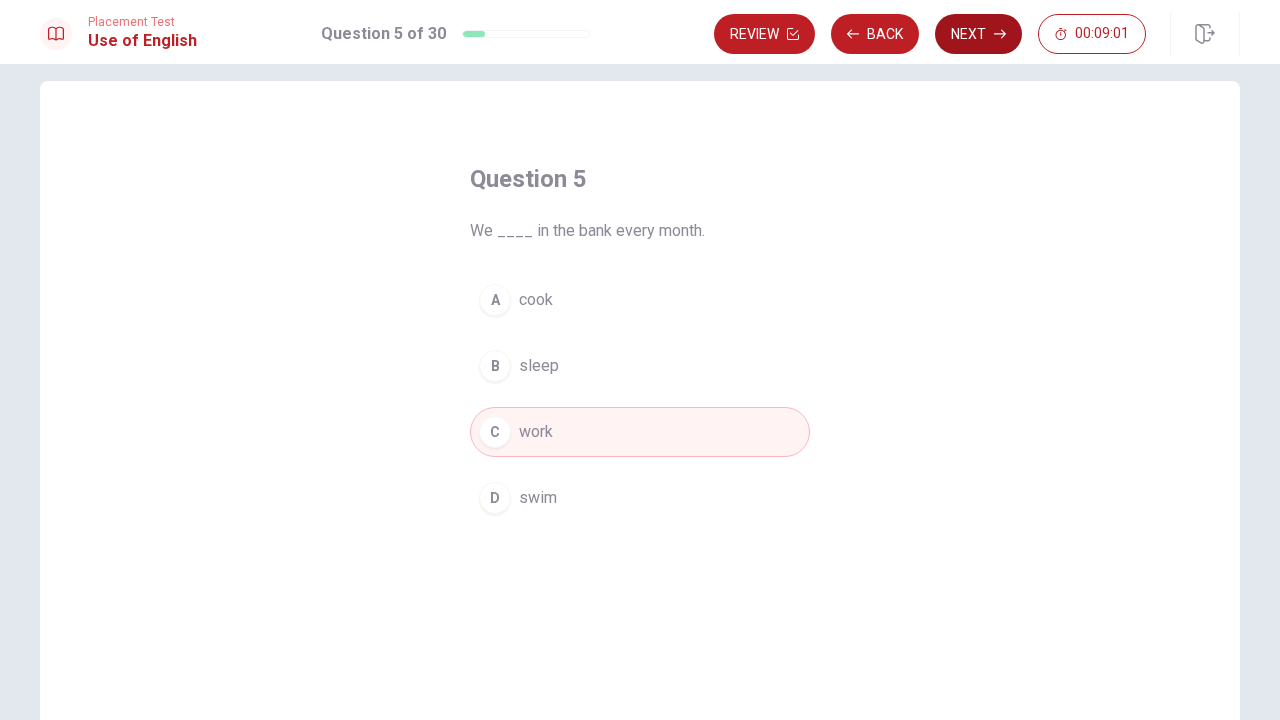 click on "Next" at bounding box center [978, 34] 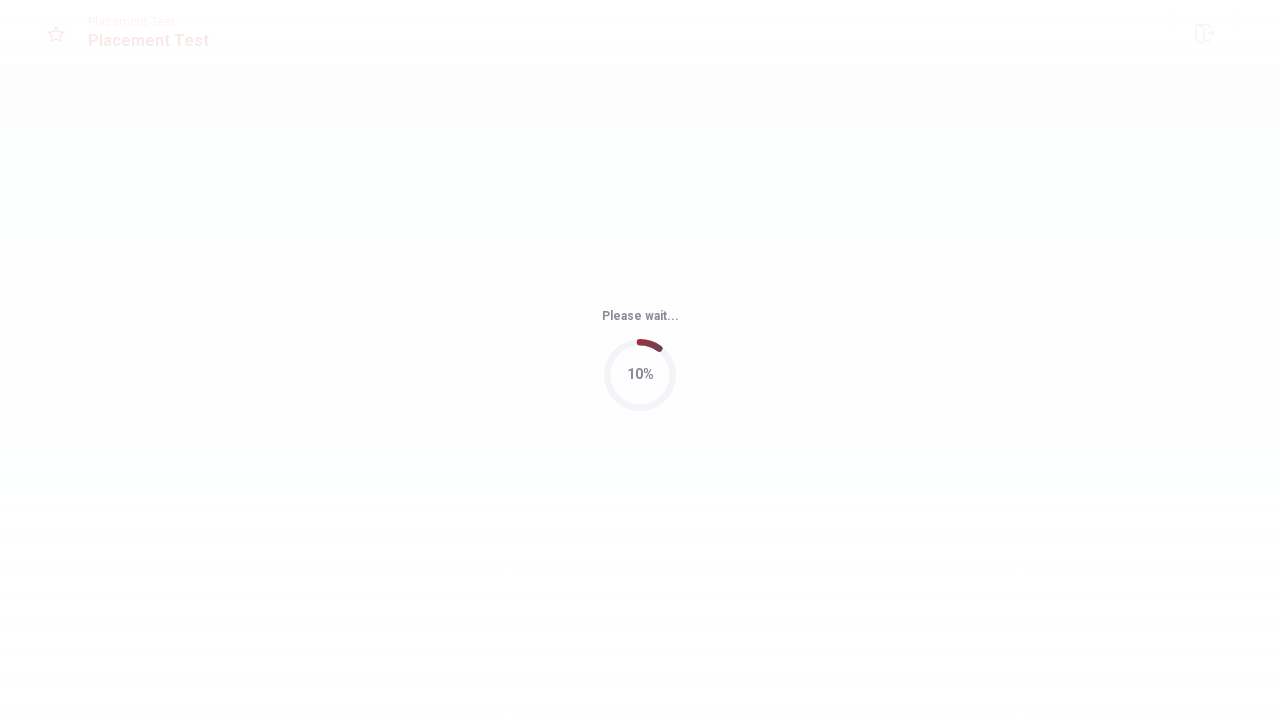 scroll, scrollTop: 0, scrollLeft: 0, axis: both 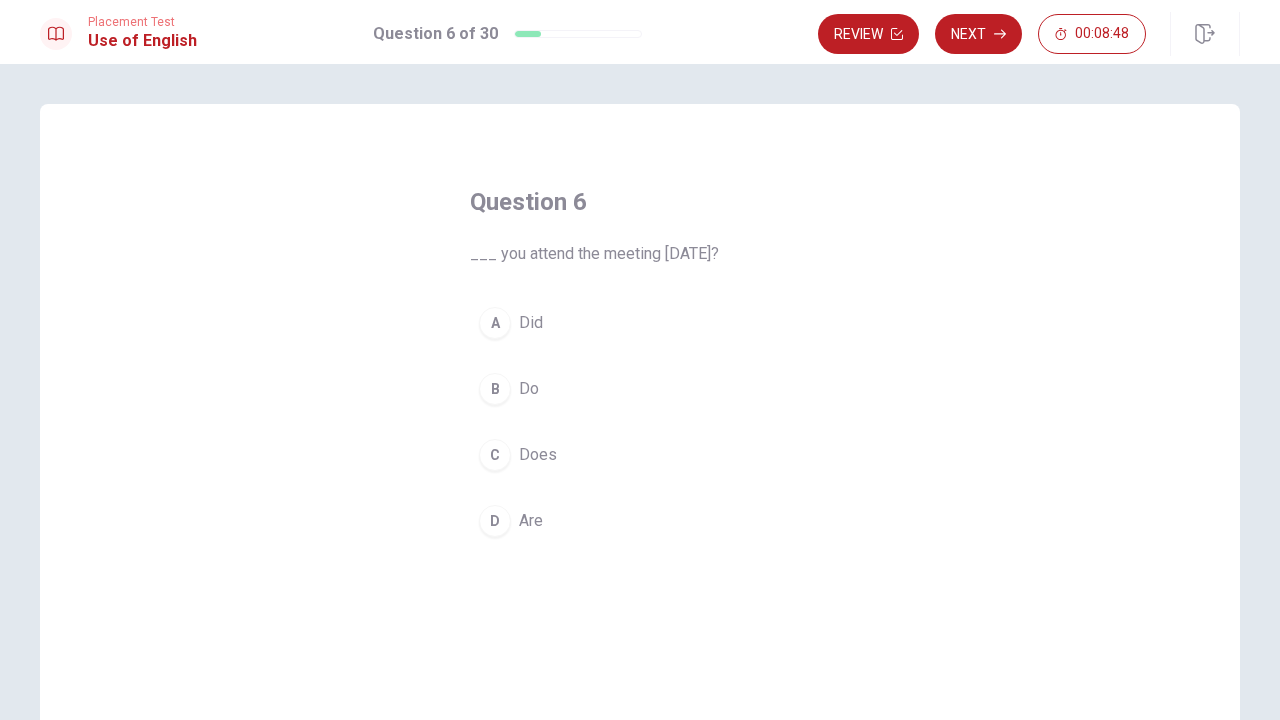 click on "A" at bounding box center [495, 323] 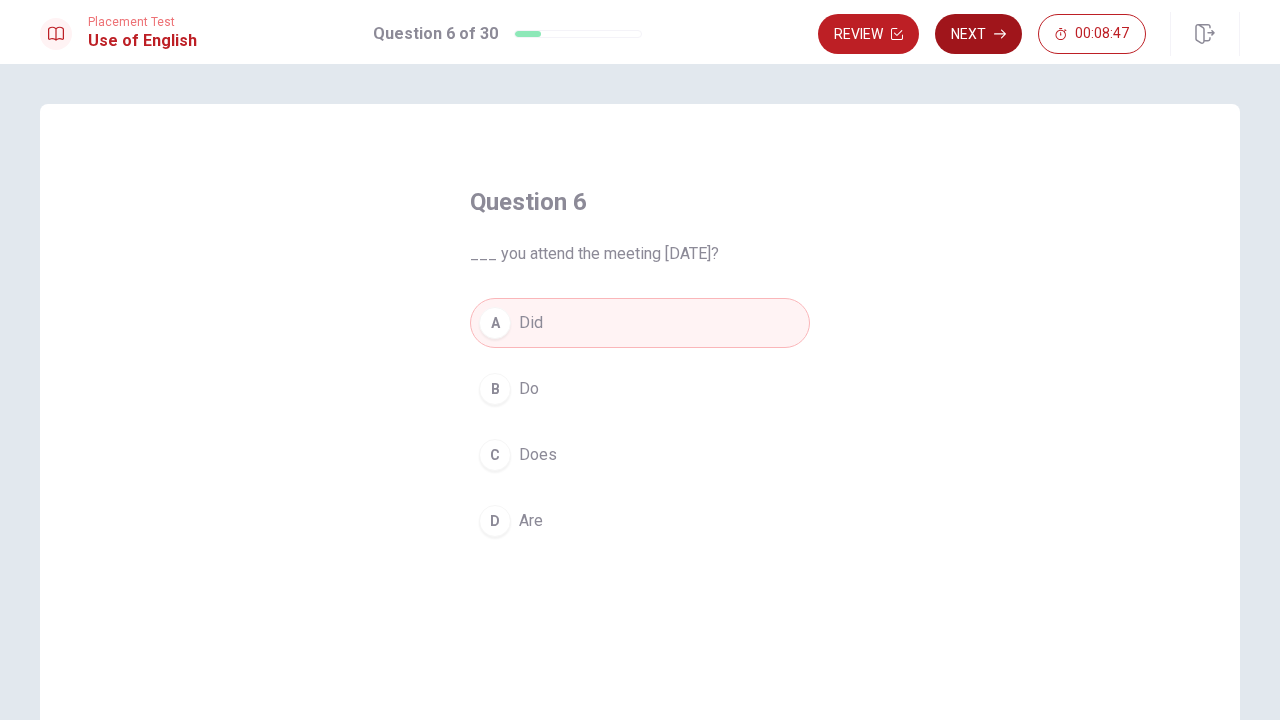 click on "Next" at bounding box center (978, 34) 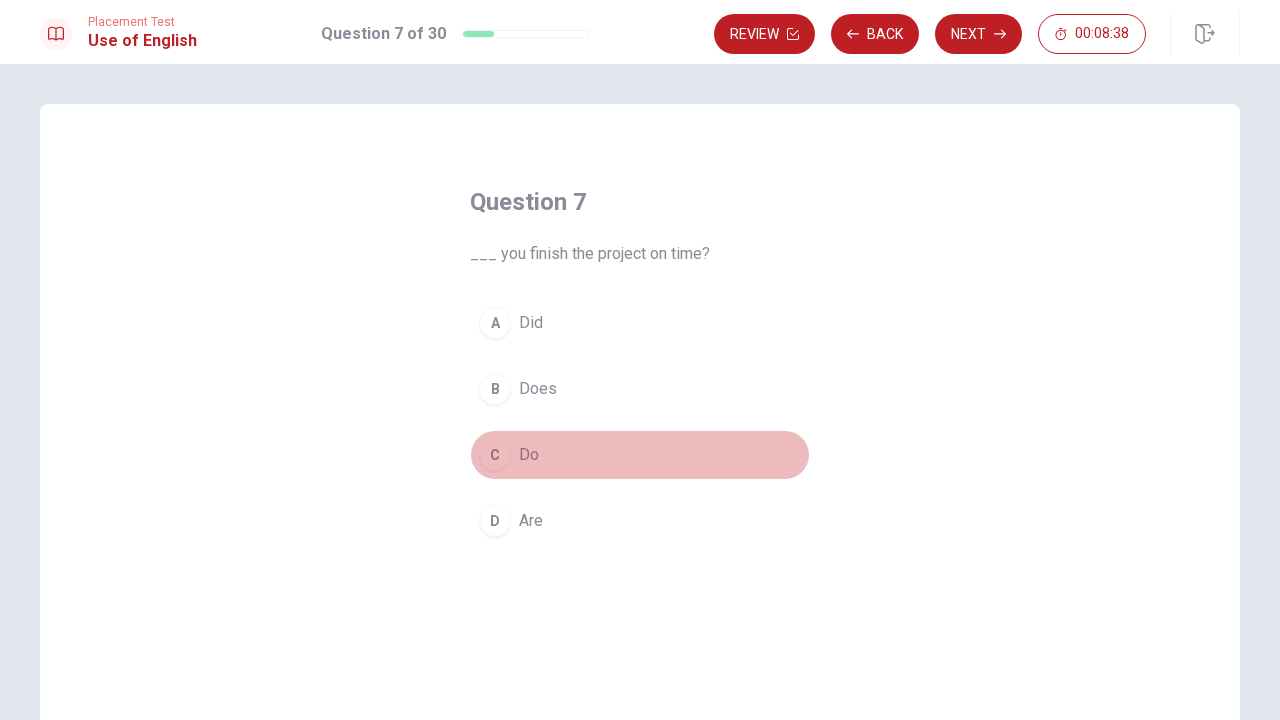 click on "C" at bounding box center (495, 455) 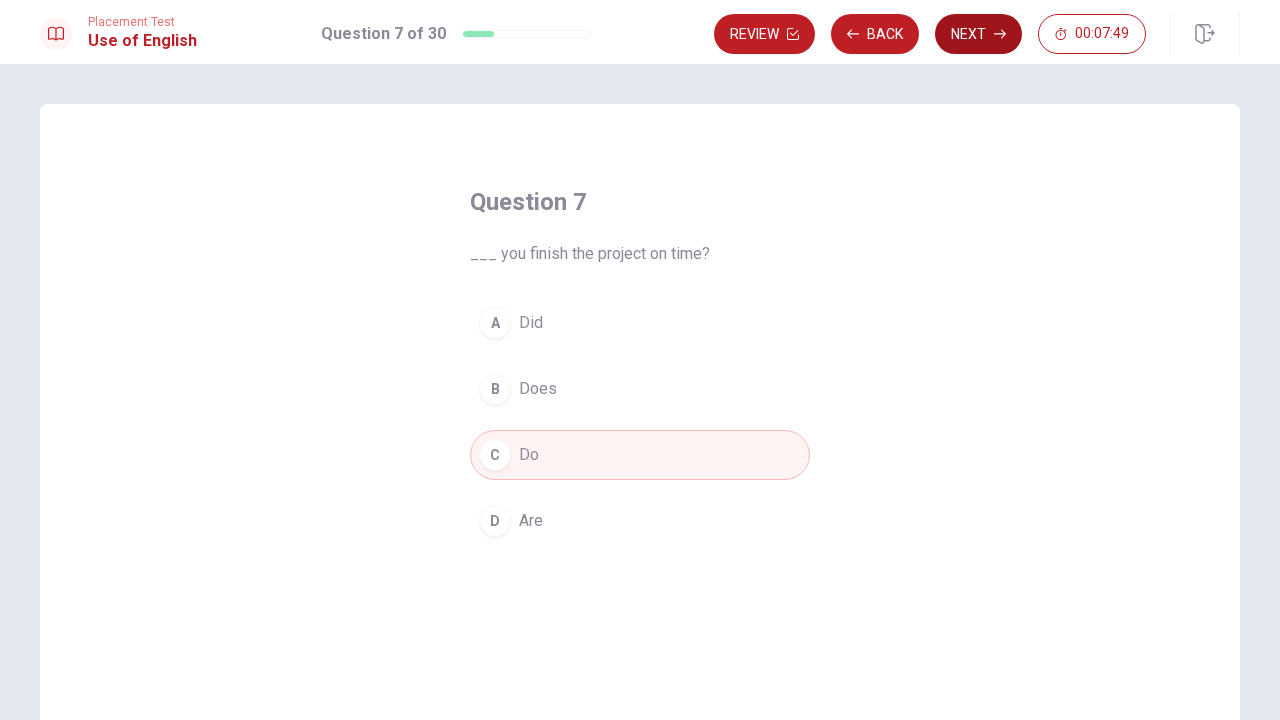 click on "Next" at bounding box center (978, 34) 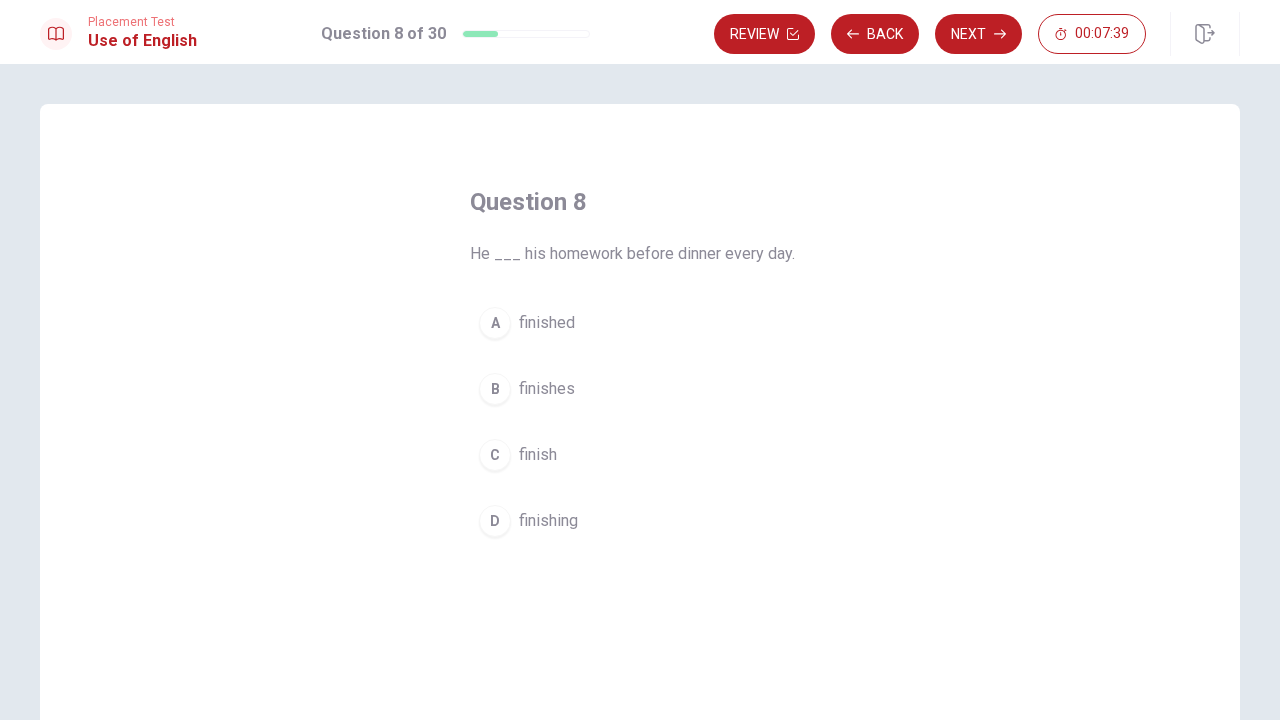 scroll, scrollTop: 4, scrollLeft: 0, axis: vertical 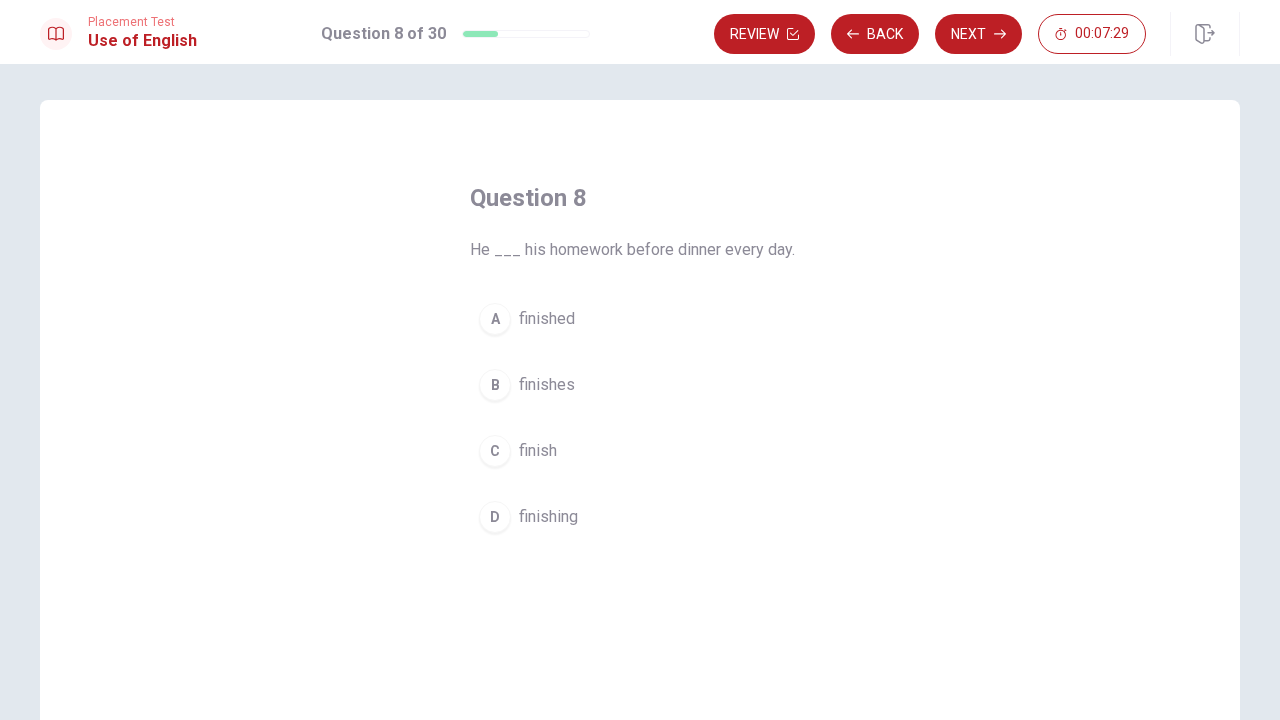 click on "B" at bounding box center (495, 385) 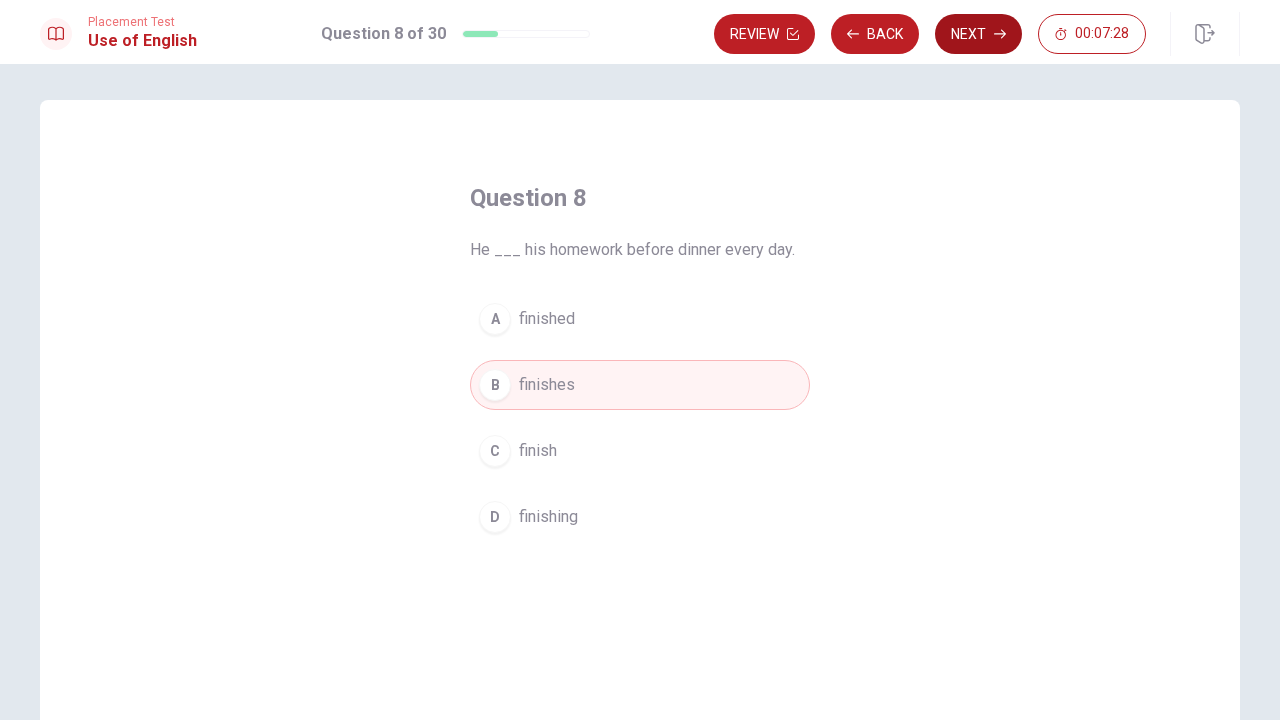 click on "Next" at bounding box center (978, 34) 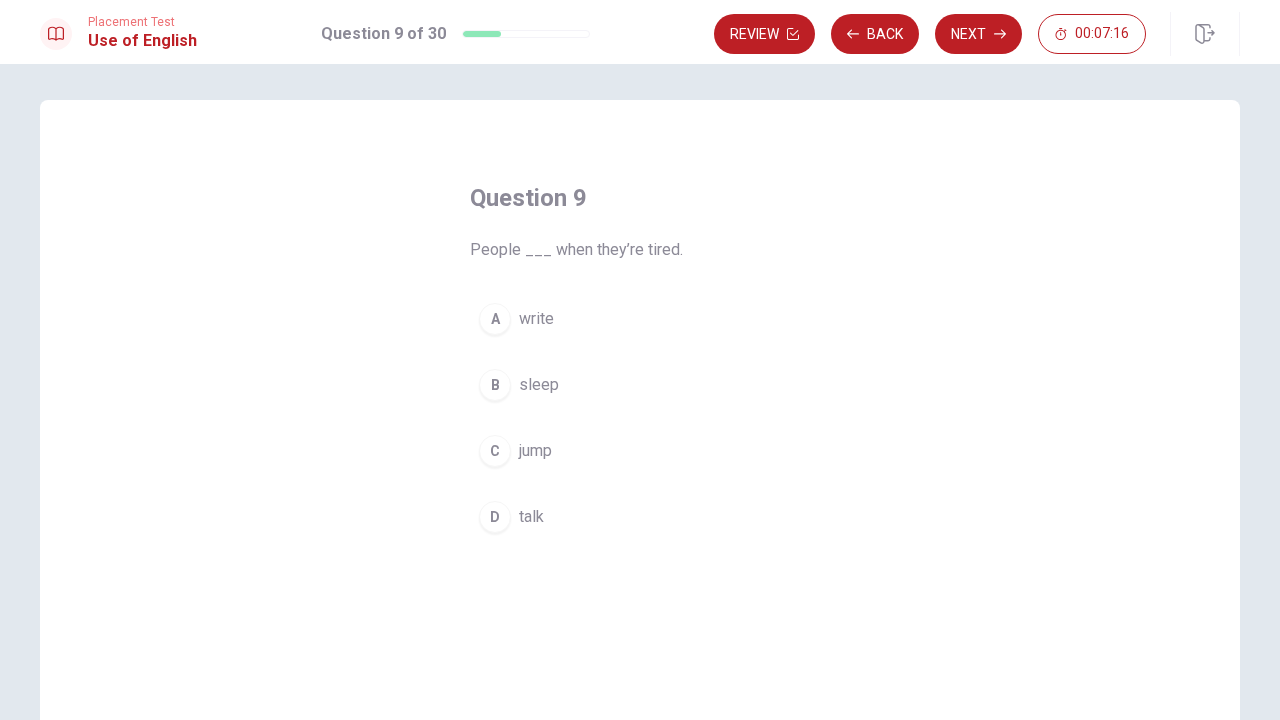 click on "B" at bounding box center (495, 385) 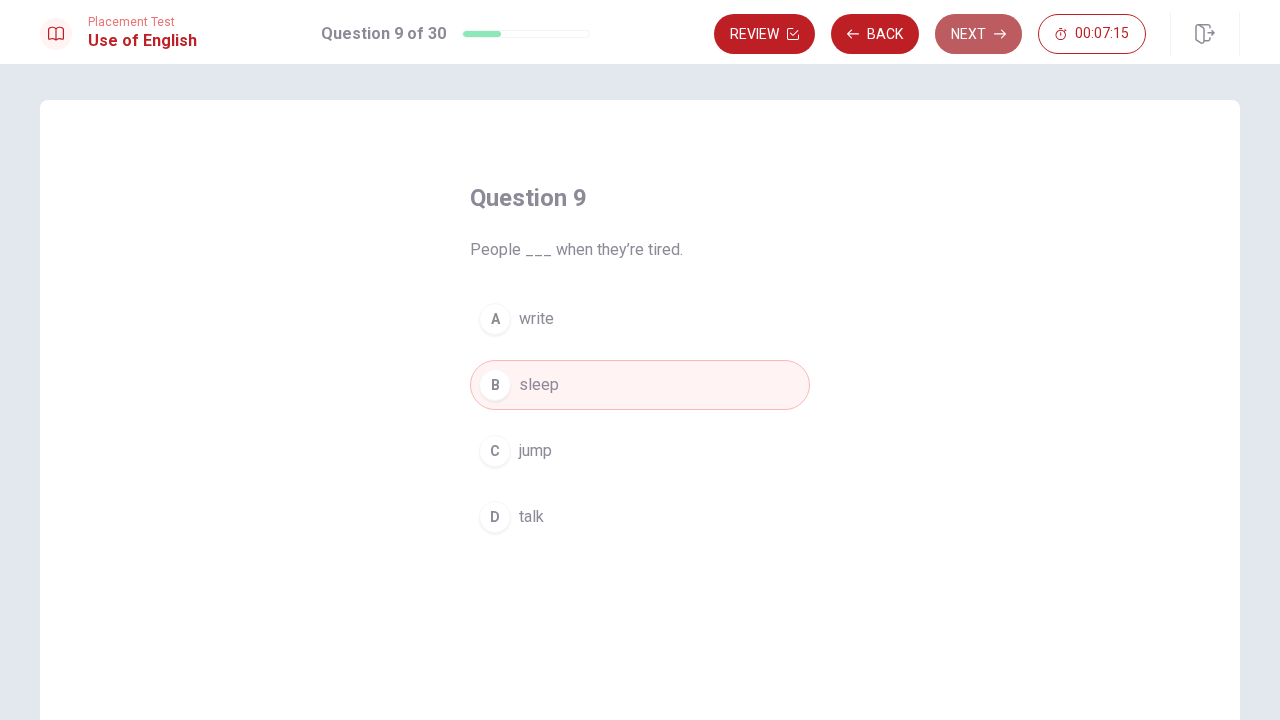 click on "Next" at bounding box center (978, 34) 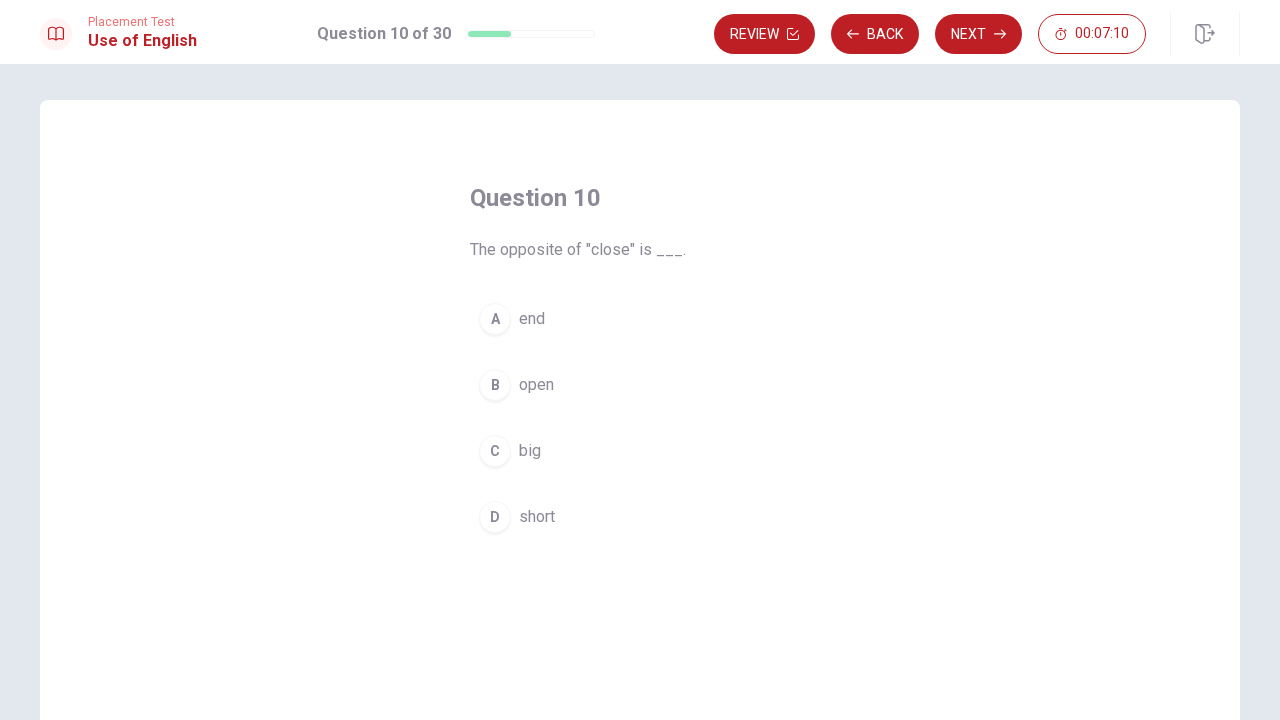 click on "B" at bounding box center (495, 385) 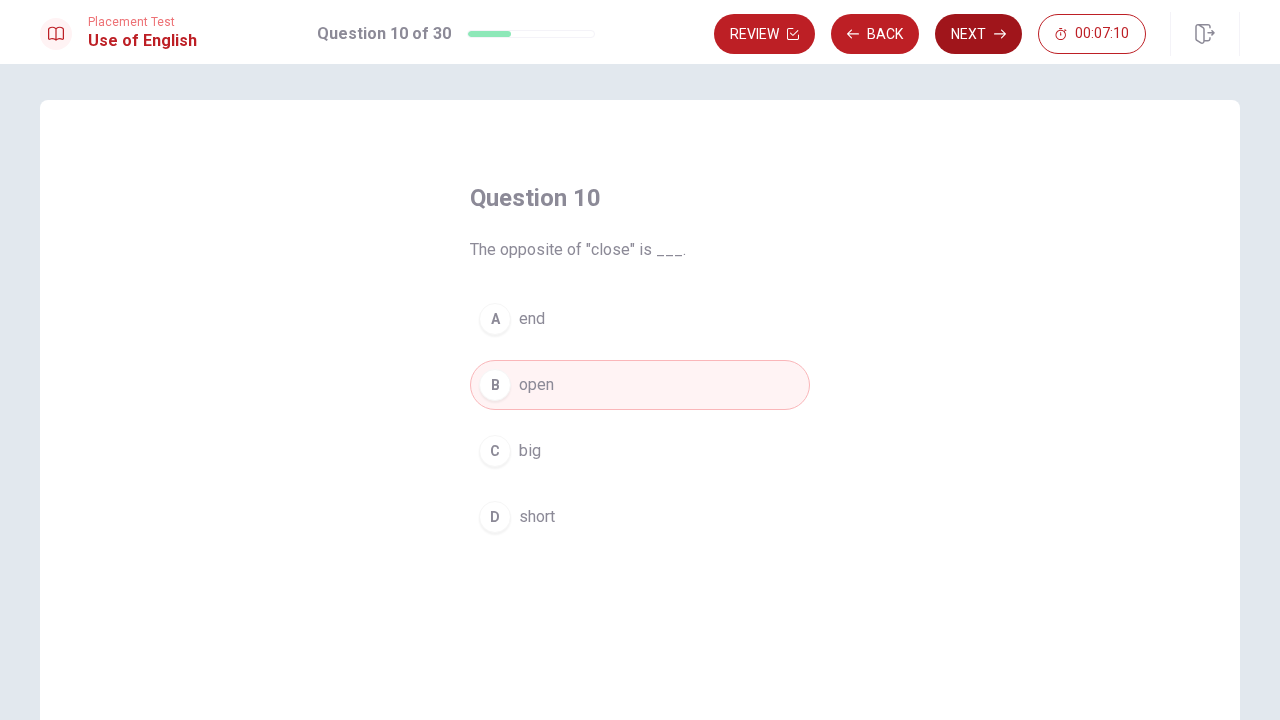 click on "Next" at bounding box center (978, 34) 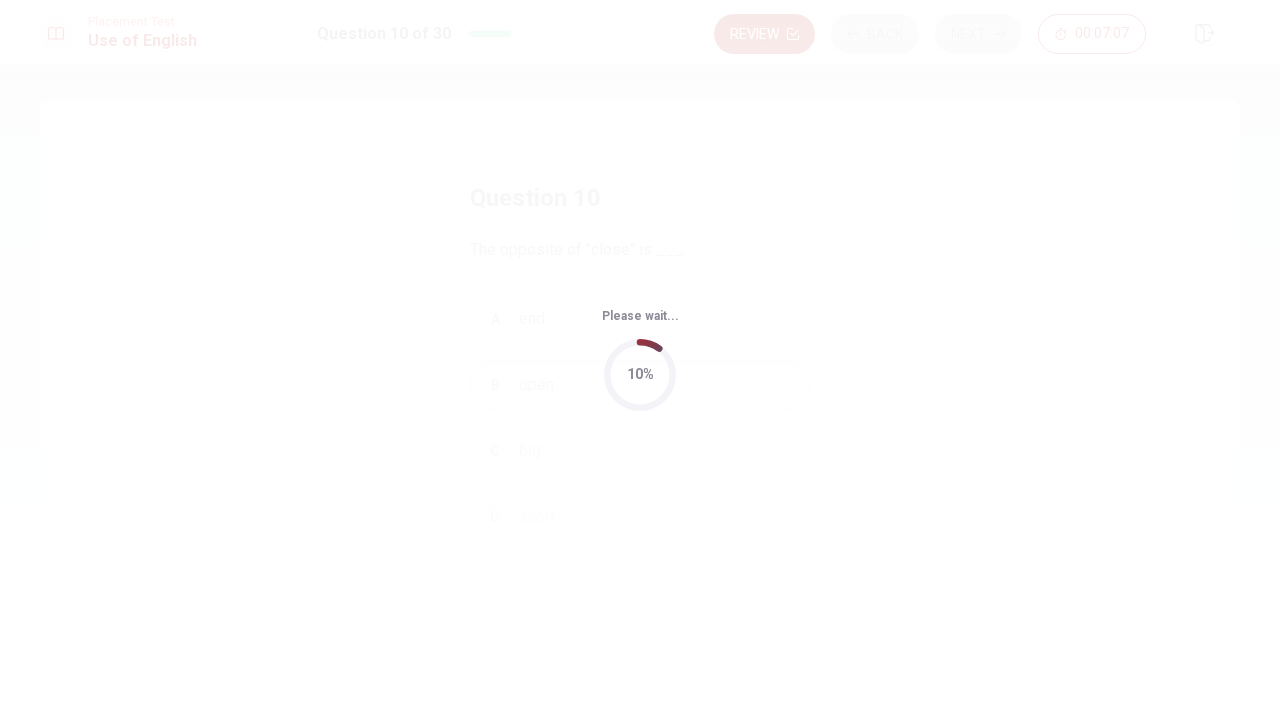 scroll, scrollTop: 0, scrollLeft: 0, axis: both 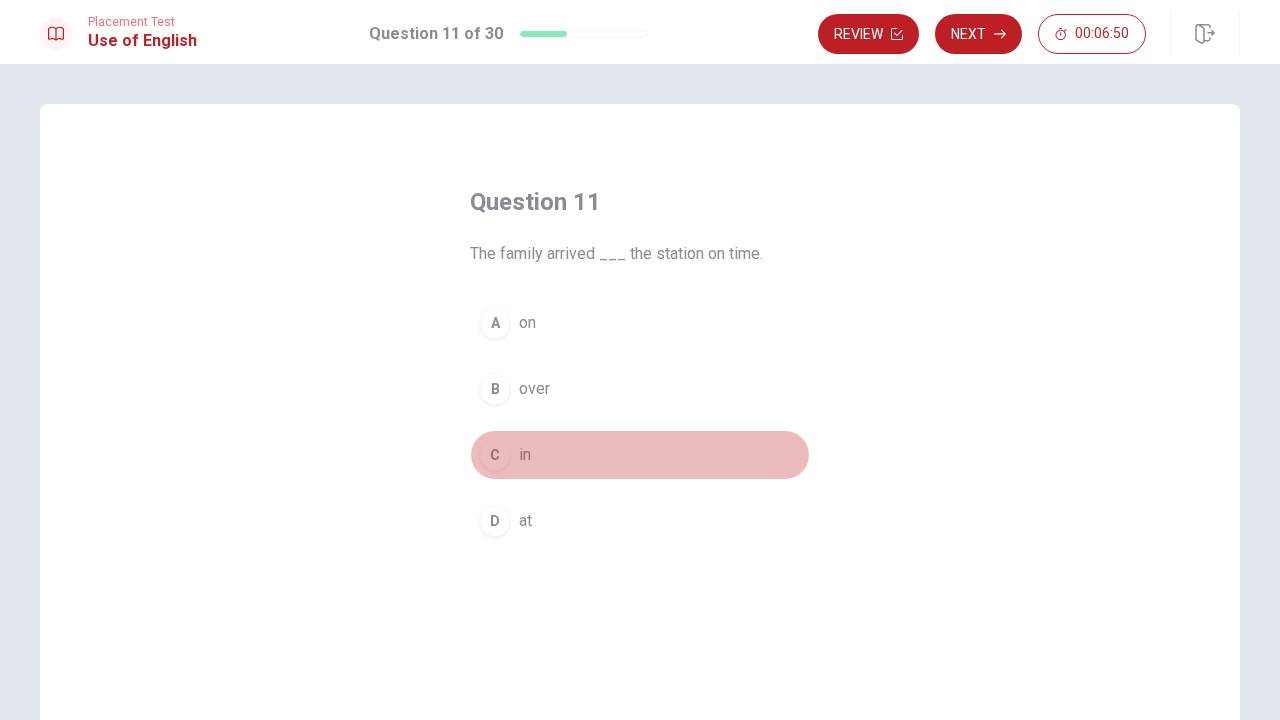 click on "C" at bounding box center (495, 455) 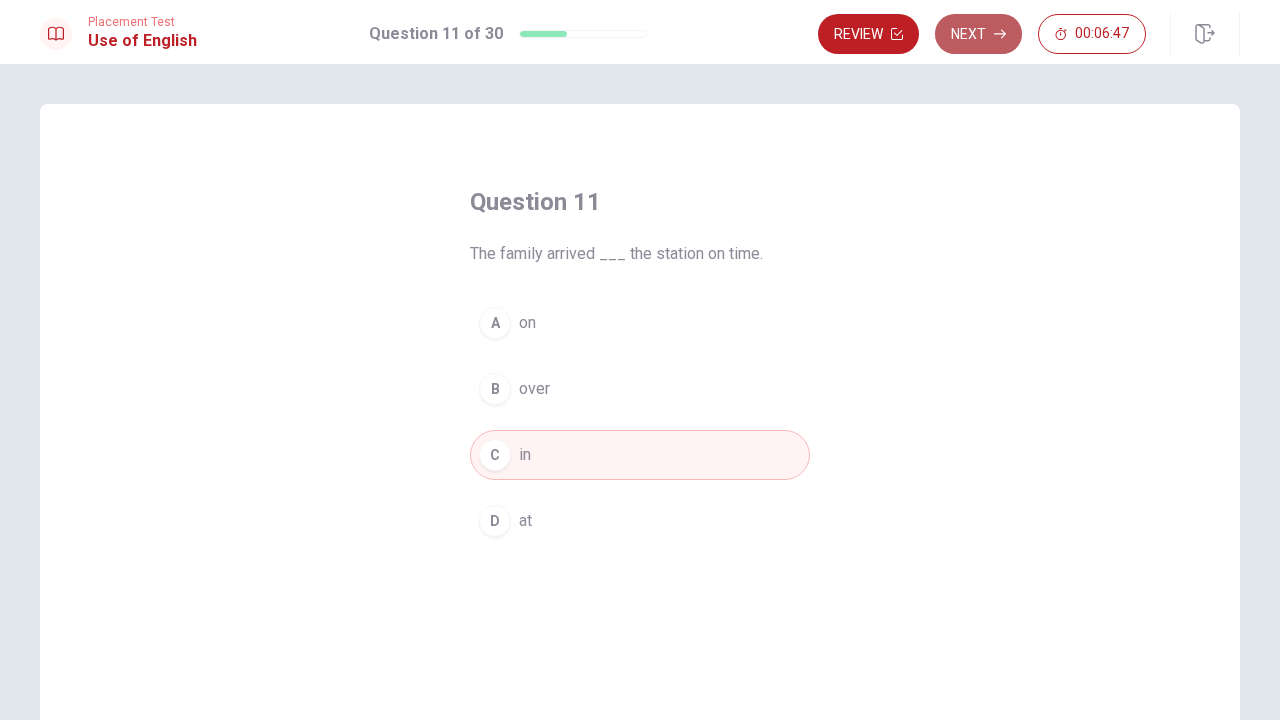 click on "Next" at bounding box center (978, 34) 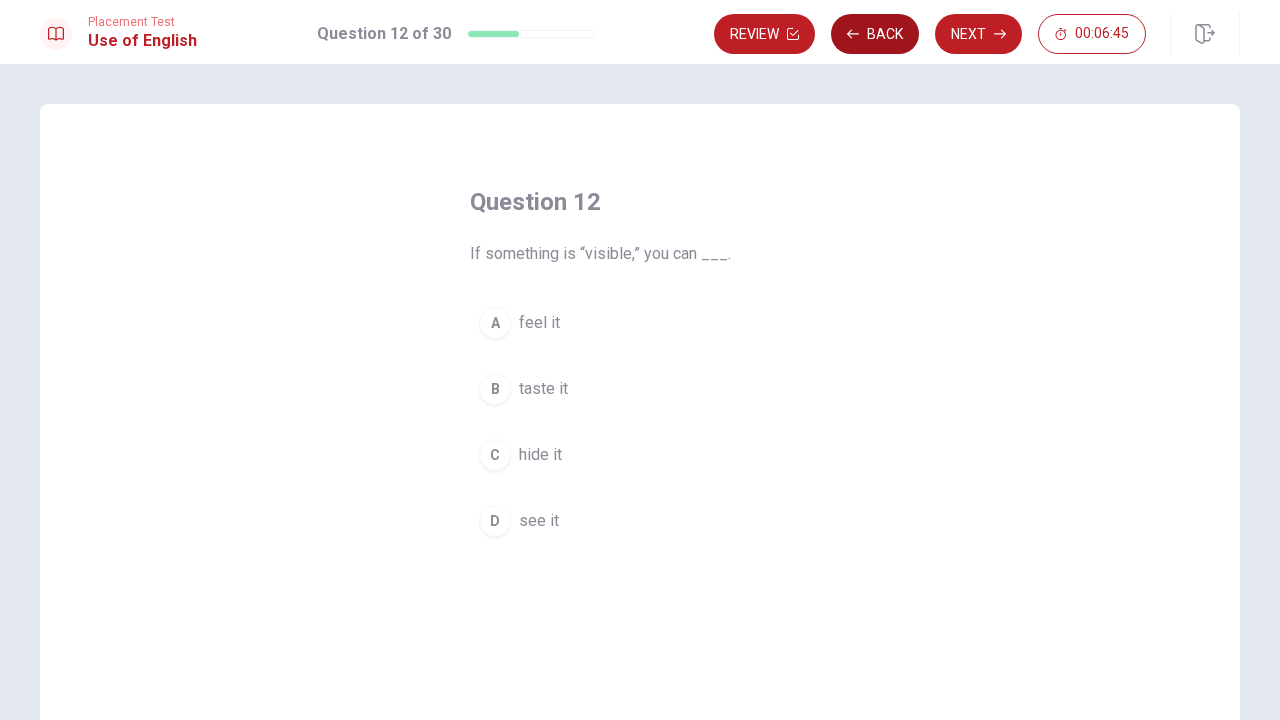 click on "Back" at bounding box center [875, 34] 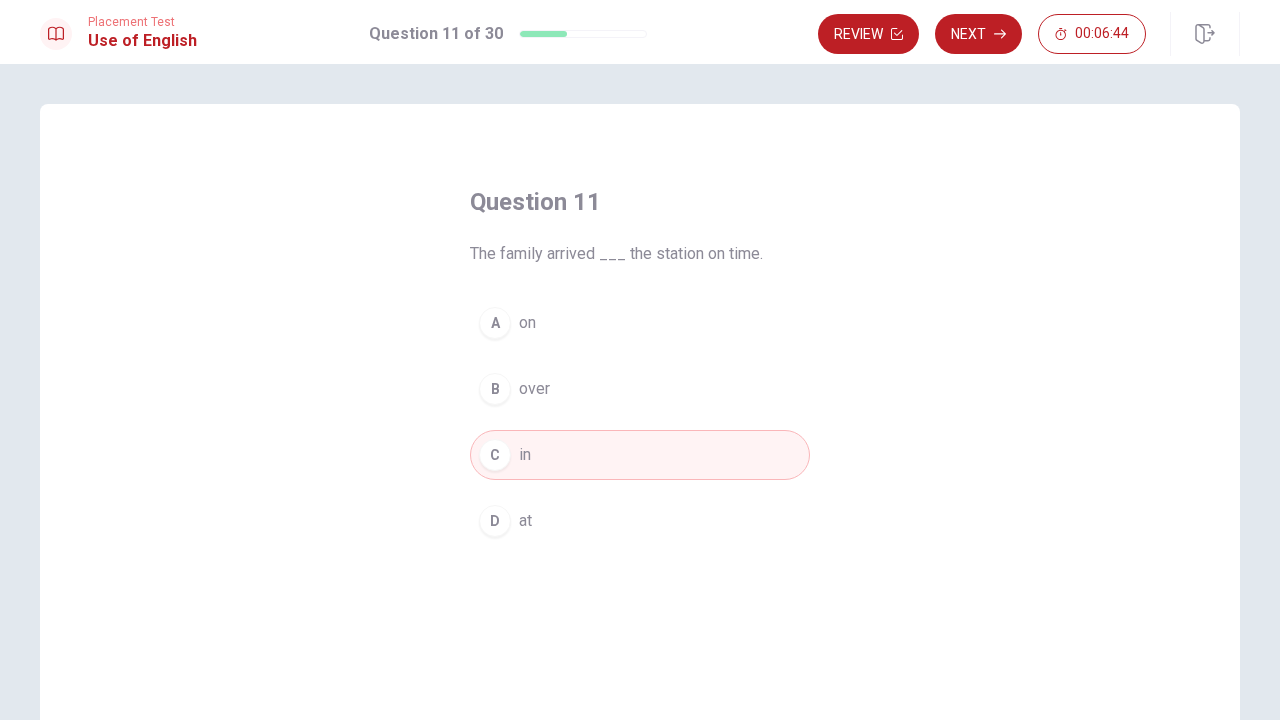click on "D at" at bounding box center [640, 521] 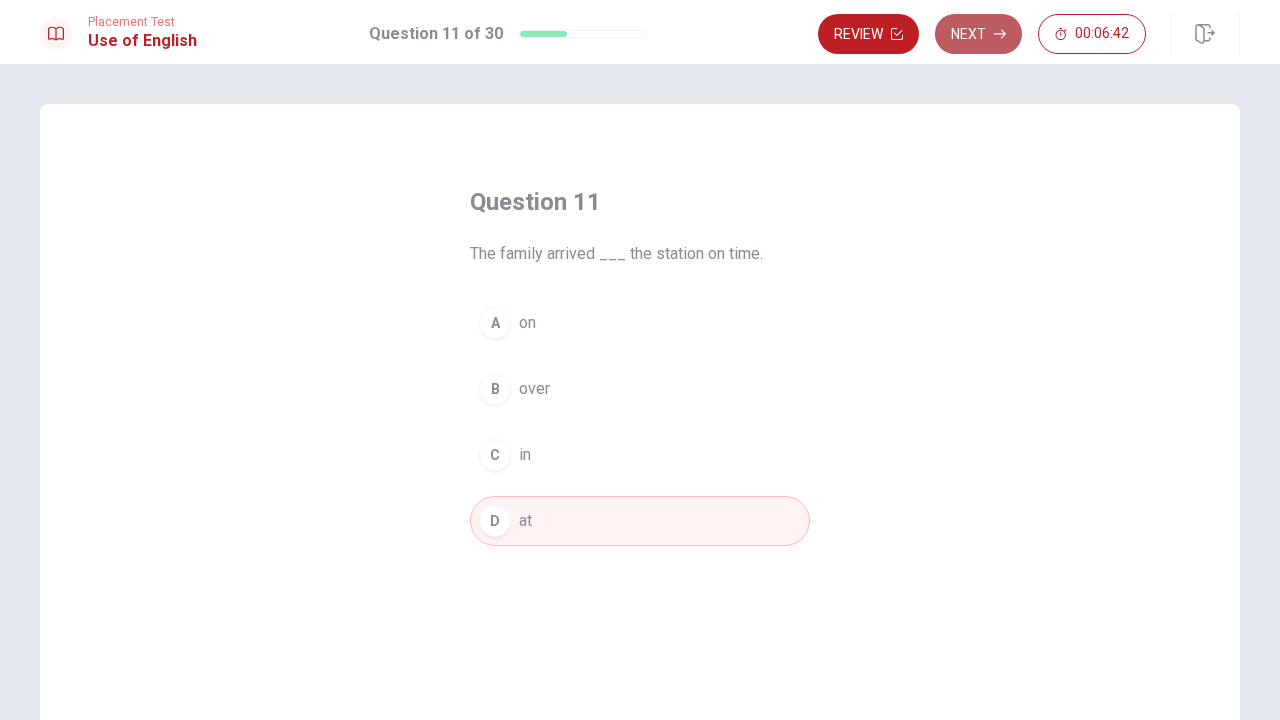 click 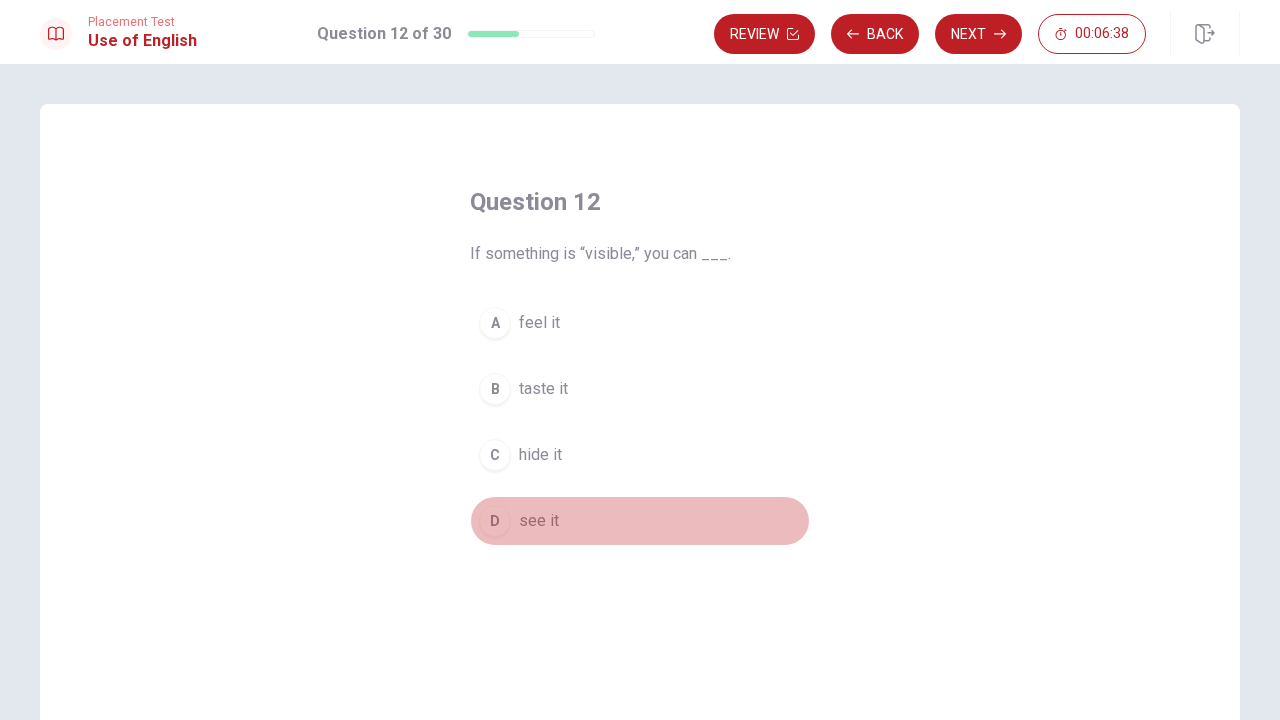 click on "D" at bounding box center [495, 521] 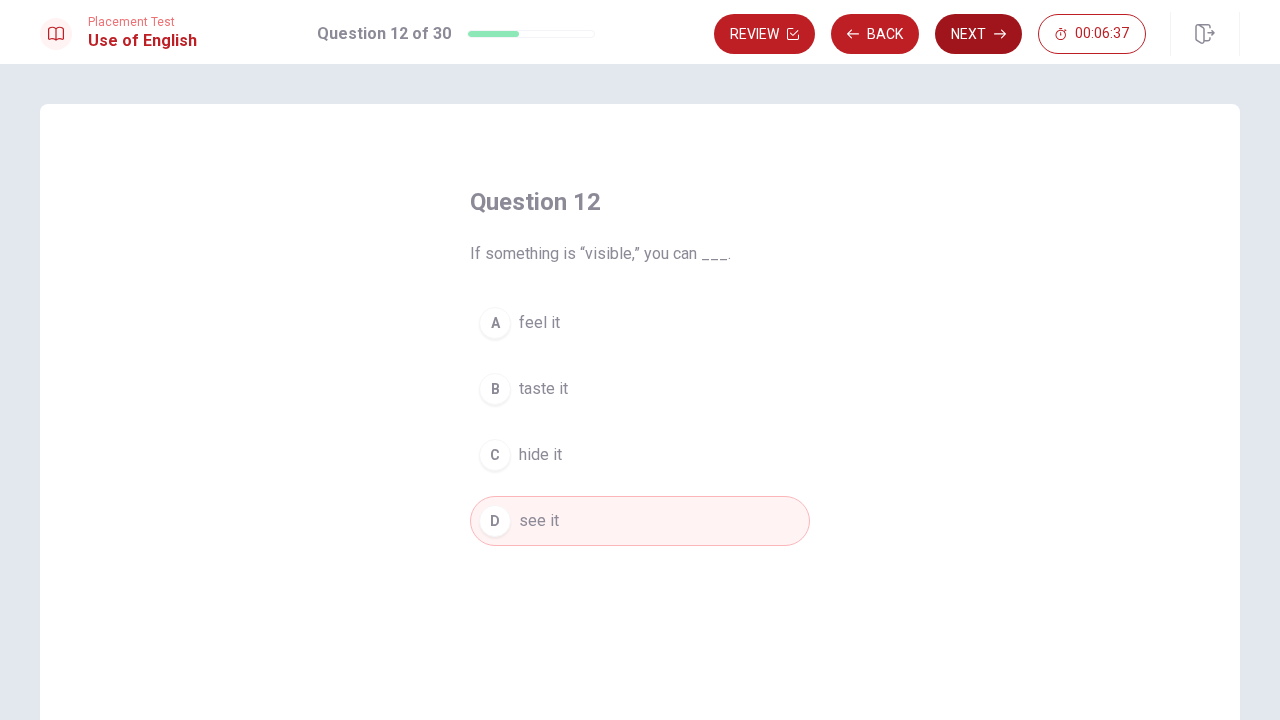 click on "Next" at bounding box center [978, 34] 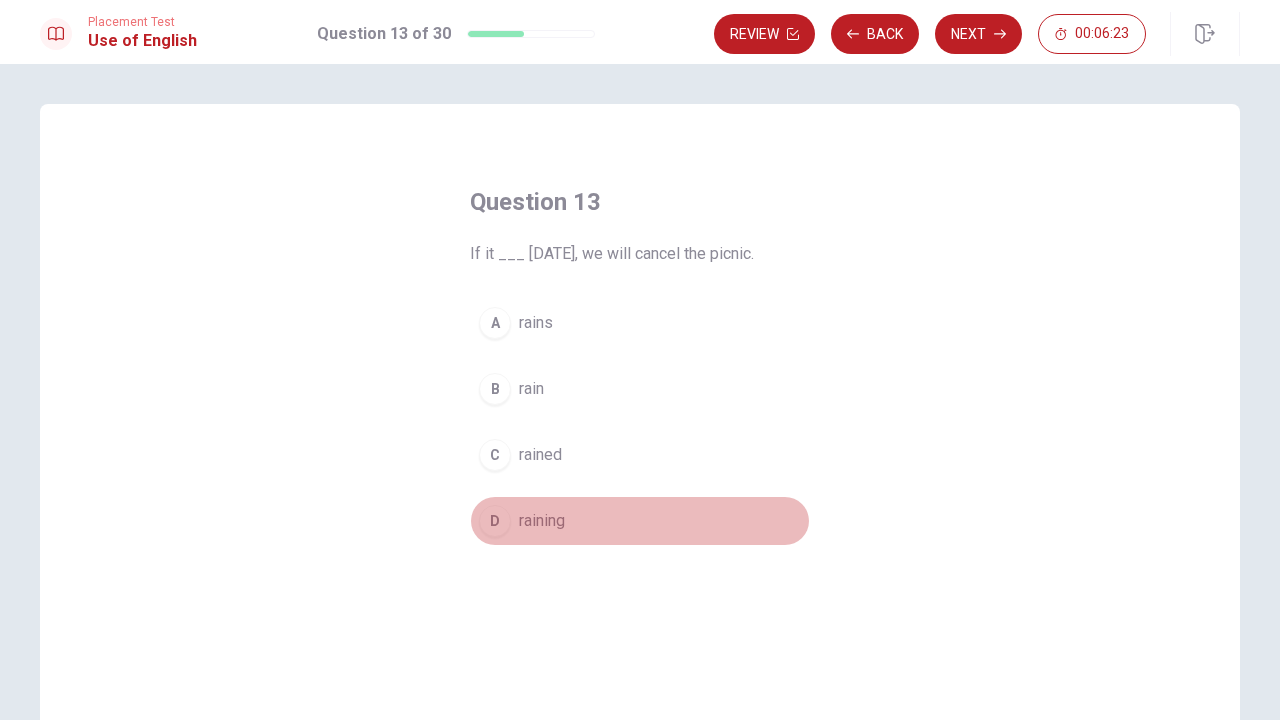 click on "D raining" at bounding box center [640, 521] 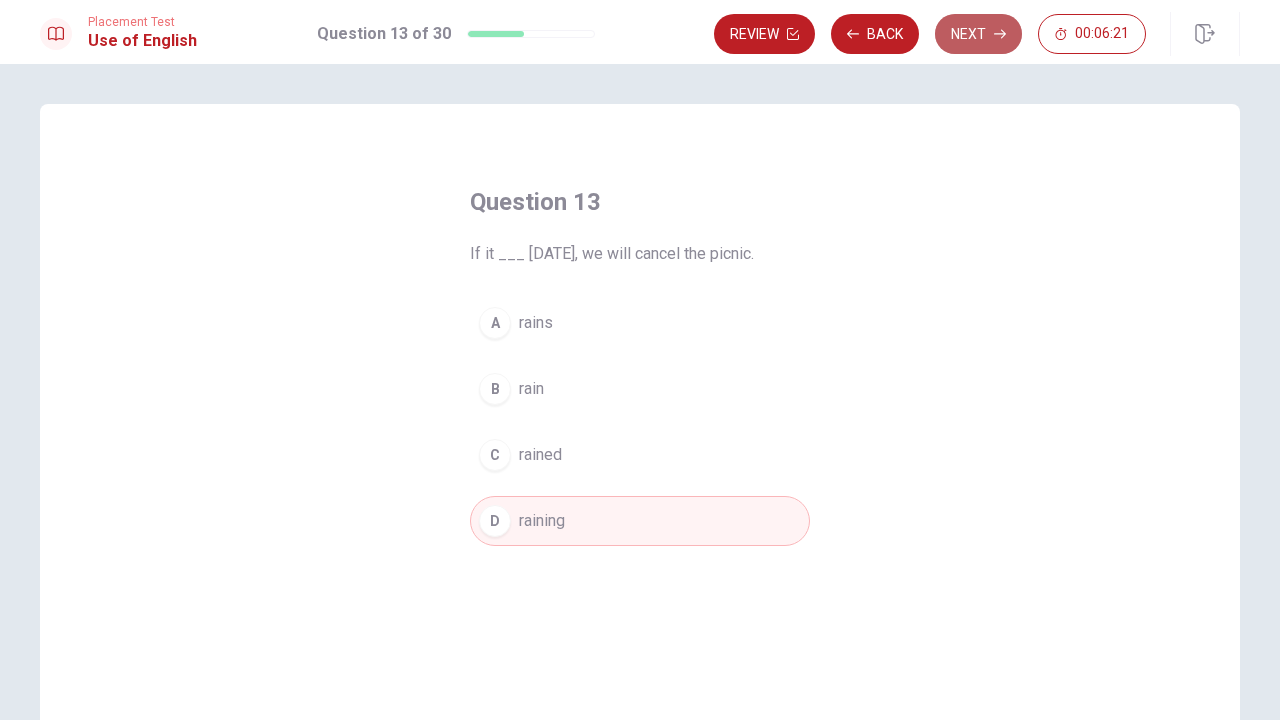 click on "Next" at bounding box center [978, 34] 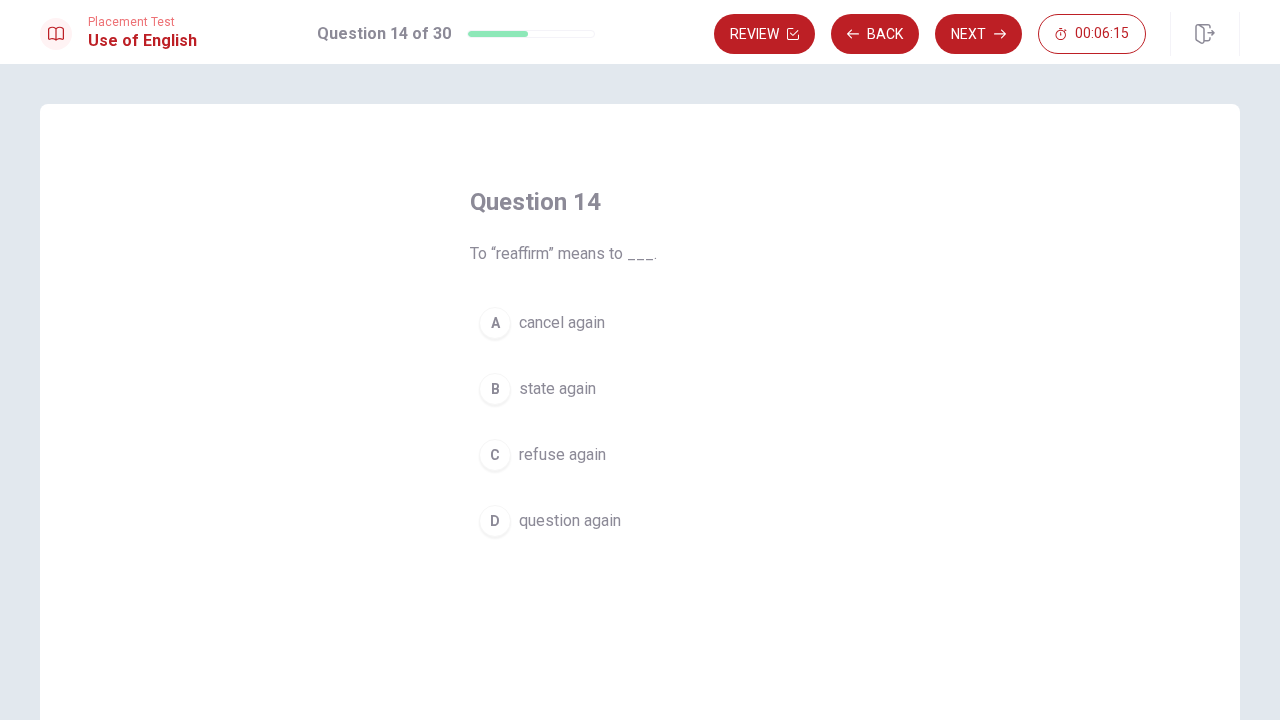 click on "C" at bounding box center (495, 455) 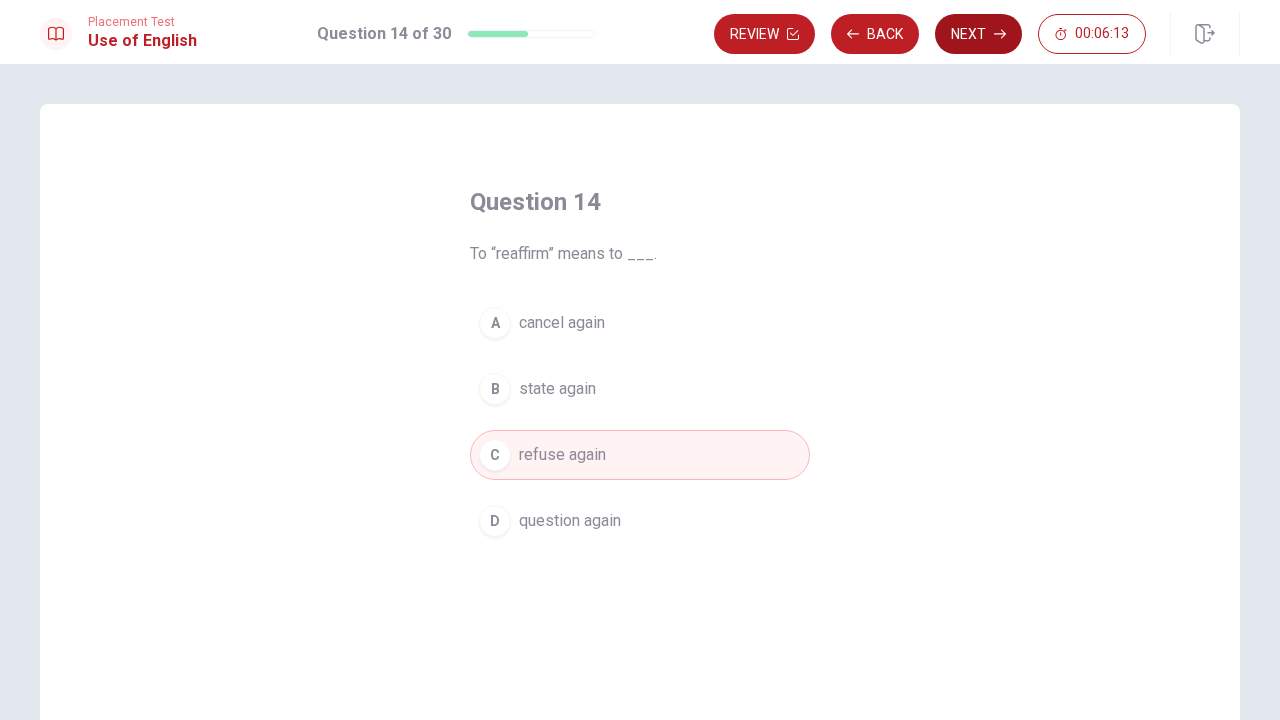 click 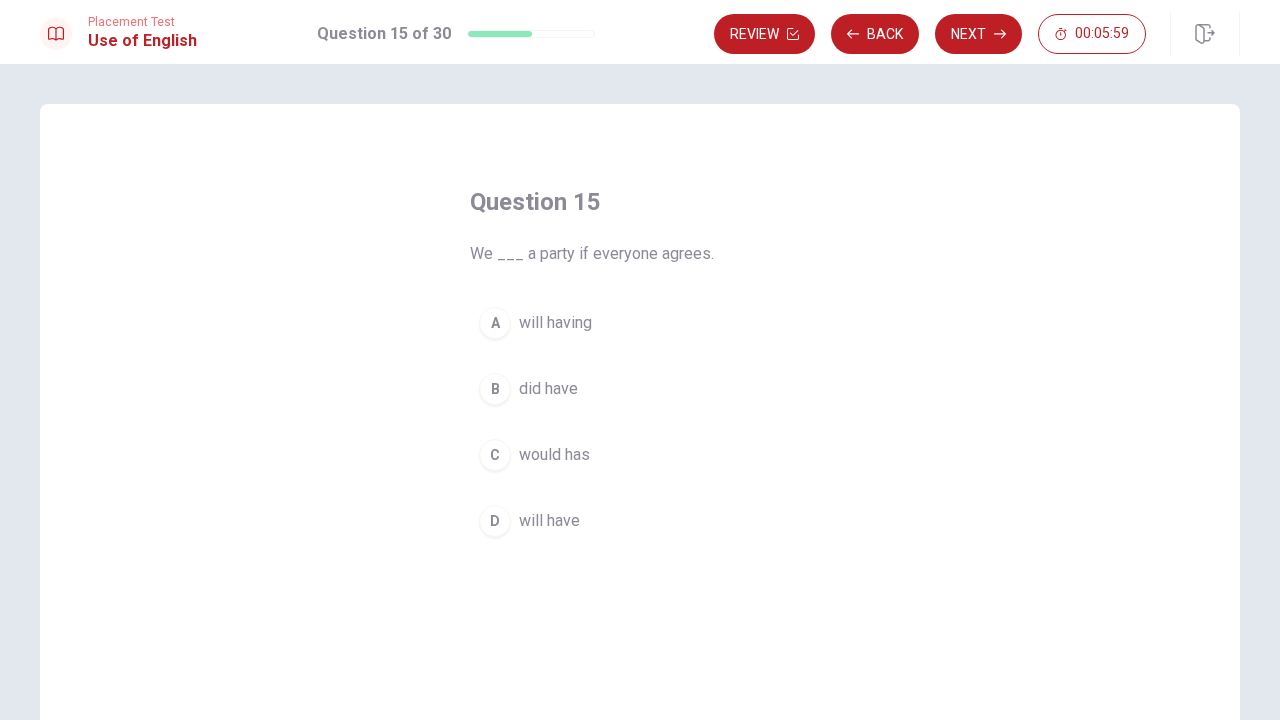 click on "will having" at bounding box center (555, 323) 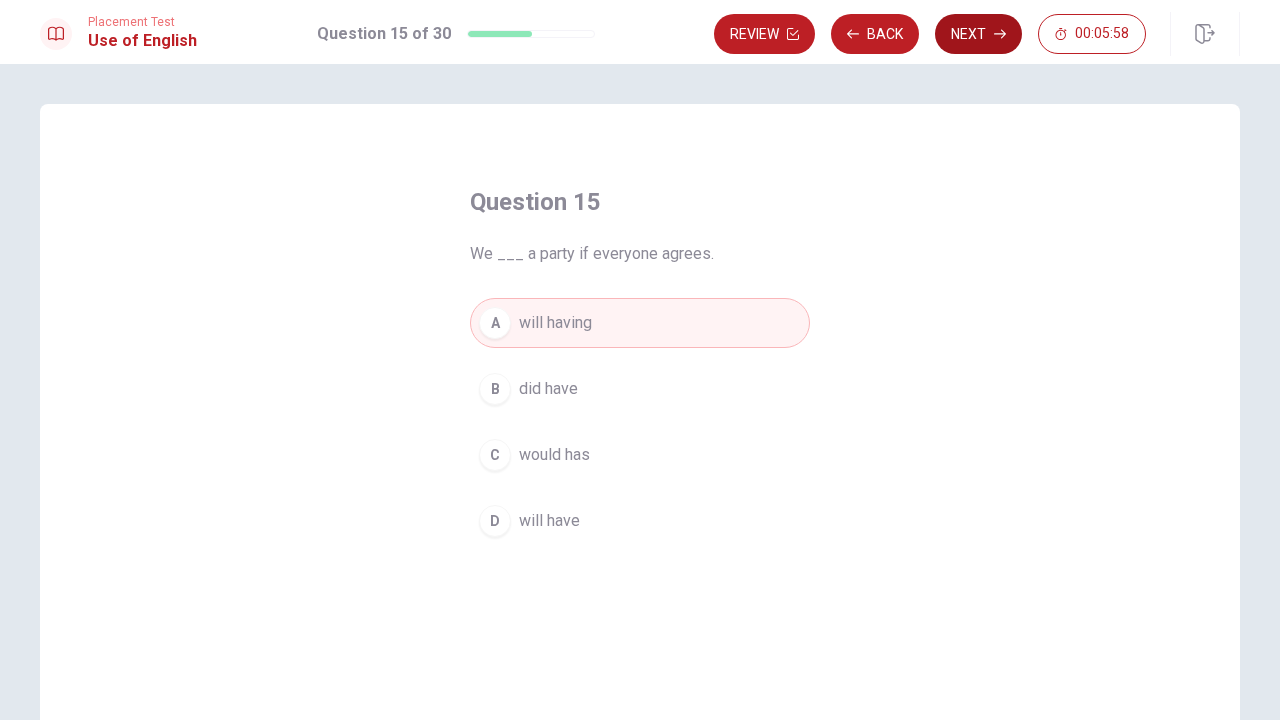 click on "Next" at bounding box center (978, 34) 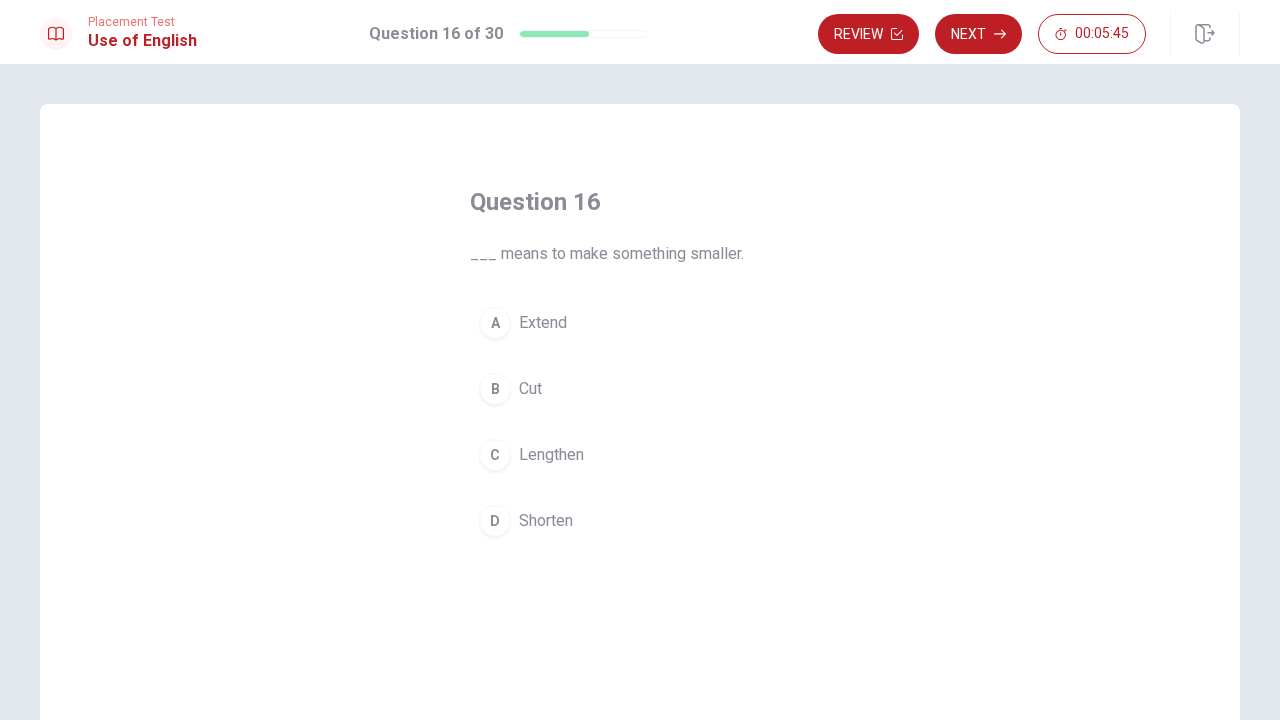 click on "Shorten" at bounding box center (546, 521) 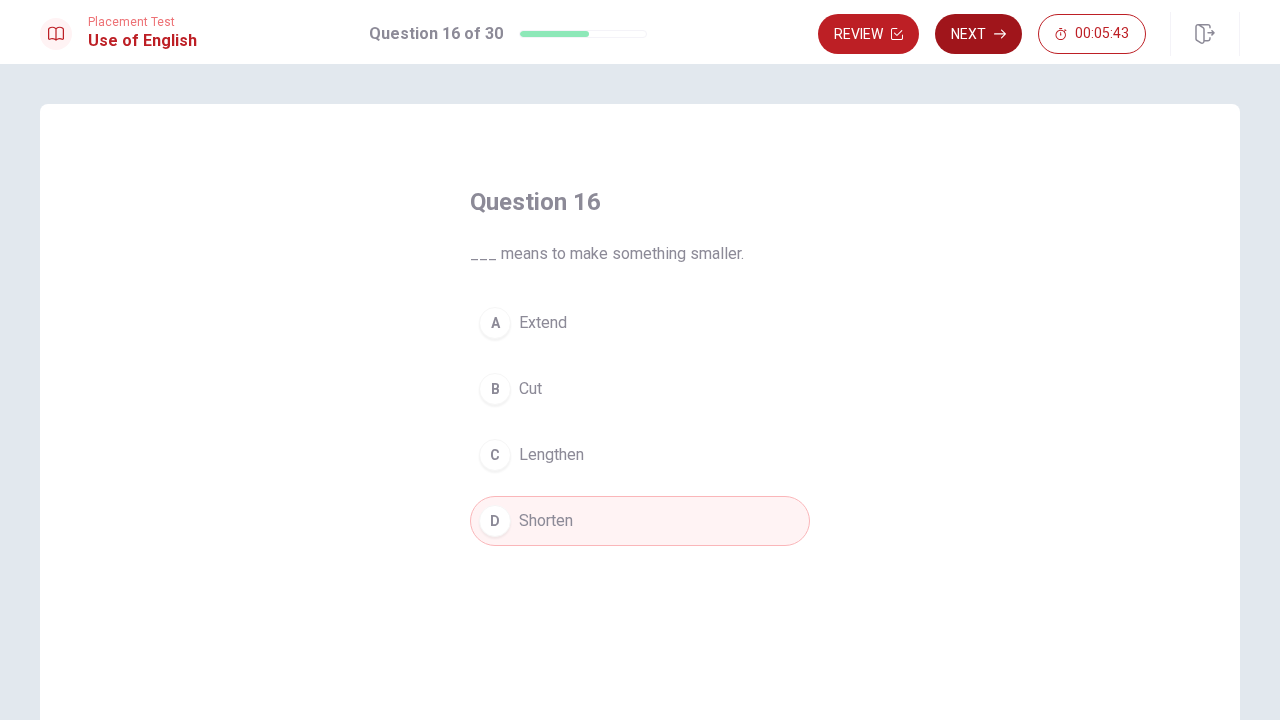 click on "Next" at bounding box center (978, 34) 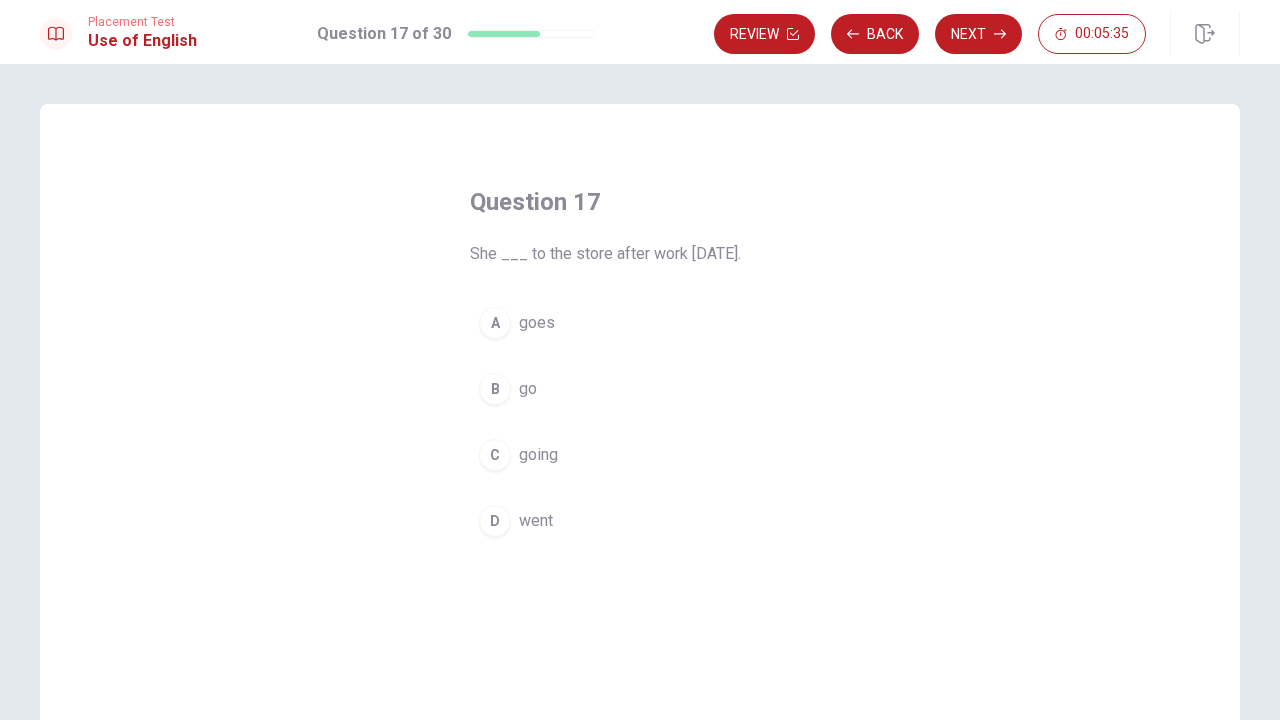 click on "A" at bounding box center (495, 323) 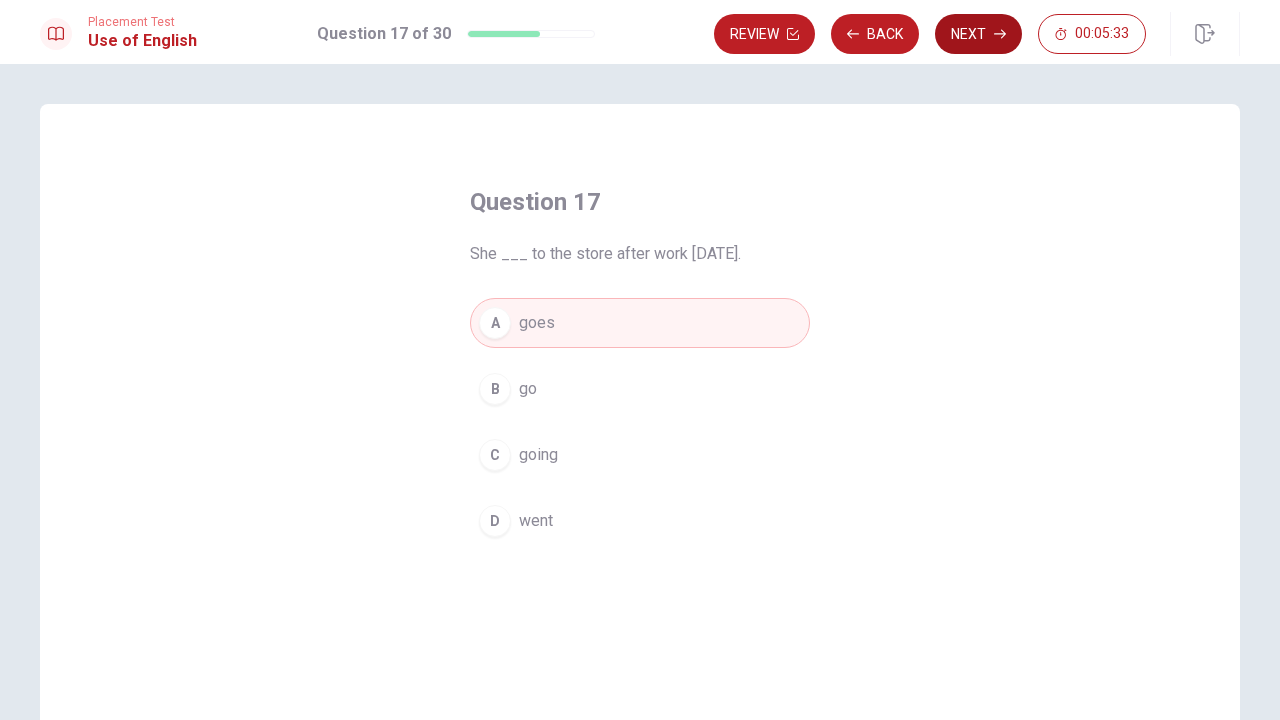 click on "Next" at bounding box center [978, 34] 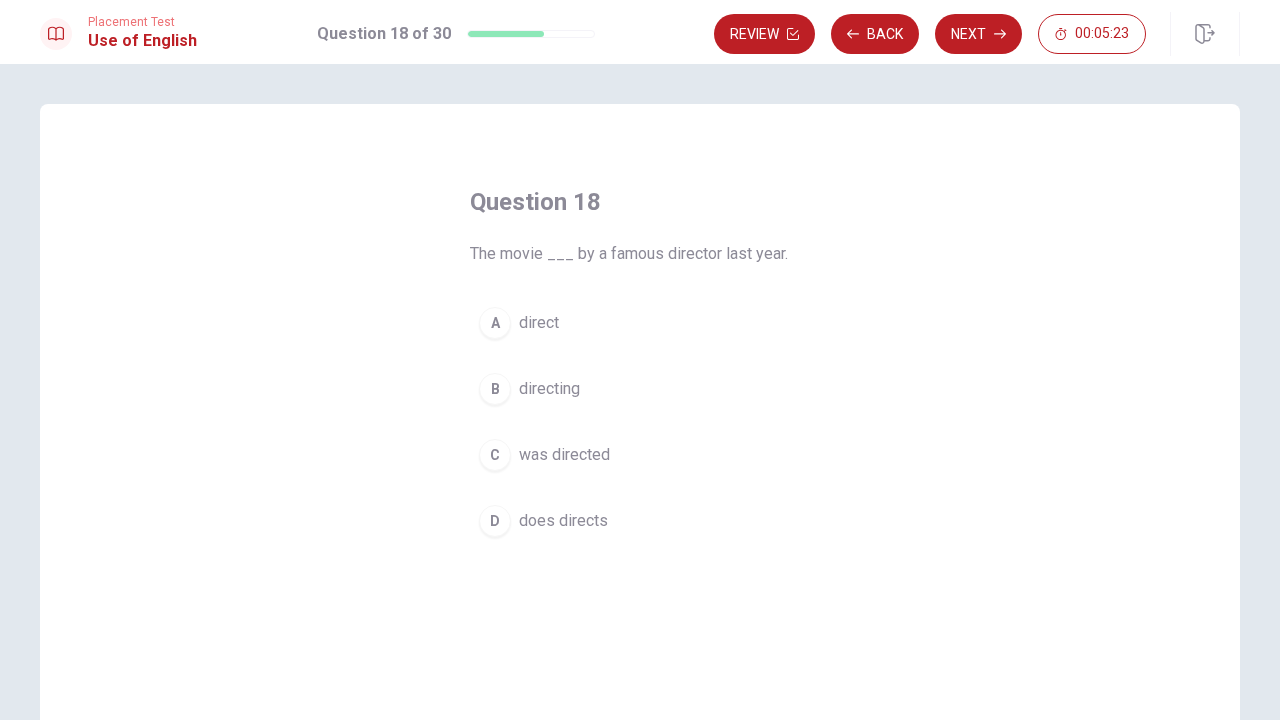 click on "was directed" at bounding box center (564, 455) 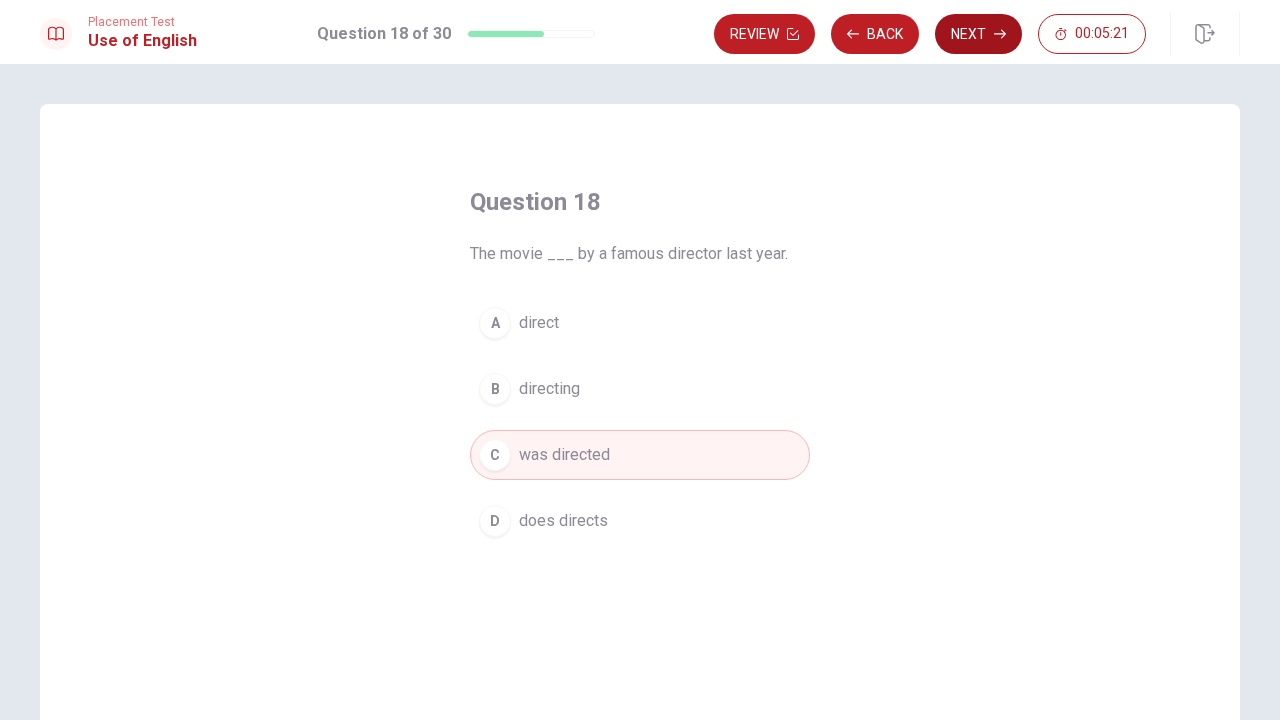 click on "Next" at bounding box center (978, 34) 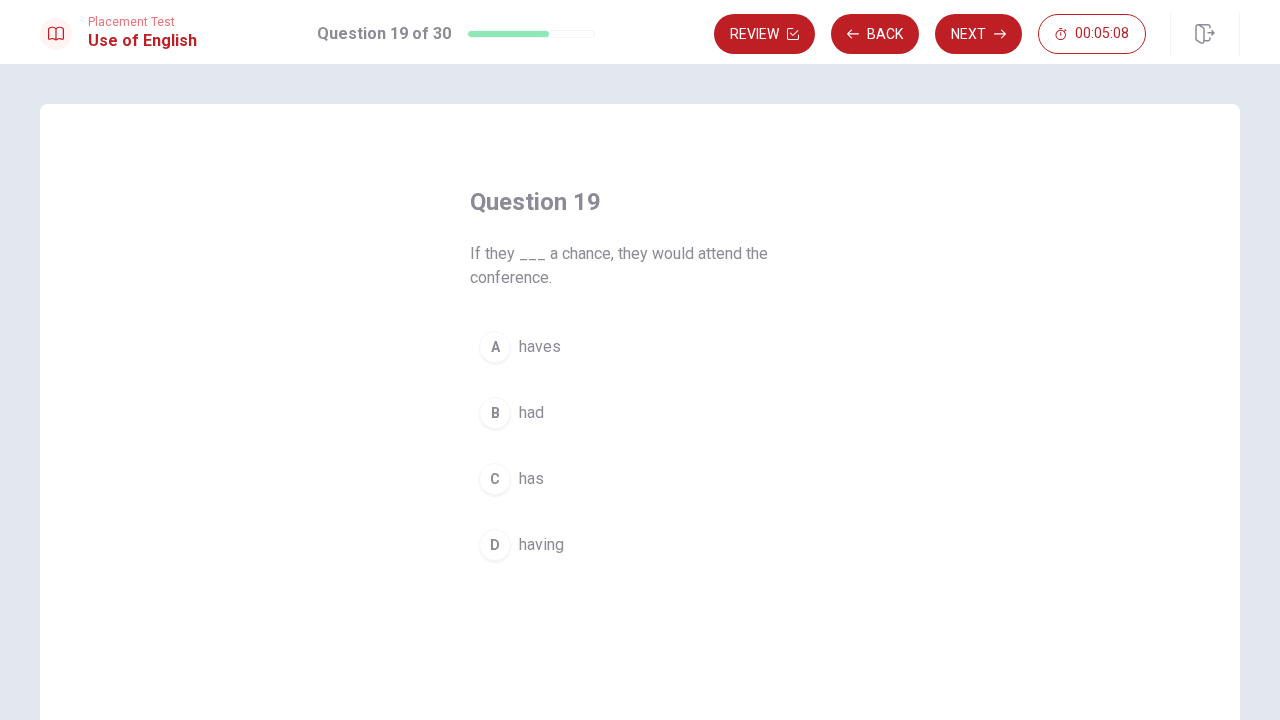 click on "B" at bounding box center (495, 413) 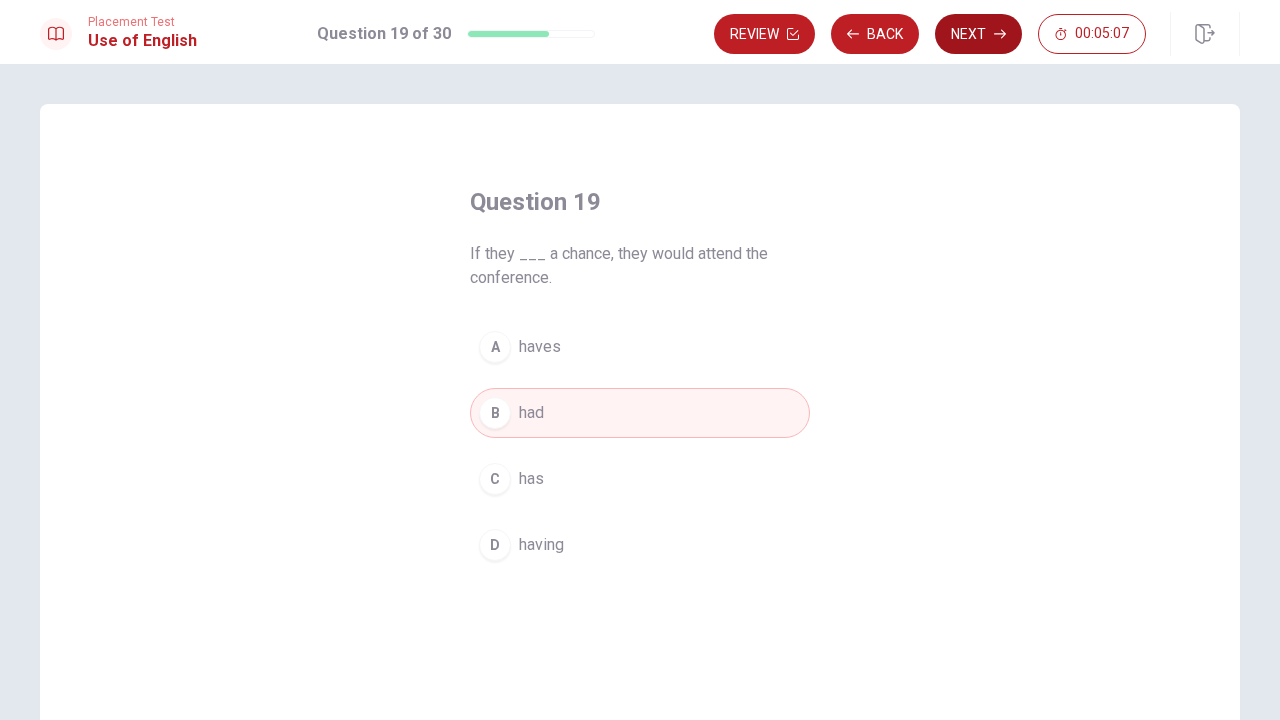 click on "Next" at bounding box center (978, 34) 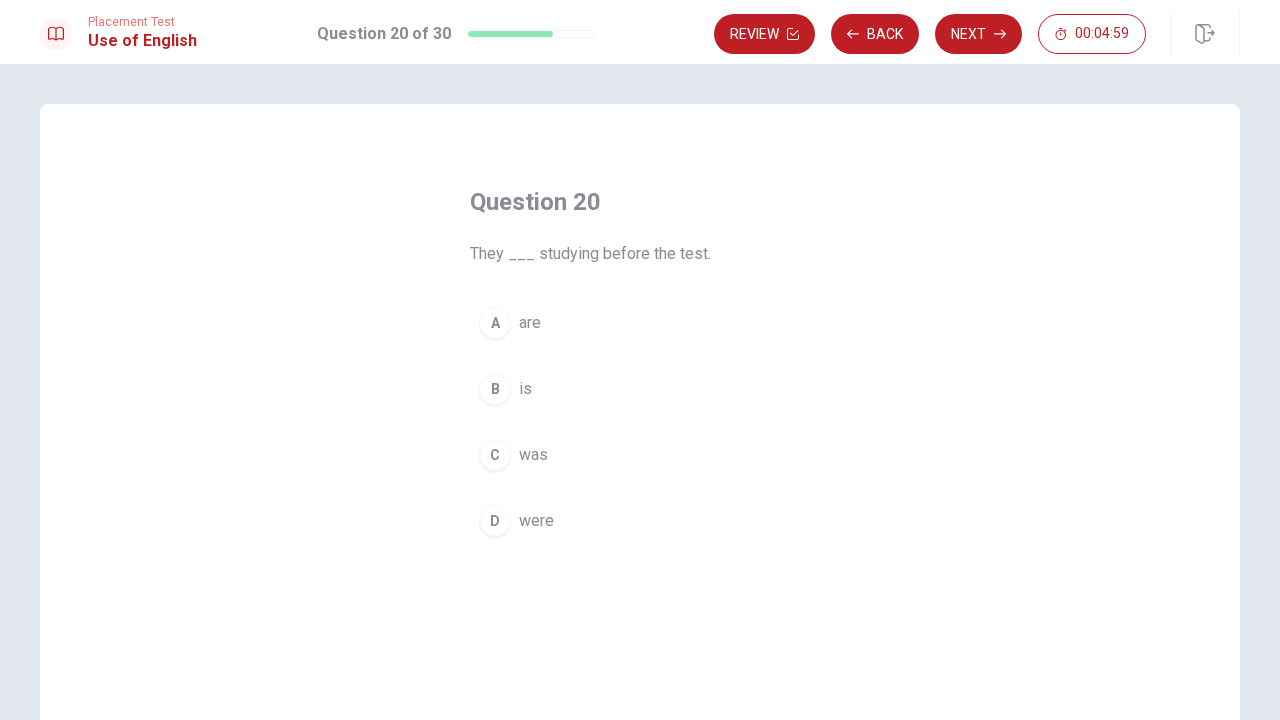 click on "A" at bounding box center (495, 323) 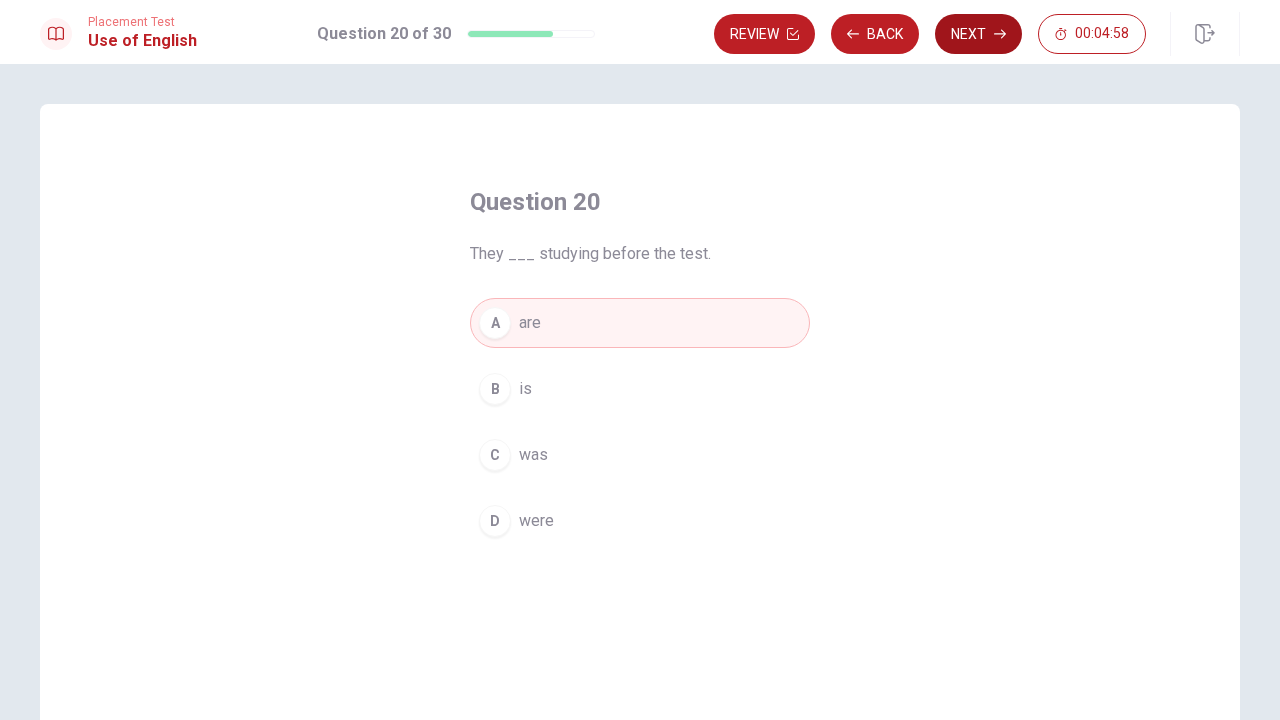 click on "Next" at bounding box center [978, 34] 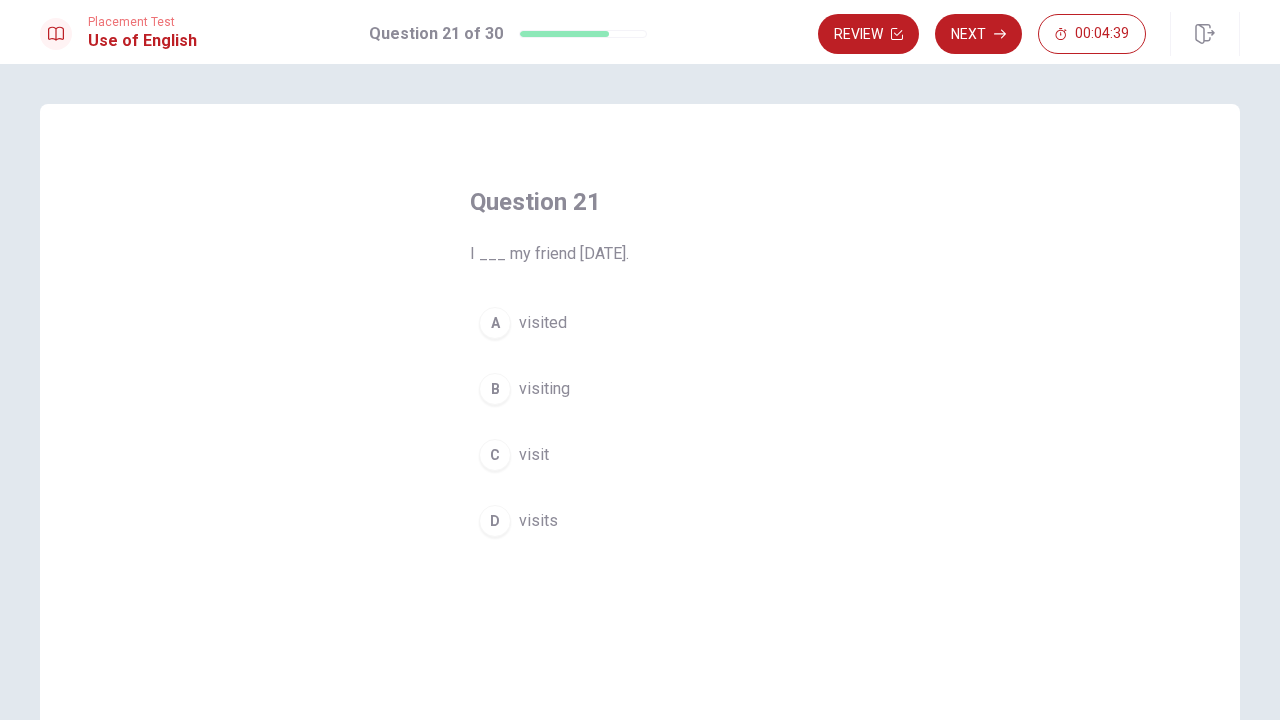 click on "A" at bounding box center [495, 323] 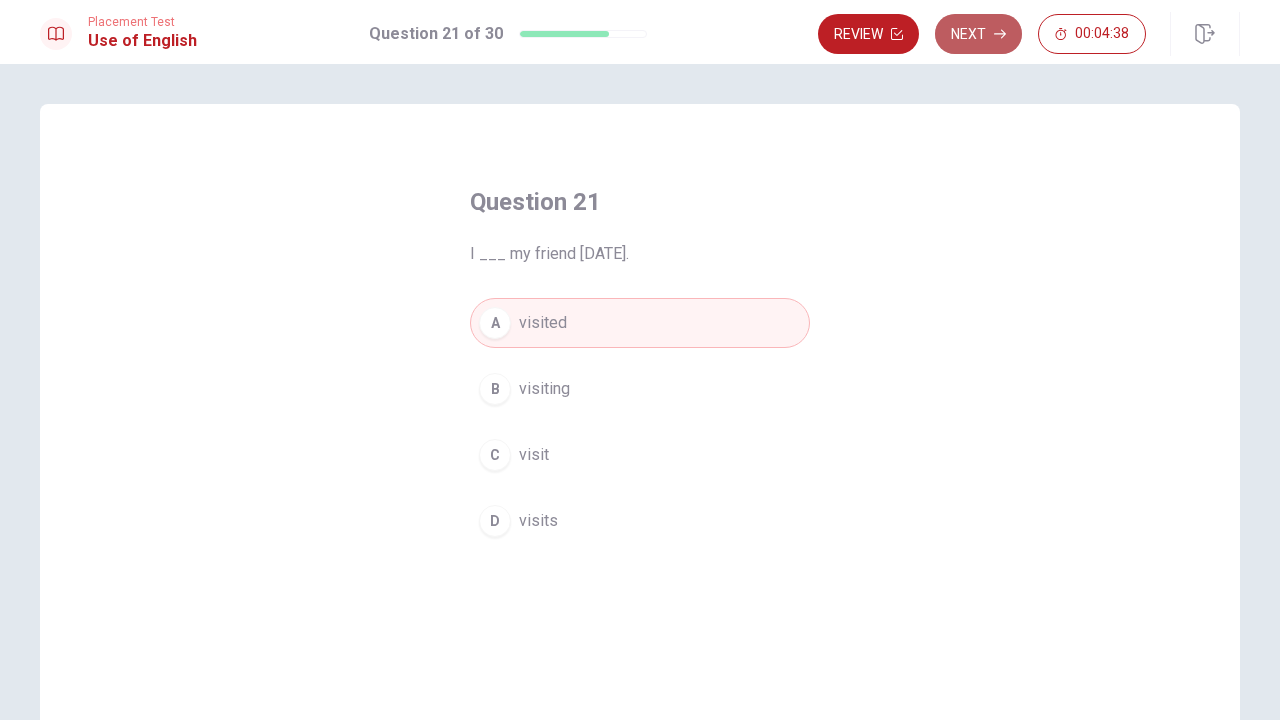click on "Next" at bounding box center [978, 34] 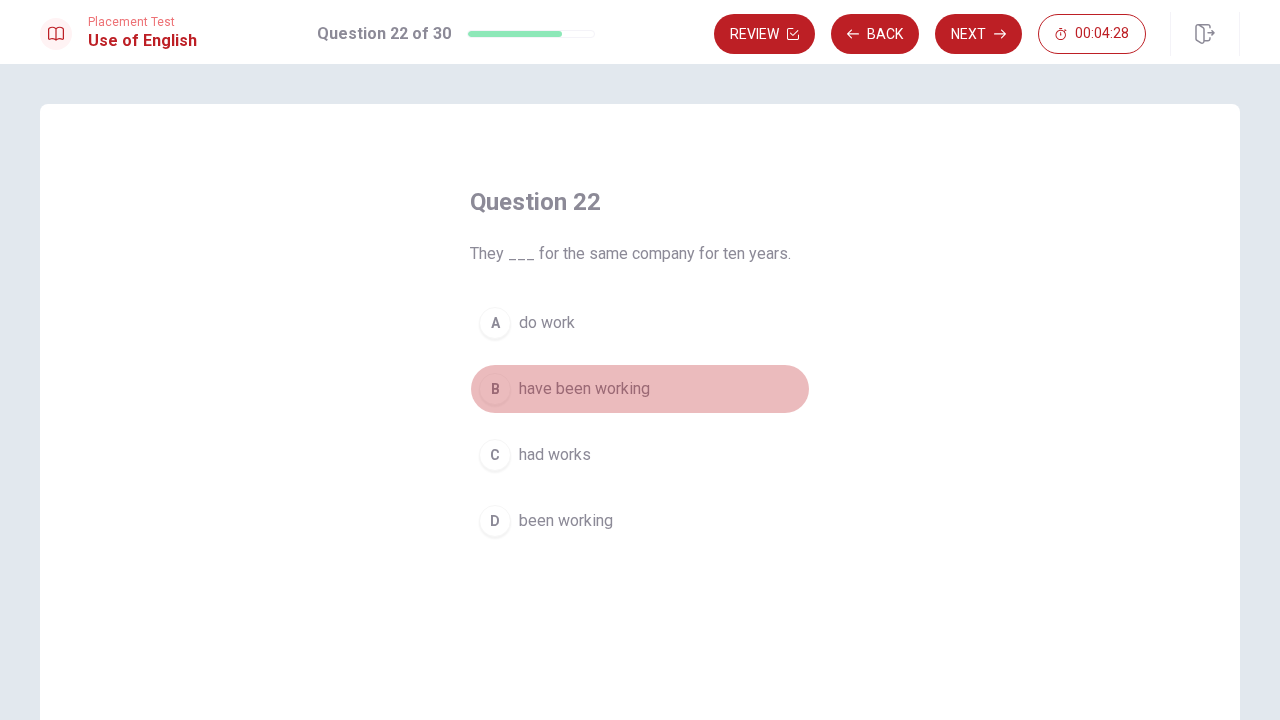 click on "B" at bounding box center (495, 389) 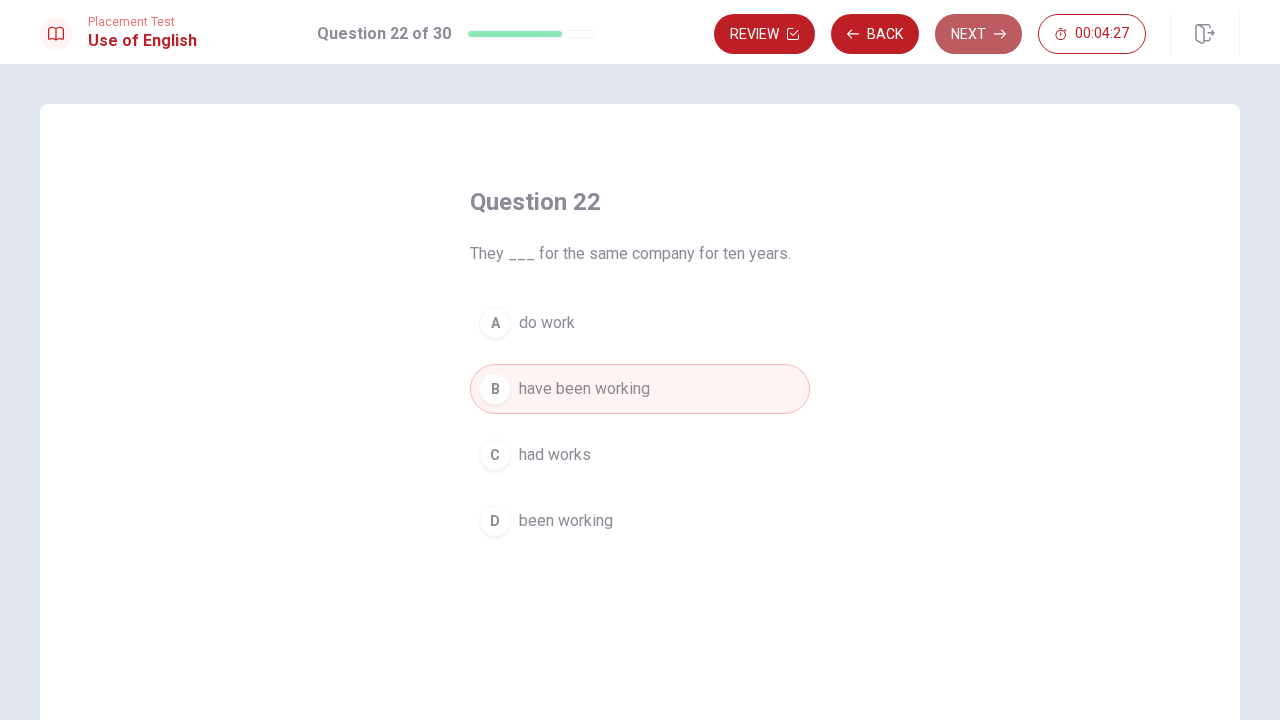 click on "Next" at bounding box center [978, 34] 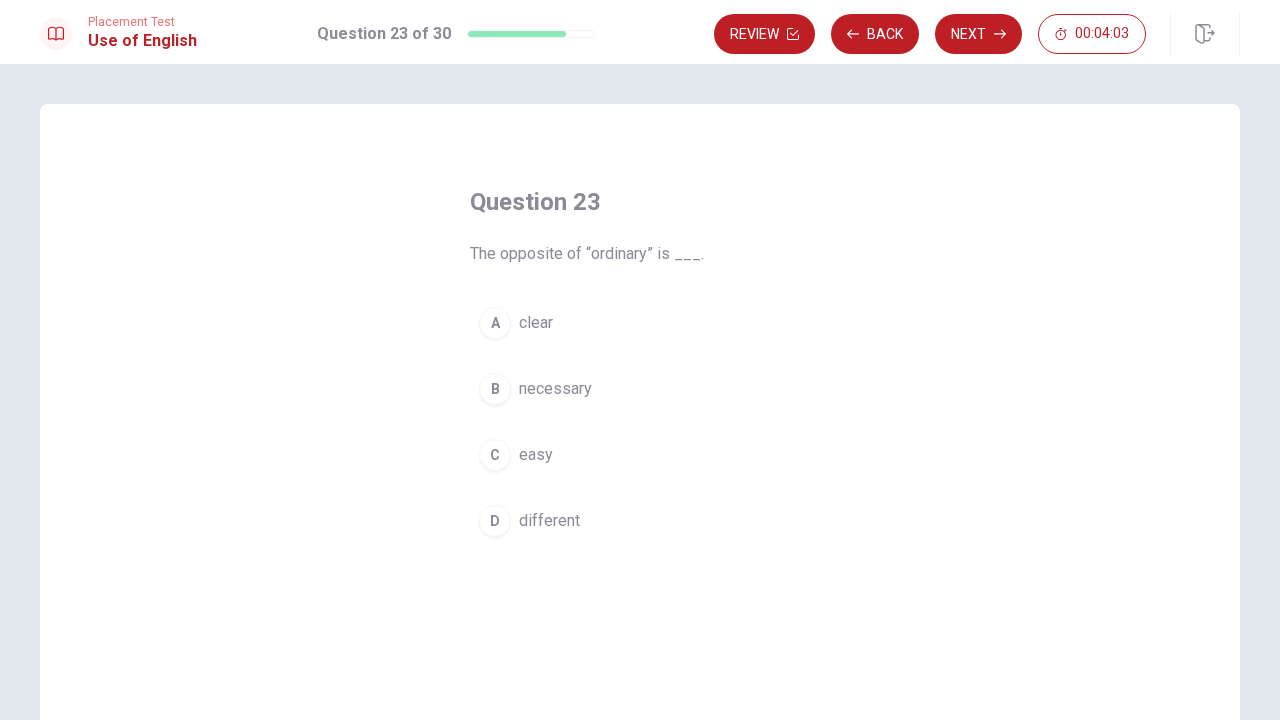 click on "D" at bounding box center (495, 521) 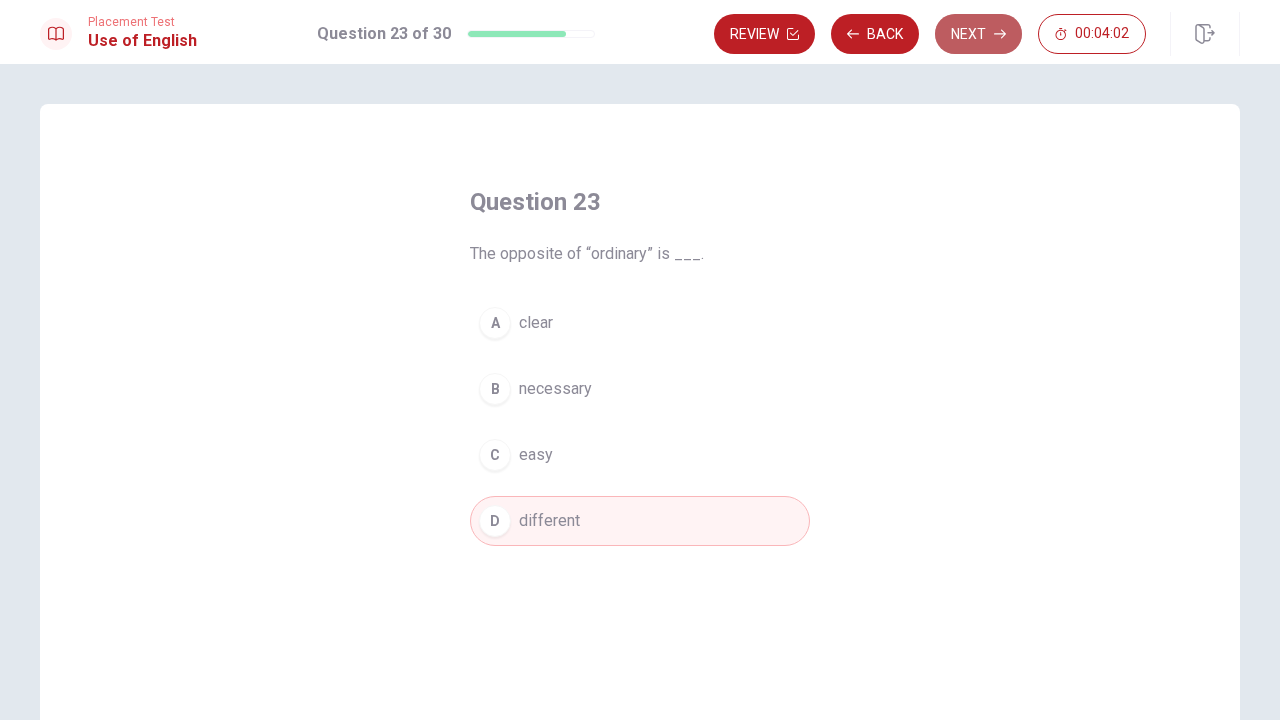 click on "Next" at bounding box center (978, 34) 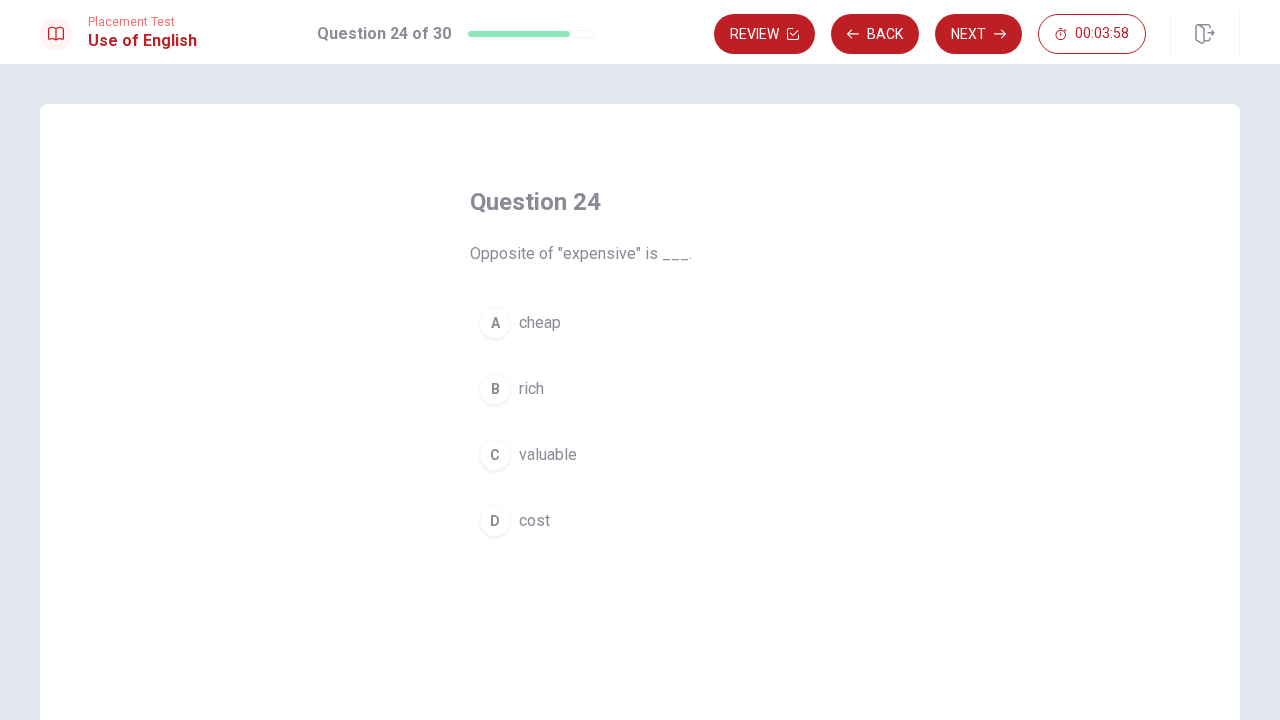 click on "A" at bounding box center (495, 323) 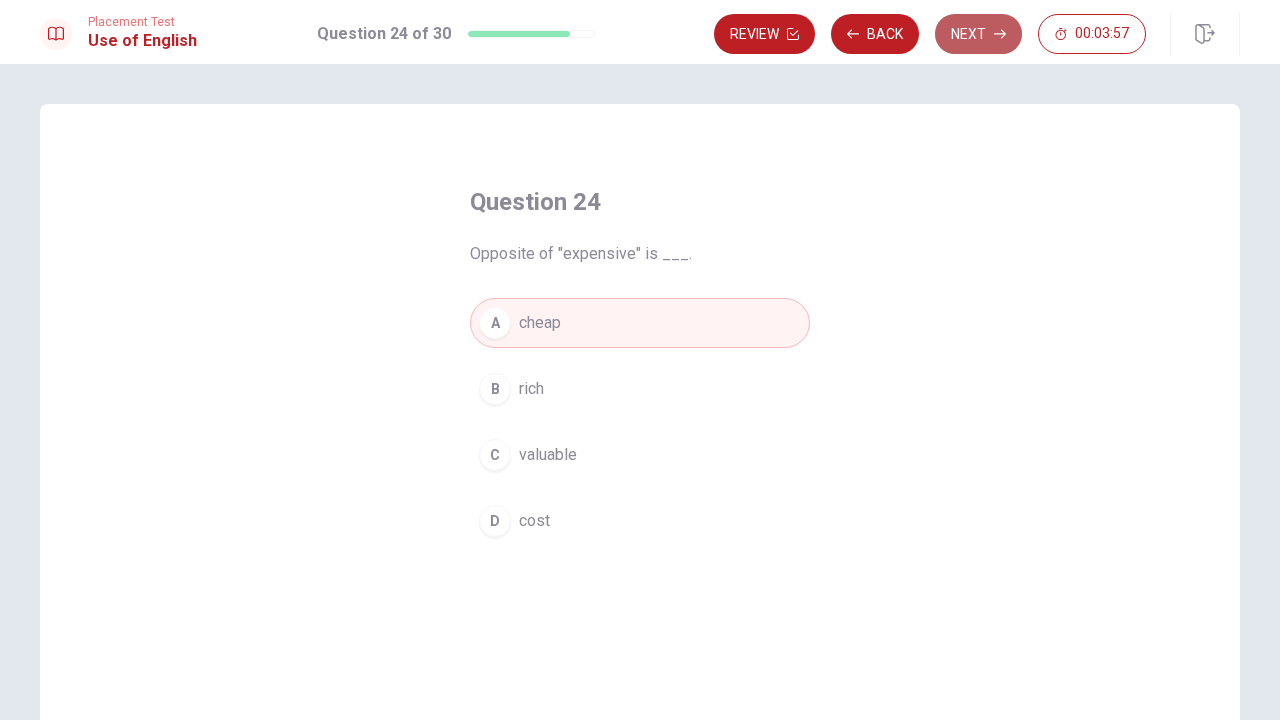 click on "Next" at bounding box center (978, 34) 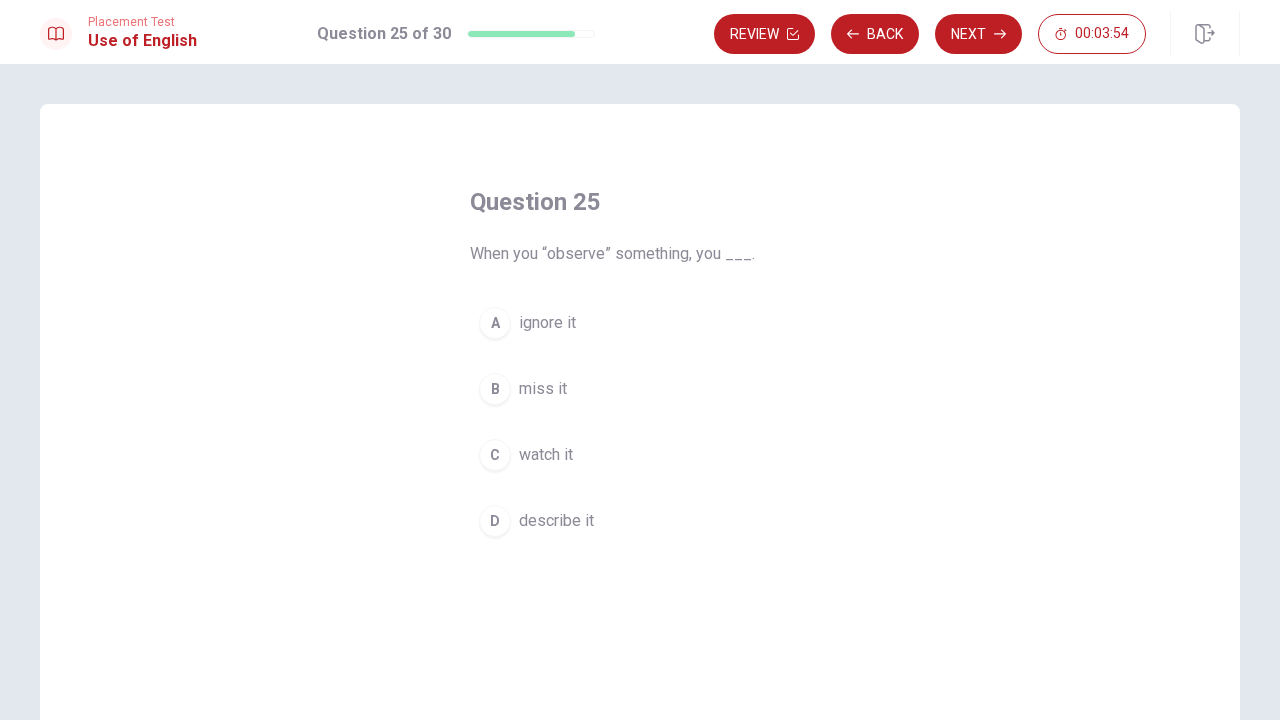 click on "D" at bounding box center (495, 521) 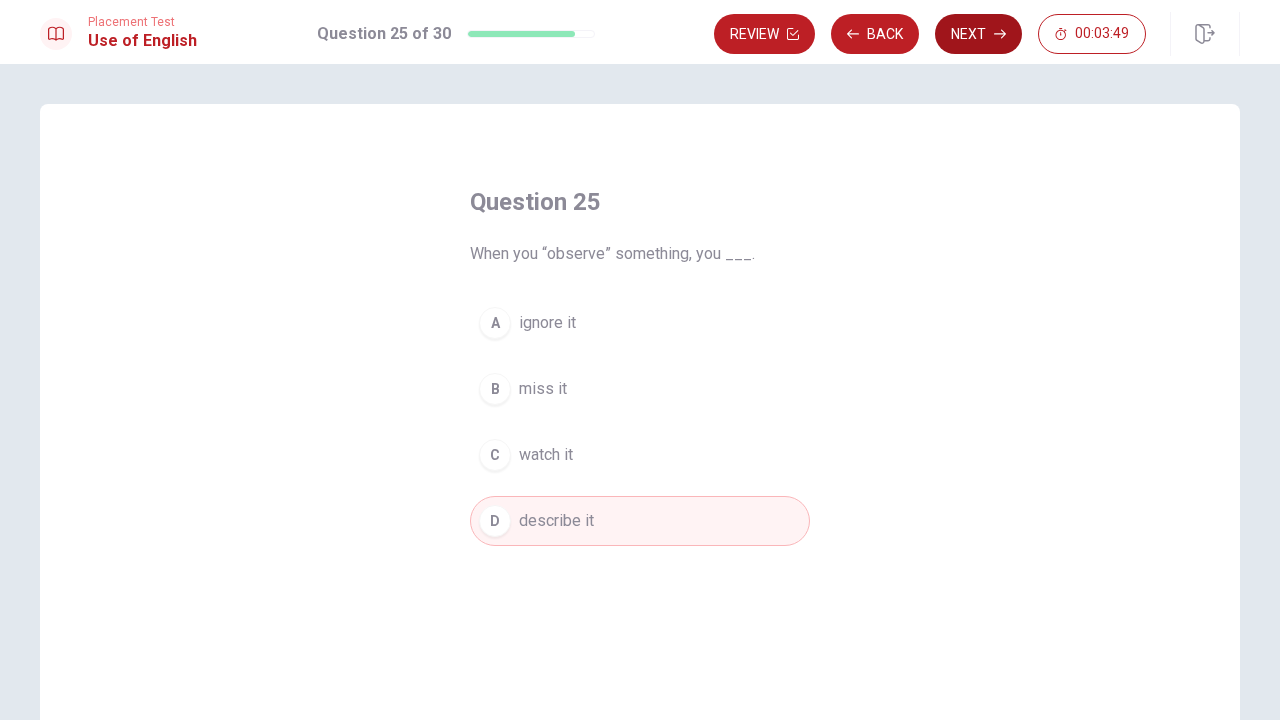 click on "Next" at bounding box center [978, 34] 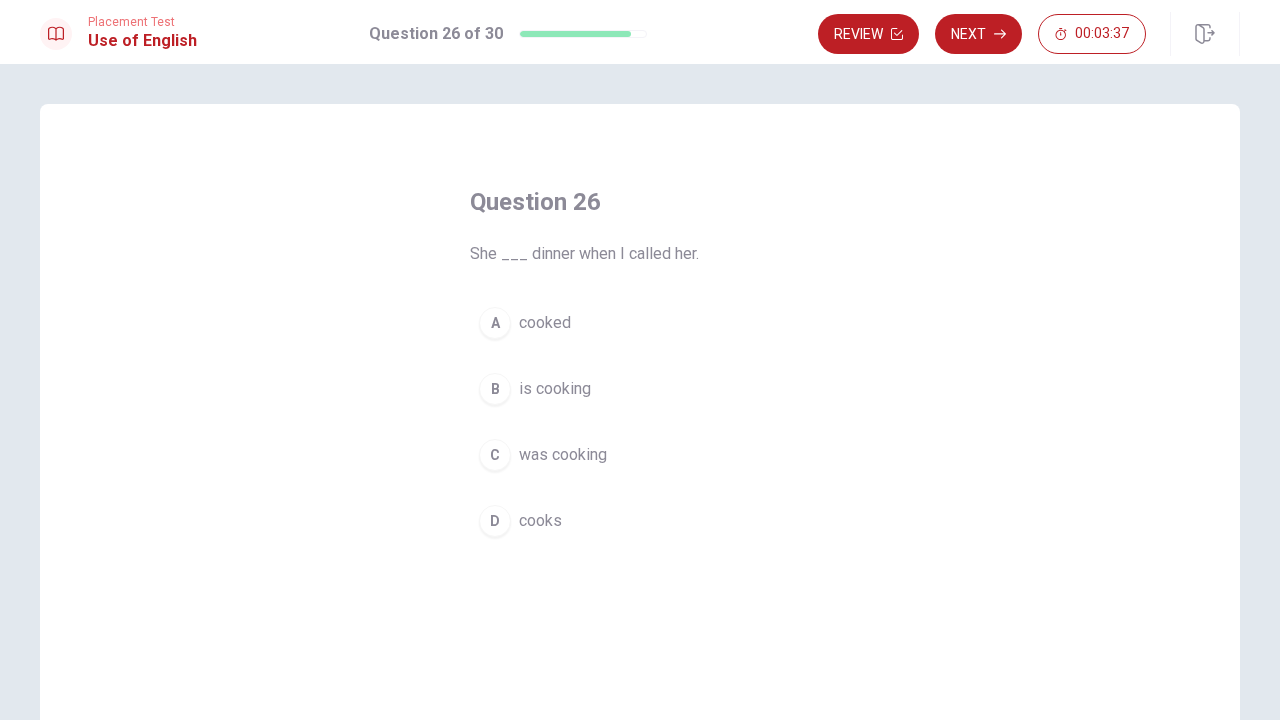 click on "is cooking" at bounding box center [555, 389] 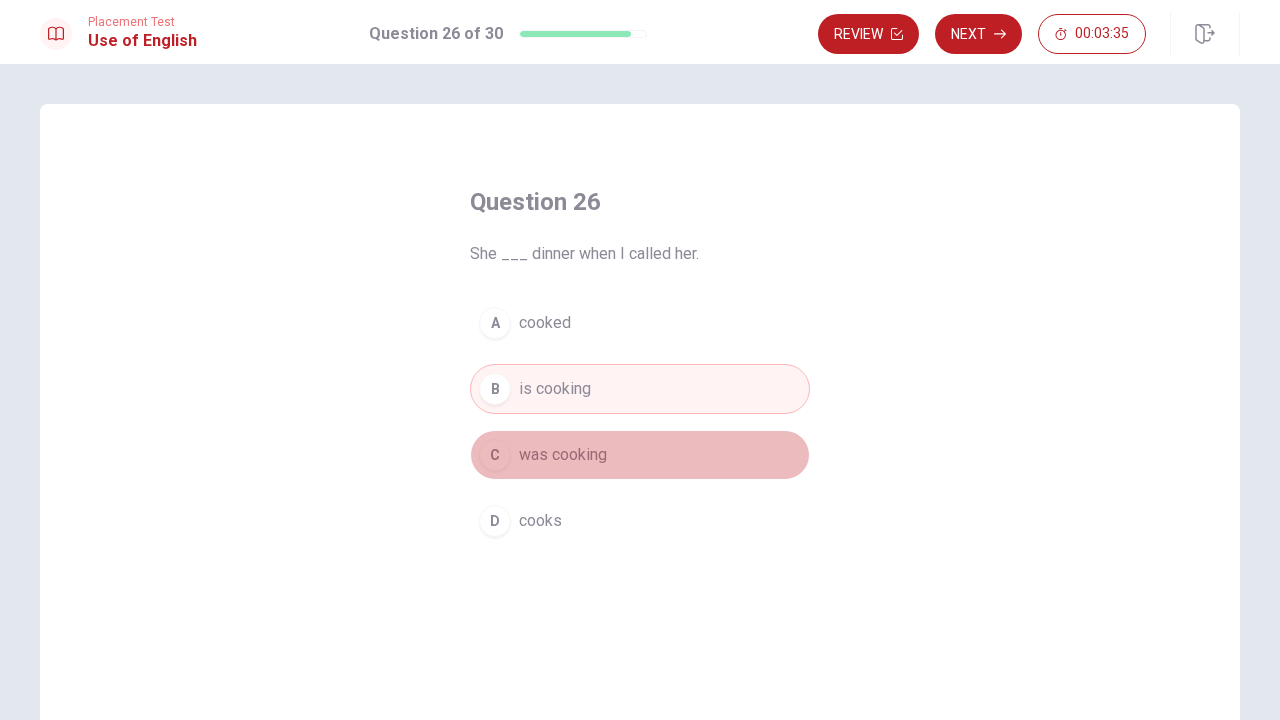 click on "was cooking" at bounding box center [563, 455] 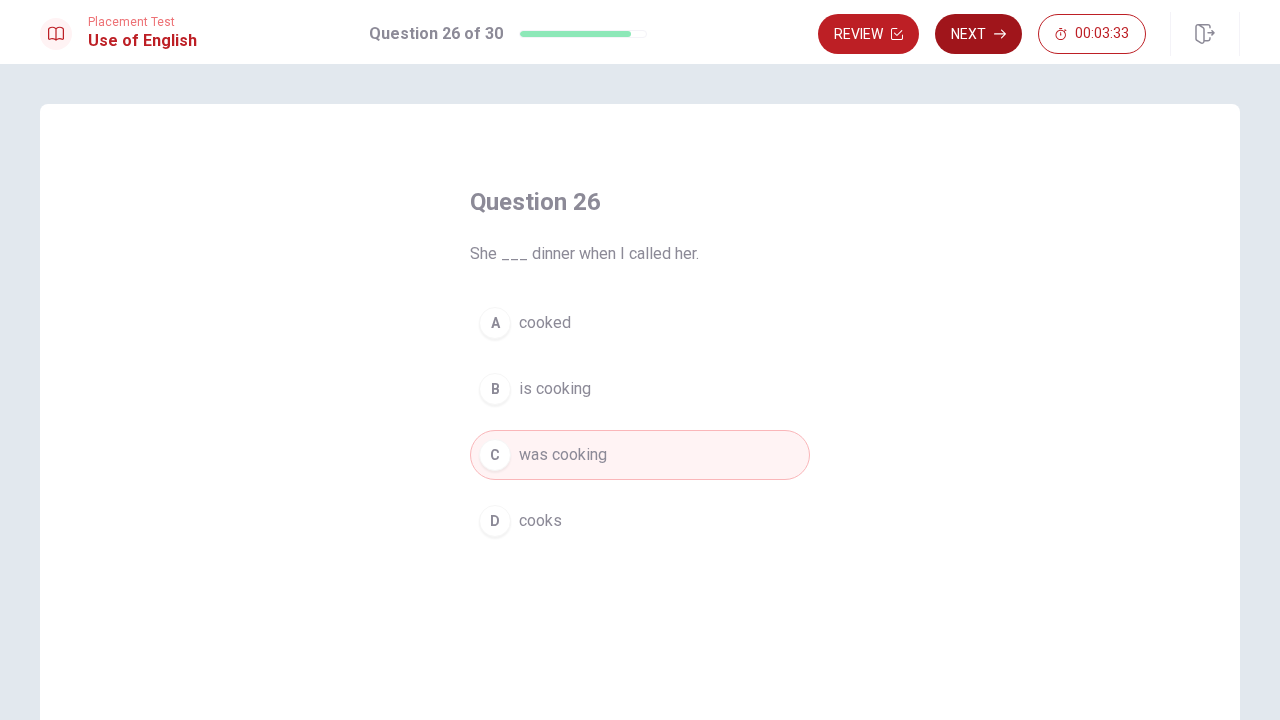 click on "Next" at bounding box center [978, 34] 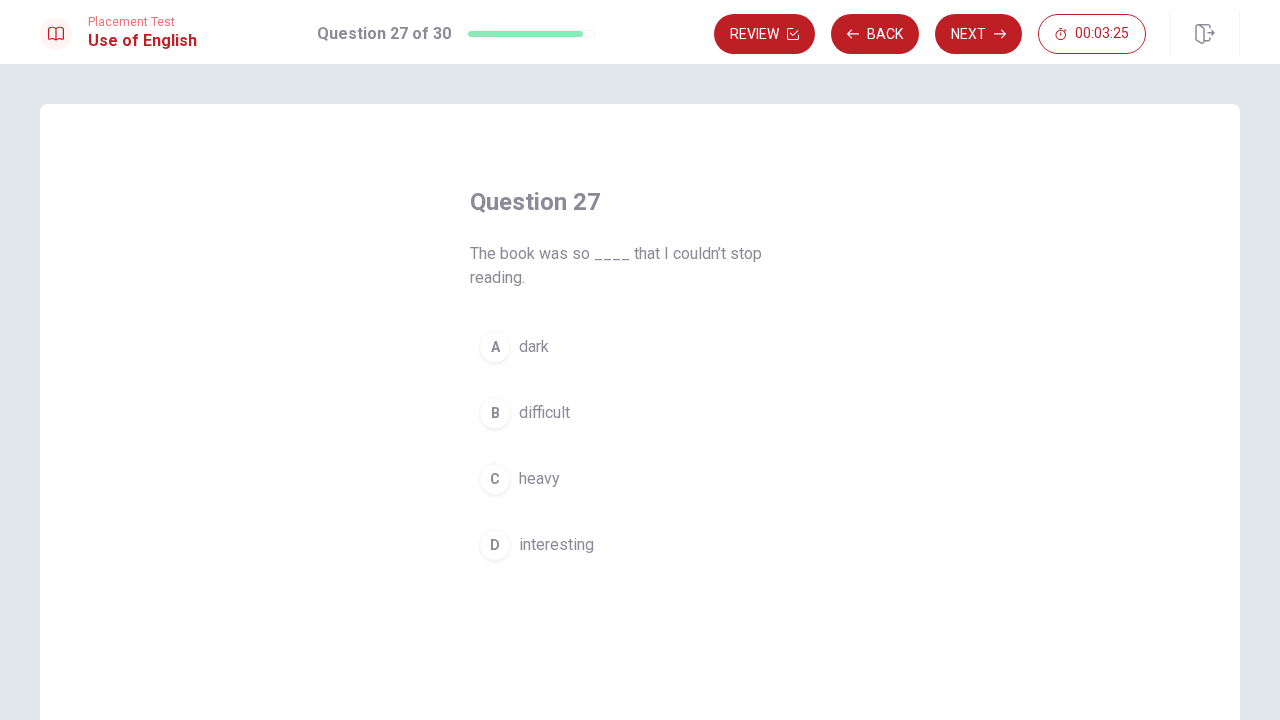 click on "interesting" at bounding box center [556, 545] 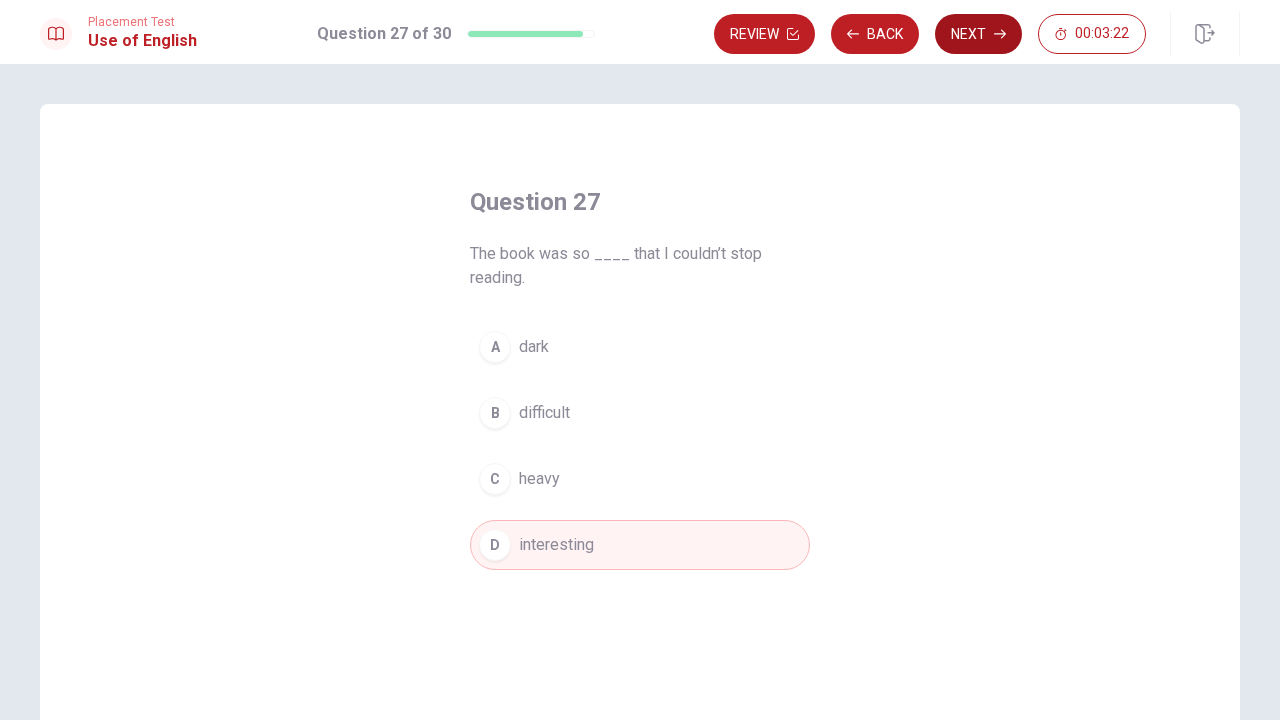 click on "Next" at bounding box center (978, 34) 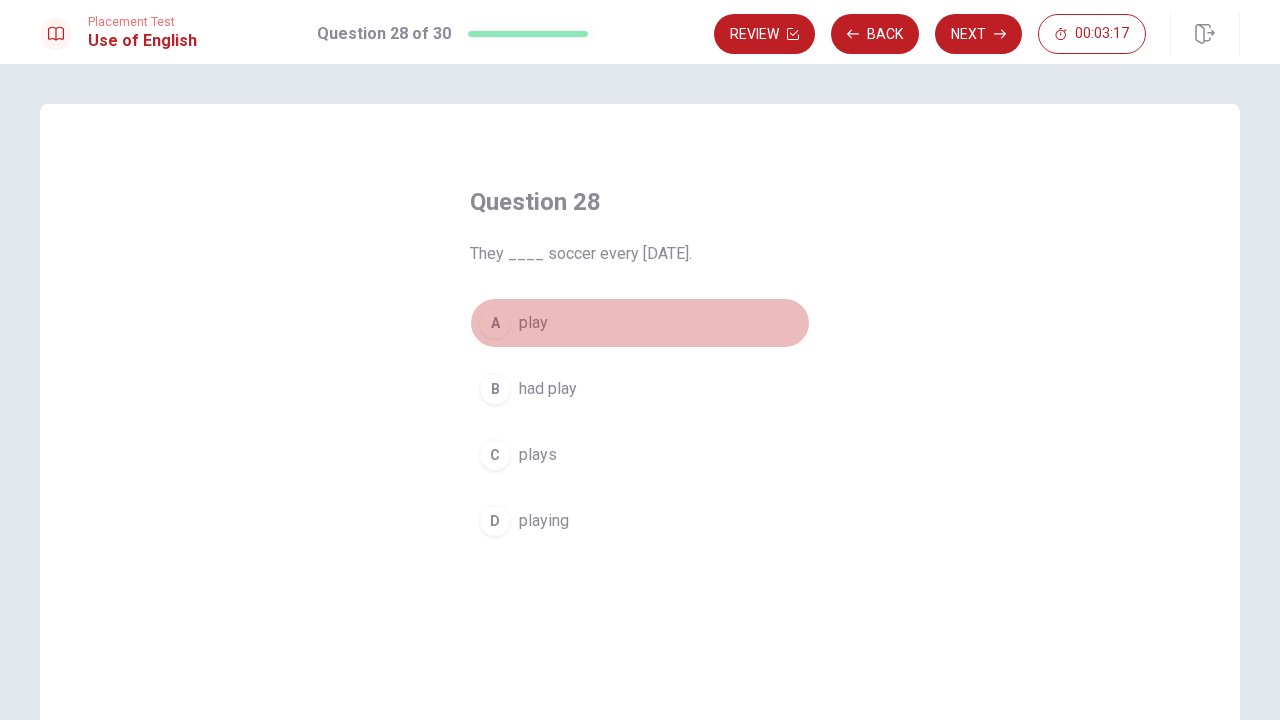 click on "A" at bounding box center (495, 323) 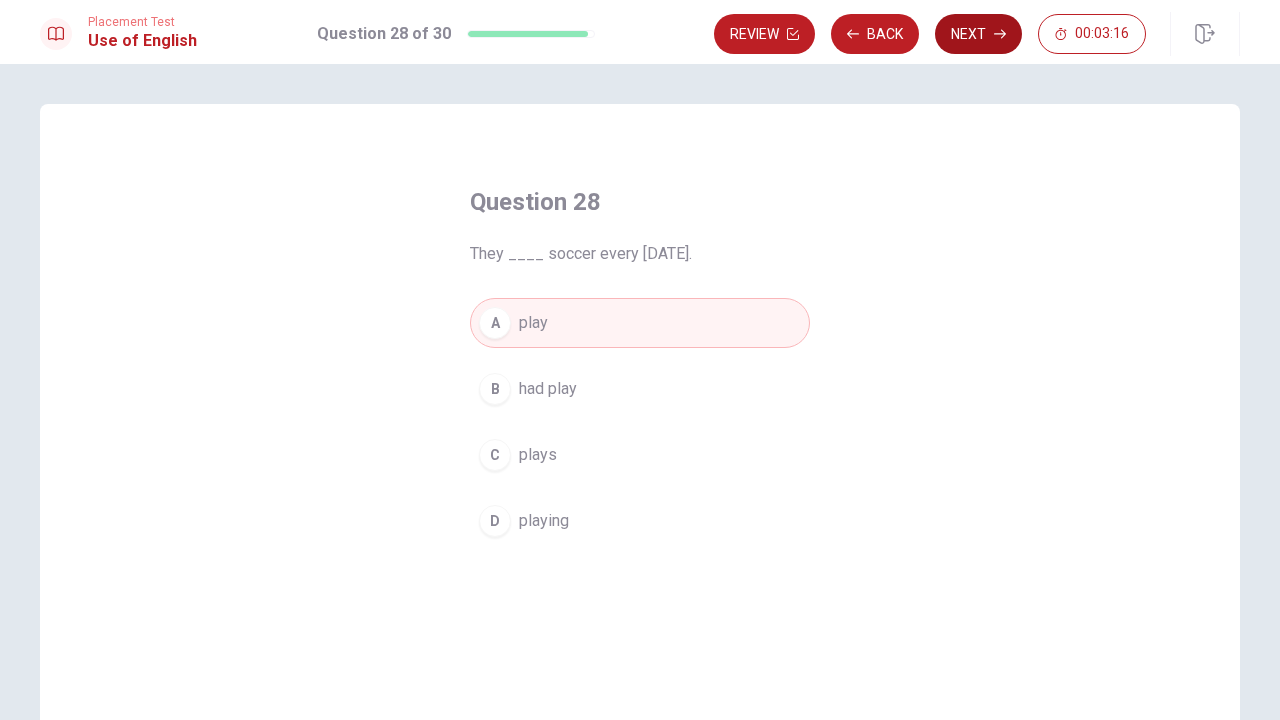 click on "Next" at bounding box center (978, 34) 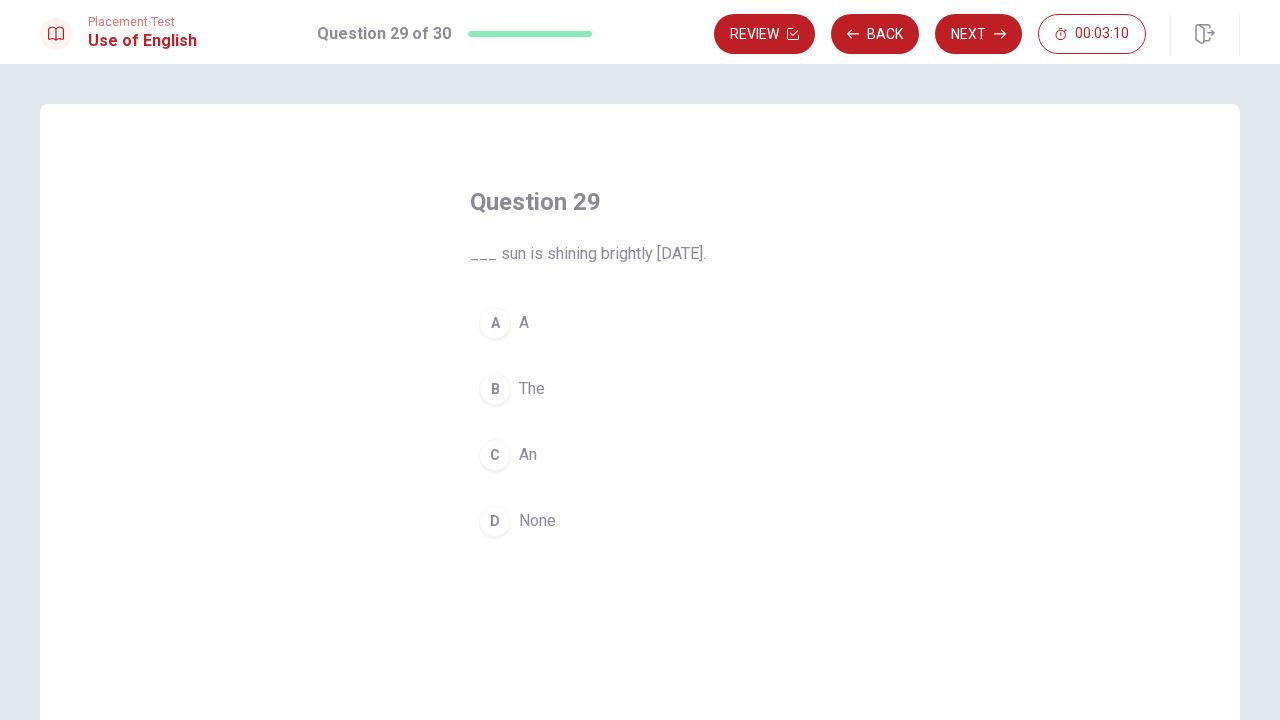 click on "B" at bounding box center (495, 389) 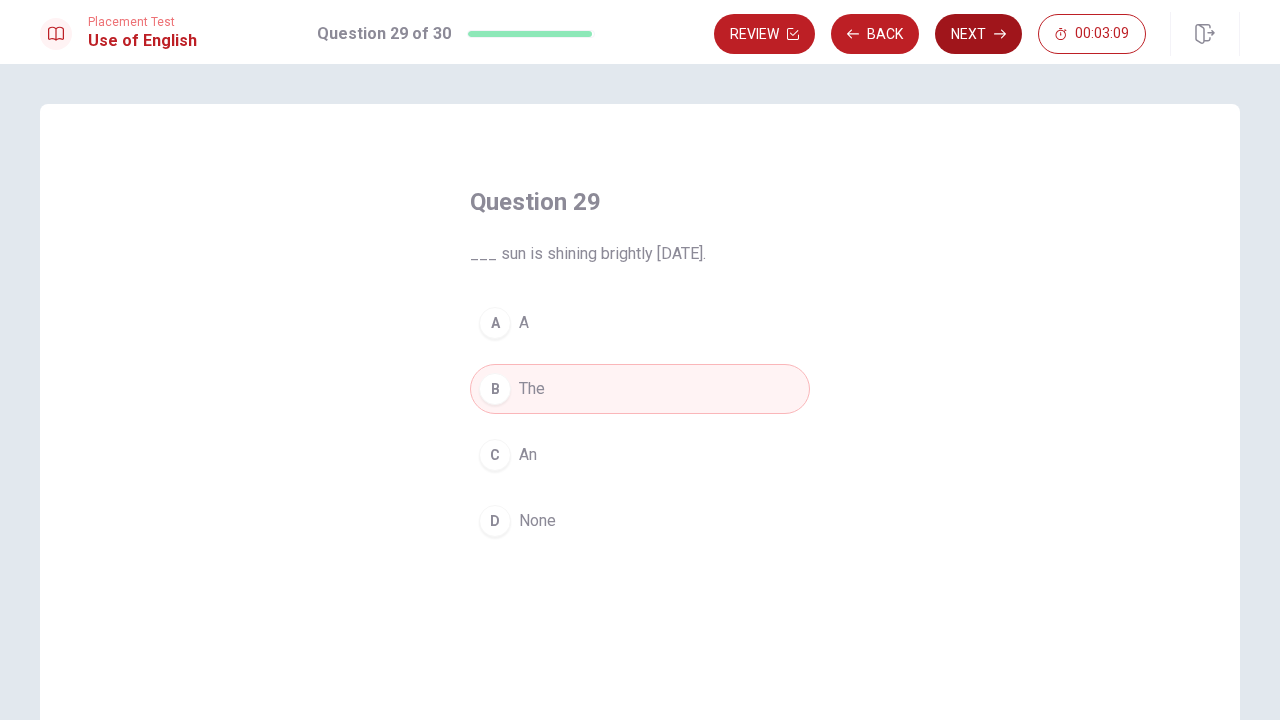 click on "Next" at bounding box center [978, 34] 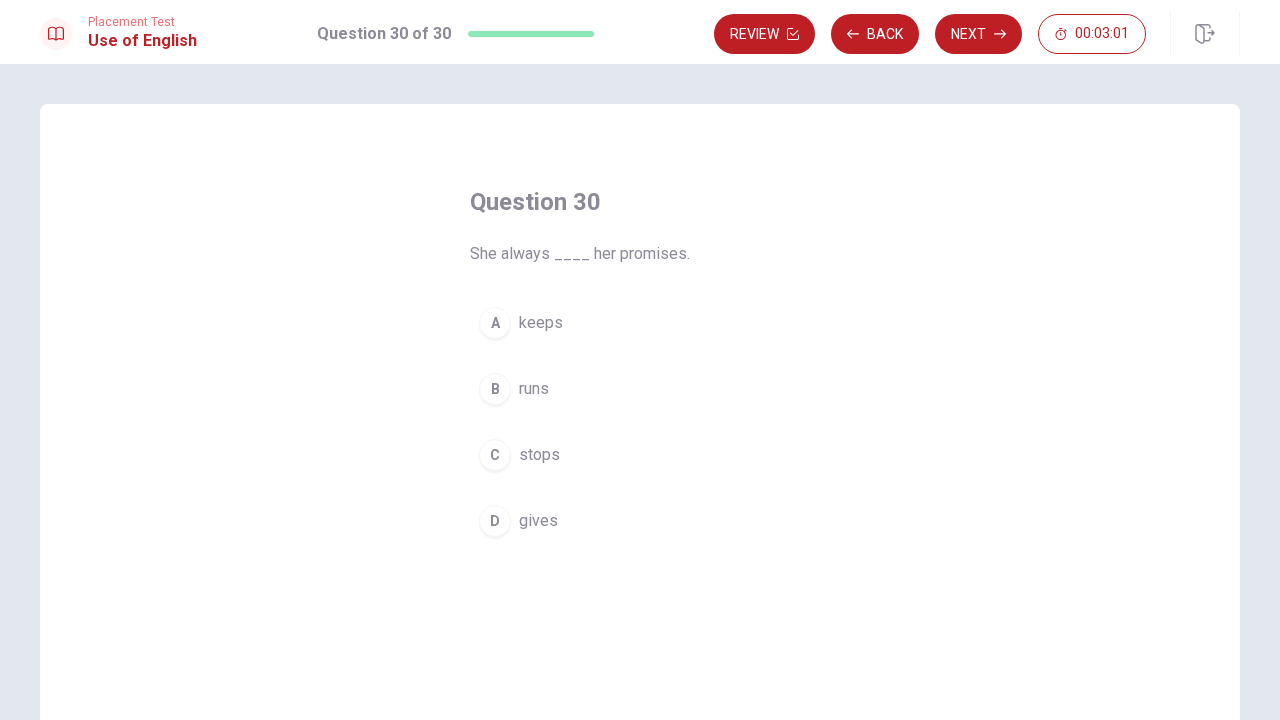click on "A" at bounding box center [495, 323] 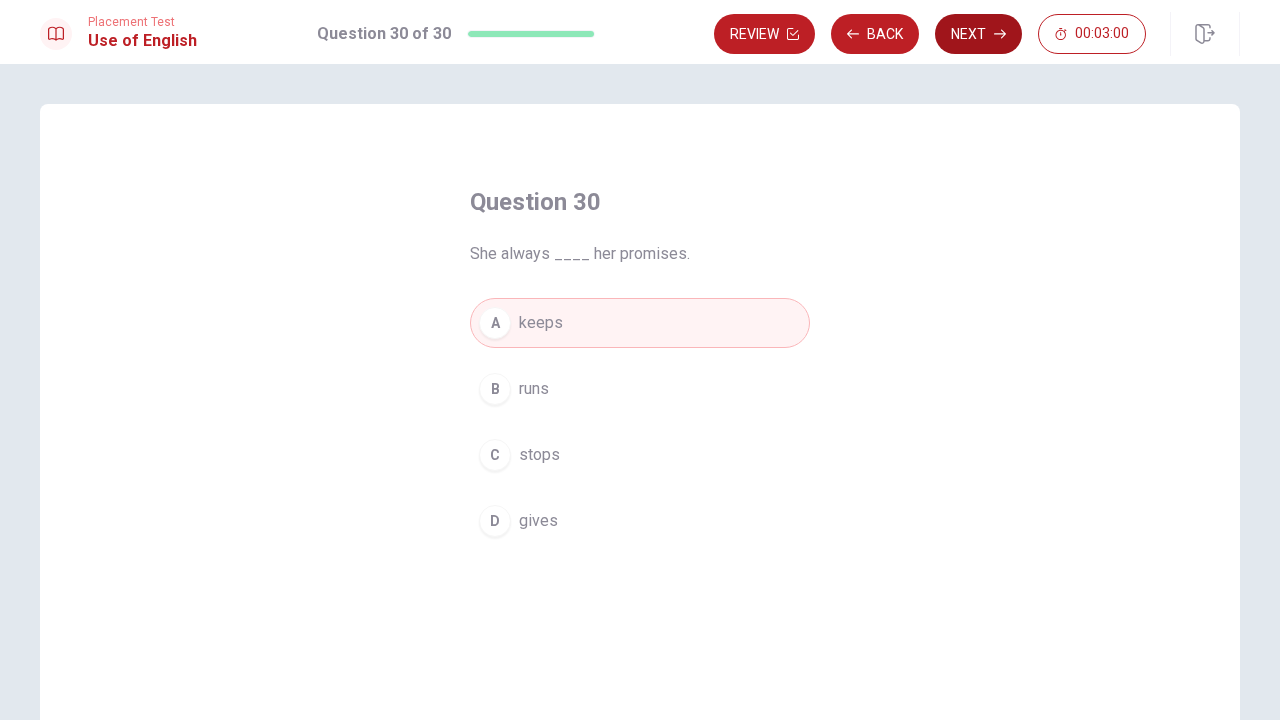 click on "Next" at bounding box center [978, 34] 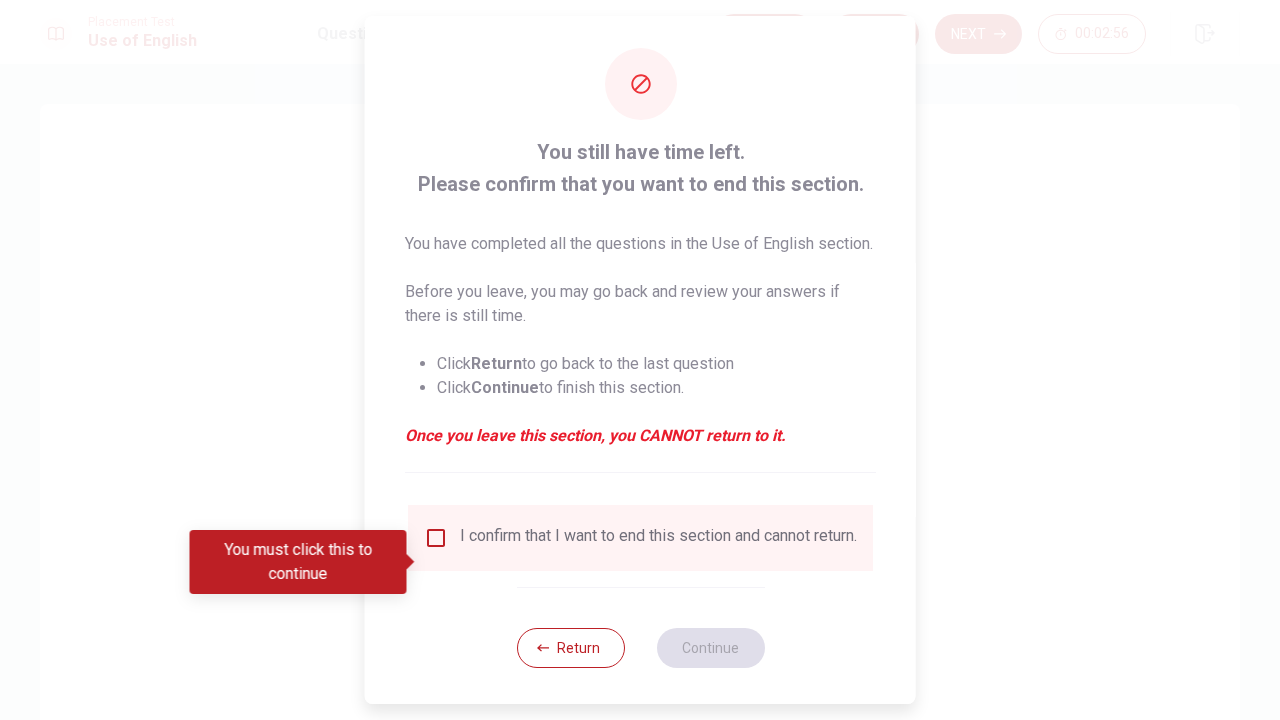 scroll, scrollTop: 50, scrollLeft: 0, axis: vertical 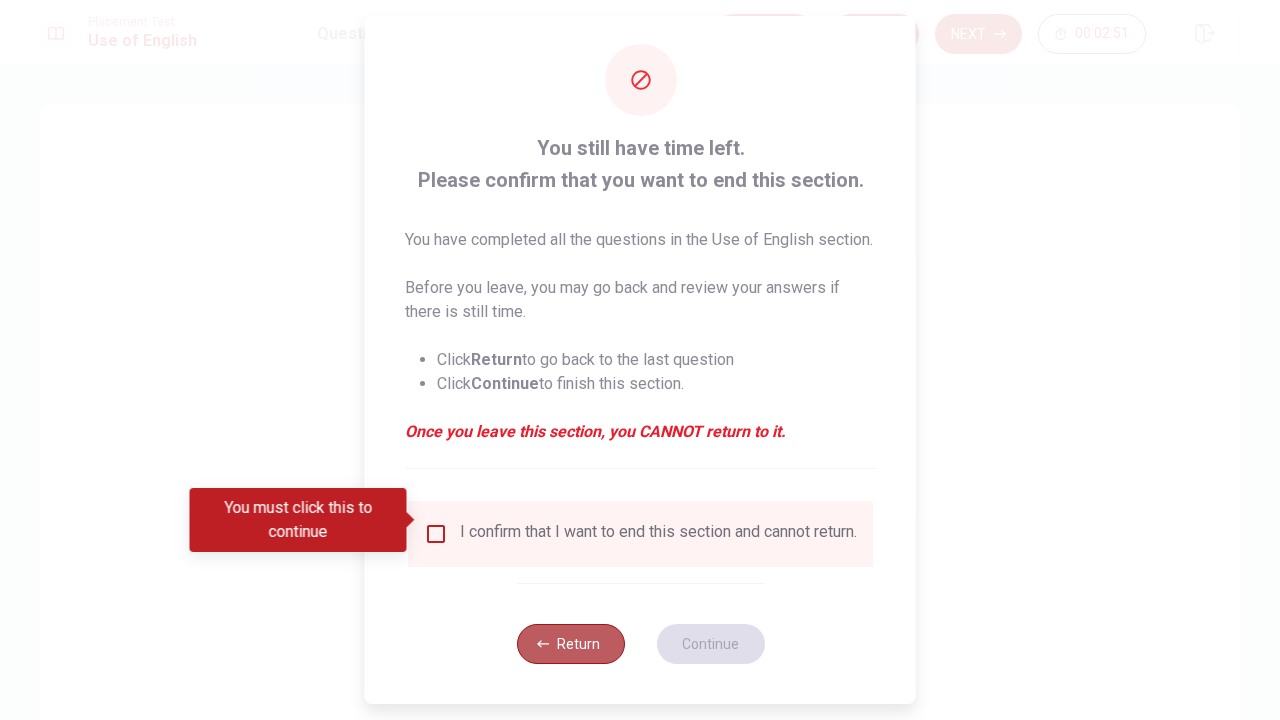 click on "Return" at bounding box center (570, 644) 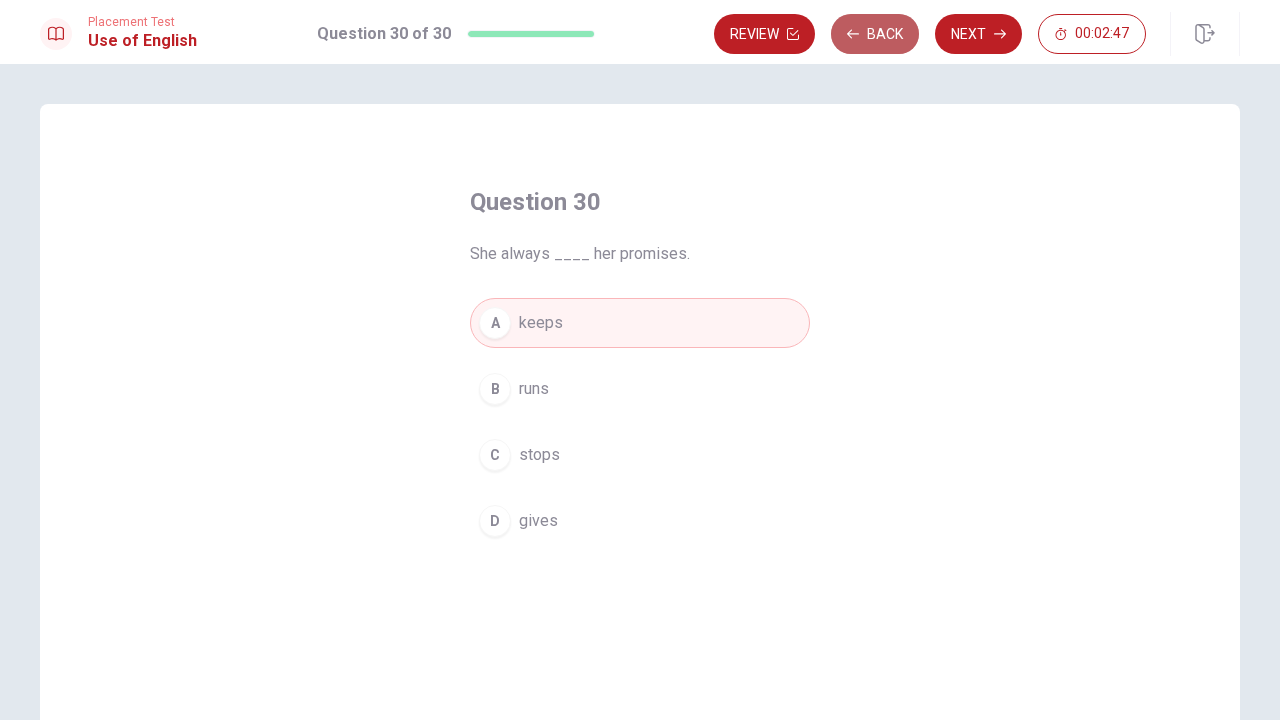 click 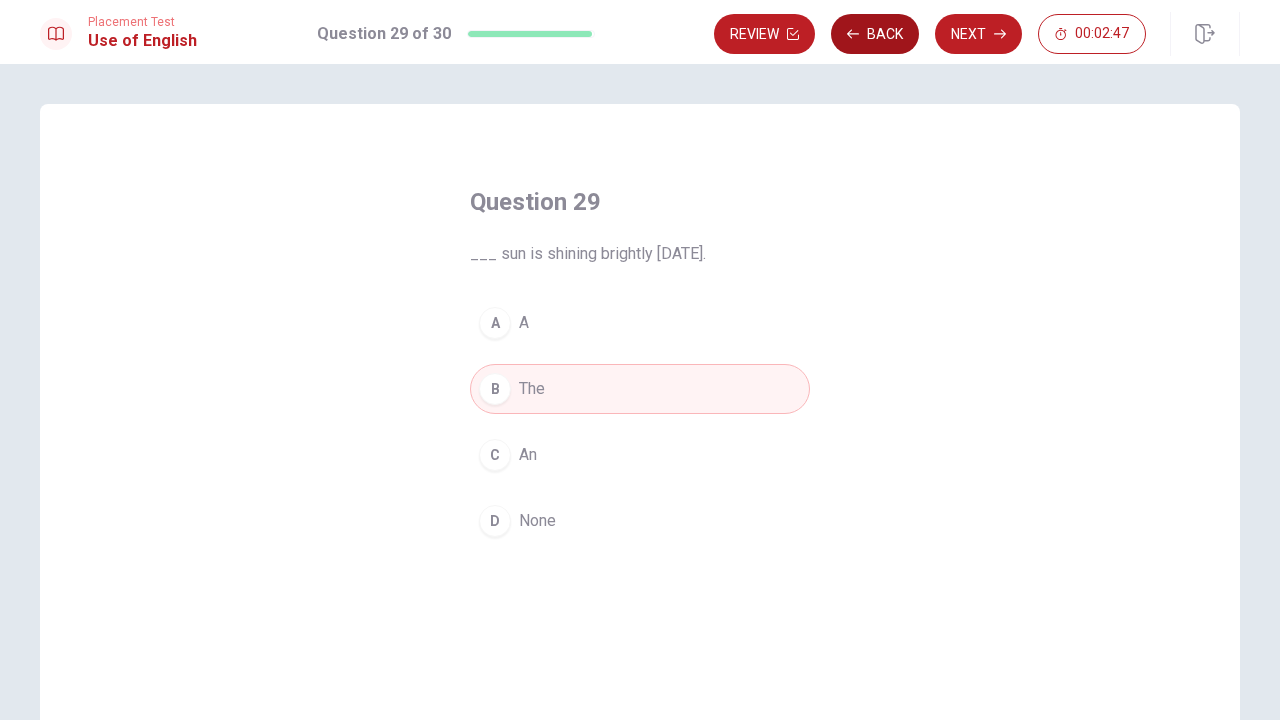 click 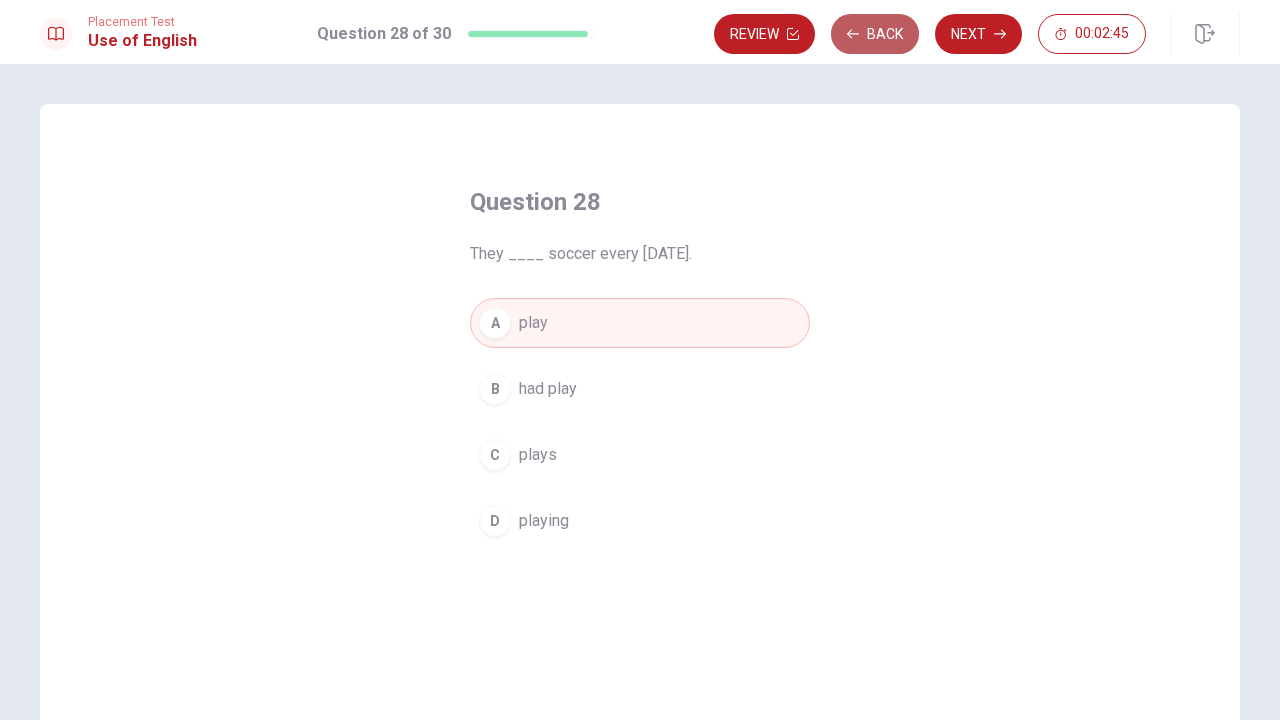 click 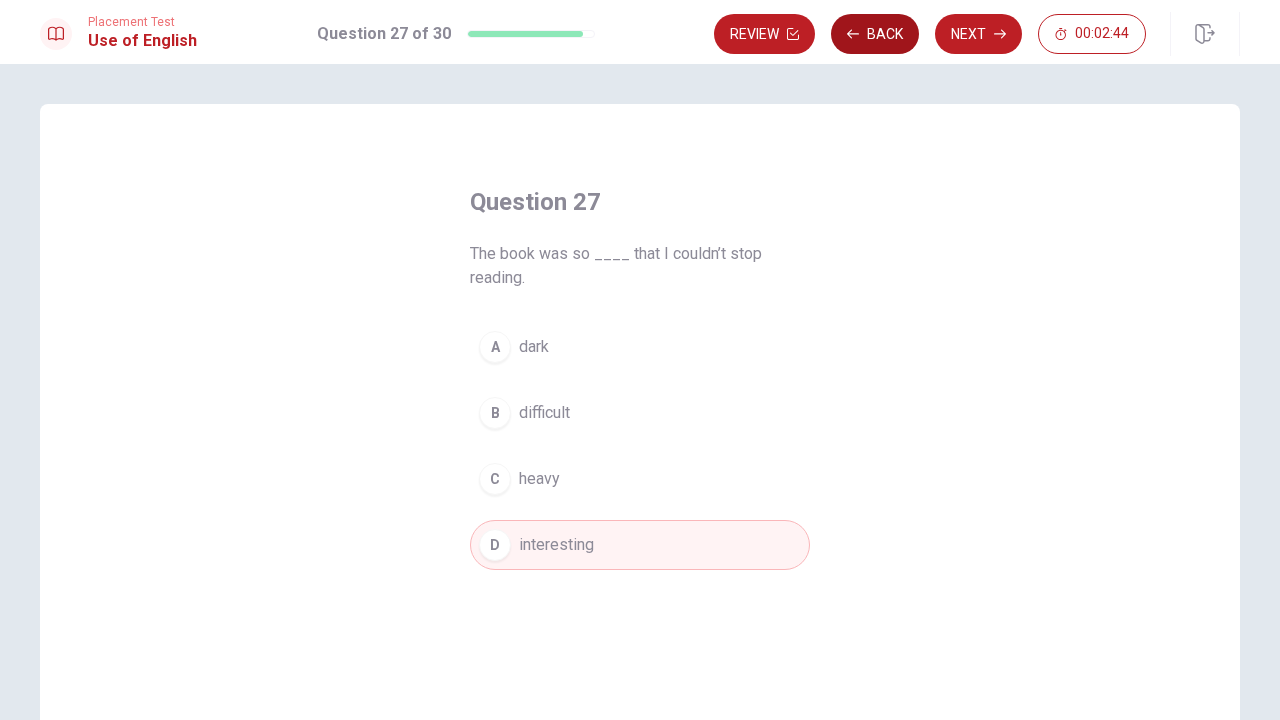 click 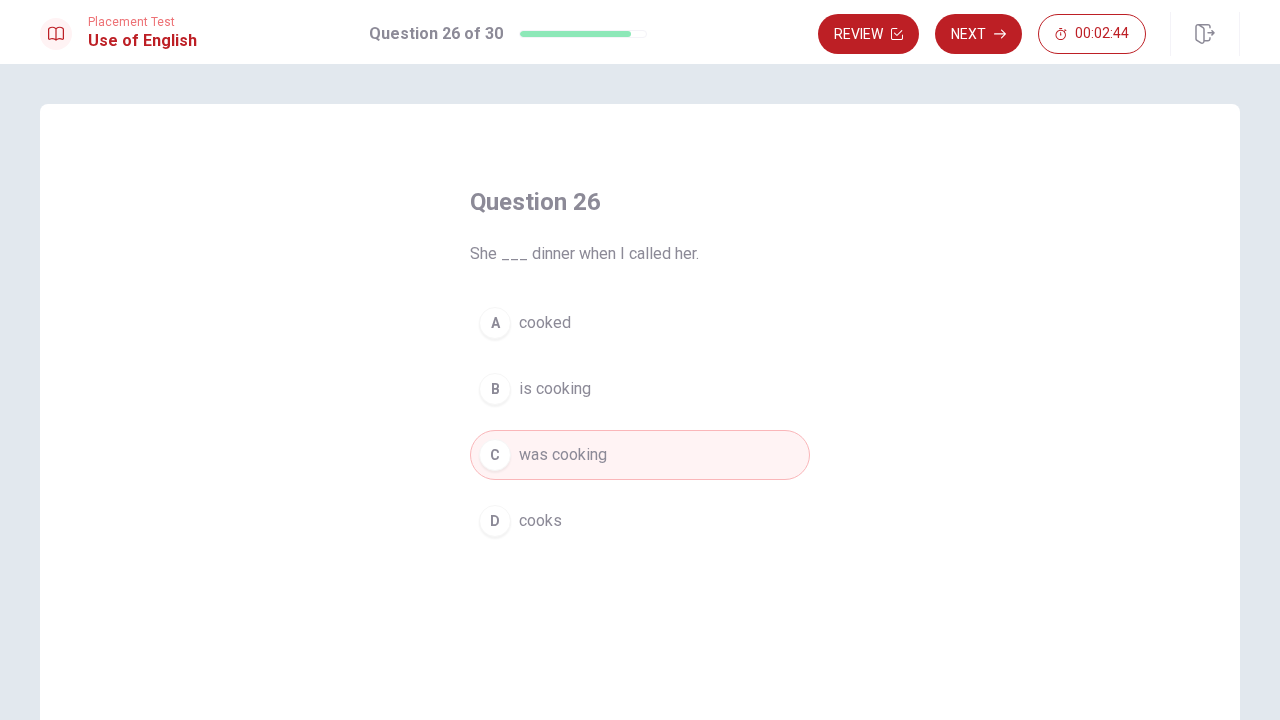 click on "Review" at bounding box center (868, 34) 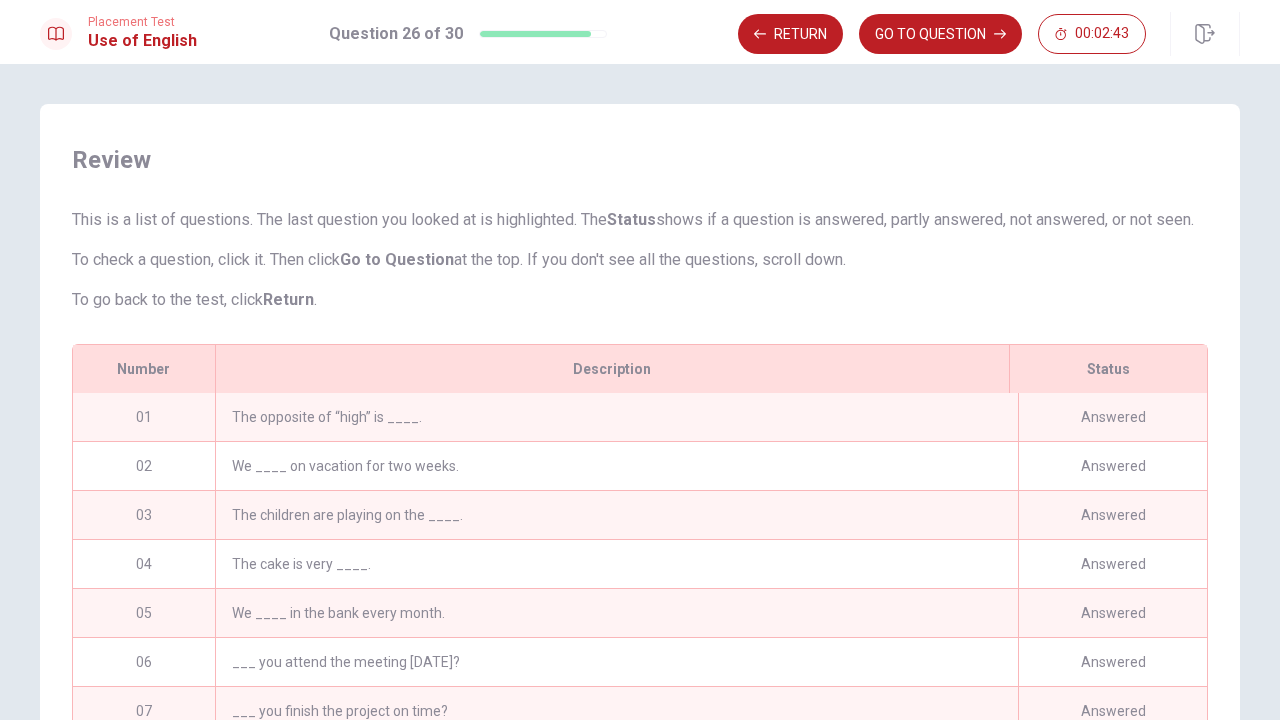 scroll, scrollTop: 288, scrollLeft: 0, axis: vertical 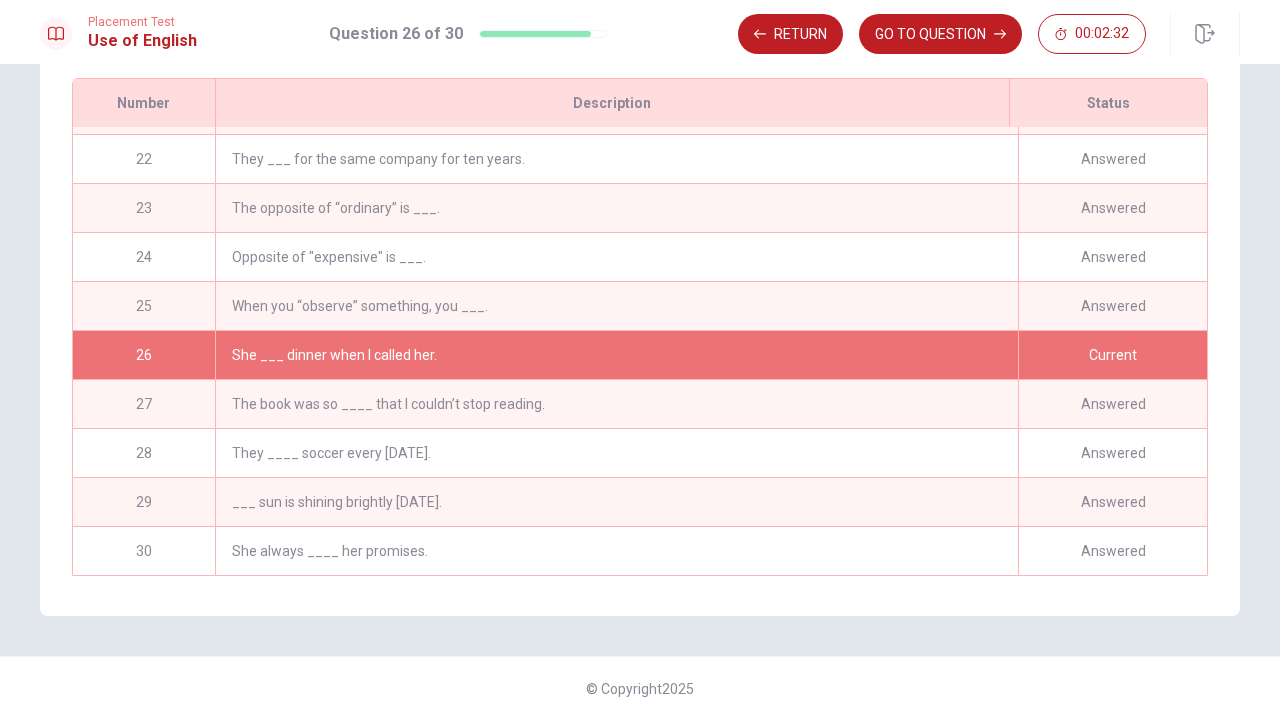 click on "Current" at bounding box center (1112, 355) 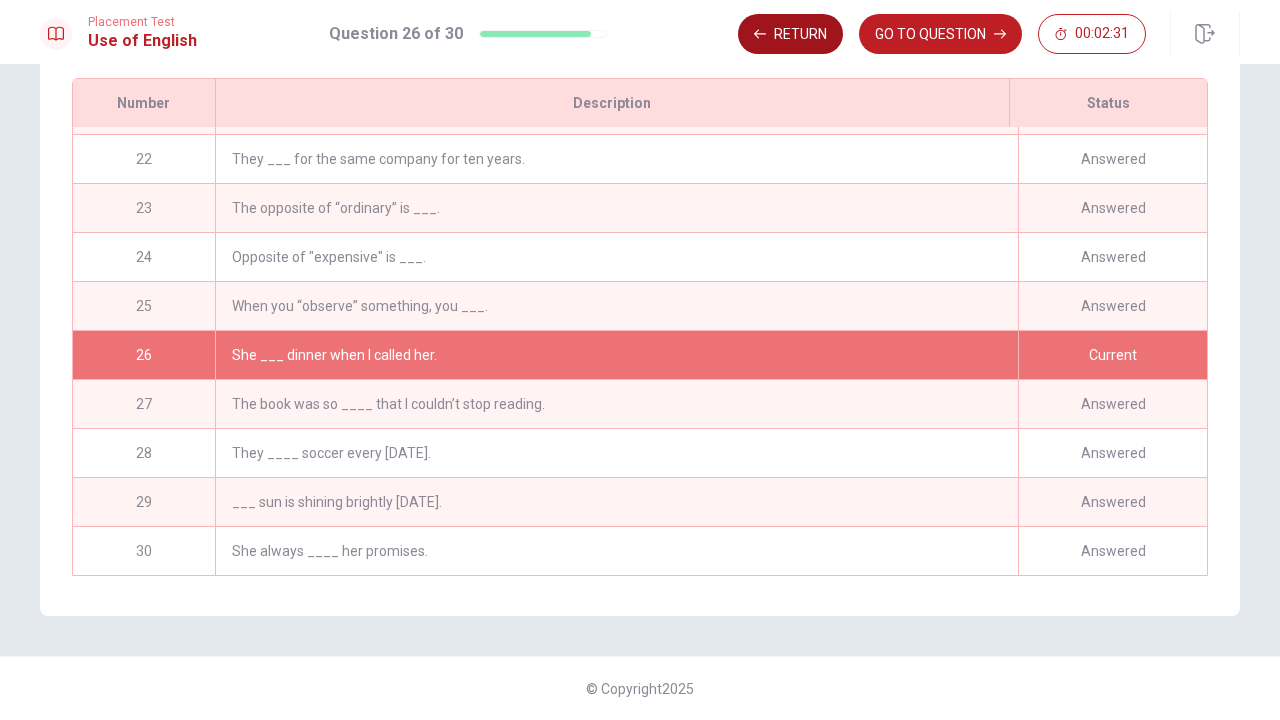 click on "Return" at bounding box center [790, 34] 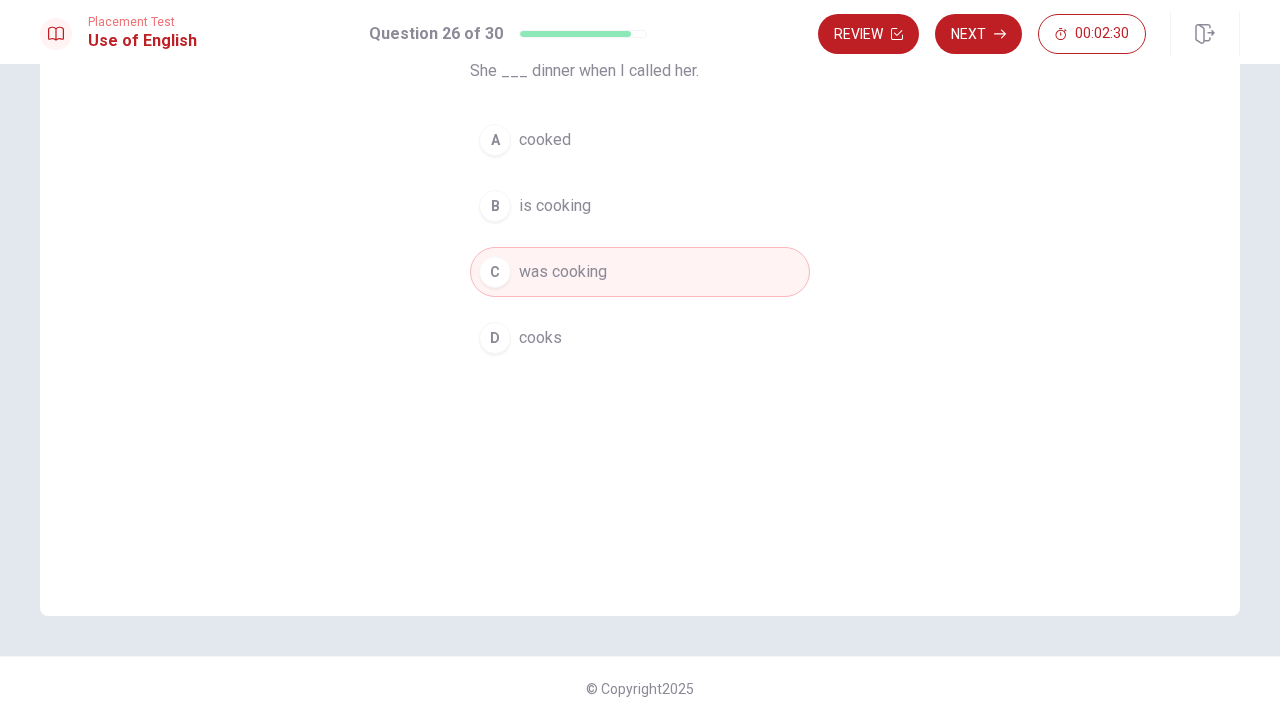 scroll, scrollTop: 183, scrollLeft: 0, axis: vertical 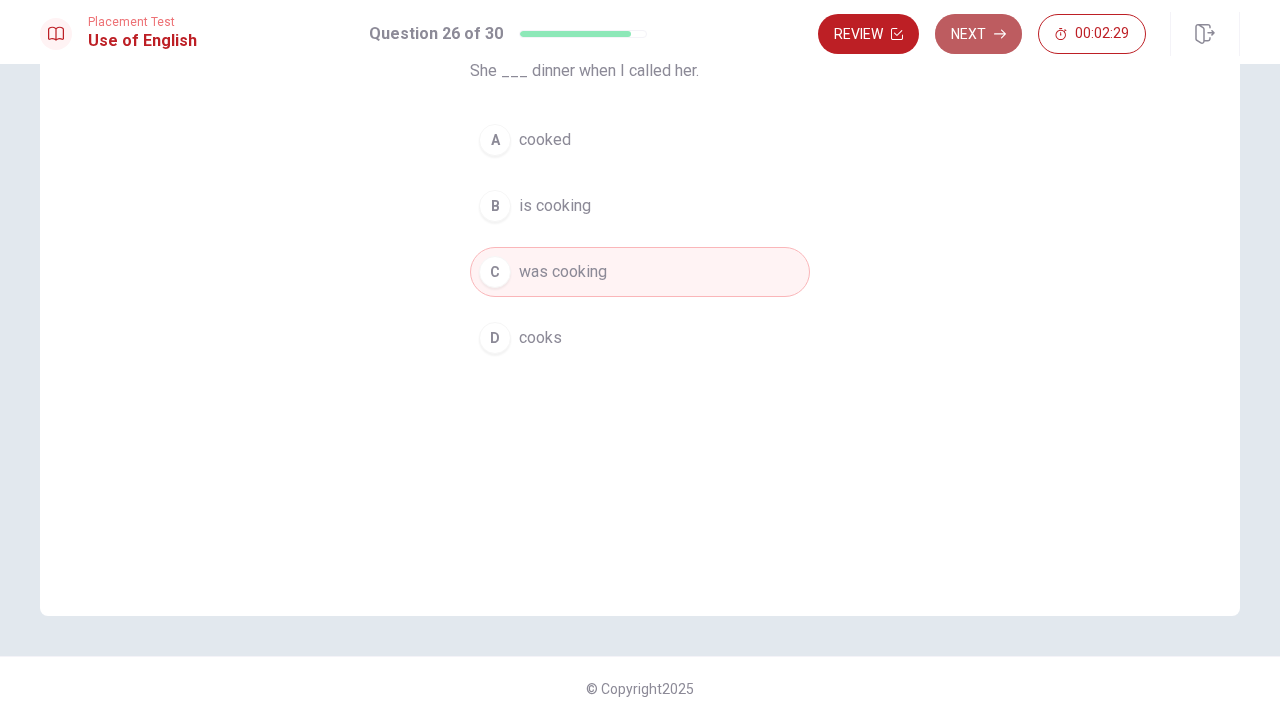 click 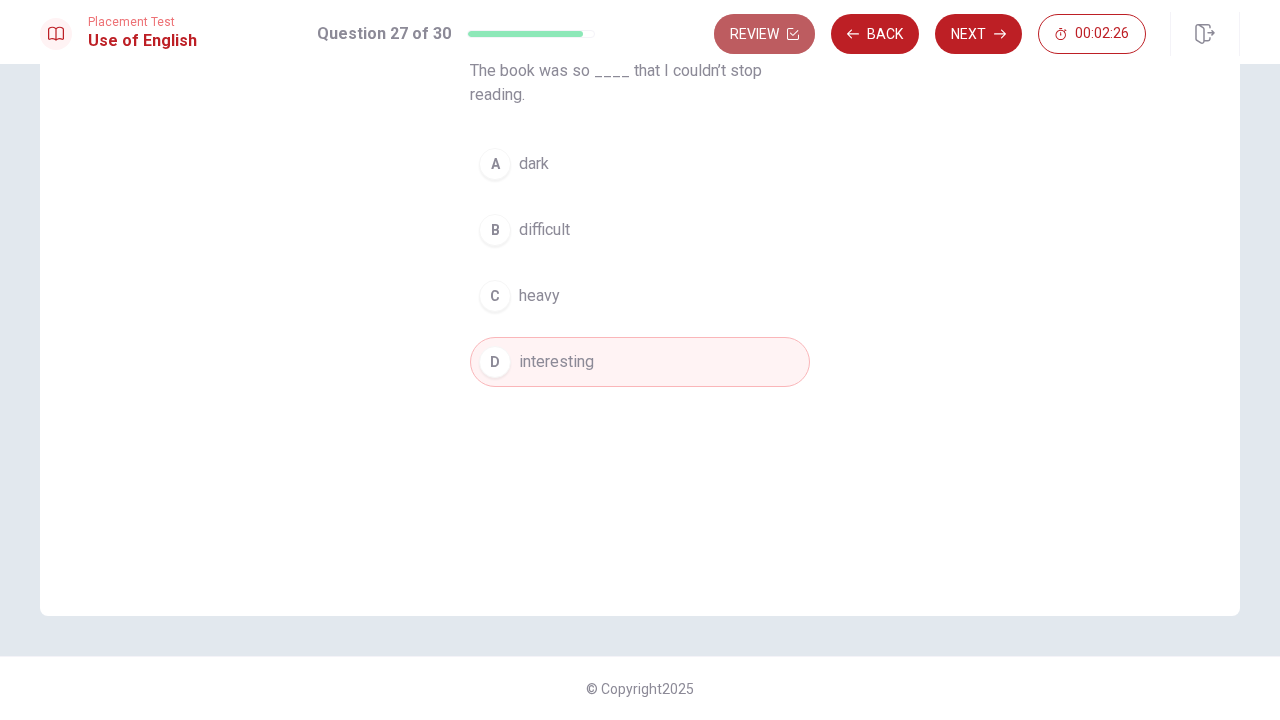 click 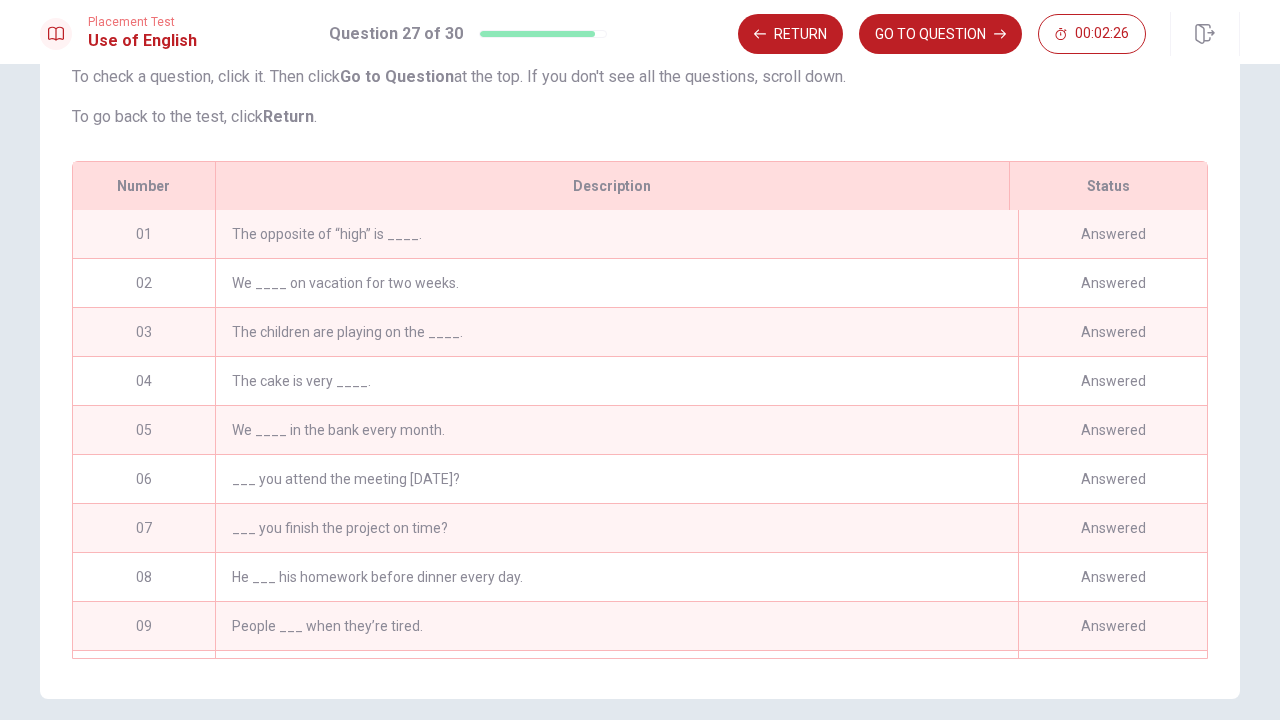 scroll, scrollTop: 290, scrollLeft: 0, axis: vertical 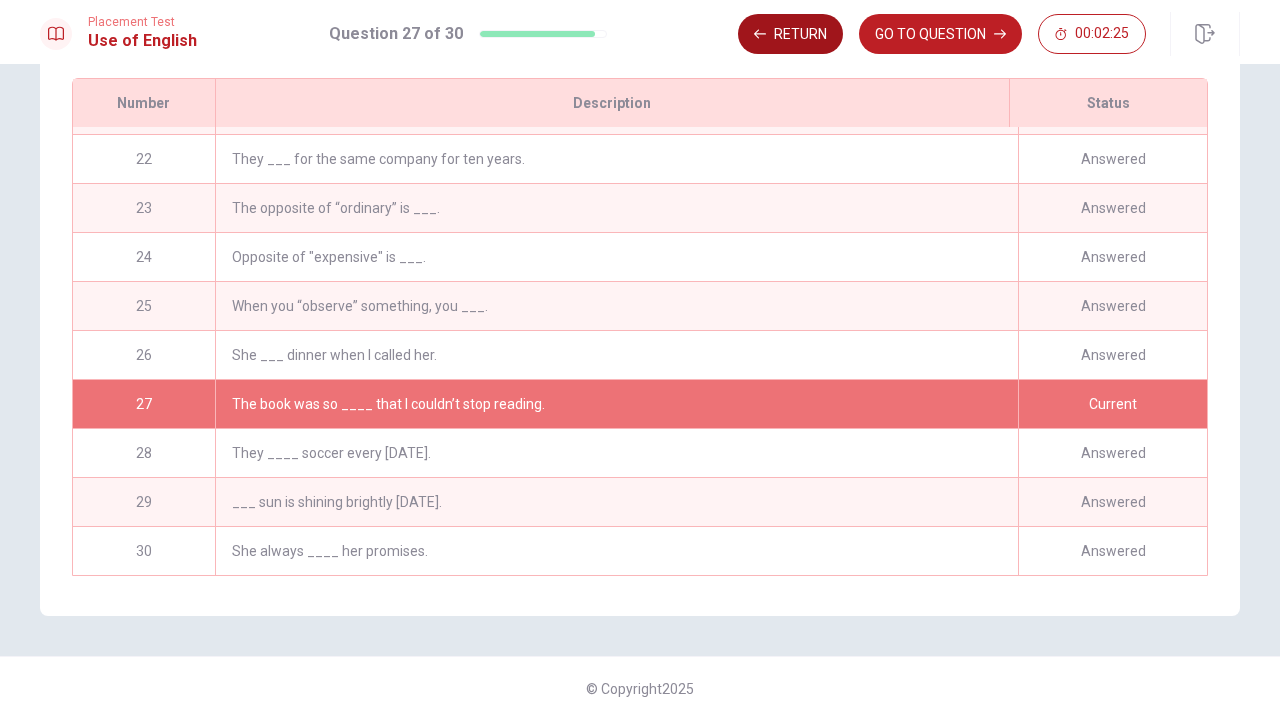 click on "Return" at bounding box center (790, 34) 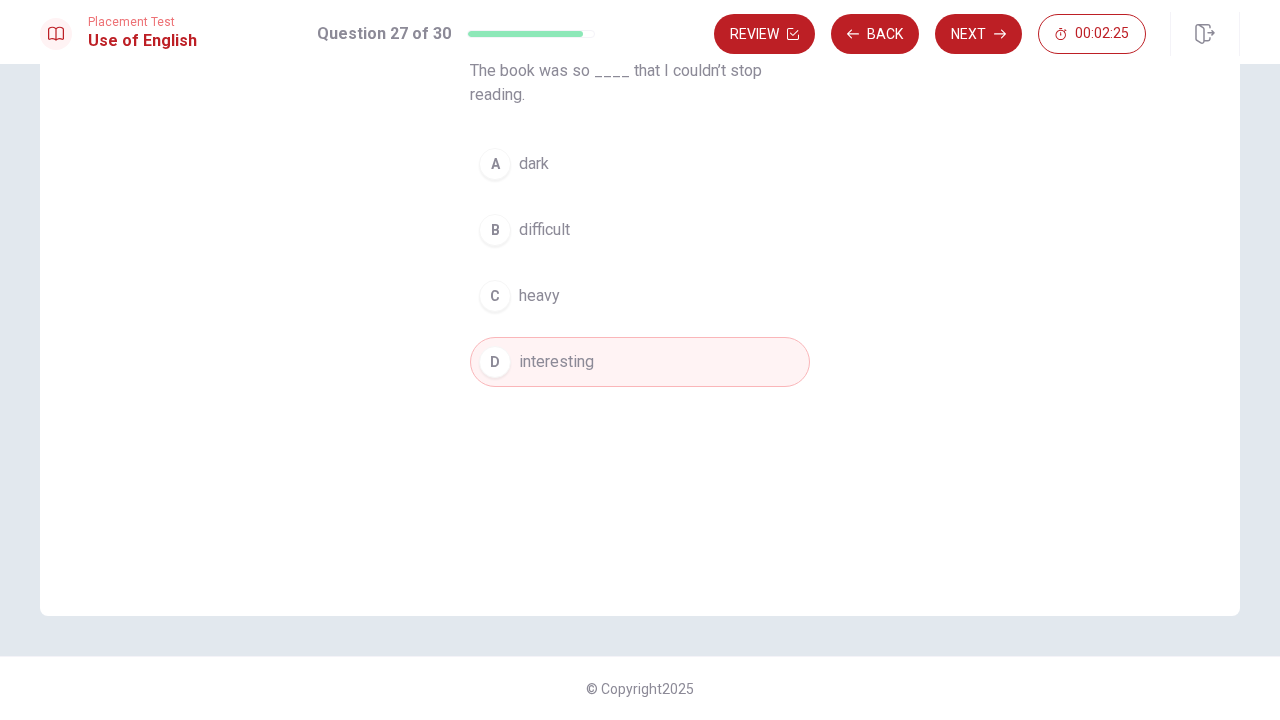 scroll, scrollTop: 183, scrollLeft: 0, axis: vertical 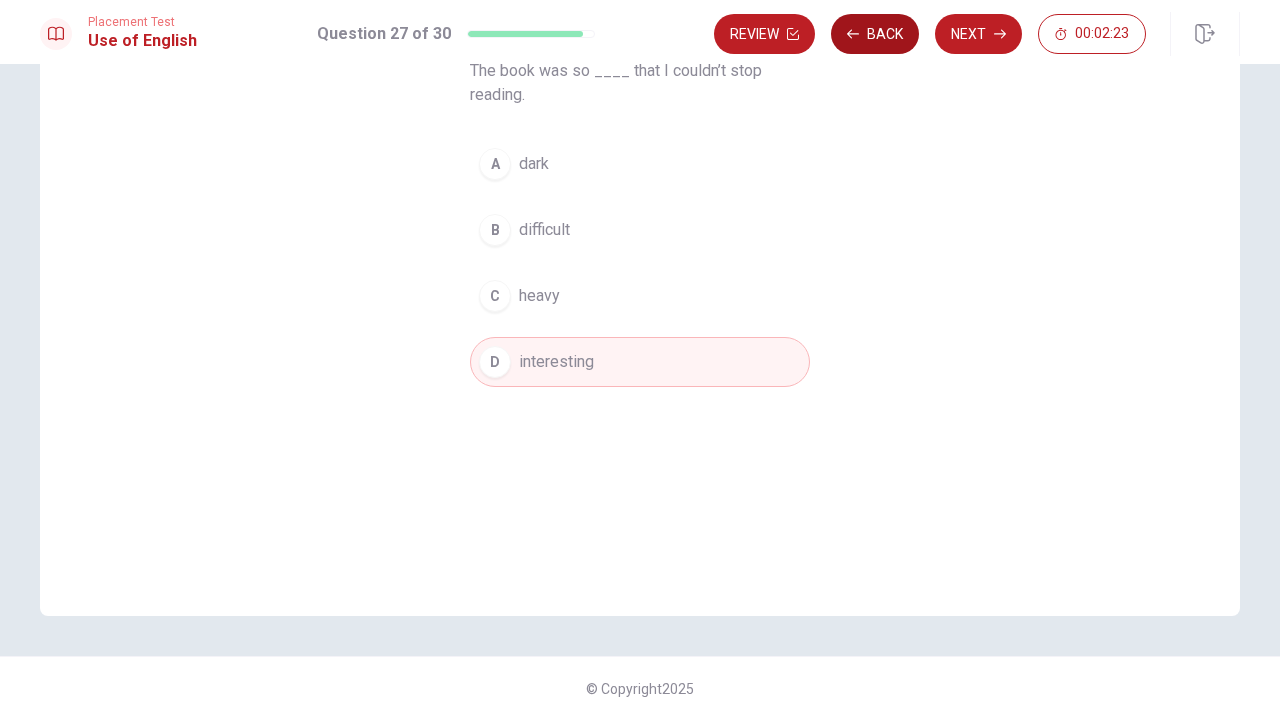 click on "Back" at bounding box center [875, 34] 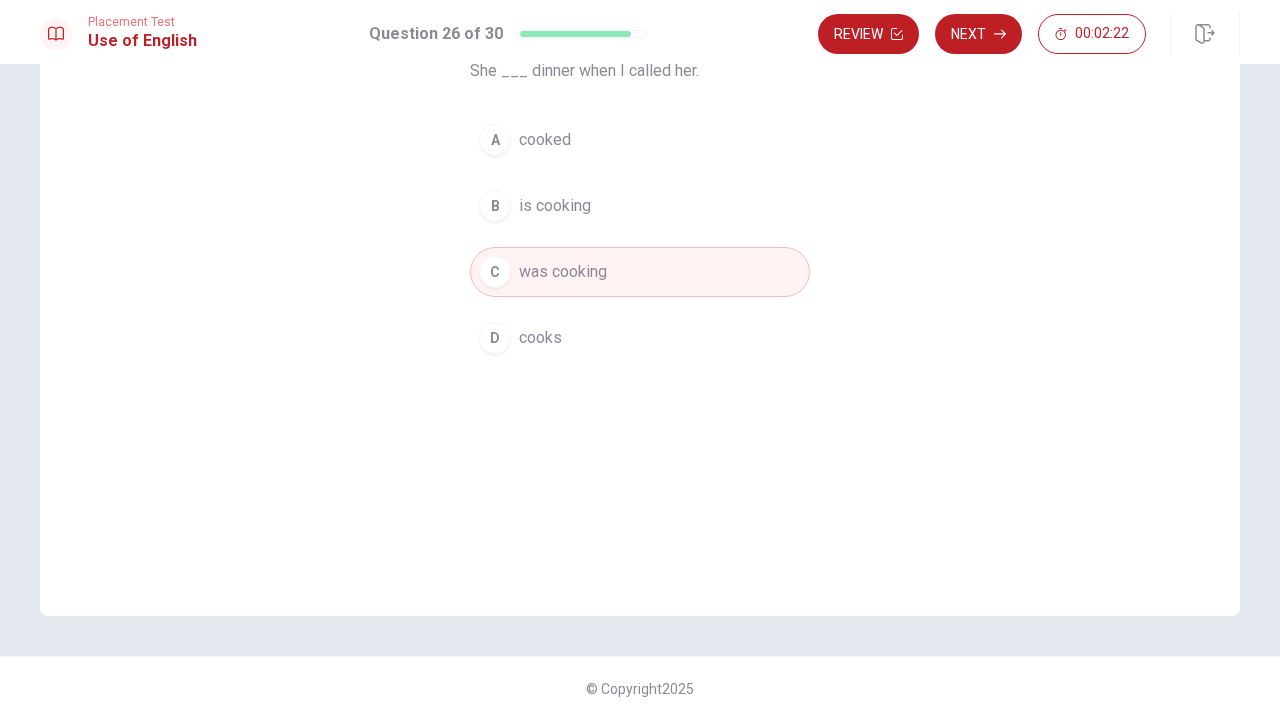 click on "Review" at bounding box center [868, 34] 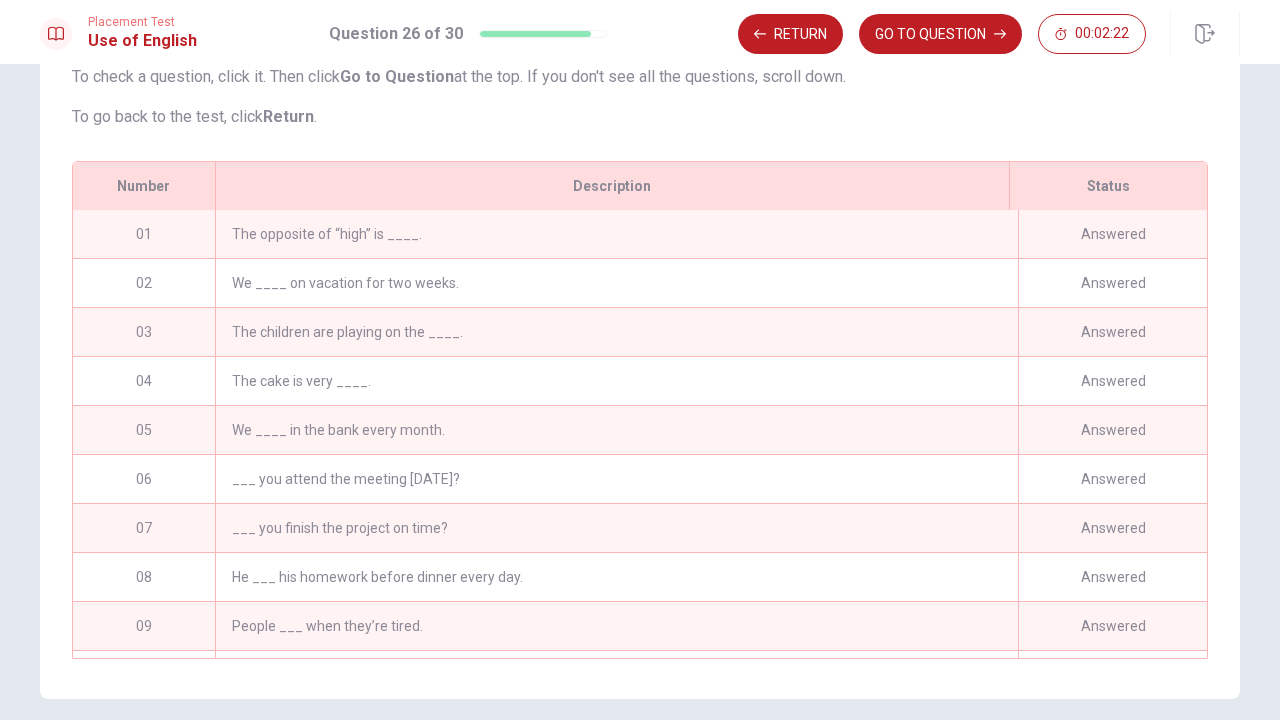 scroll, scrollTop: 290, scrollLeft: 0, axis: vertical 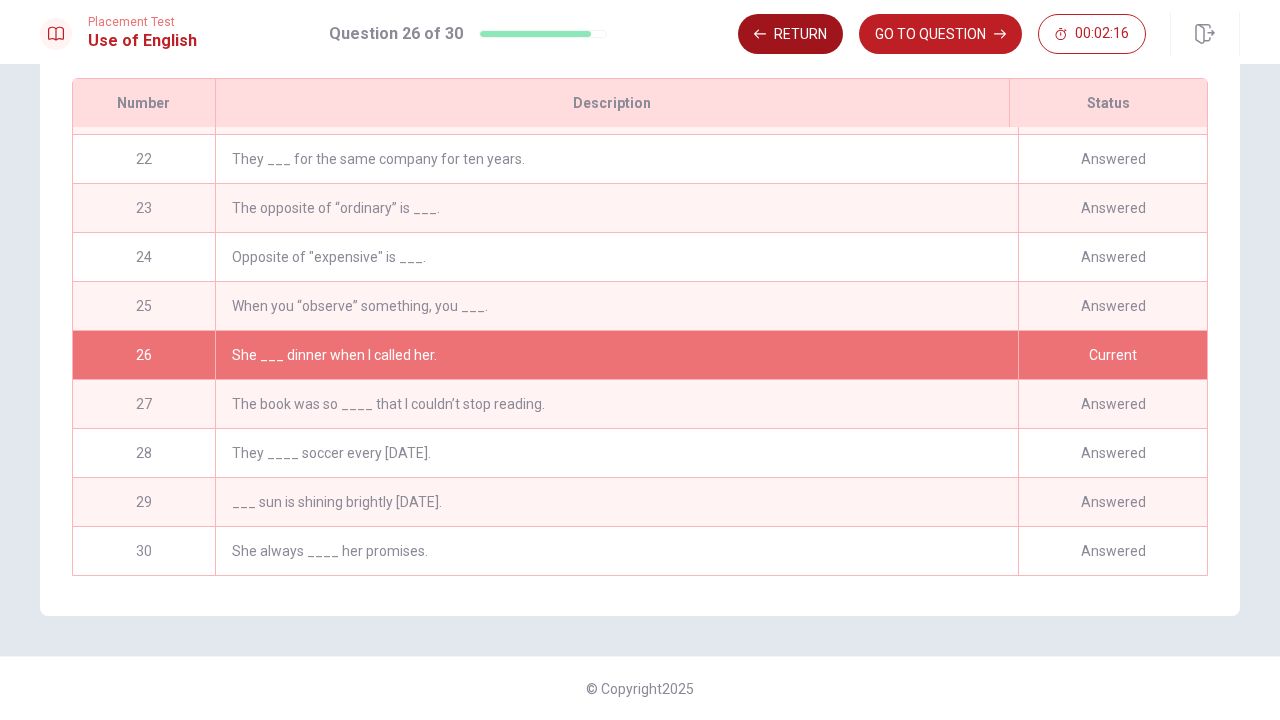 click on "Return" at bounding box center [790, 34] 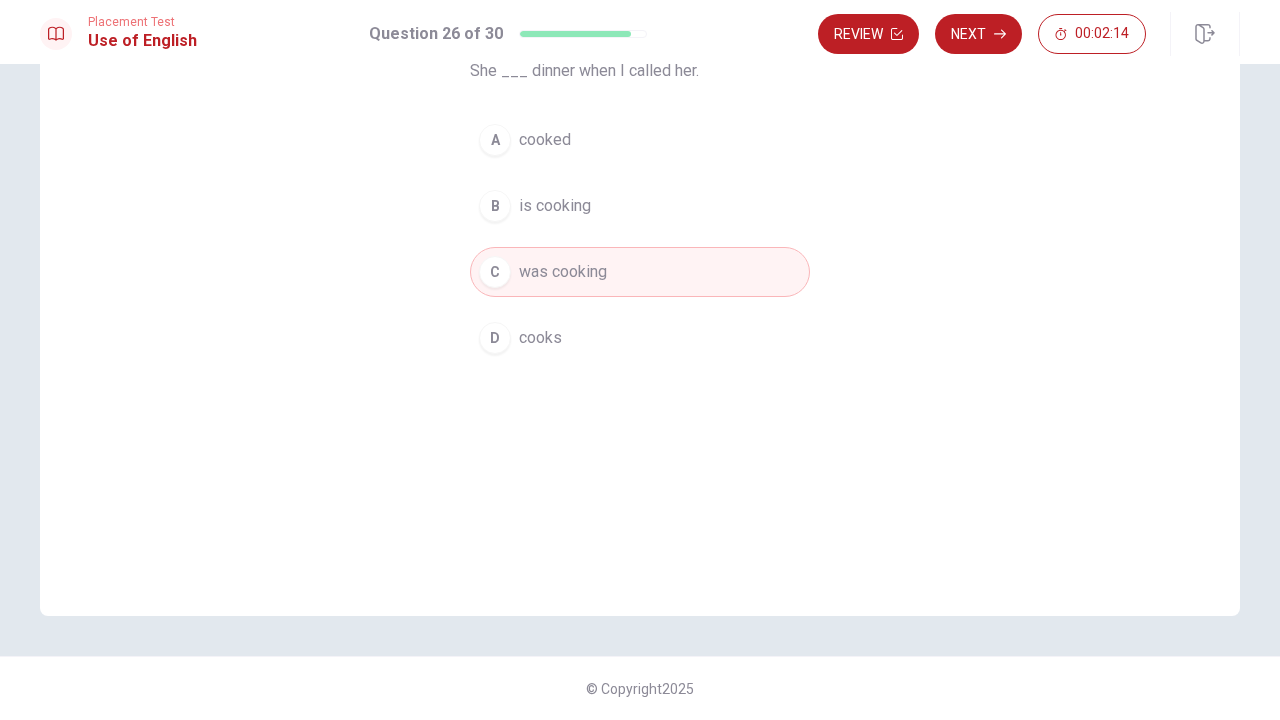 scroll, scrollTop: 0, scrollLeft: 0, axis: both 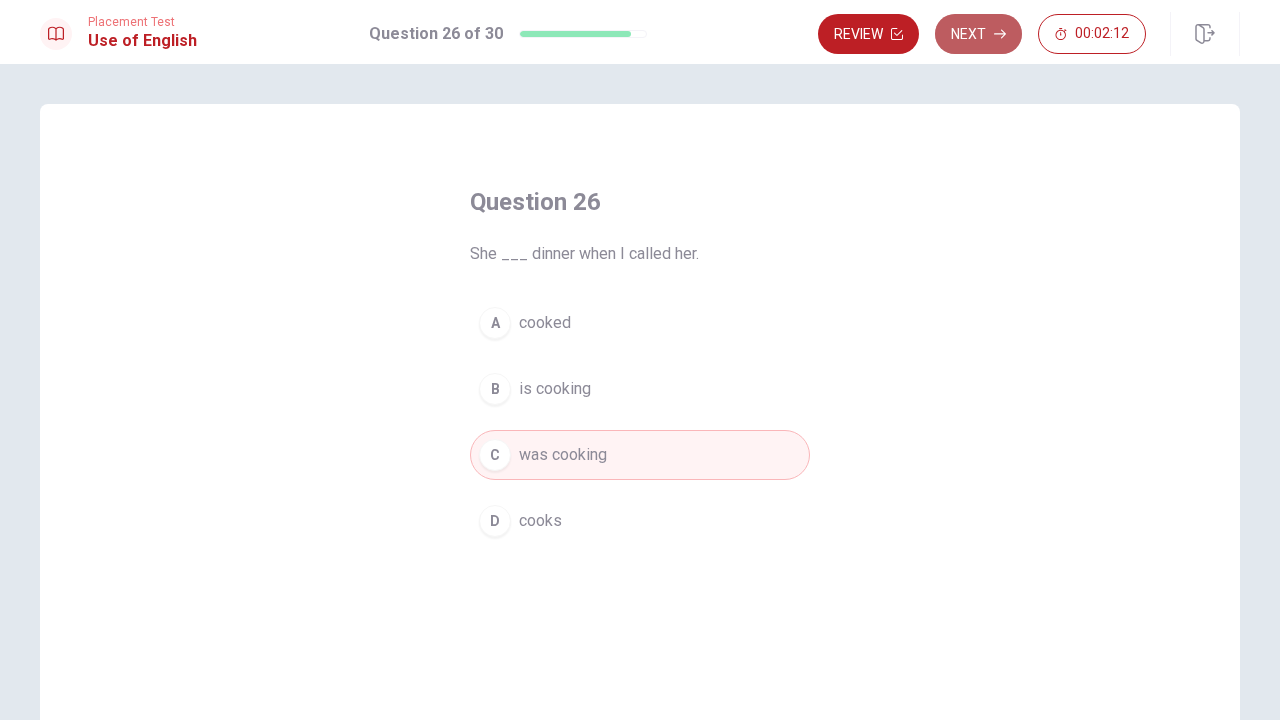 click on "Next" at bounding box center [978, 34] 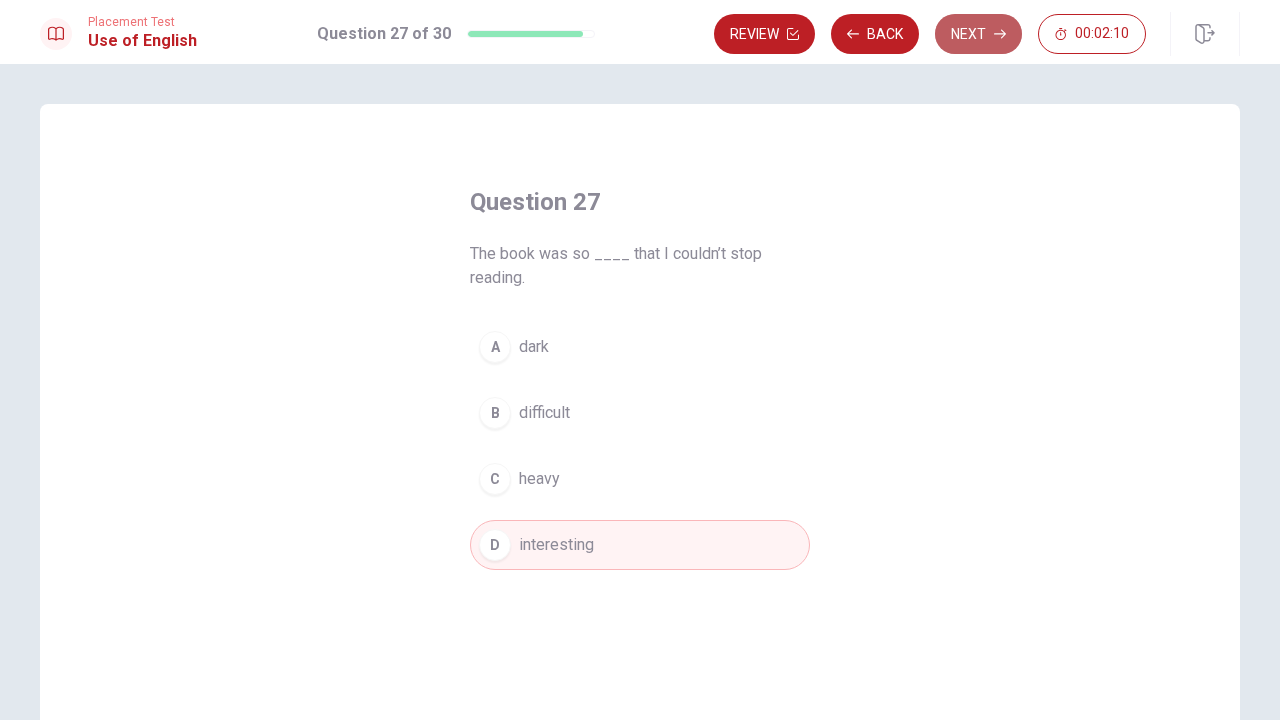 click on "Next" at bounding box center [978, 34] 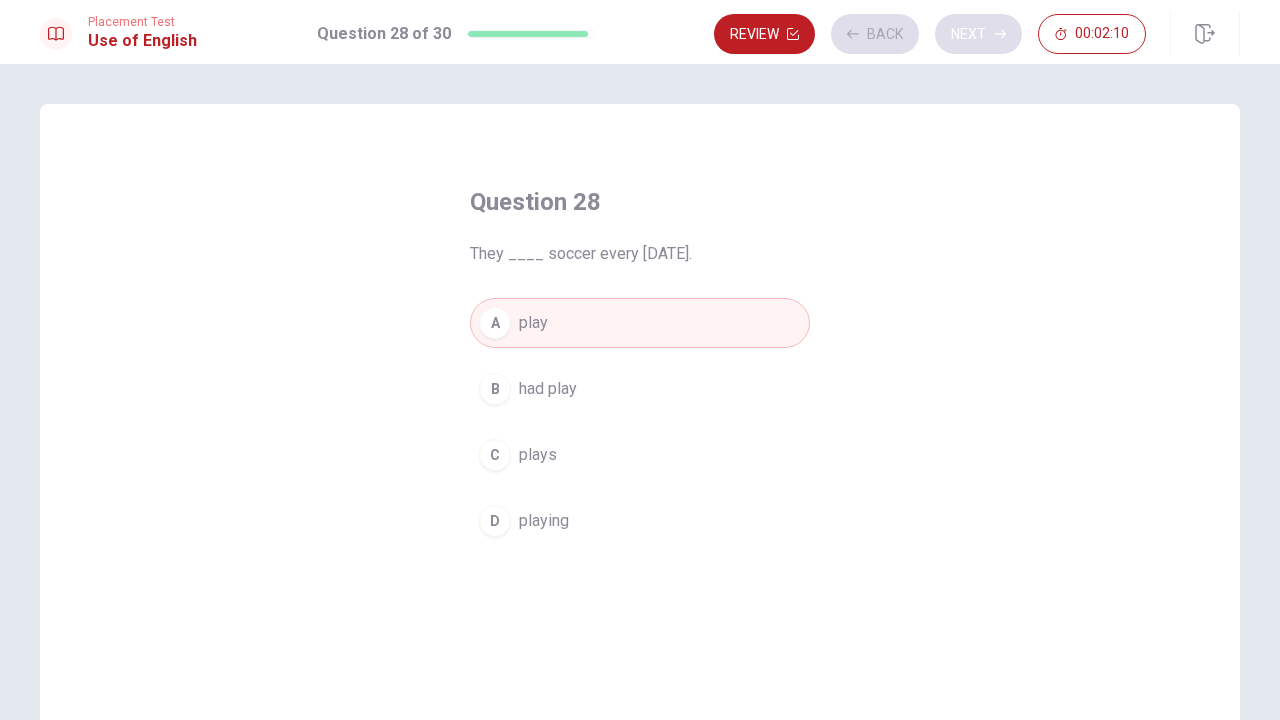click on "Review Back Next 00:02:10" at bounding box center (930, 34) 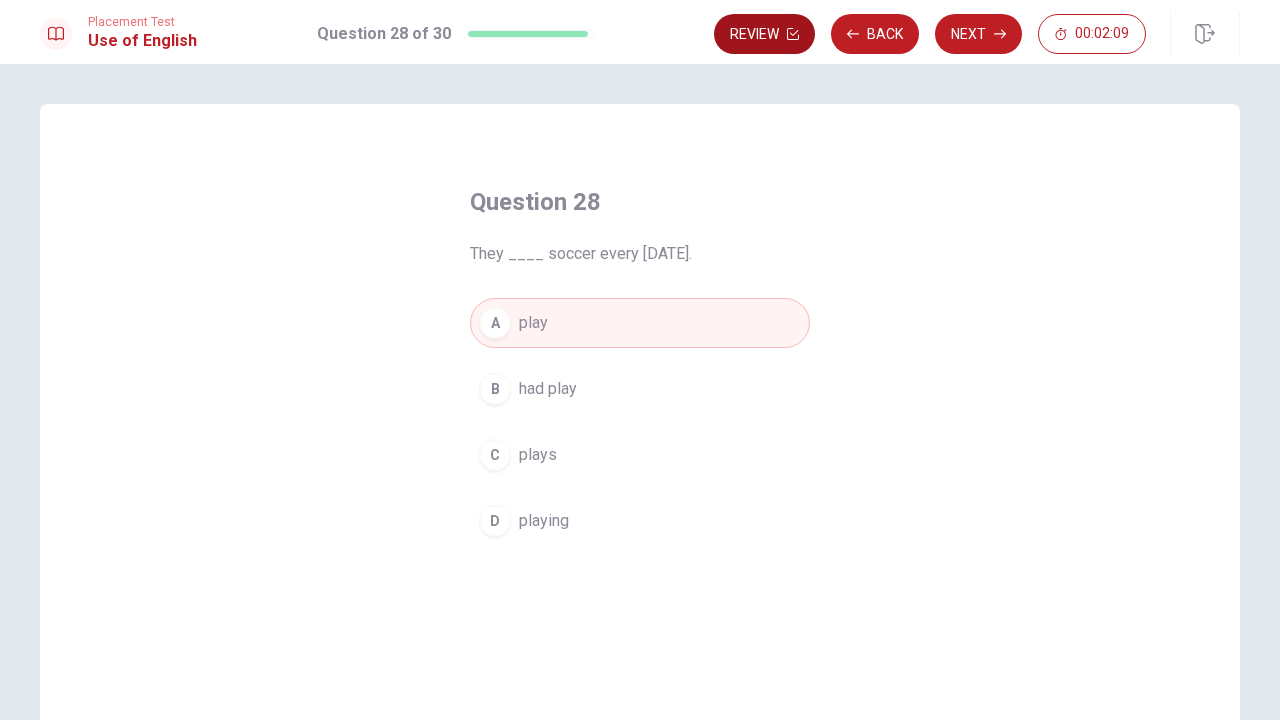 click on "Review" at bounding box center [764, 34] 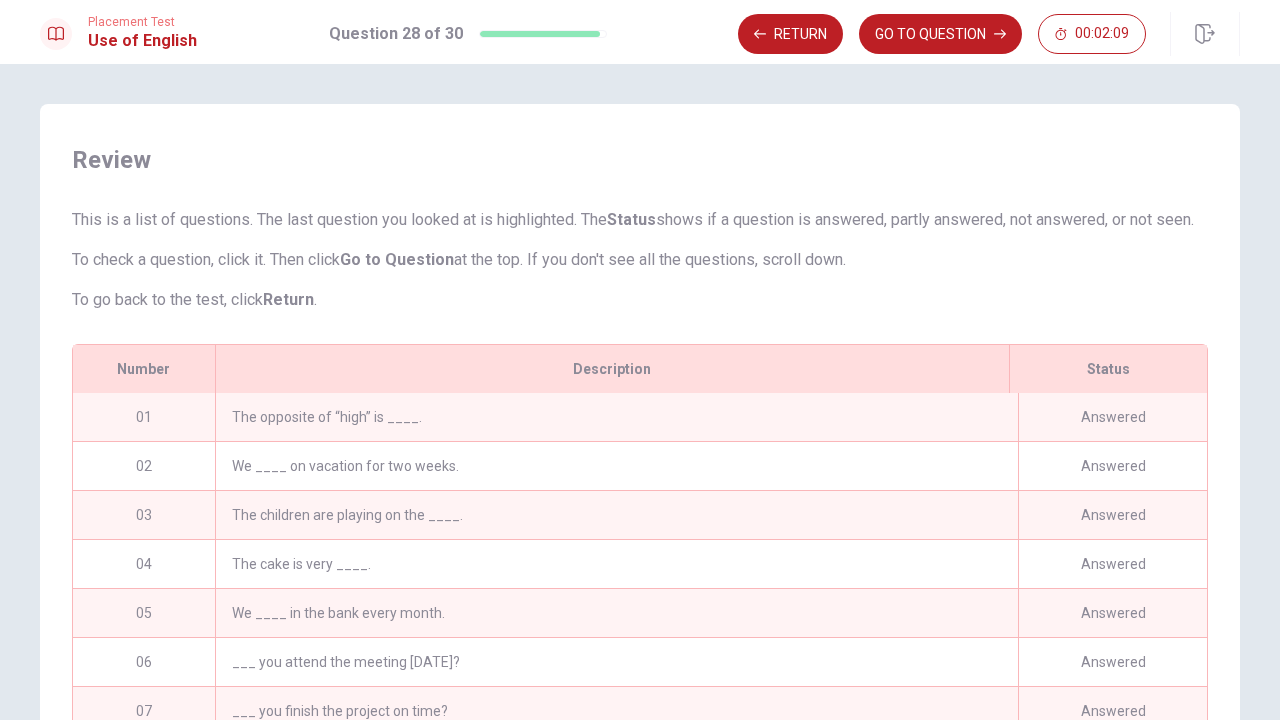 scroll, scrollTop: 1021, scrollLeft: 0, axis: vertical 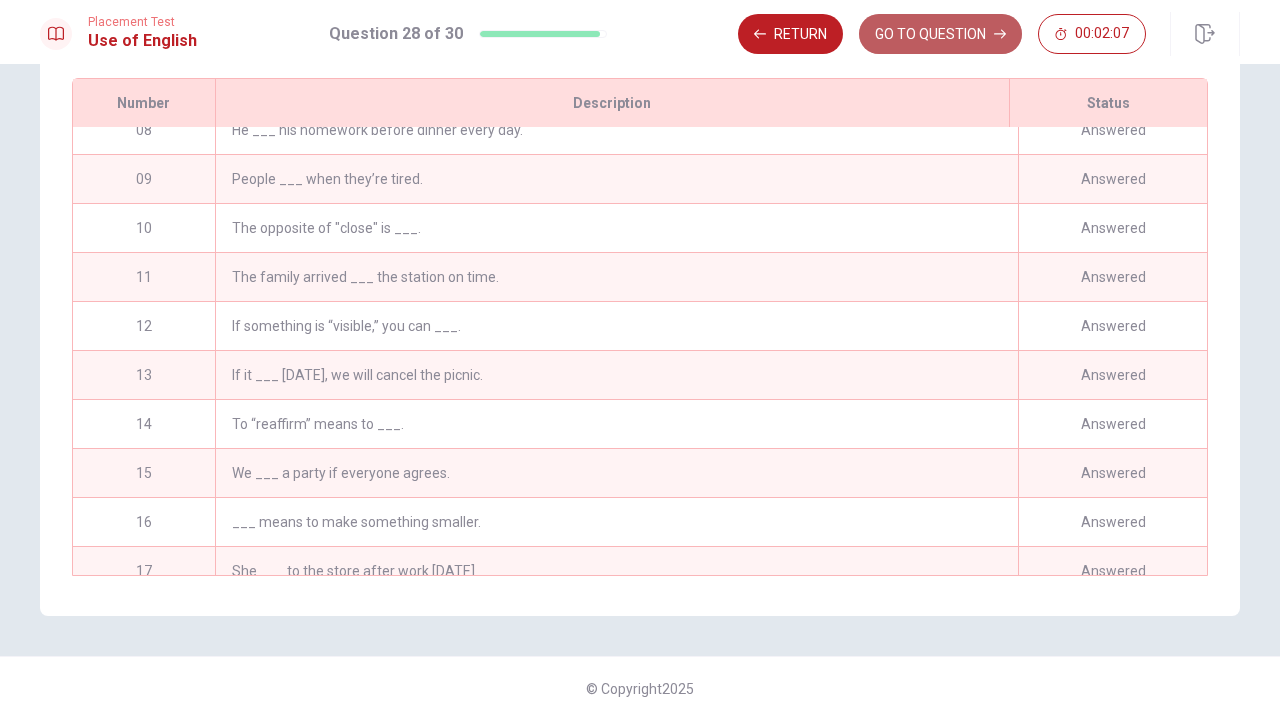 click on "GO TO QUESTION" at bounding box center [940, 34] 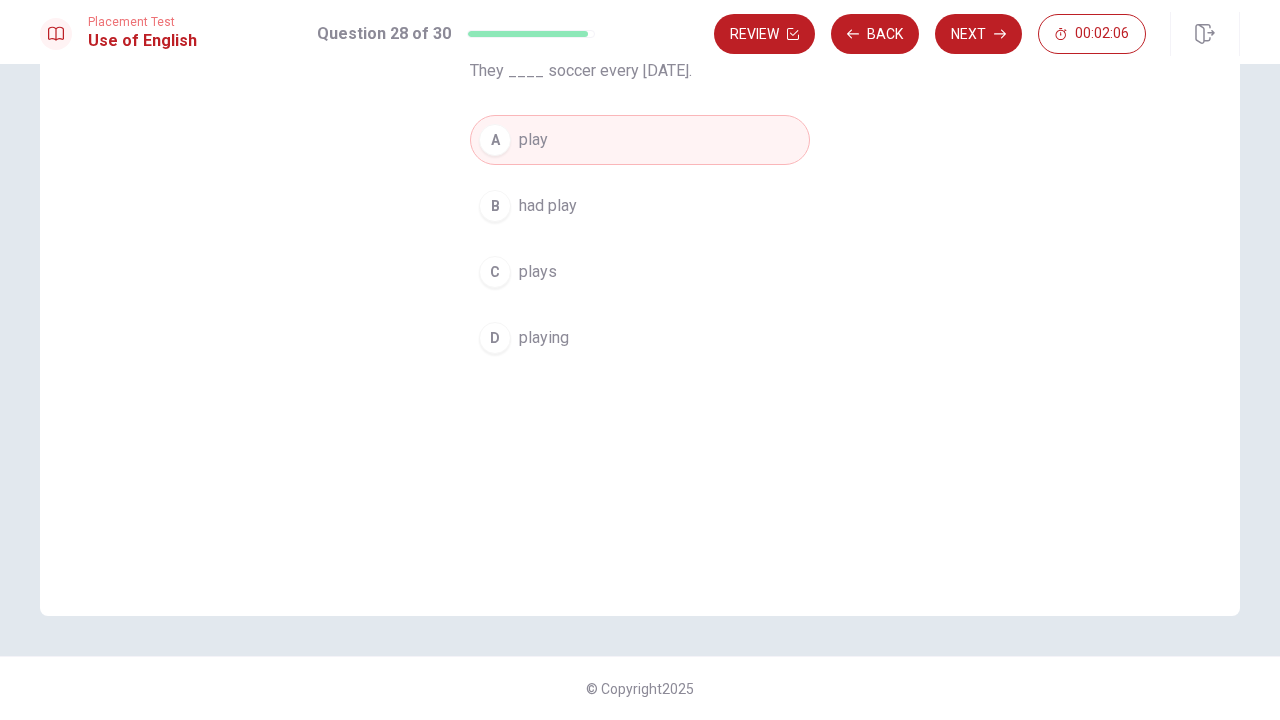scroll, scrollTop: 0, scrollLeft: 0, axis: both 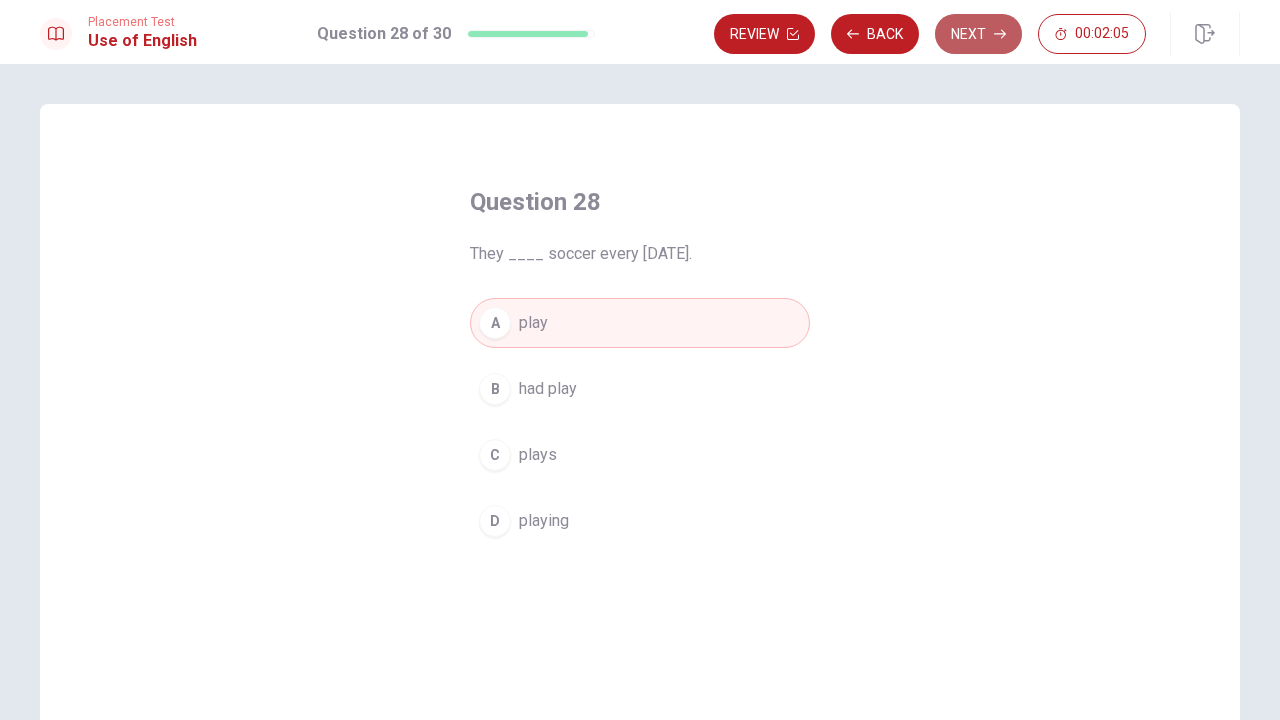 click on "Next" at bounding box center (978, 34) 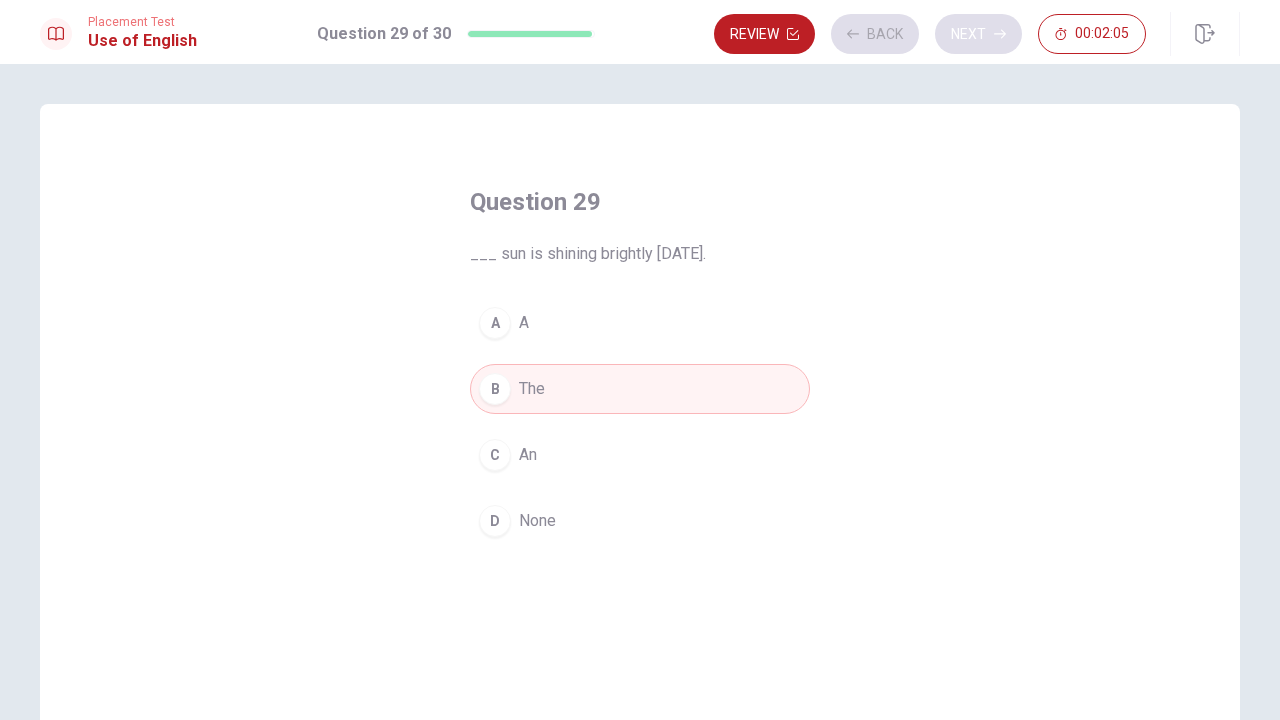 click on "Review Back Next 00:02:05" at bounding box center (930, 34) 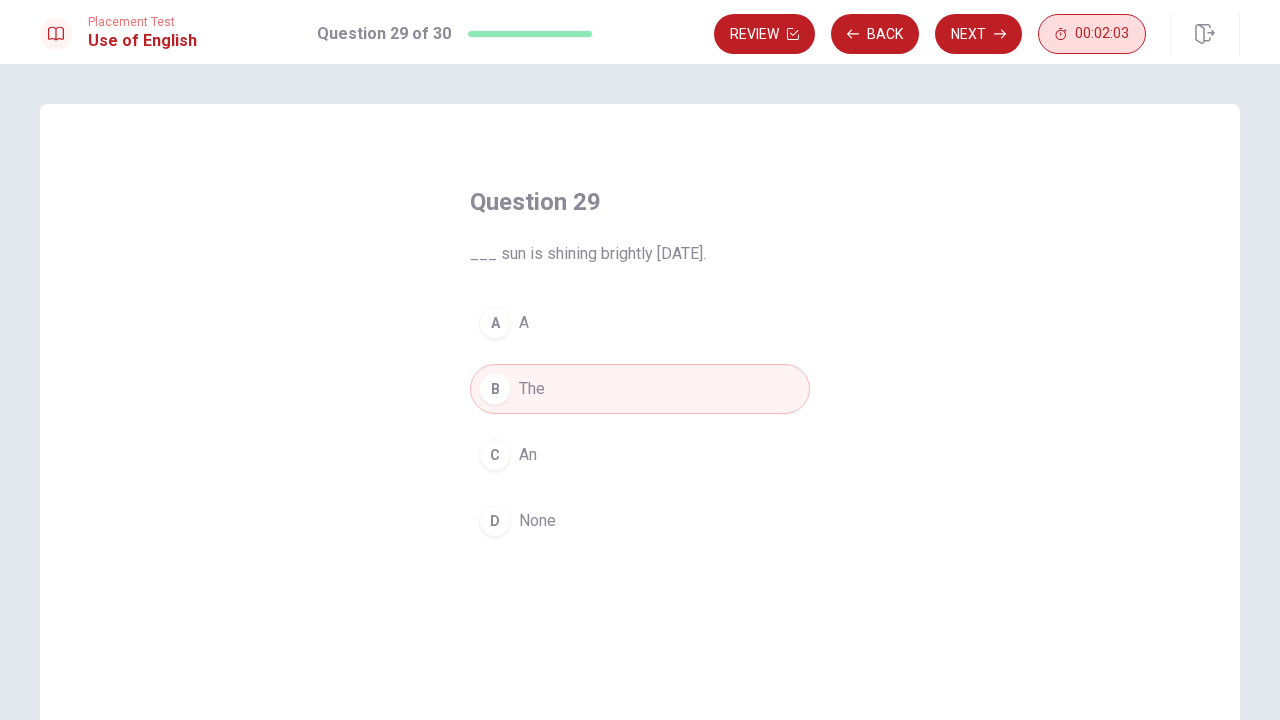 click on "00:02:03" at bounding box center (1092, 34) 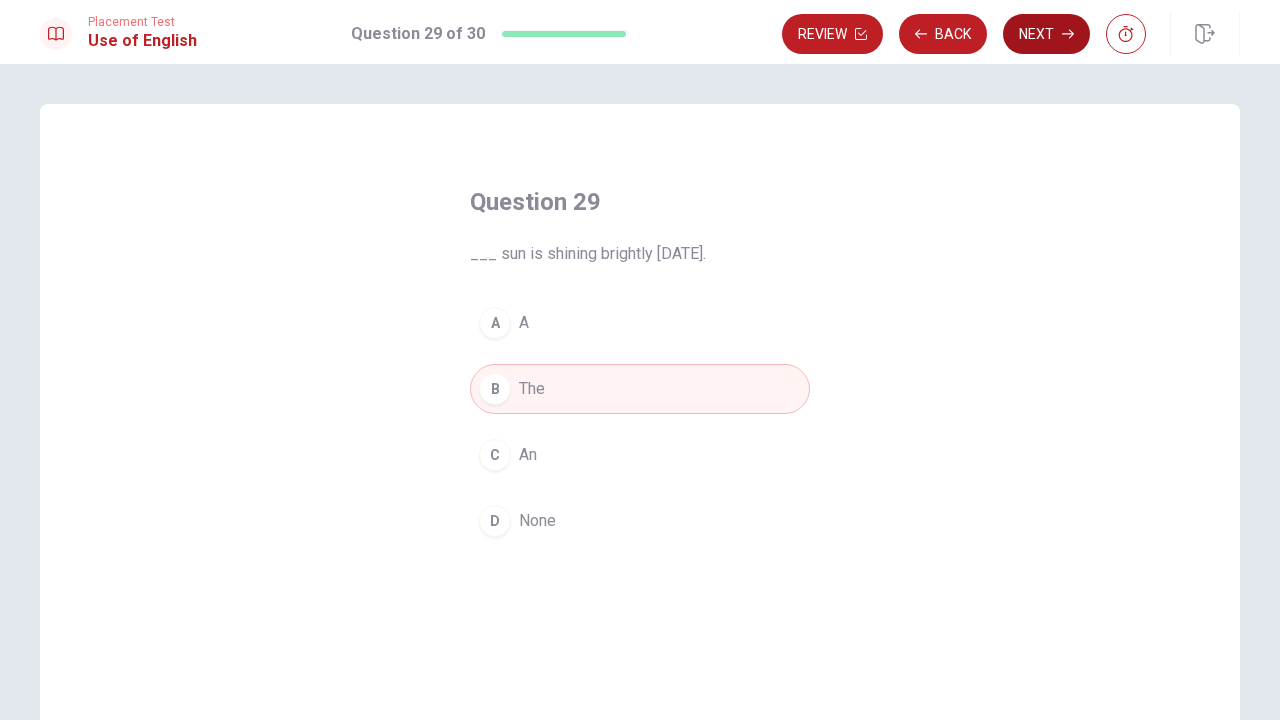 click on "Next" at bounding box center (1046, 34) 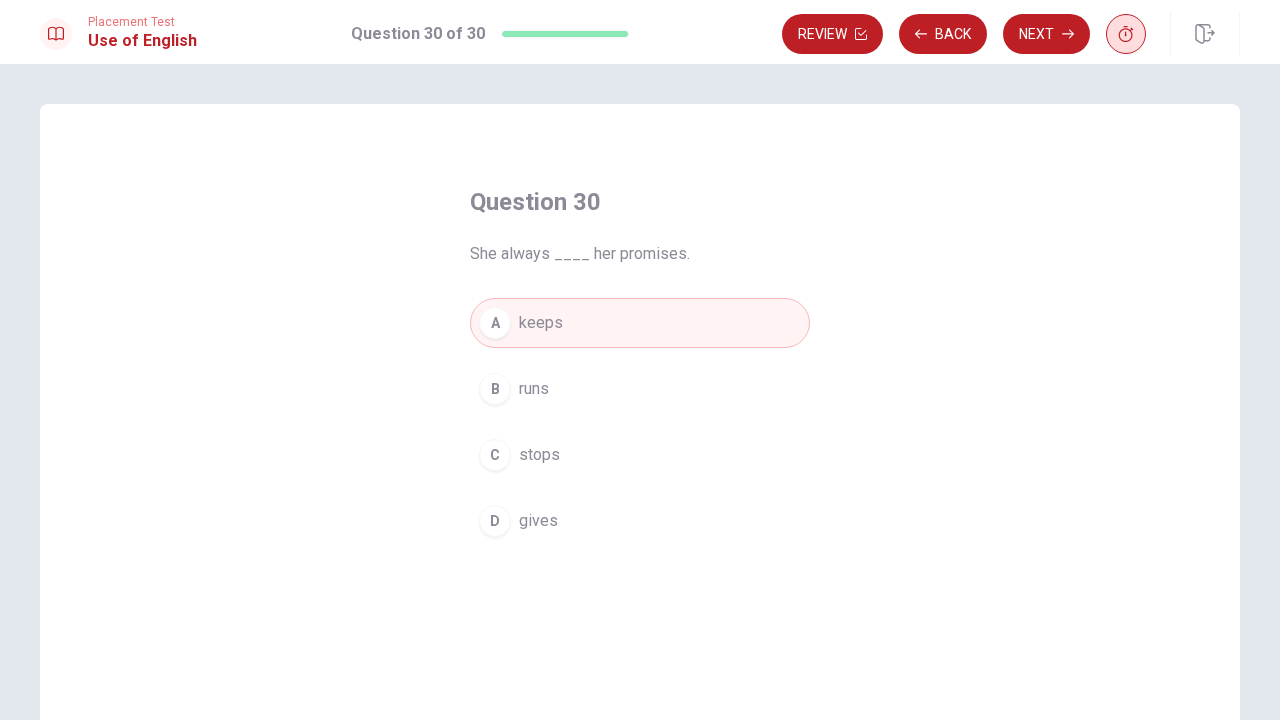 click at bounding box center [1126, 34] 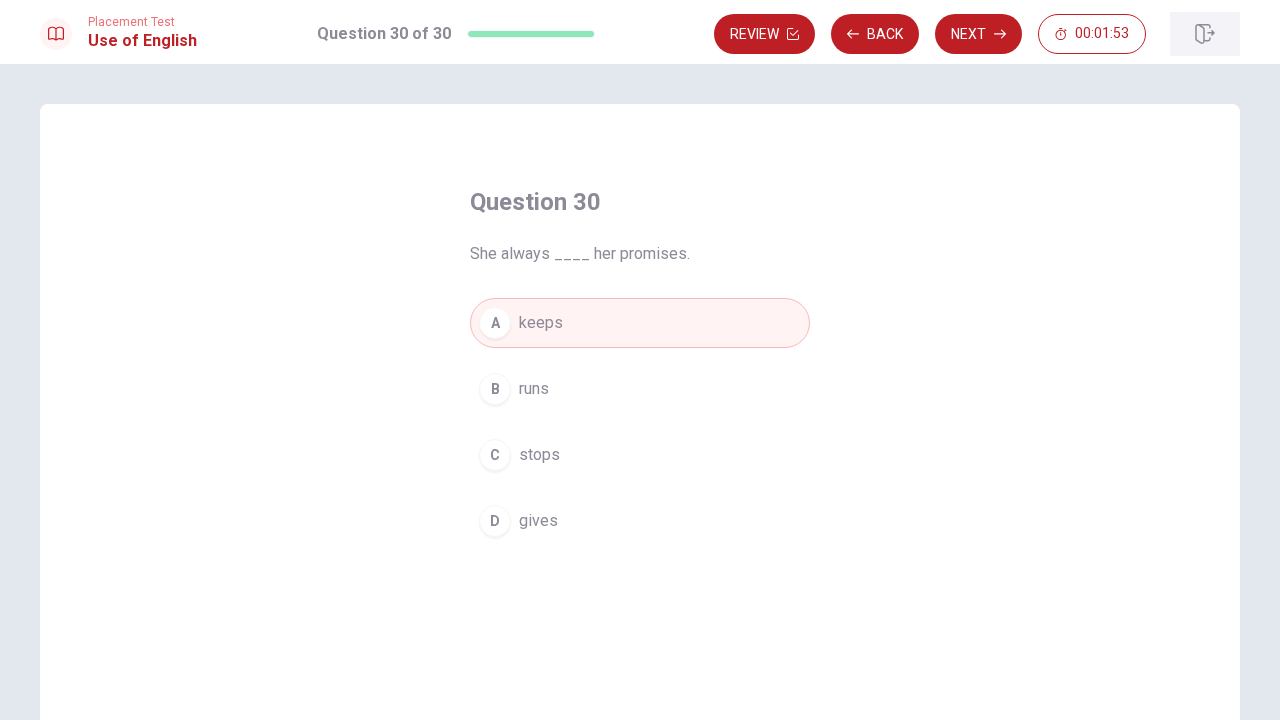 click at bounding box center [1205, 34] 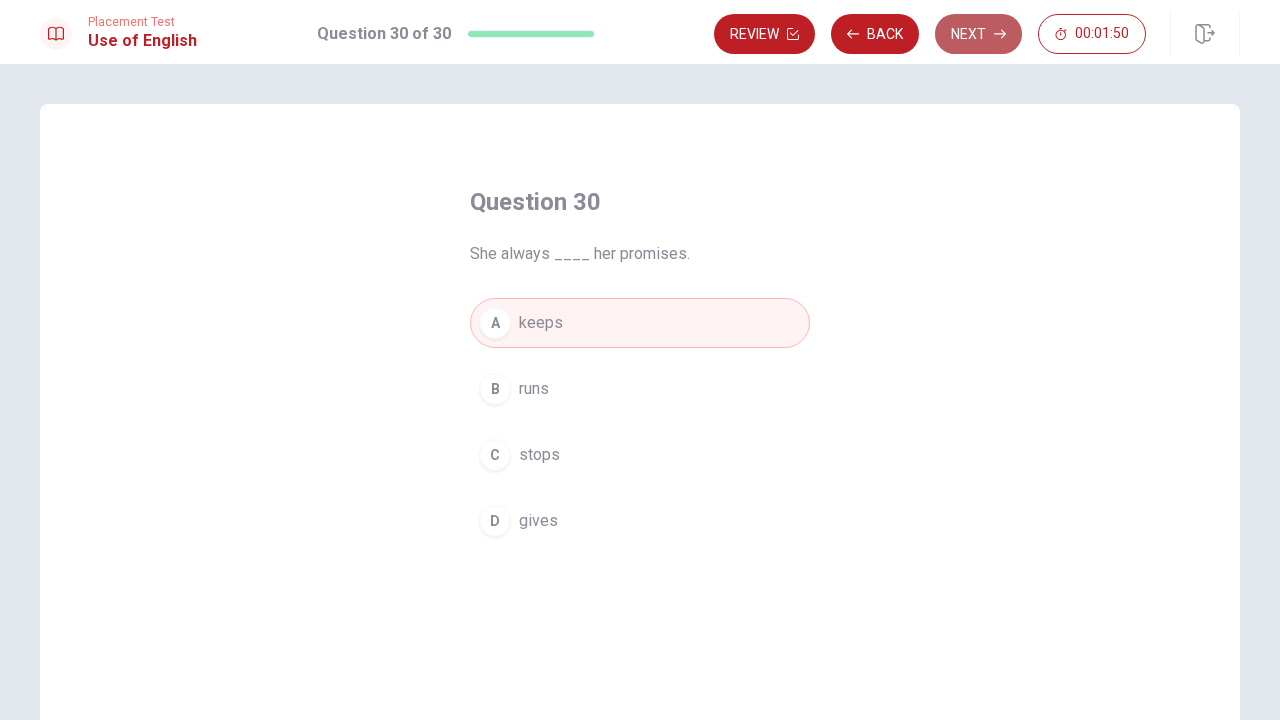 click 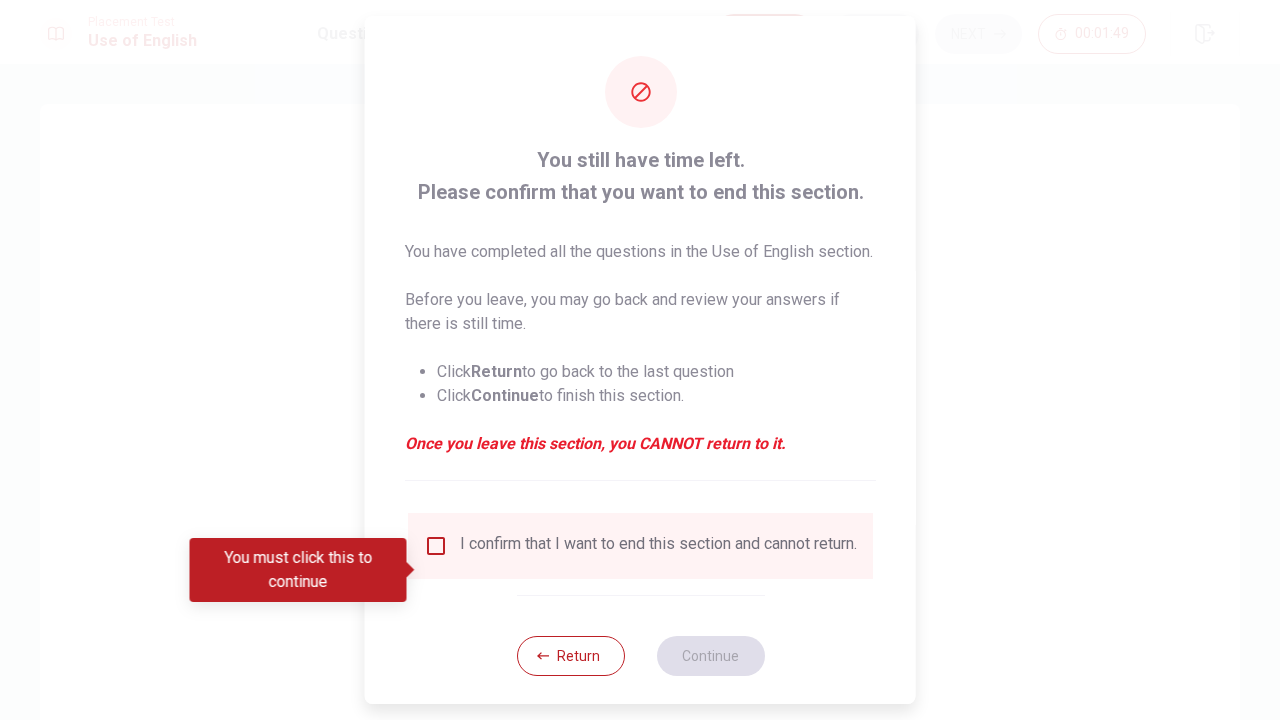 scroll, scrollTop: 38, scrollLeft: 0, axis: vertical 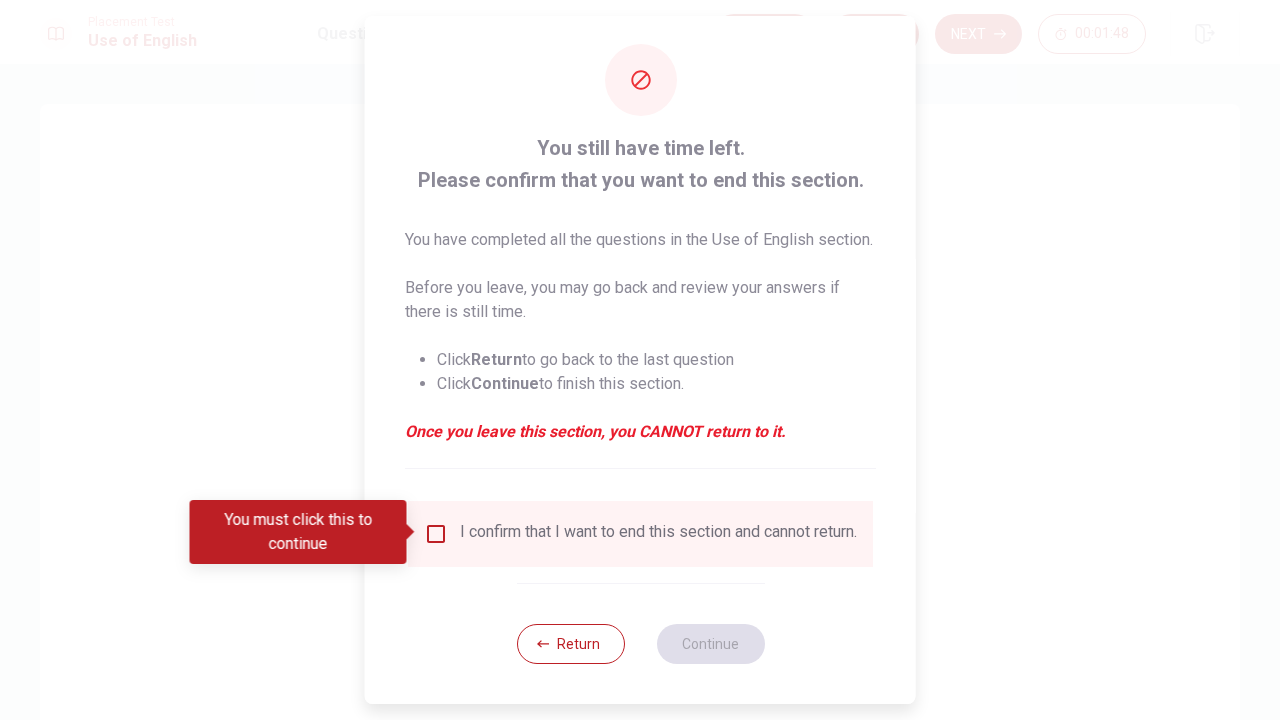 click on "I confirm that I want to end this section and cannot return." at bounding box center [640, 534] 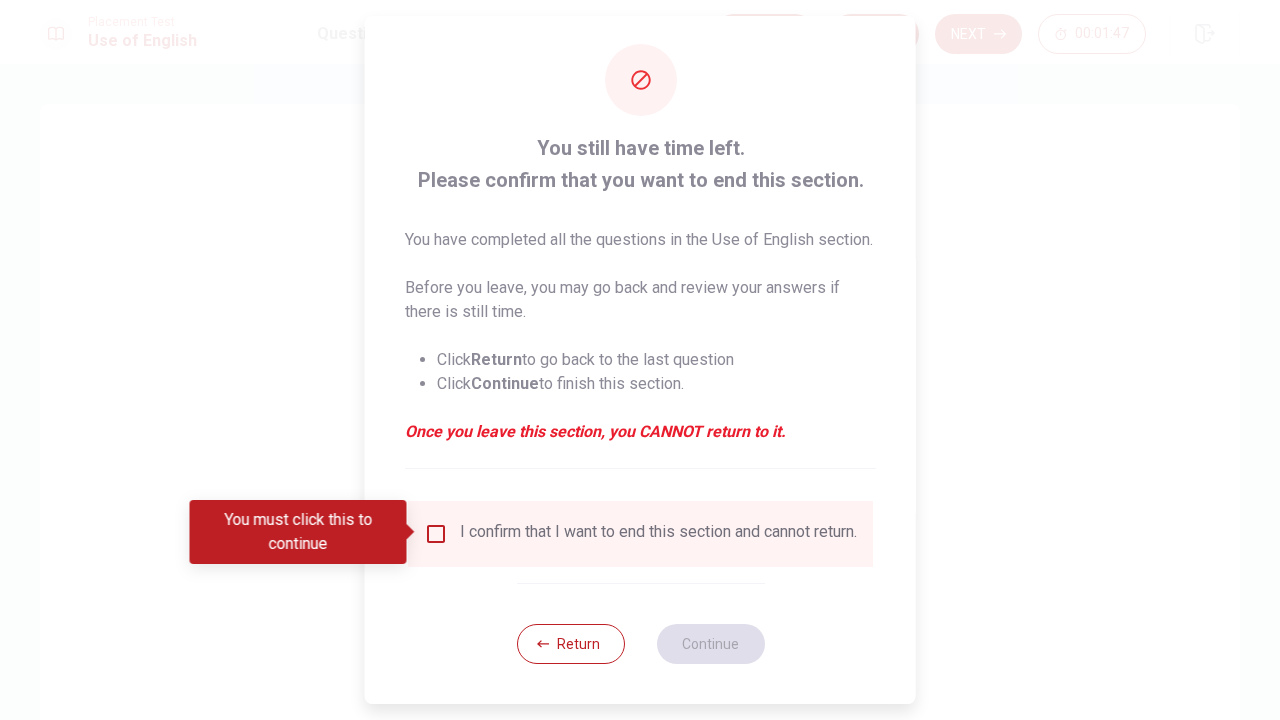 click at bounding box center [436, 534] 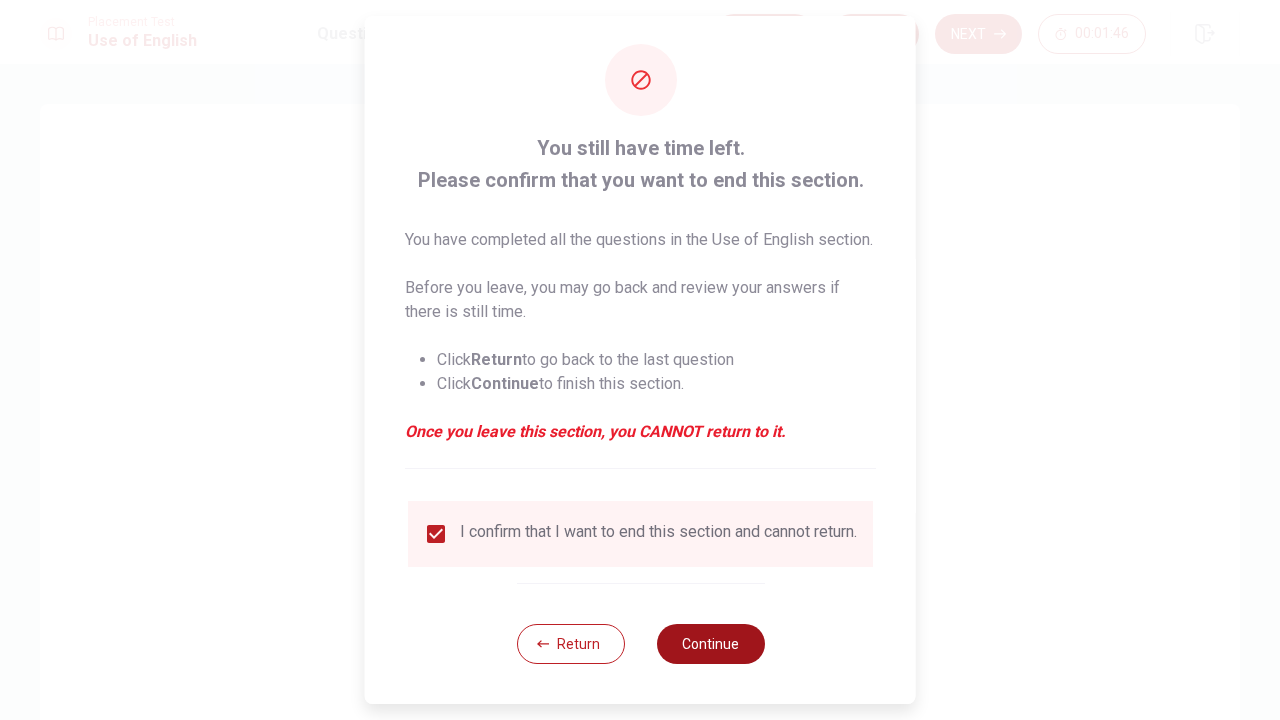 click on "Continue" at bounding box center [710, 644] 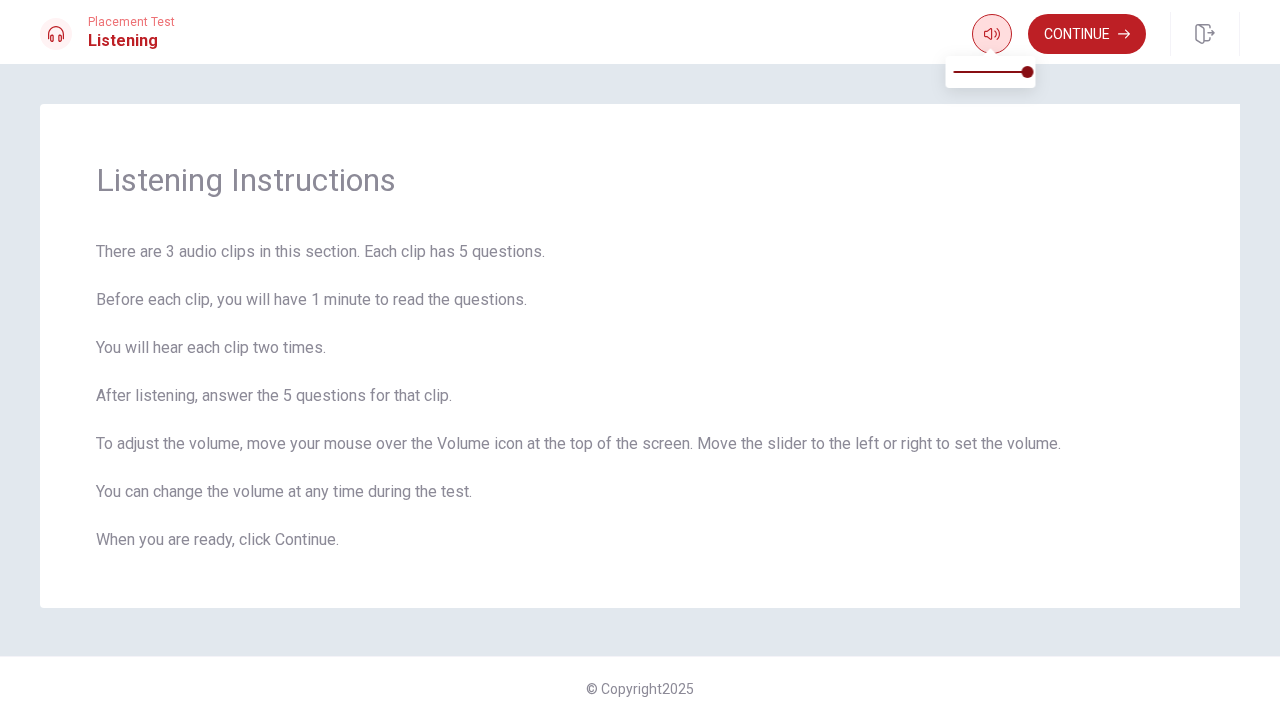 click at bounding box center (992, 34) 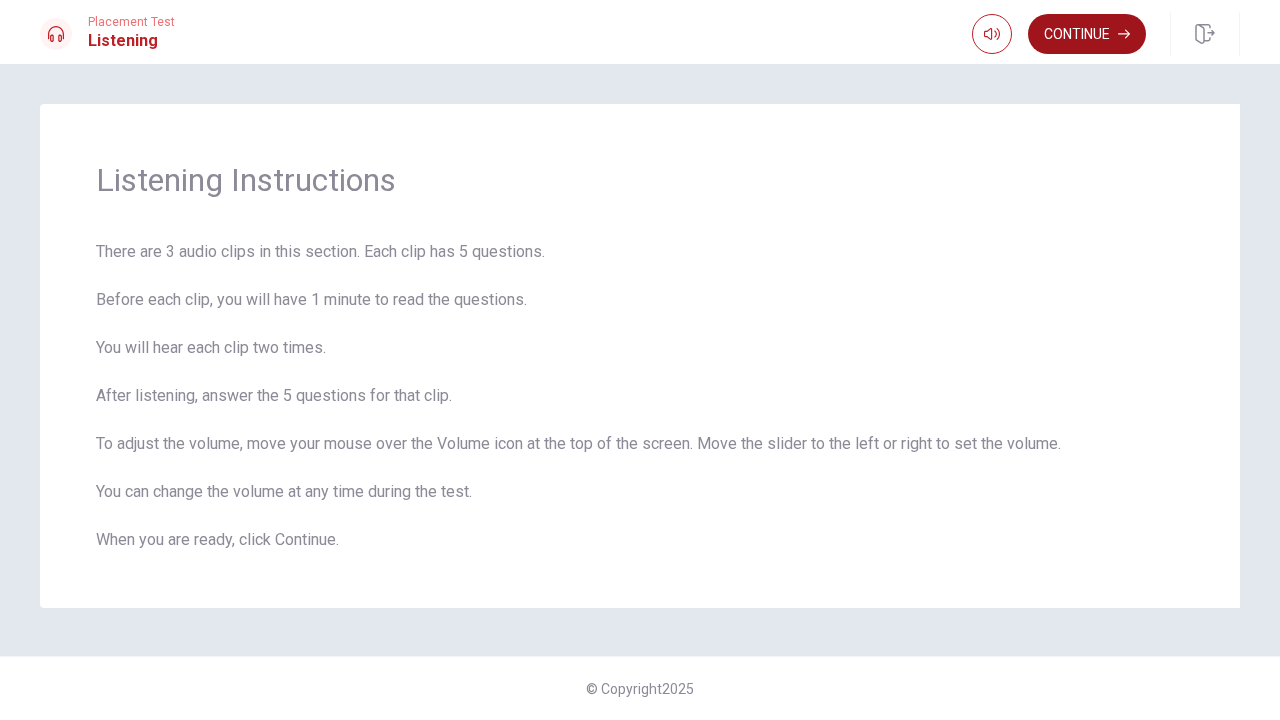 click on "Continue" at bounding box center (1087, 34) 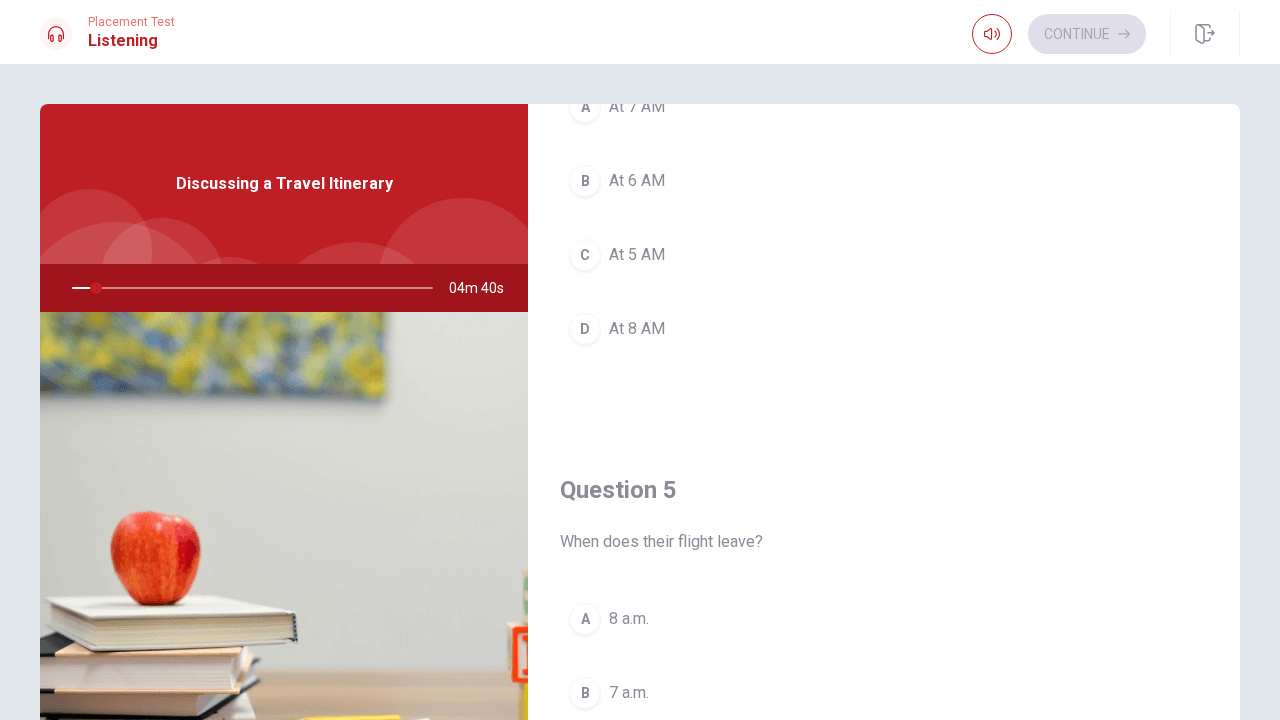 scroll, scrollTop: 1865, scrollLeft: 0, axis: vertical 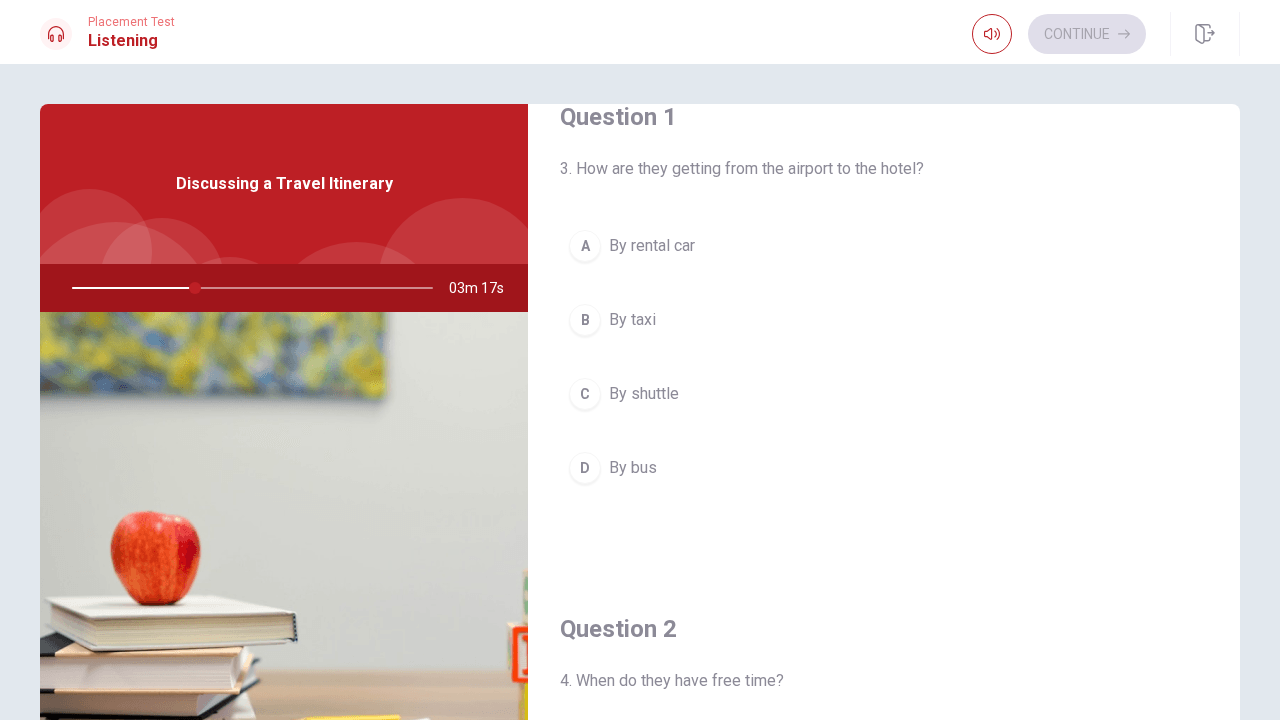 click on "C" at bounding box center [585, 394] 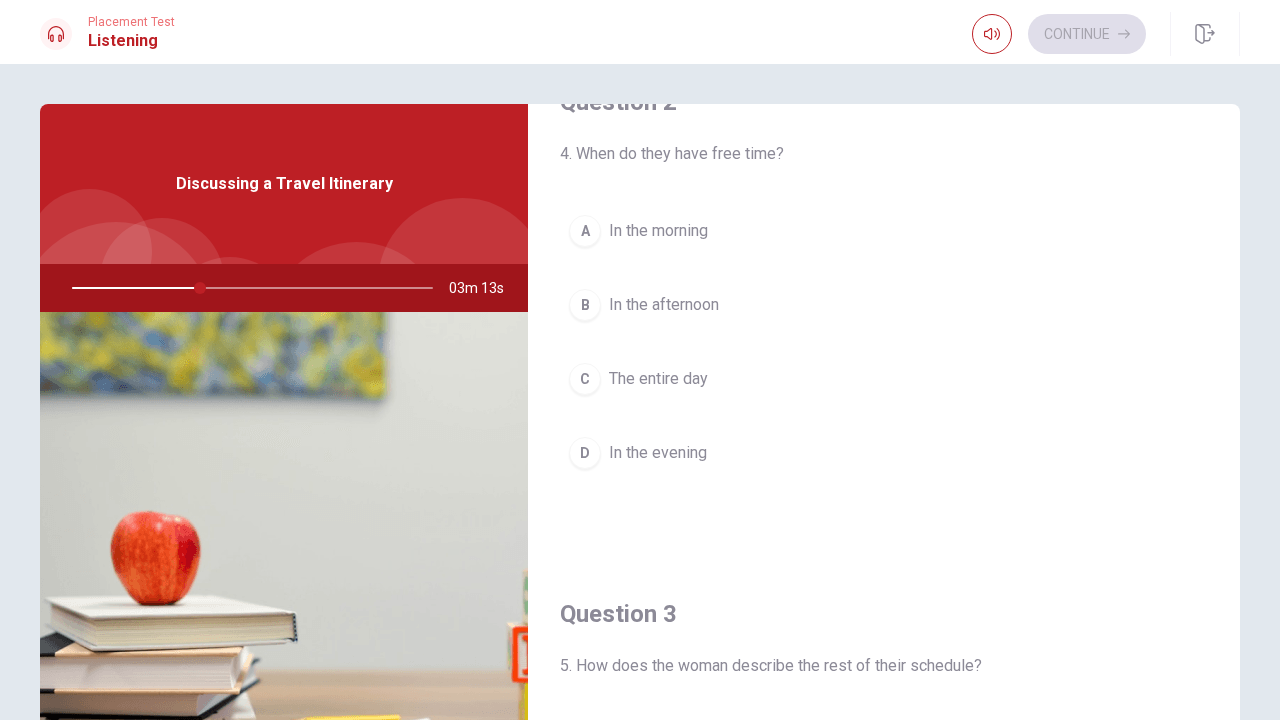 scroll, scrollTop: 572, scrollLeft: 0, axis: vertical 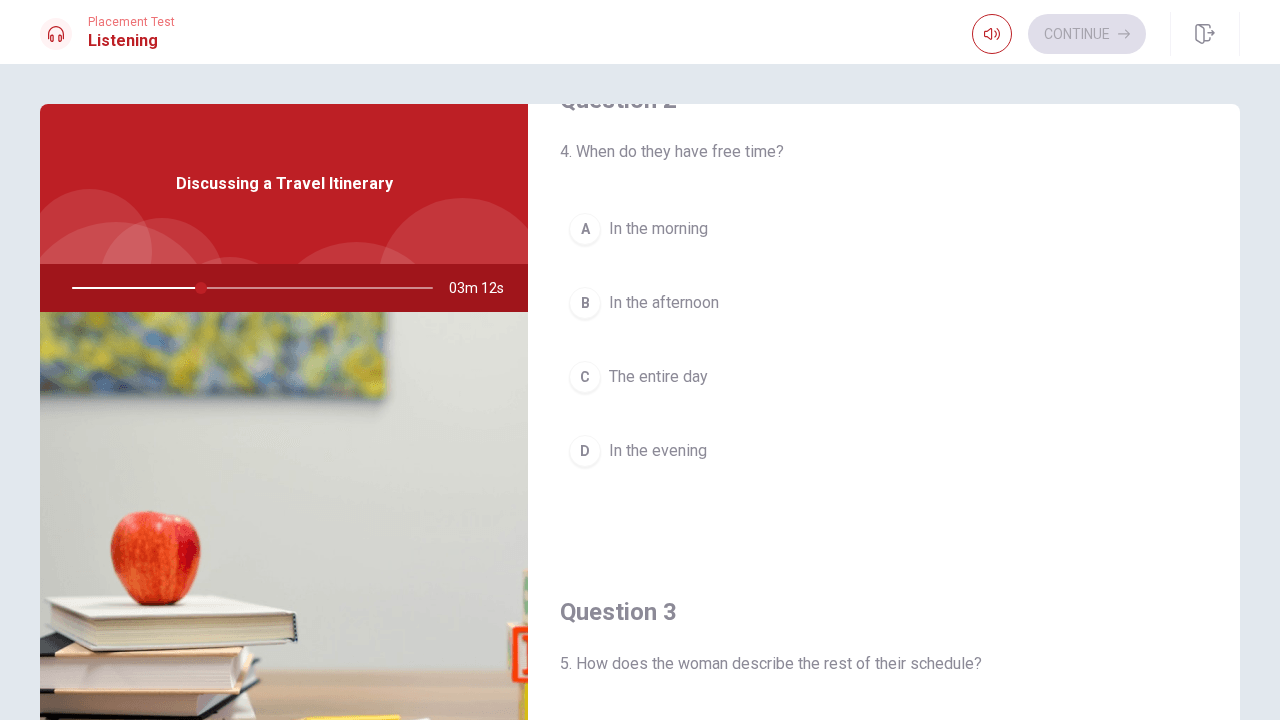 click on "B" at bounding box center (585, 303) 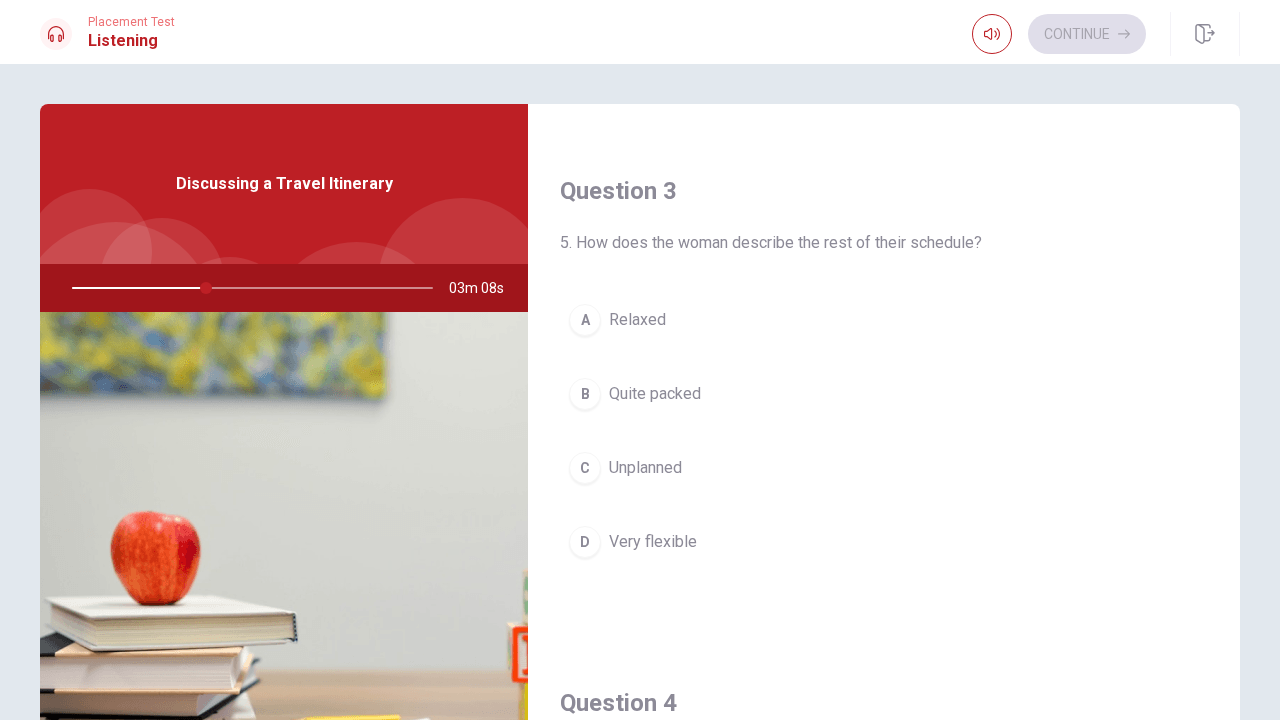 scroll, scrollTop: 994, scrollLeft: 0, axis: vertical 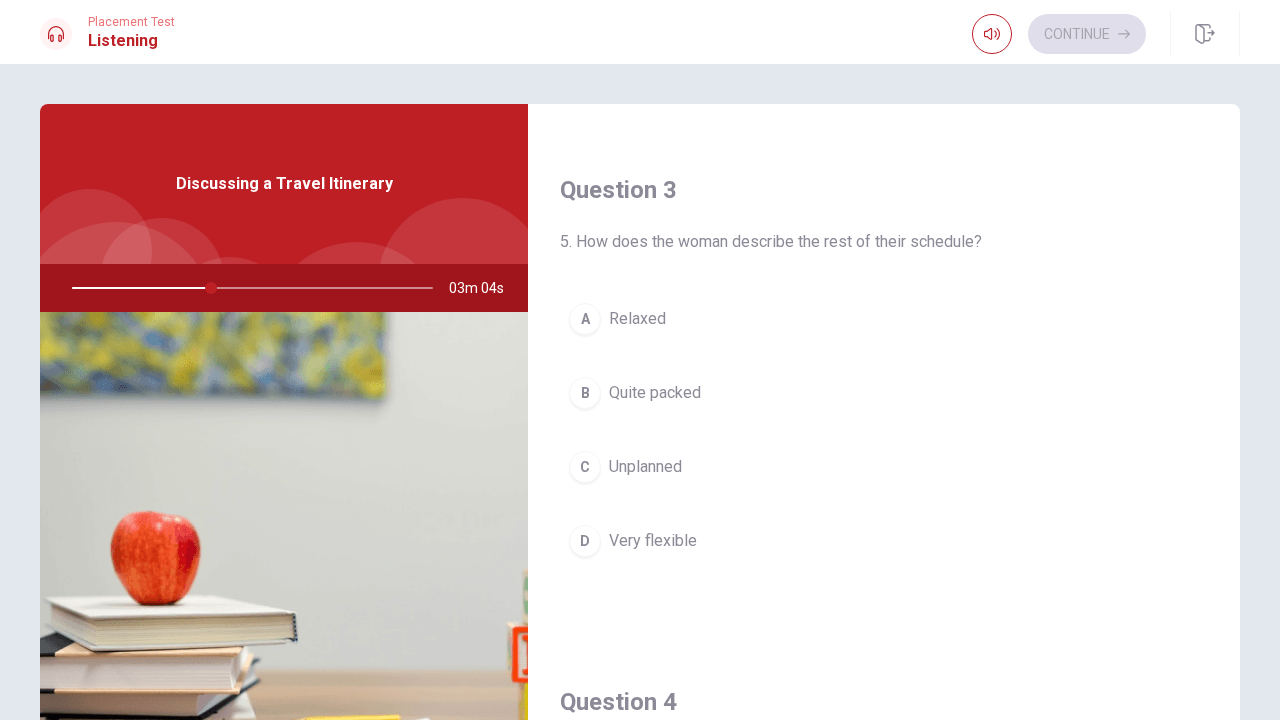 click on "Quite packed" at bounding box center [655, 393] 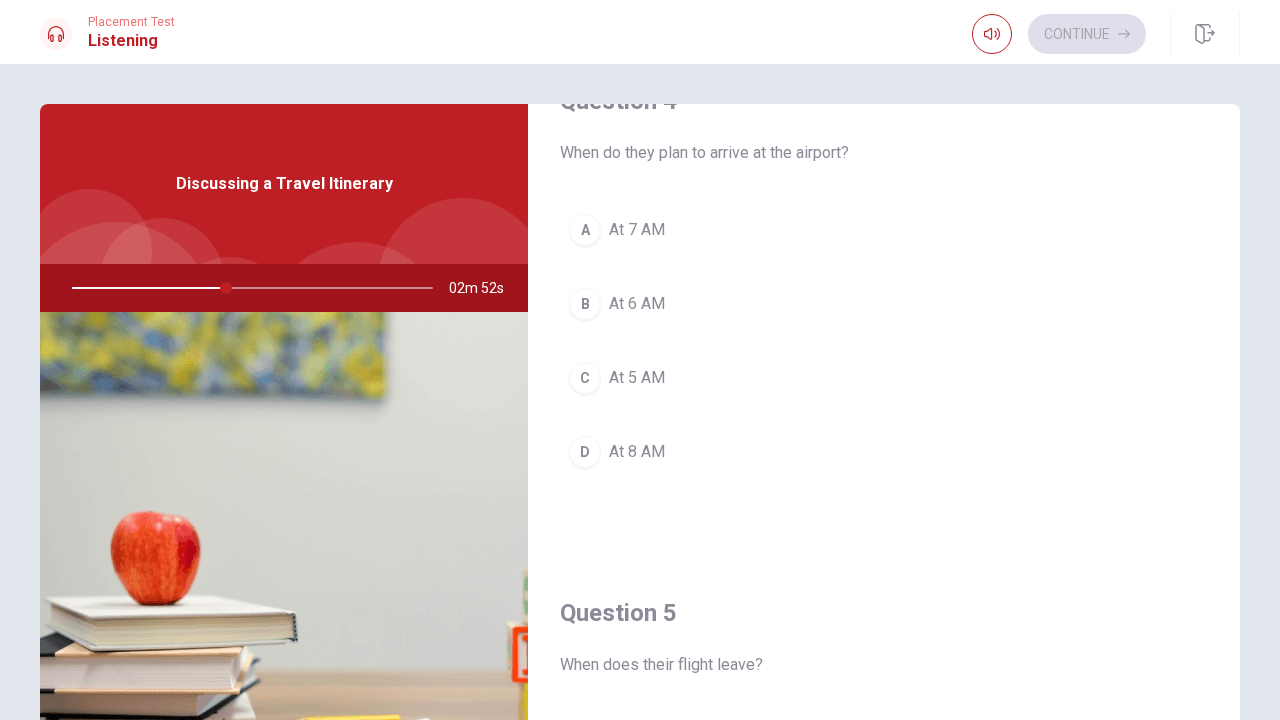 scroll, scrollTop: 1590, scrollLeft: 0, axis: vertical 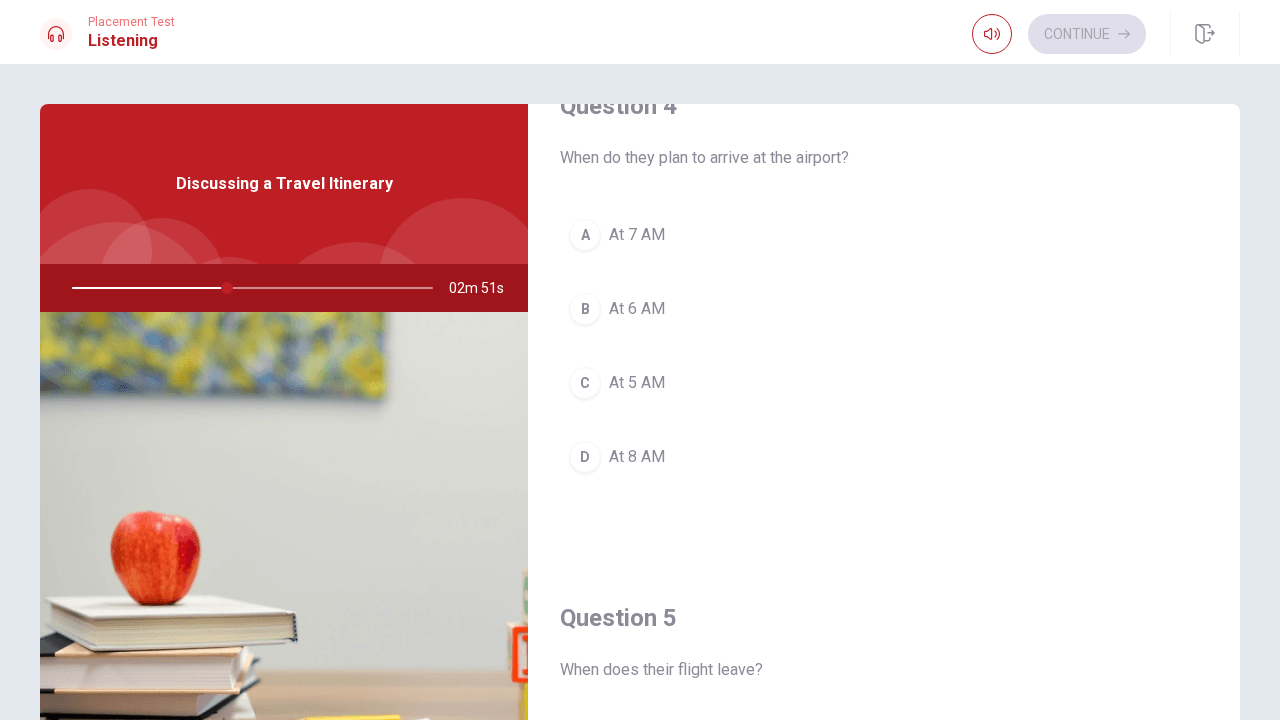 click on "B" at bounding box center (585, 309) 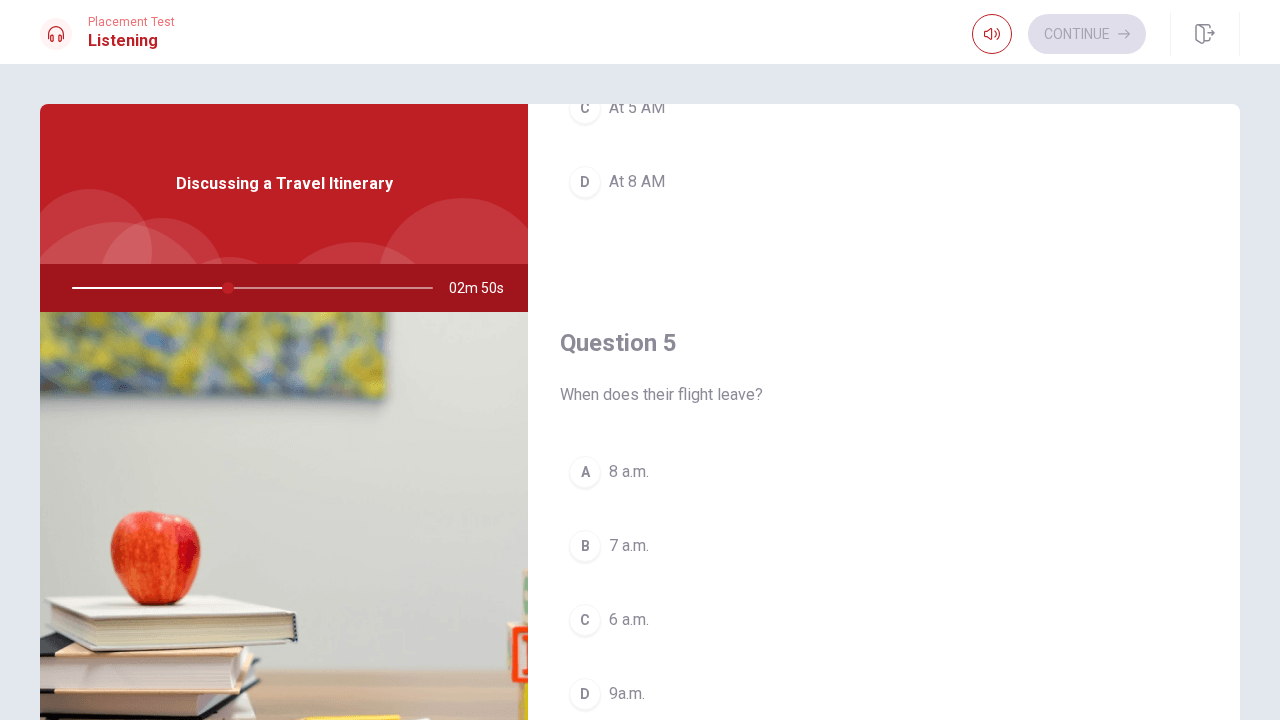 scroll, scrollTop: 1865, scrollLeft: 0, axis: vertical 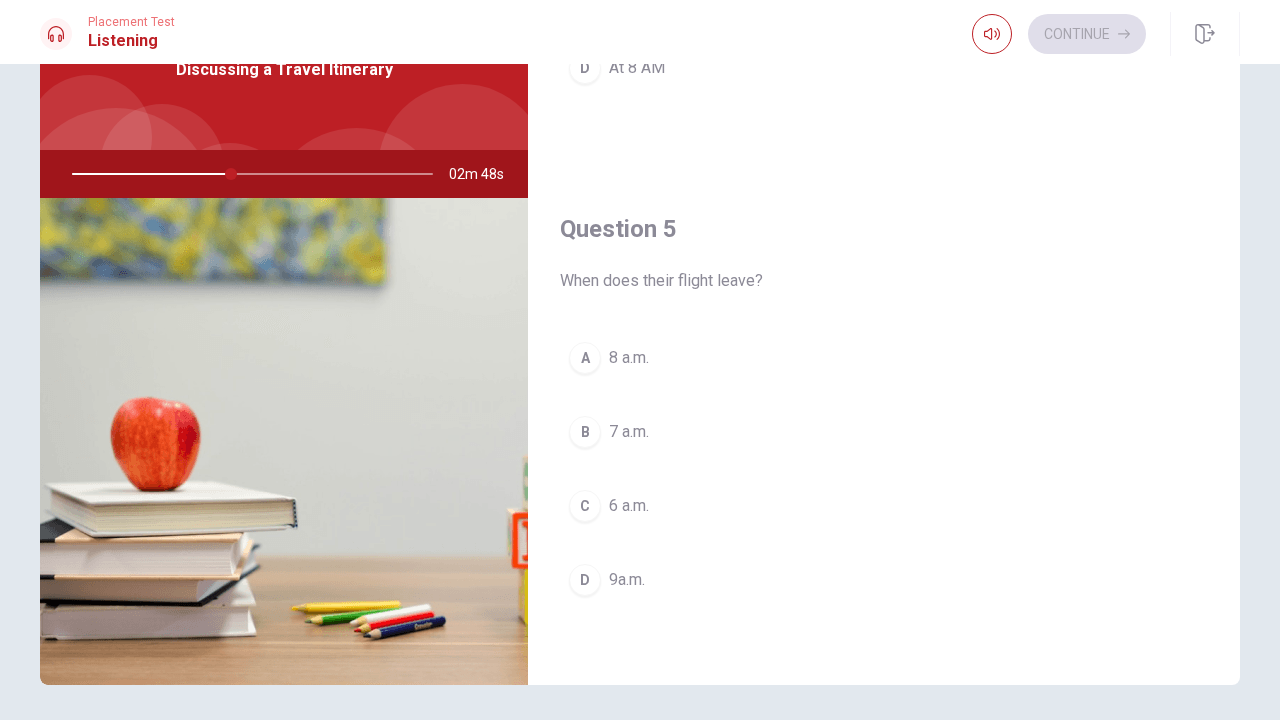 click on "A" at bounding box center (585, 358) 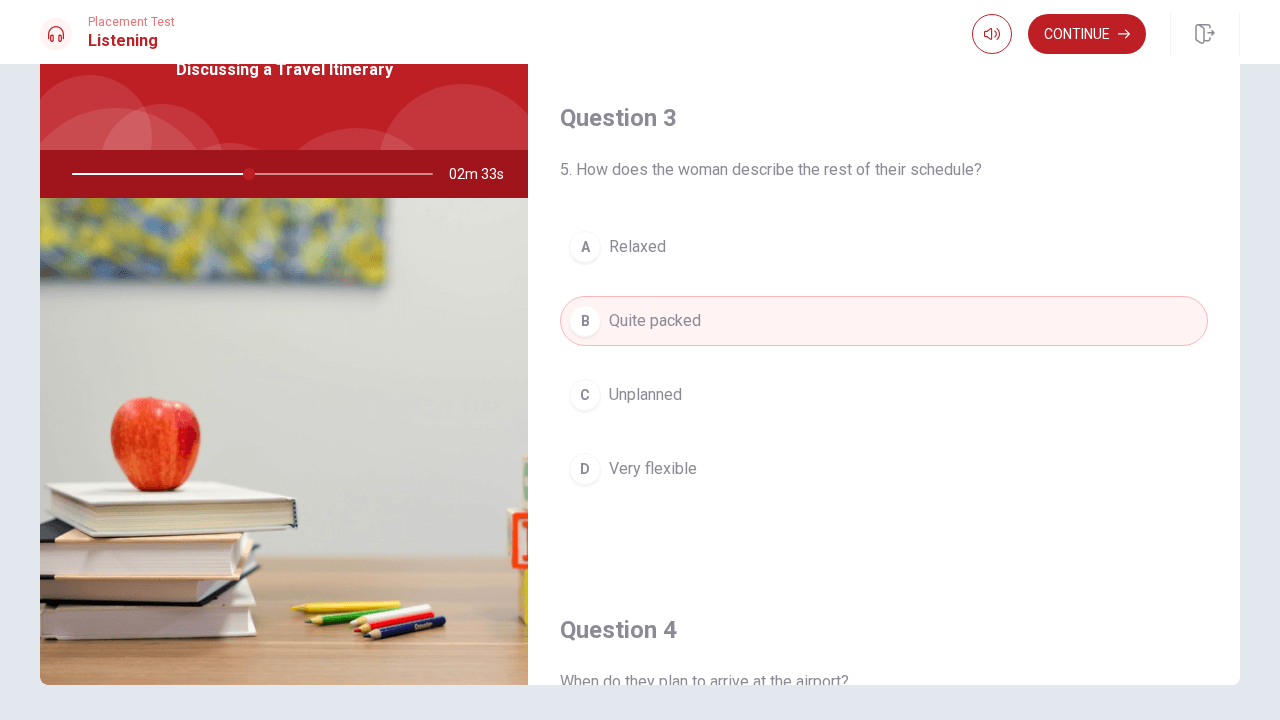 scroll, scrollTop: 956, scrollLeft: 0, axis: vertical 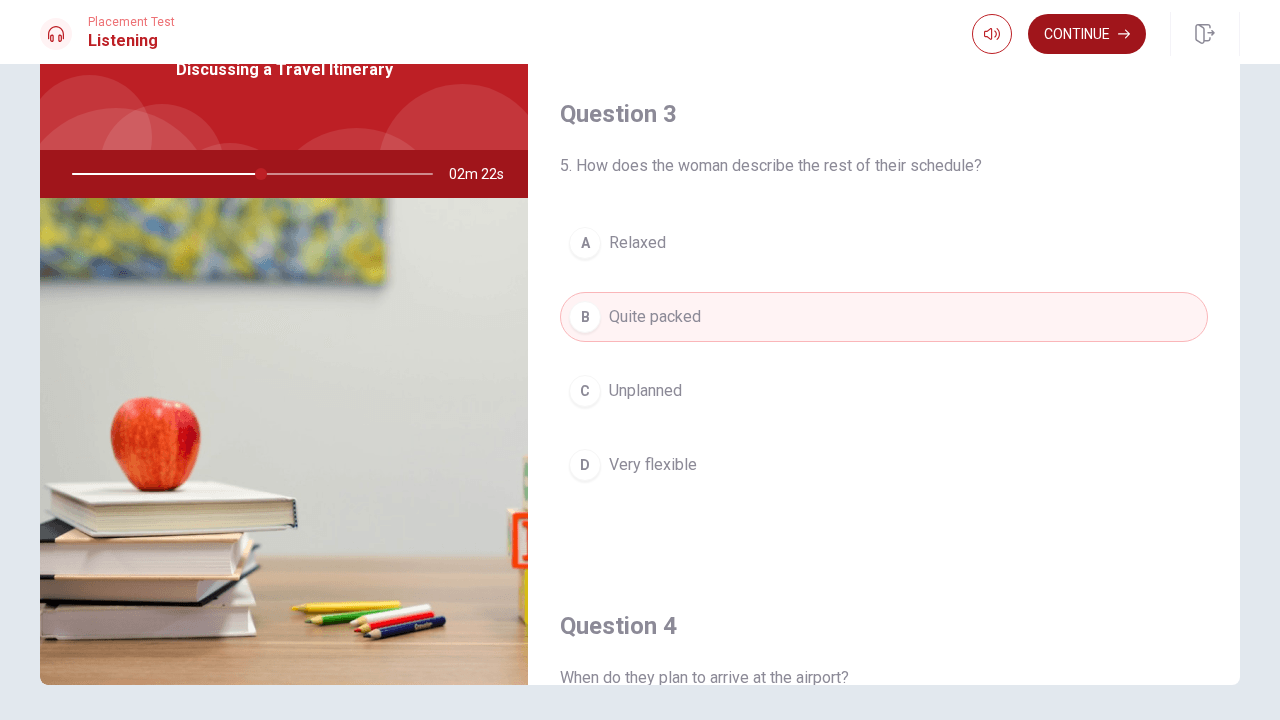 click on "Continue" at bounding box center (1087, 34) 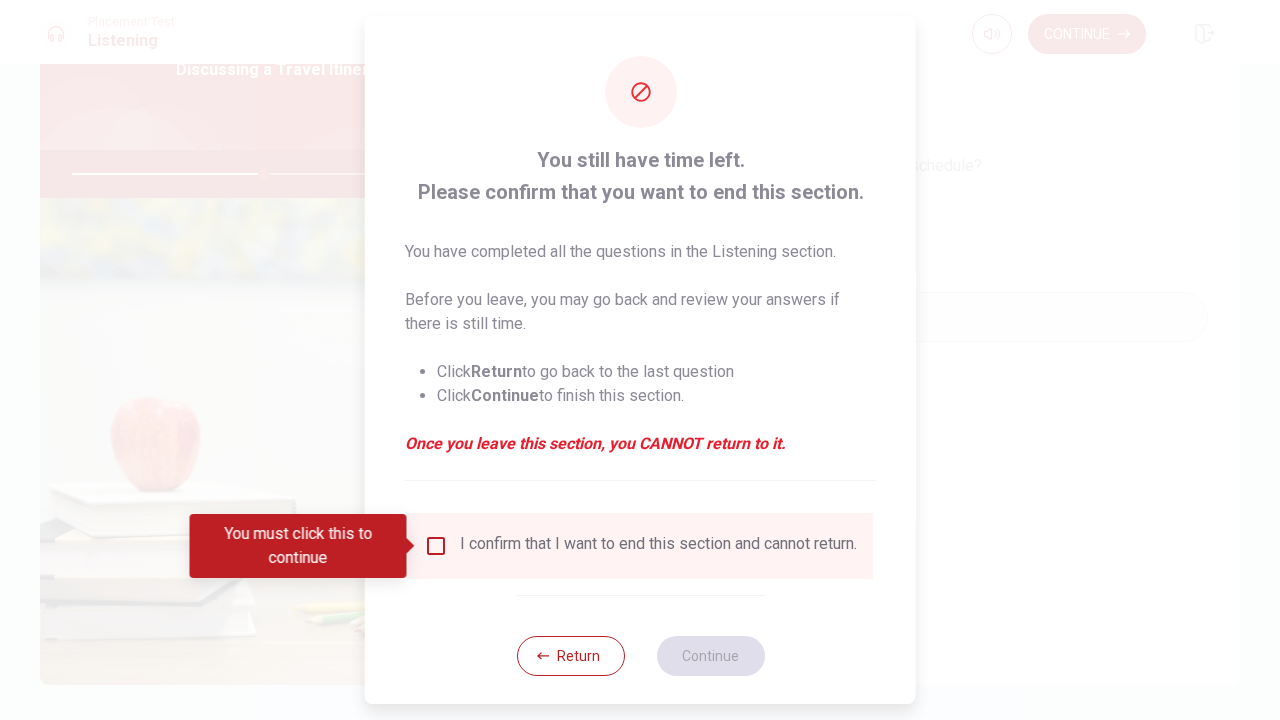 click at bounding box center [436, 546] 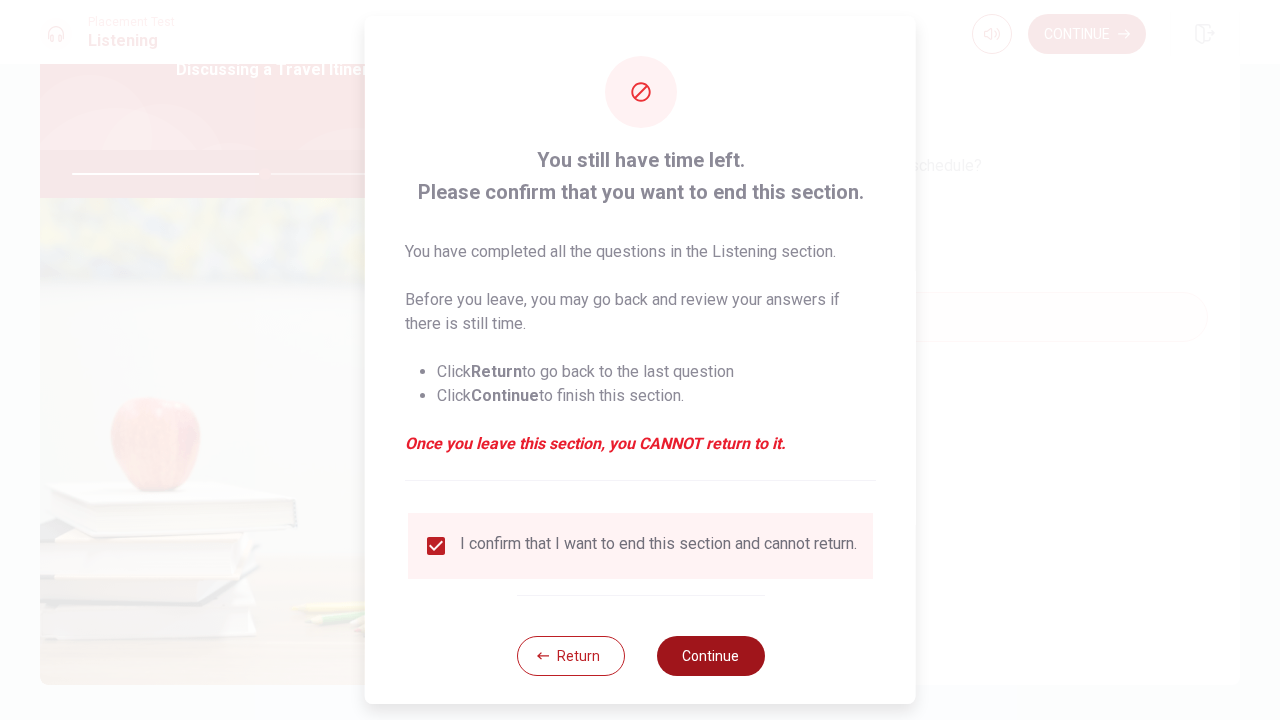 click on "Continue" at bounding box center [710, 656] 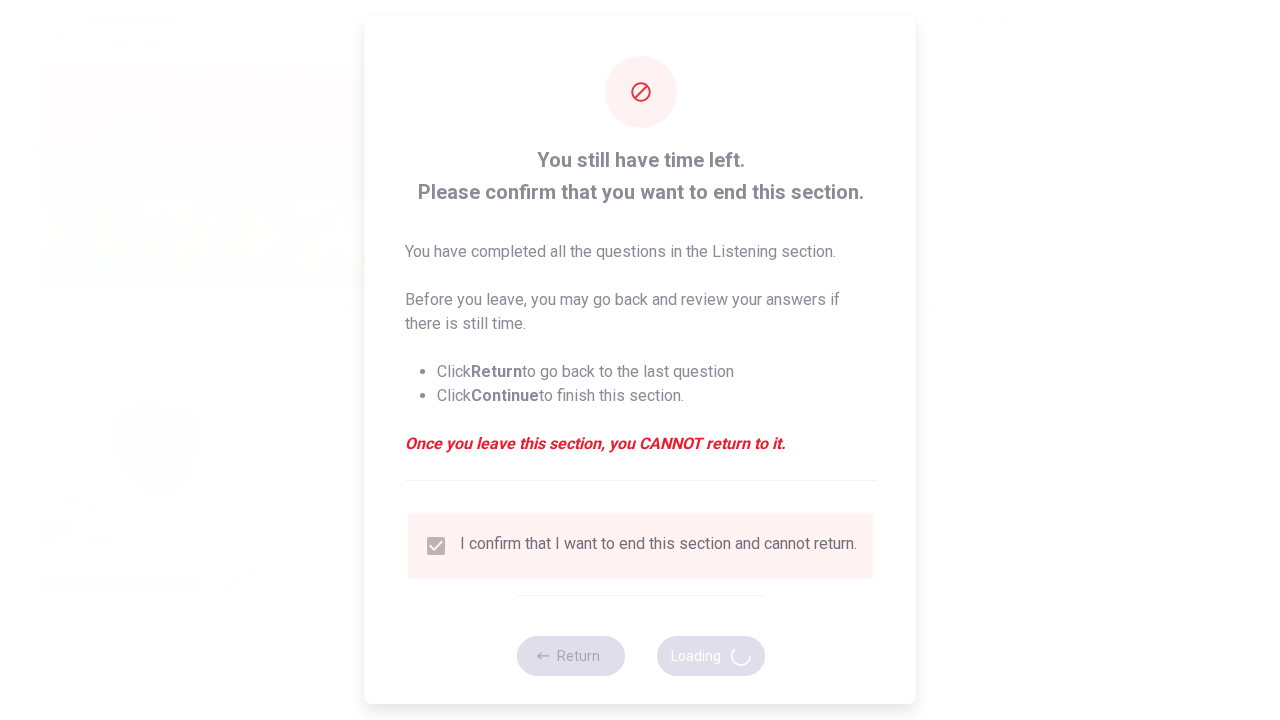 type on "55" 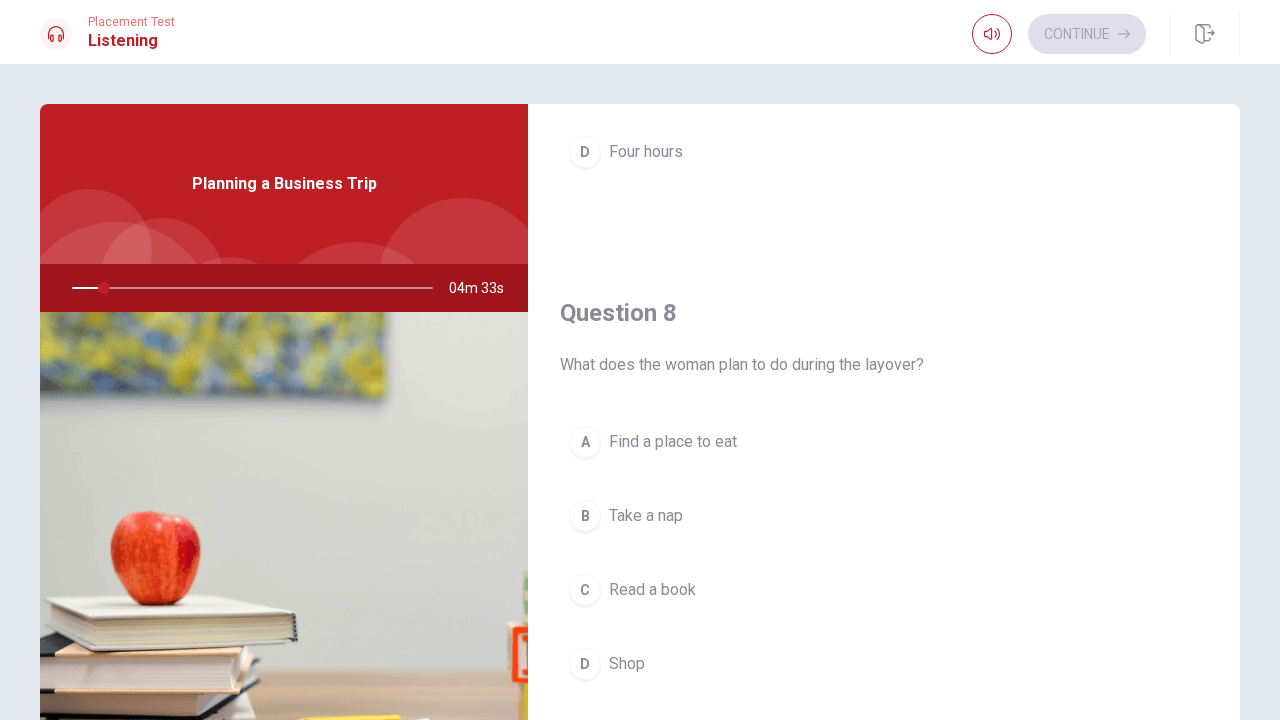 scroll, scrollTop: 967, scrollLeft: 0, axis: vertical 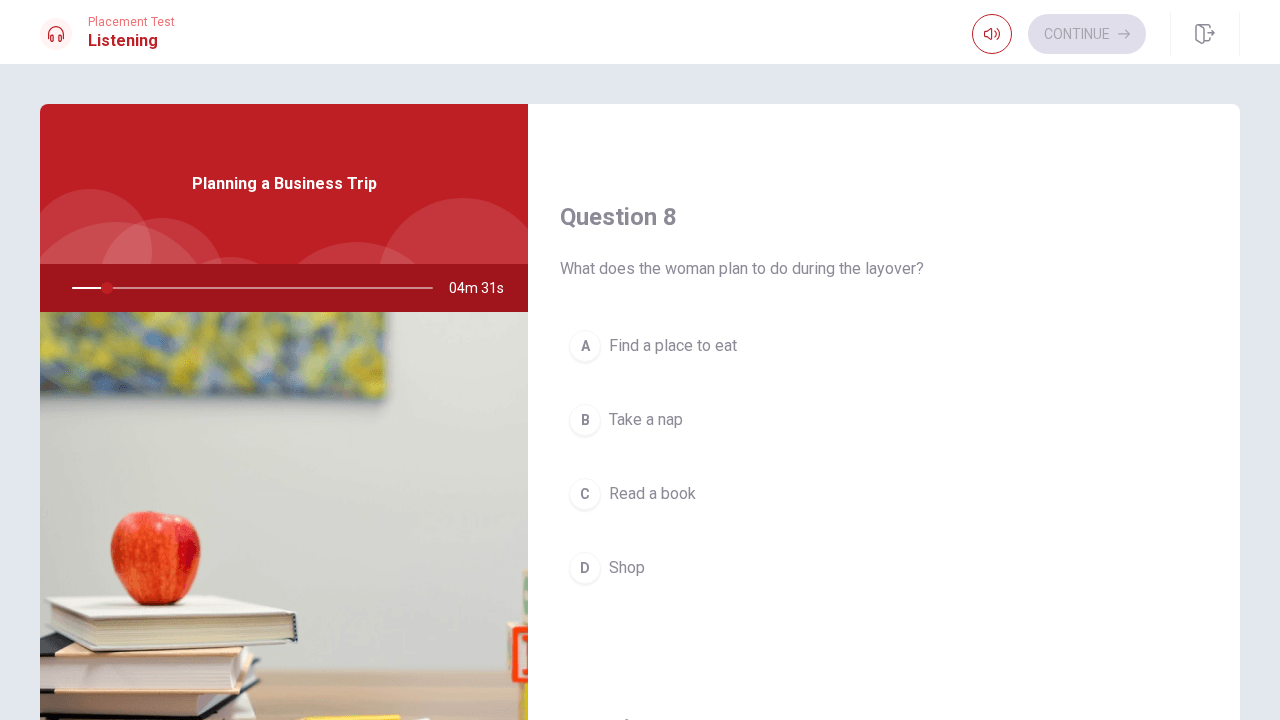 click on "What does the woman plan to do during the layover?" at bounding box center [884, 269] 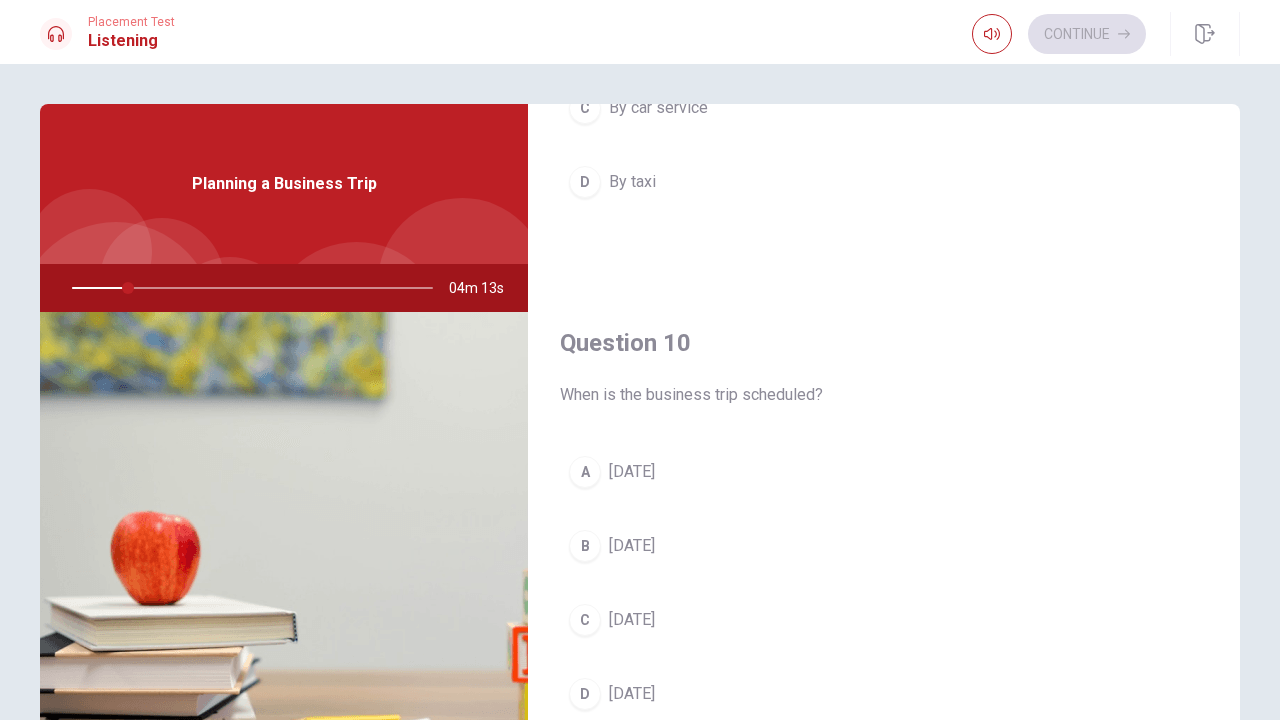 scroll, scrollTop: 1865, scrollLeft: 0, axis: vertical 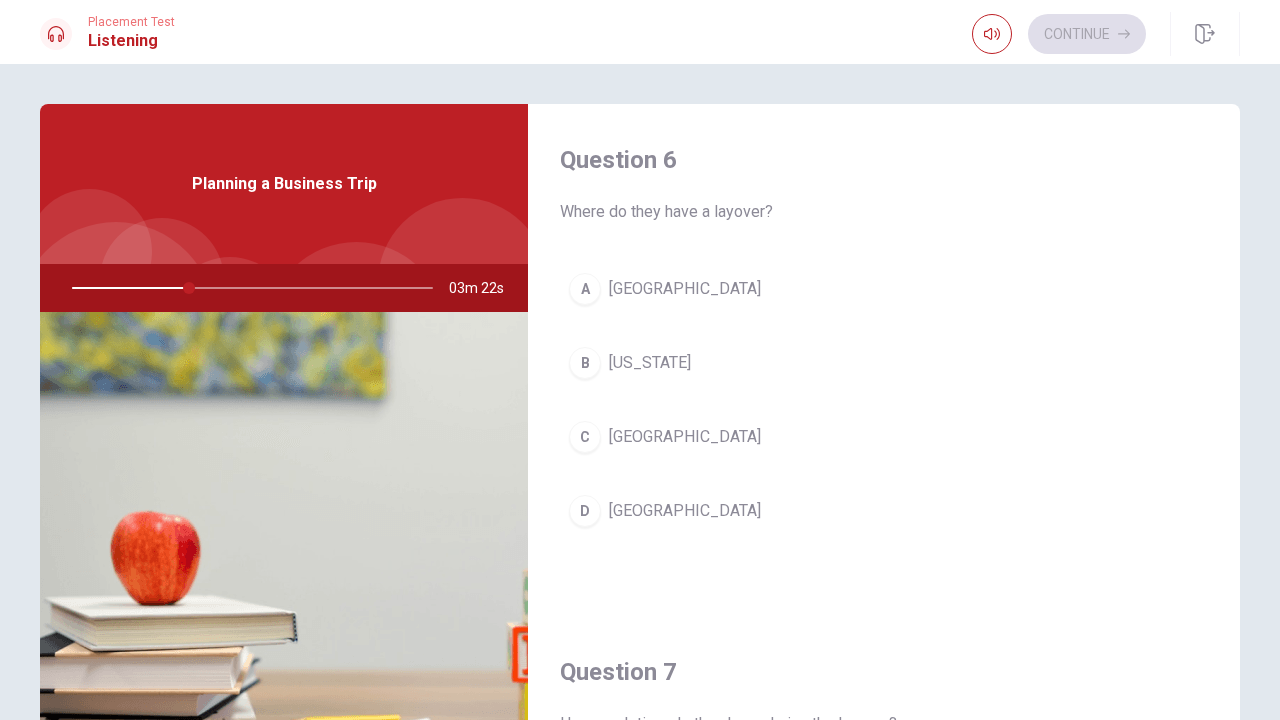 click on "C" at bounding box center [585, 437] 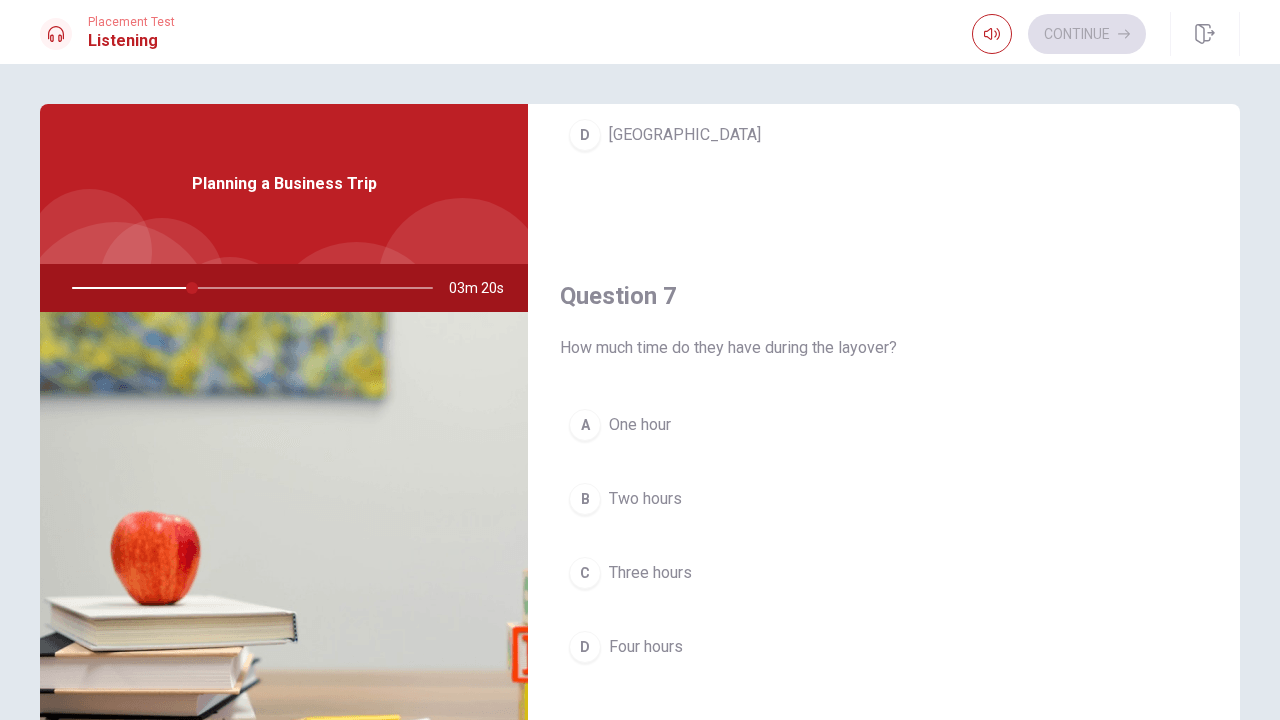 scroll, scrollTop: 432, scrollLeft: 0, axis: vertical 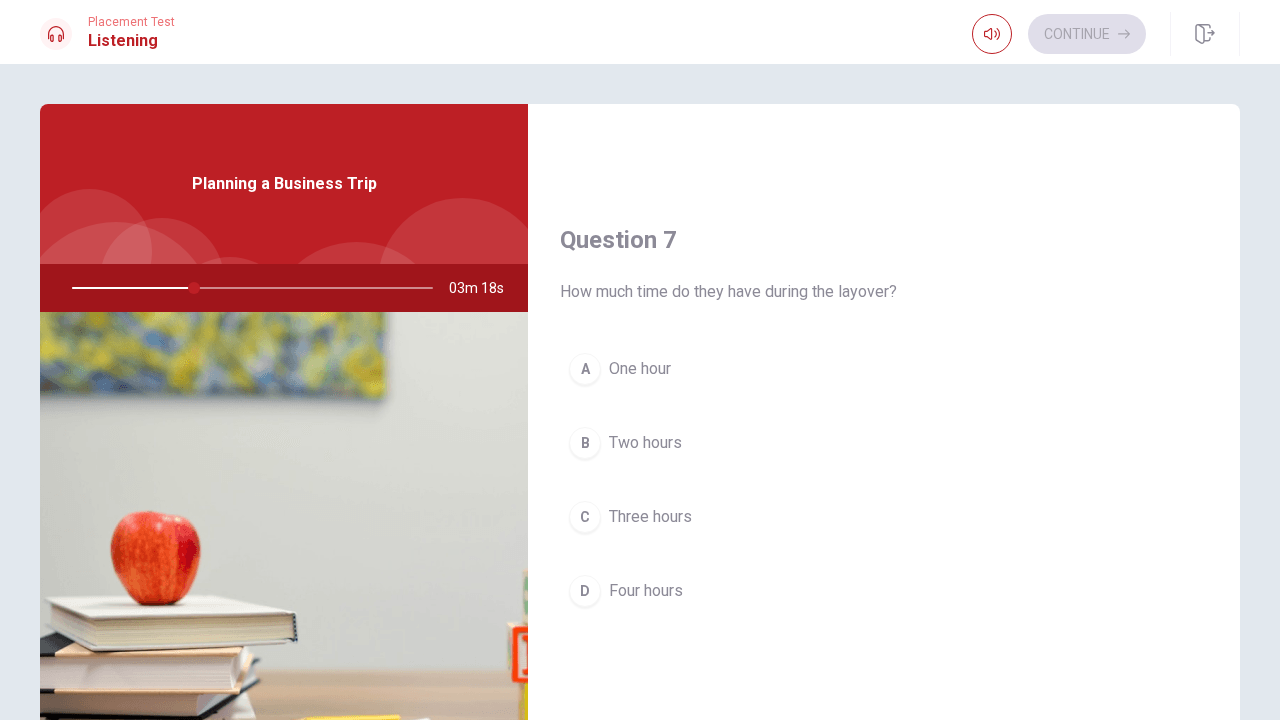 click on "B" at bounding box center [585, 443] 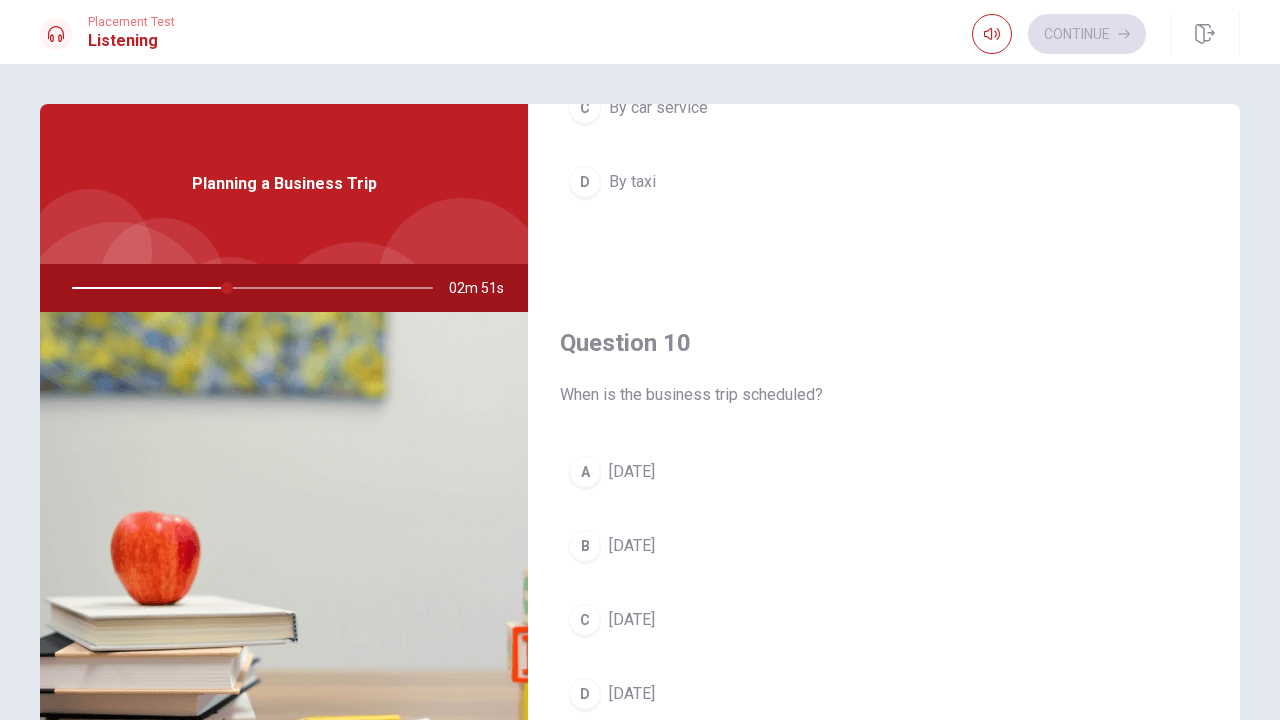 scroll, scrollTop: 1865, scrollLeft: 0, axis: vertical 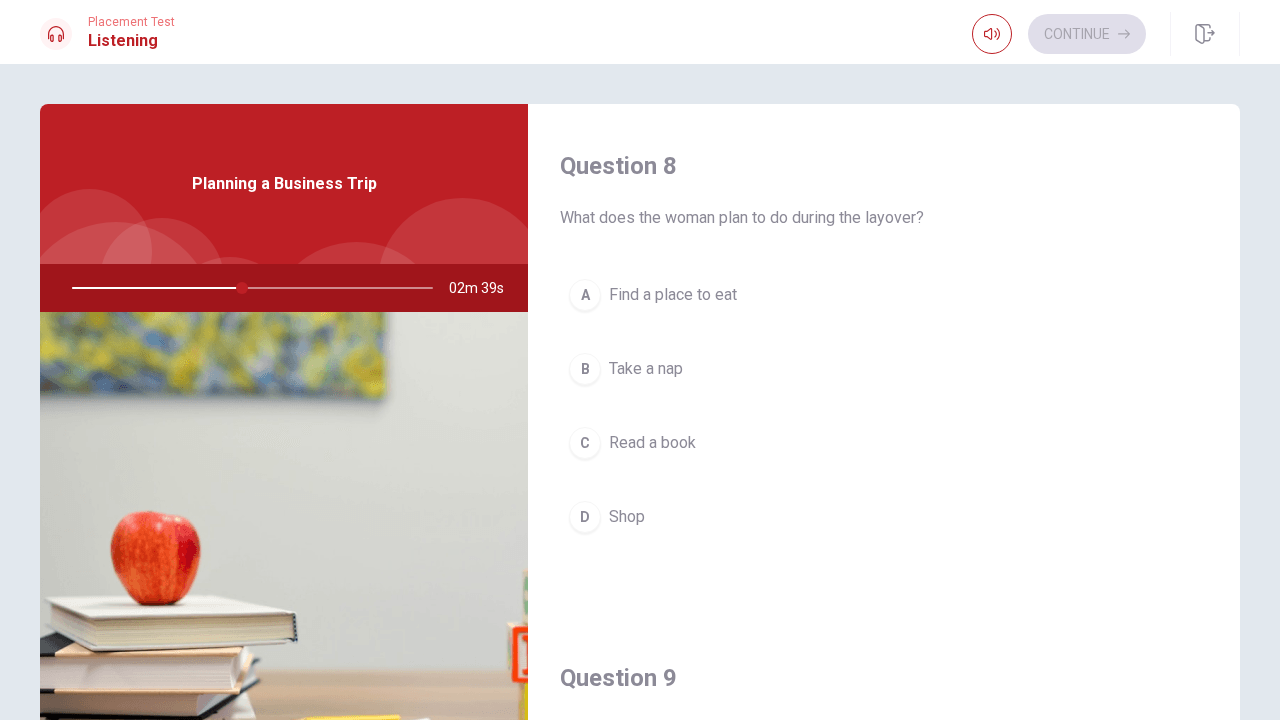 click on "Find a place to eat" at bounding box center [673, 295] 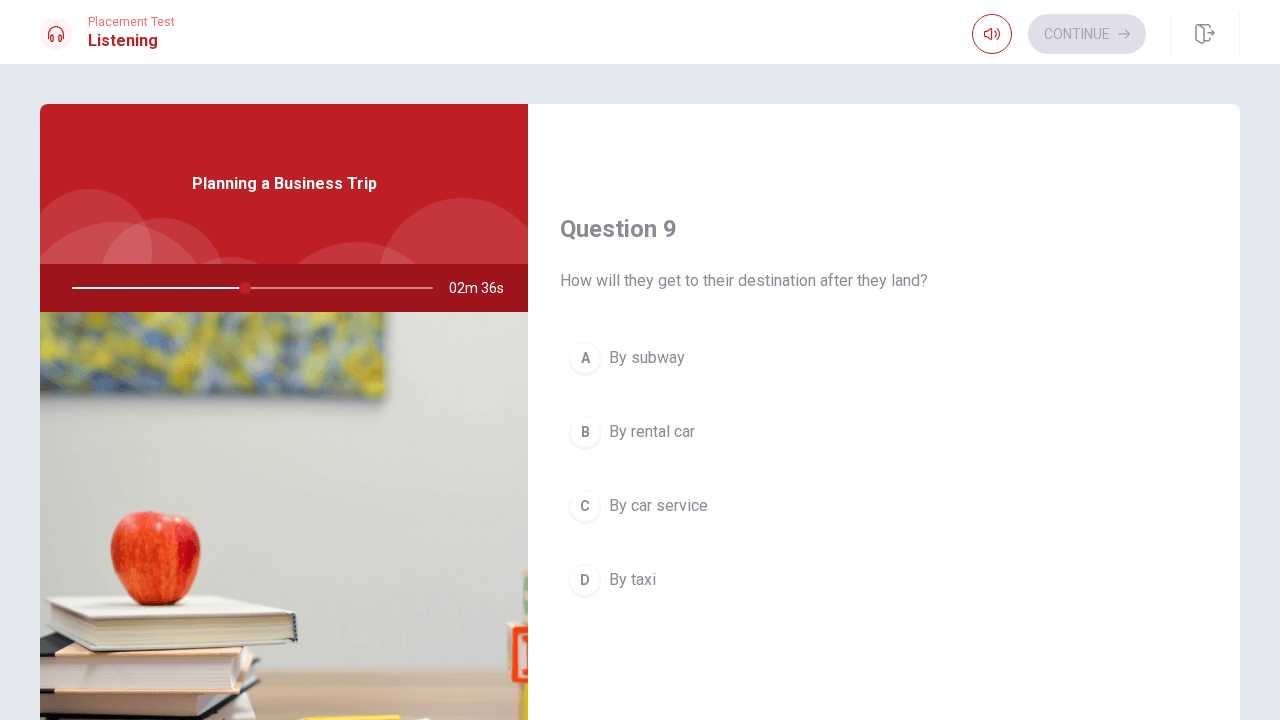 scroll, scrollTop: 1472, scrollLeft: 0, axis: vertical 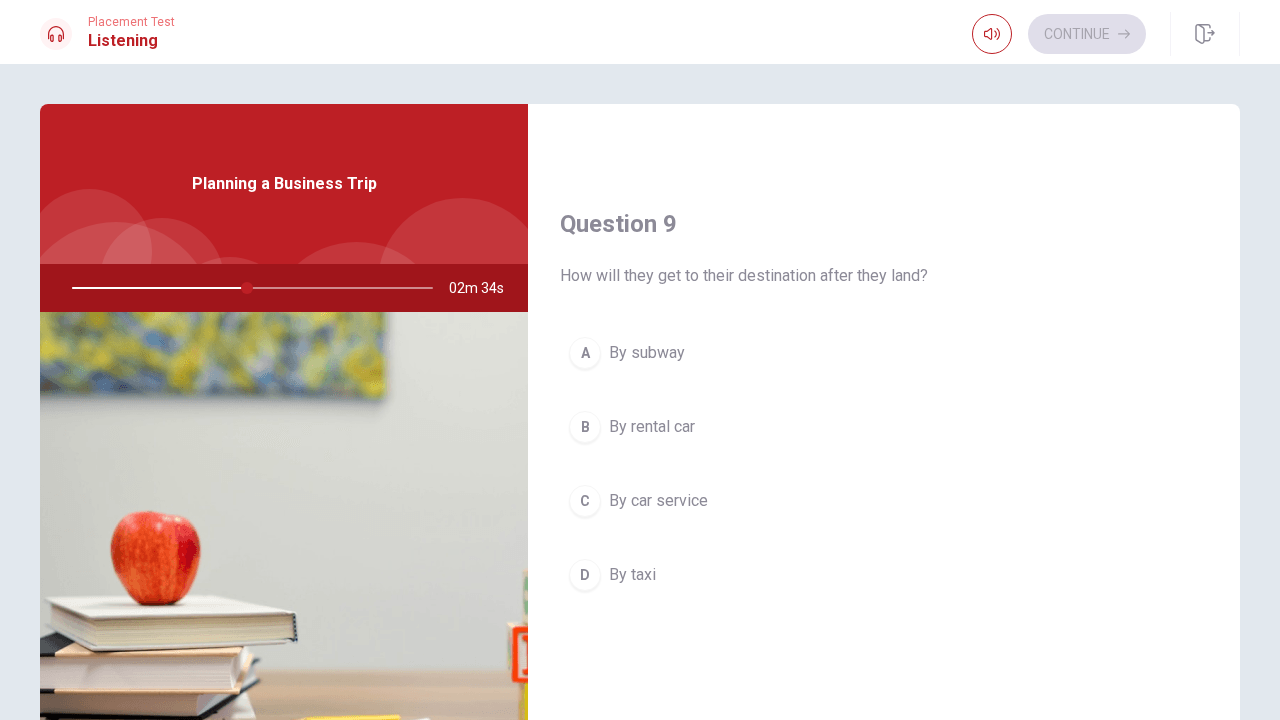click on "By rental car" at bounding box center [652, 427] 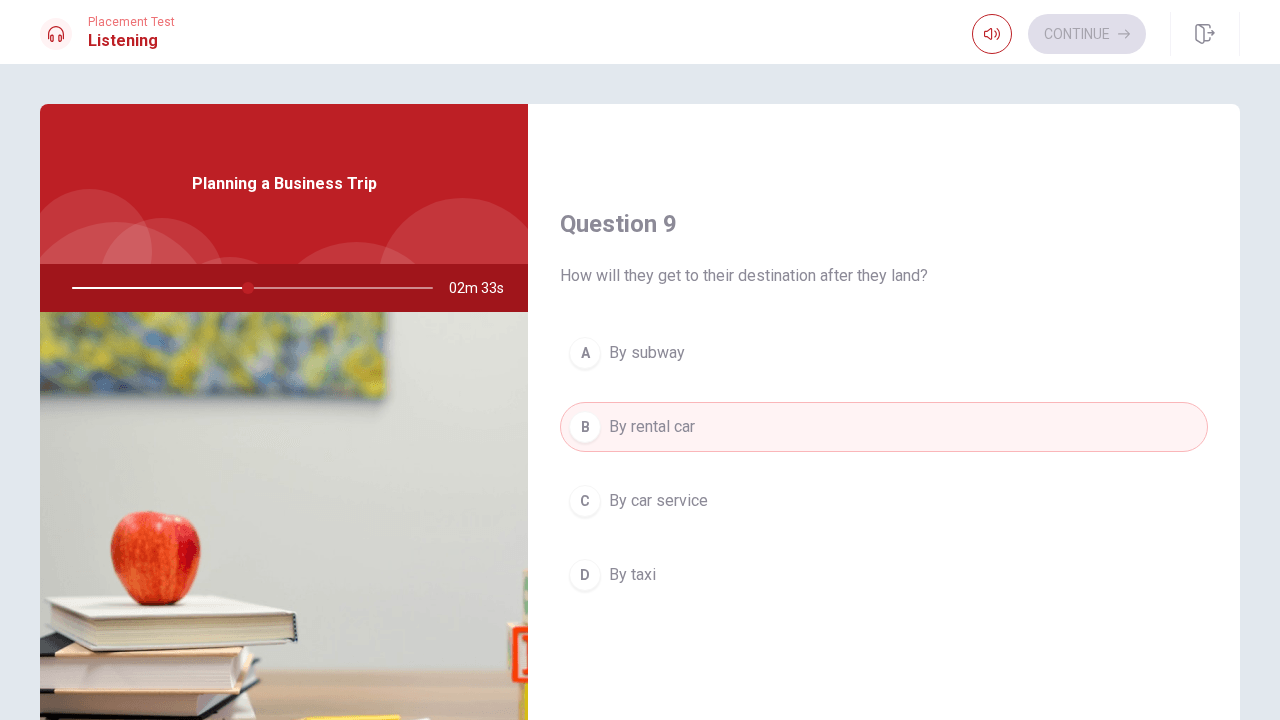 click on "By car service" at bounding box center (658, 501) 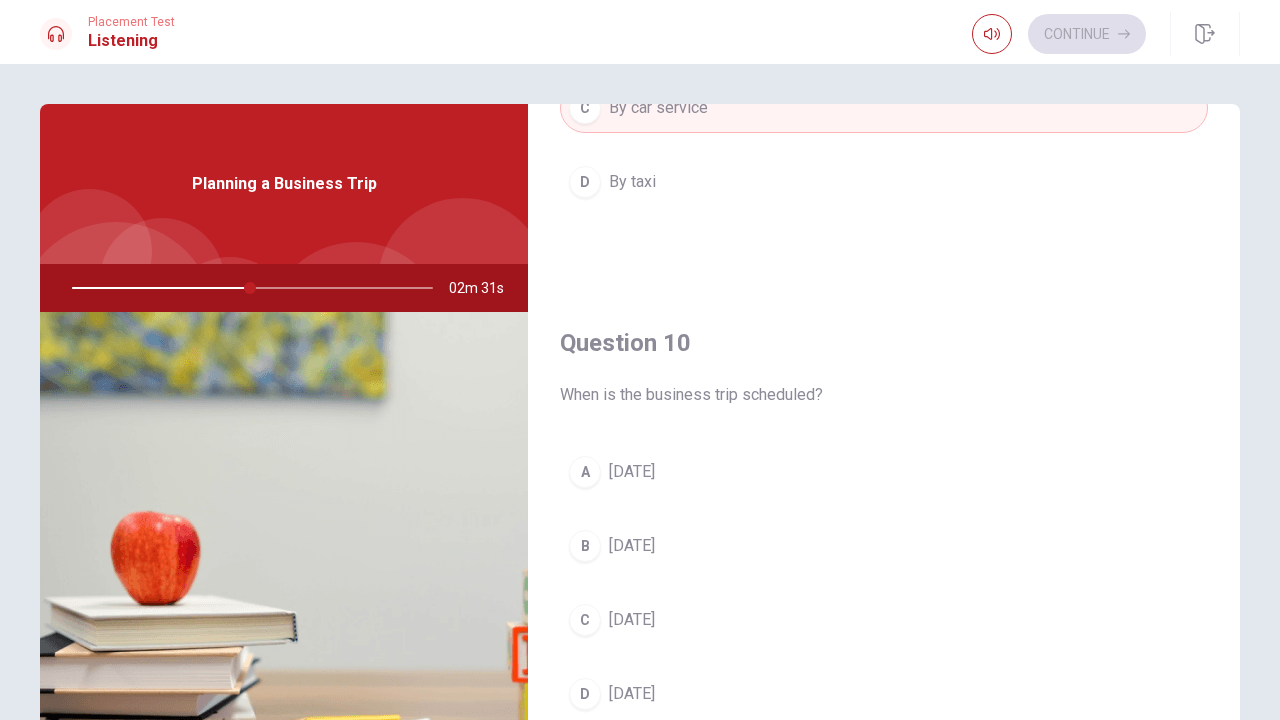 scroll, scrollTop: 1865, scrollLeft: 0, axis: vertical 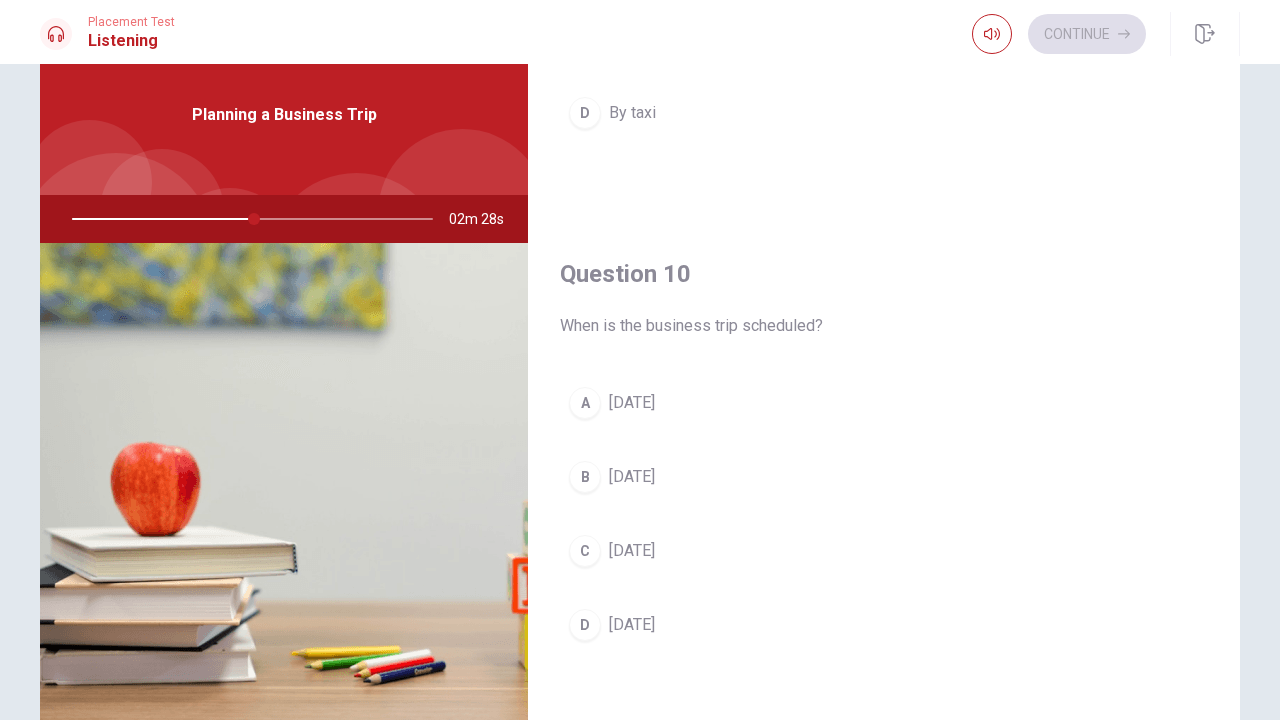 click on "[DATE]" at bounding box center [632, 477] 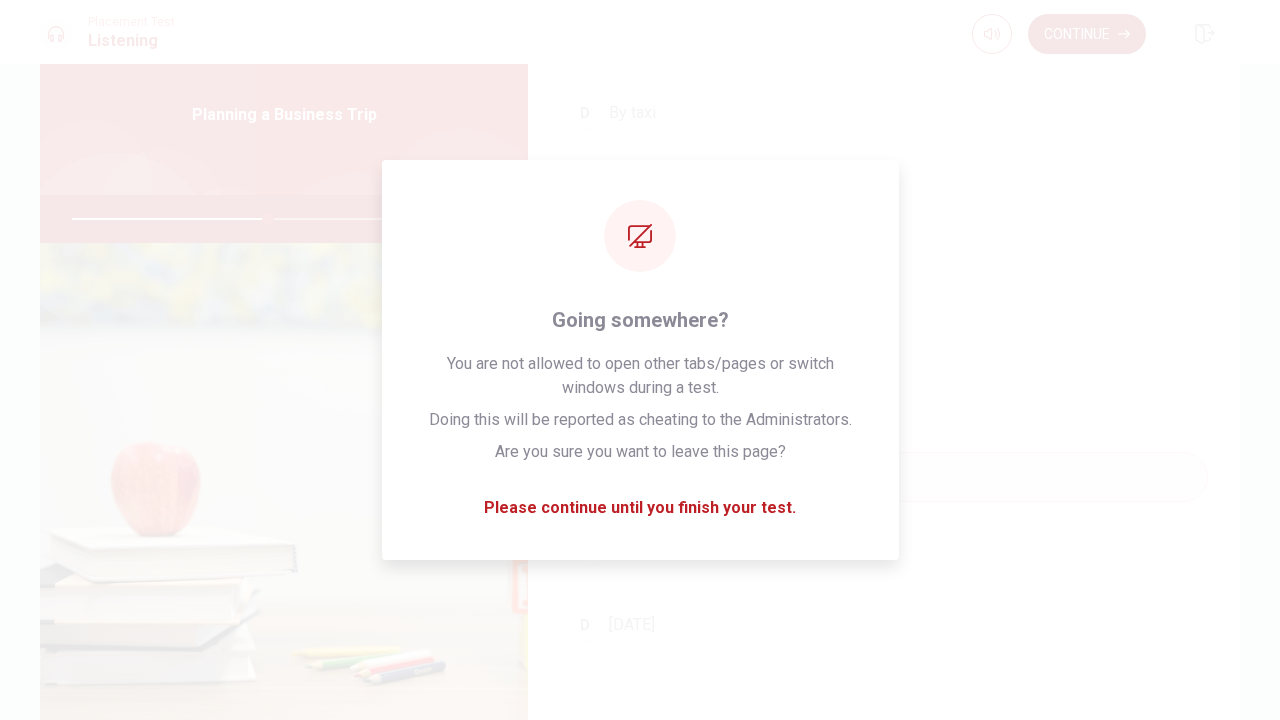 click on "D By taxi" at bounding box center [884, 113] 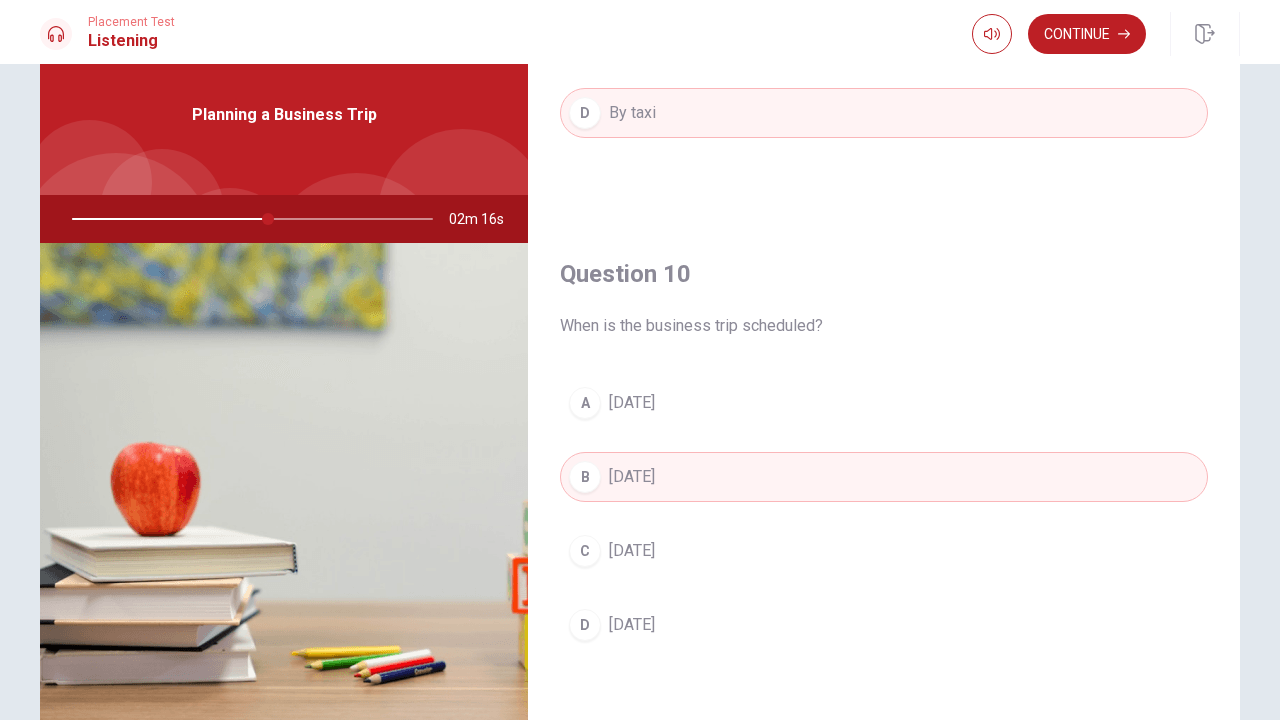 click on "Question 10 When is the business trip scheduled? A [DATE] B [DATE] C [DATE] D [DATE]" at bounding box center (884, 474) 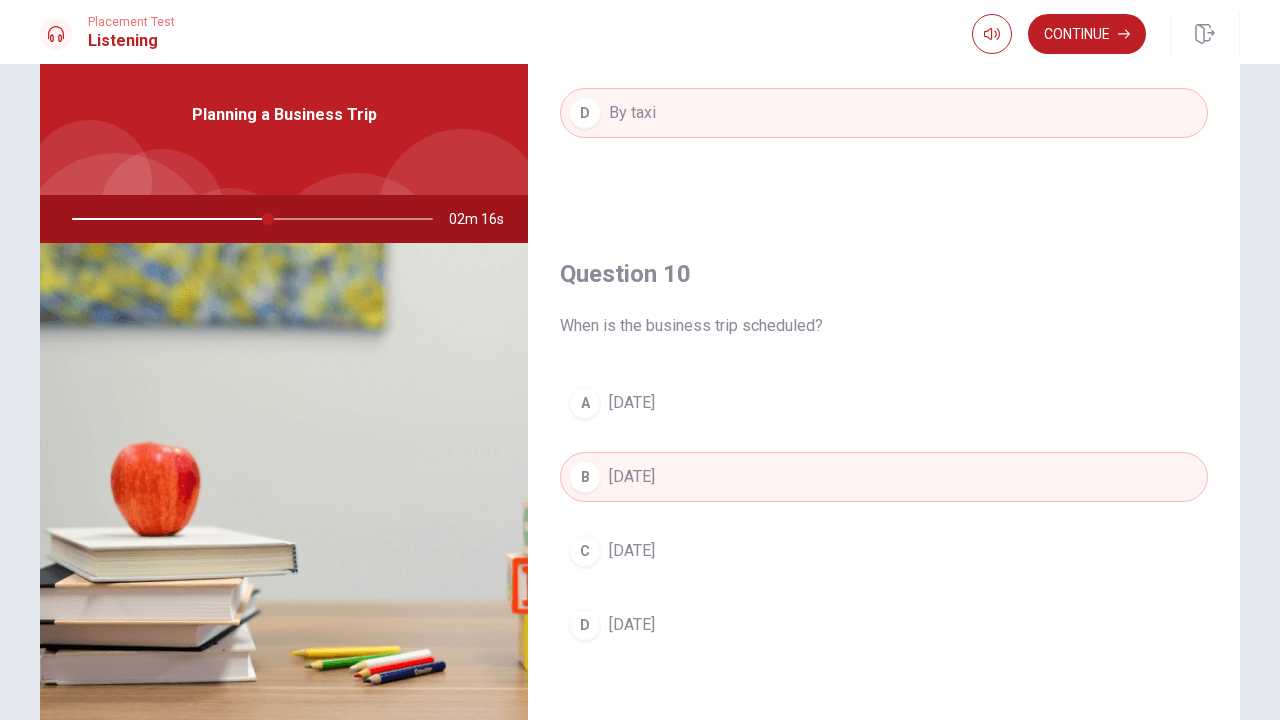 drag, startPoint x: 276, startPoint y: 223, endPoint x: 239, endPoint y: 229, distance: 37.48333 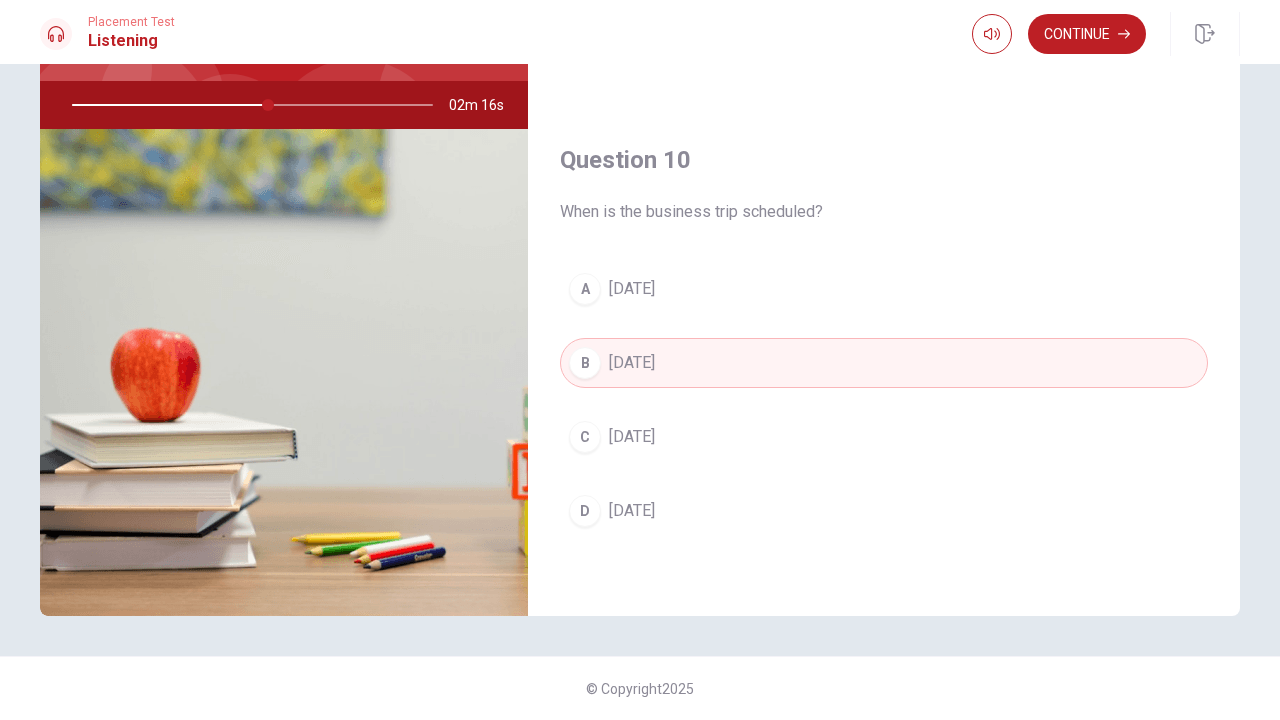 scroll, scrollTop: 194, scrollLeft: 0, axis: vertical 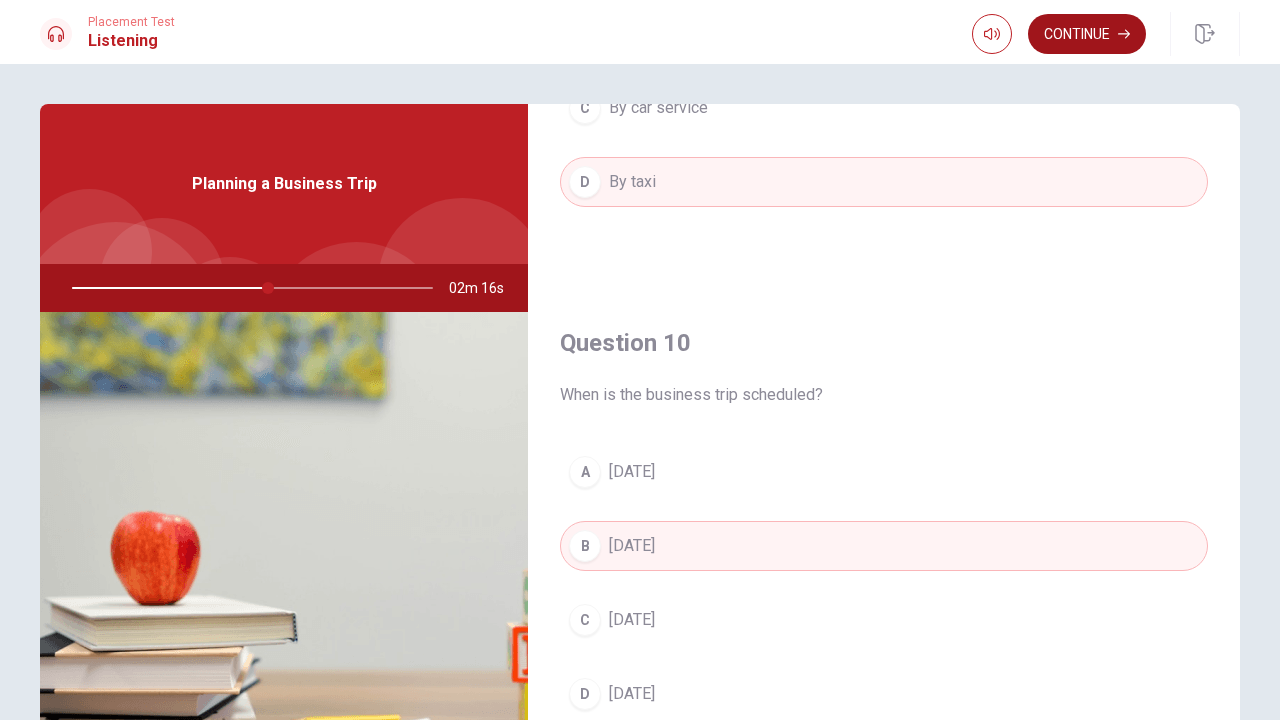 click on "Continue" at bounding box center [1087, 34] 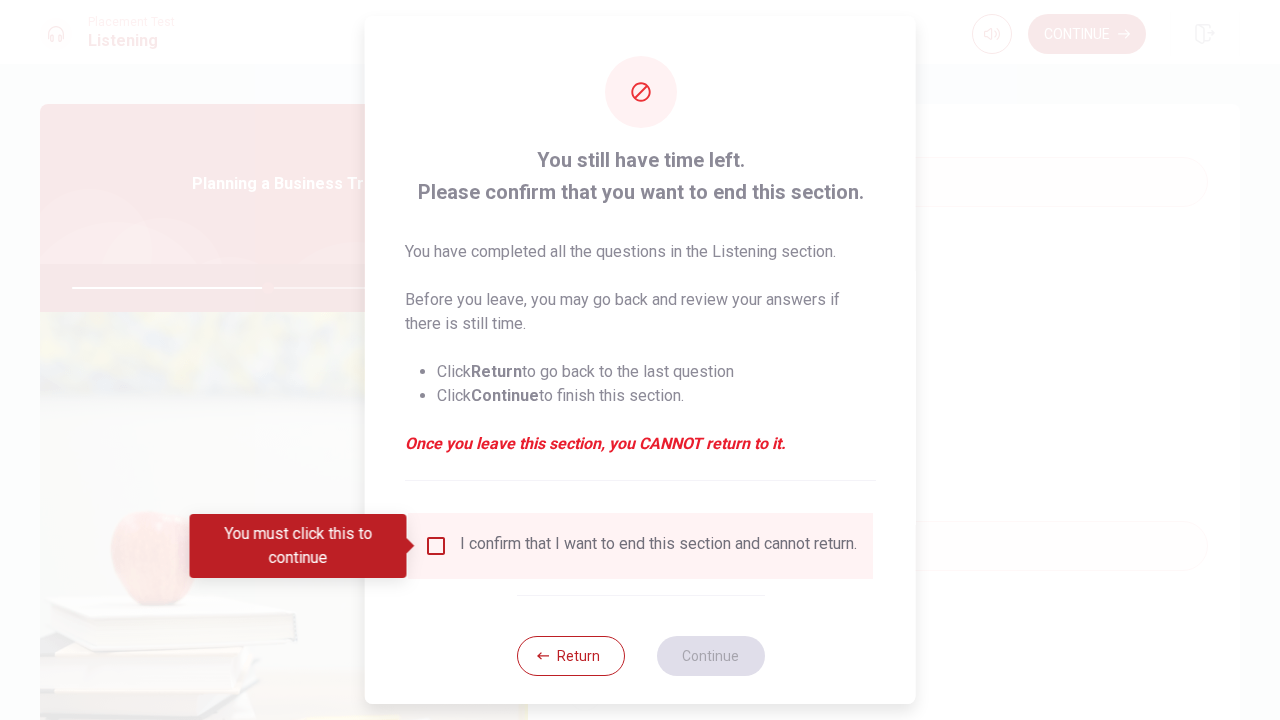 click at bounding box center [436, 546] 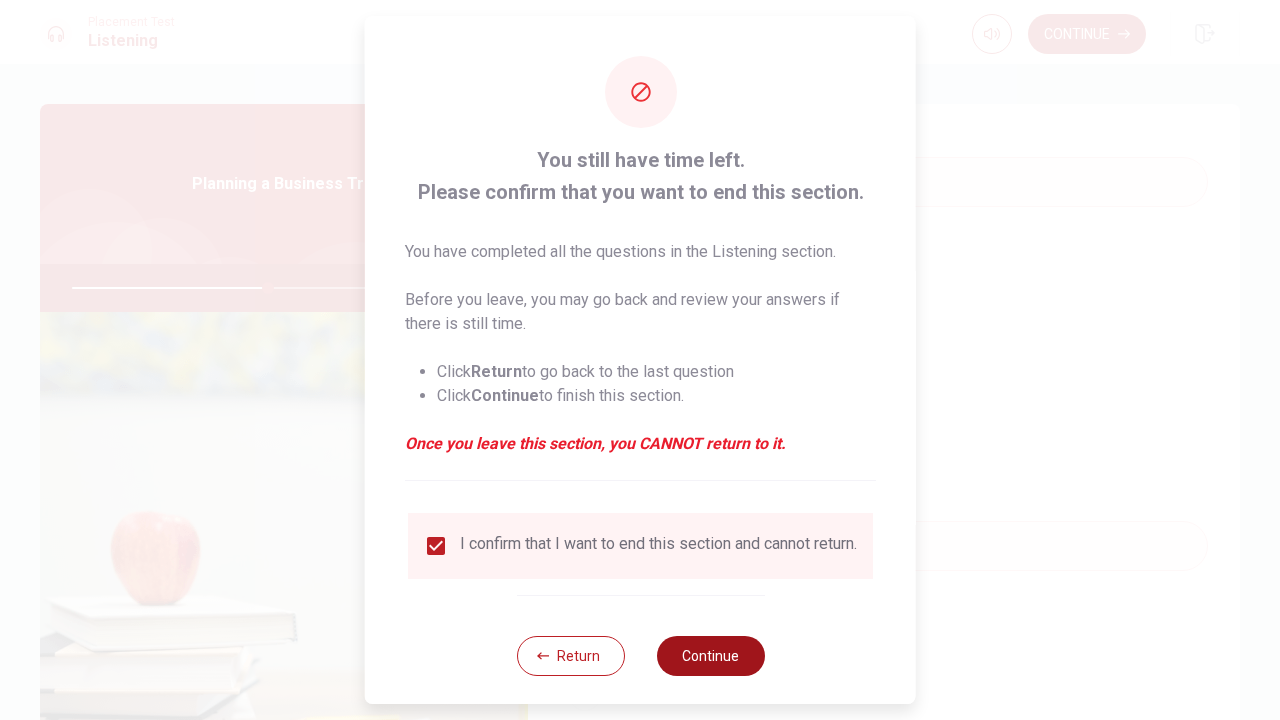 click on "Continue" at bounding box center [710, 656] 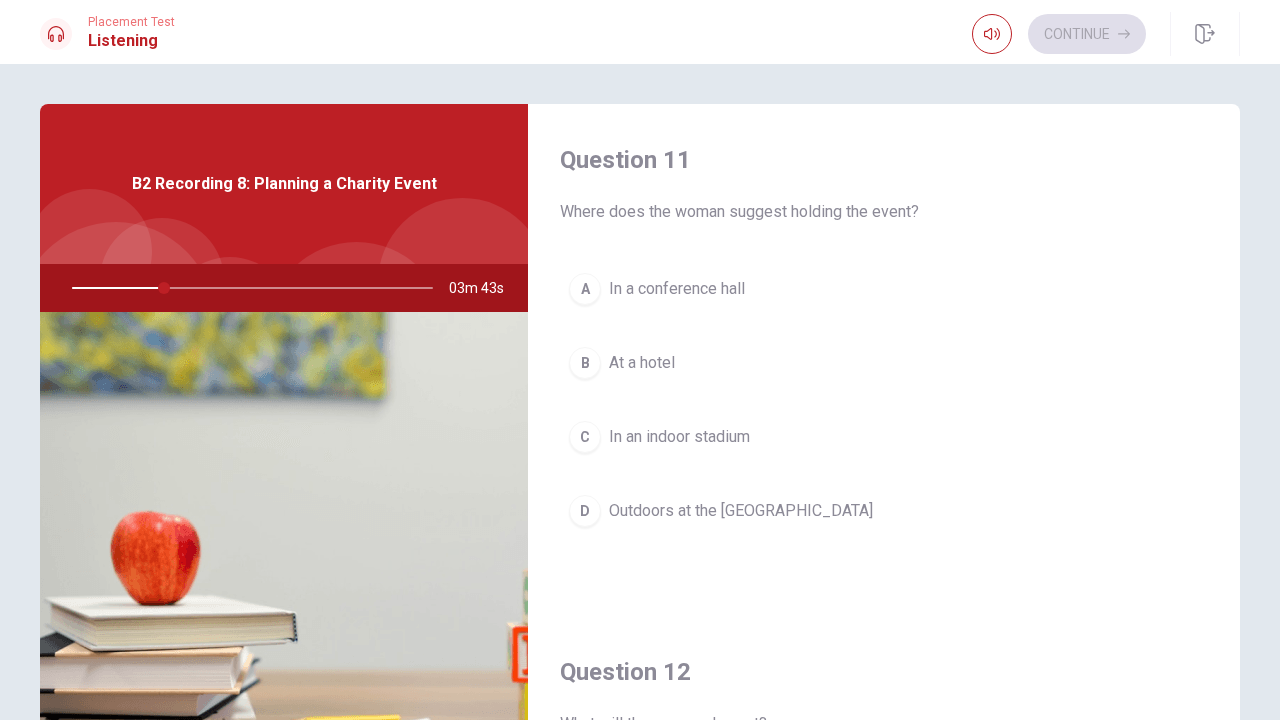 scroll, scrollTop: 0, scrollLeft: 0, axis: both 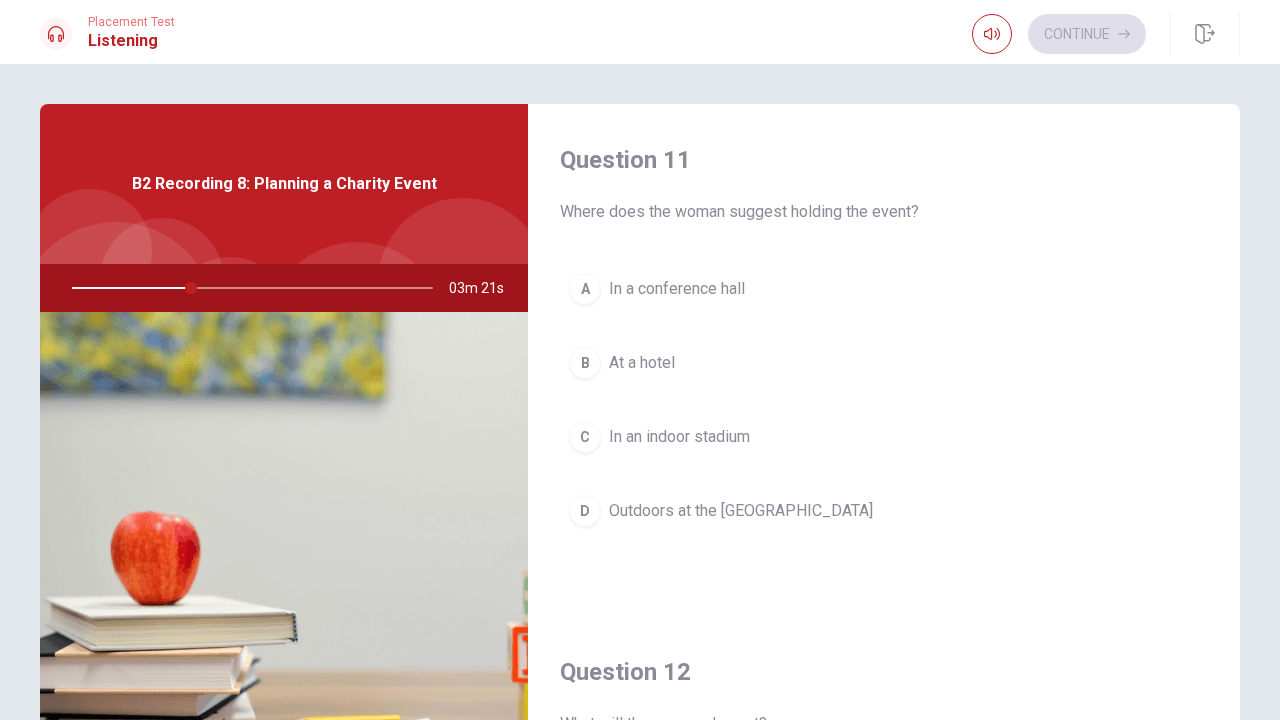 click on "D" at bounding box center [585, 511] 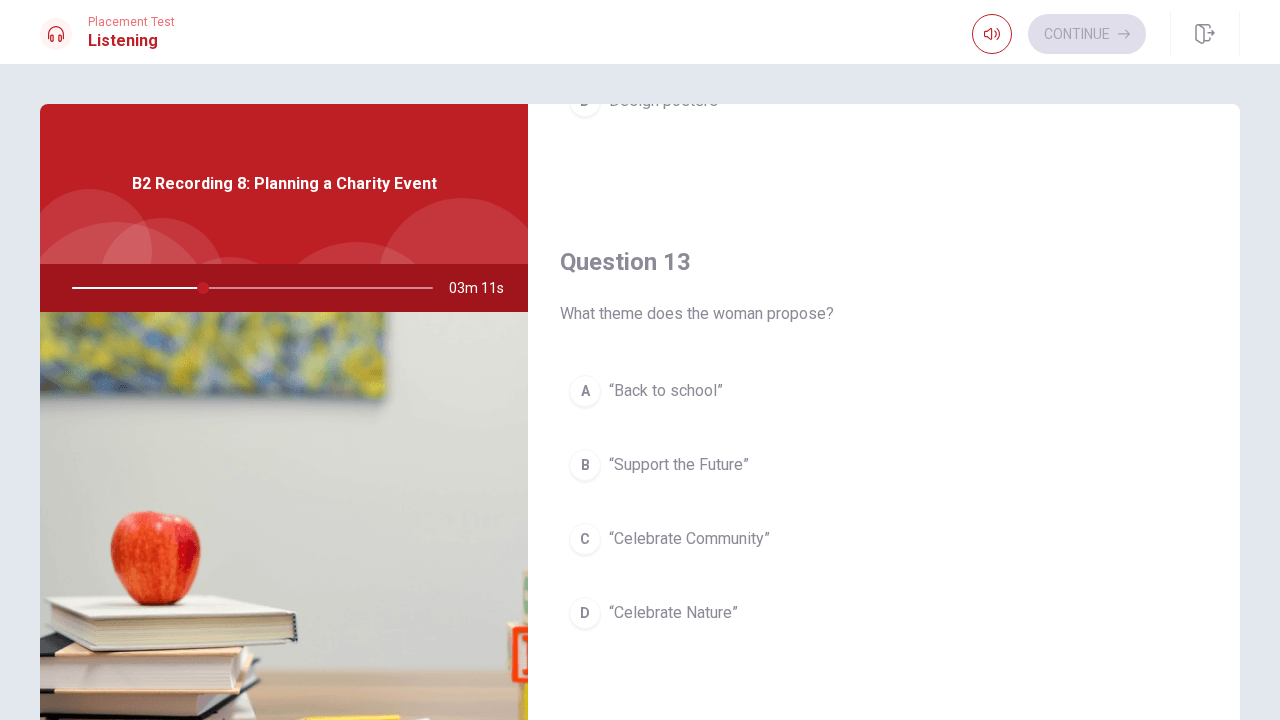 scroll, scrollTop: 981, scrollLeft: 0, axis: vertical 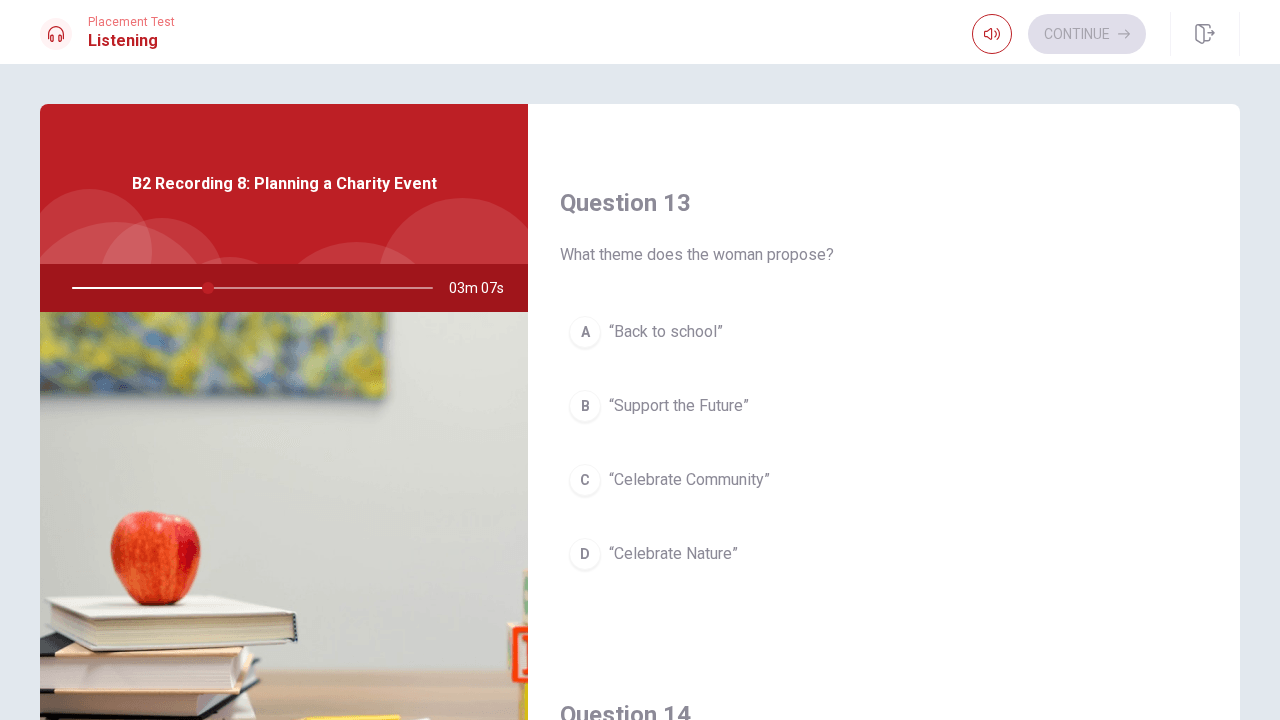 click on "C" at bounding box center [585, 480] 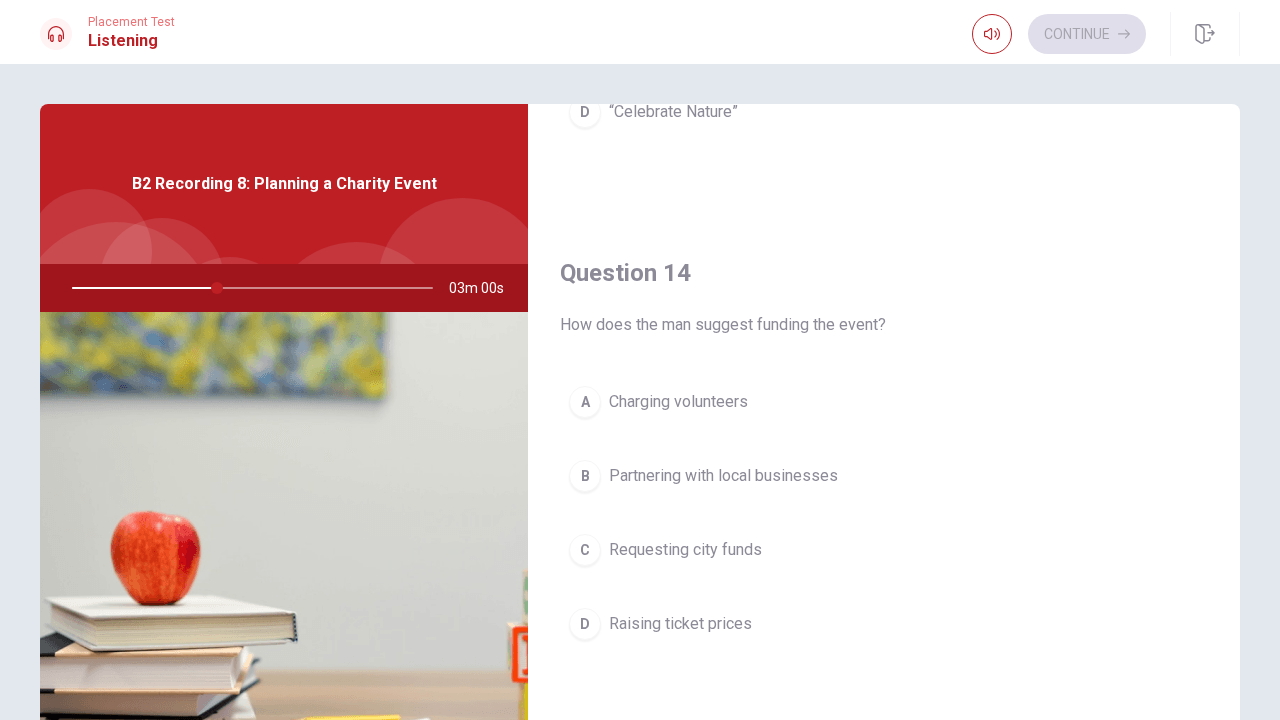 scroll, scrollTop: 1447, scrollLeft: 0, axis: vertical 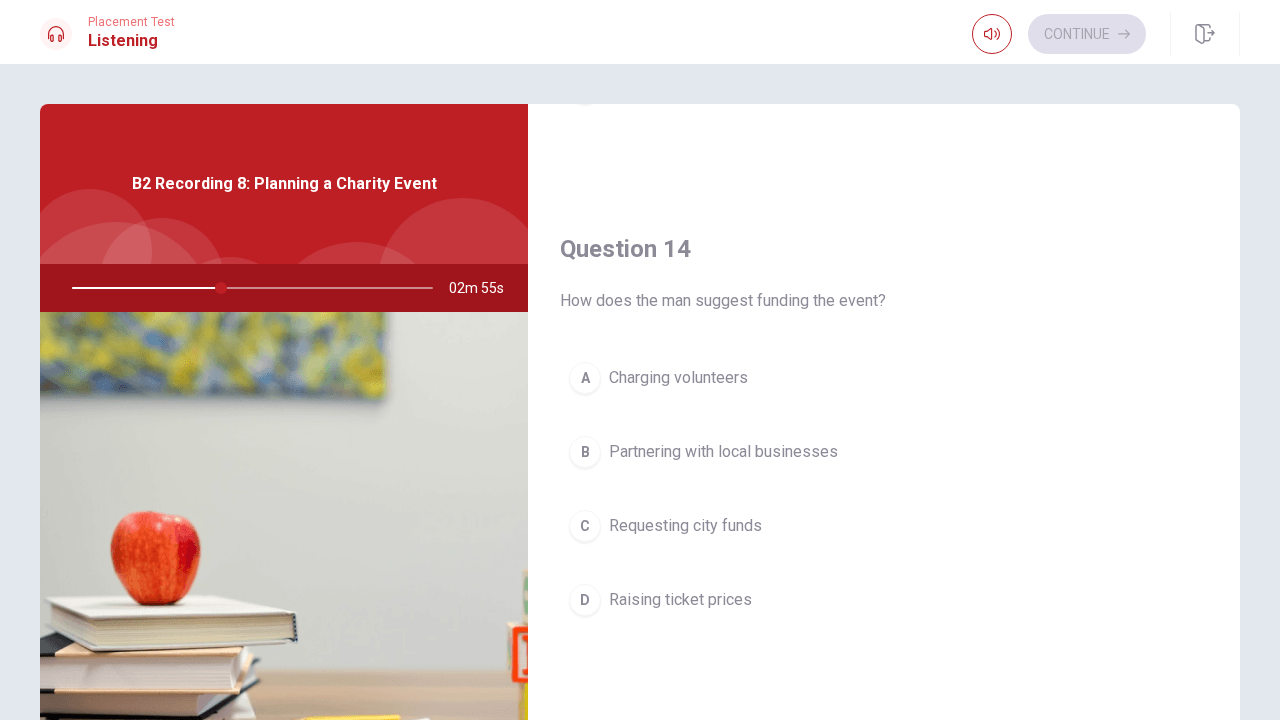 click on "B" at bounding box center [585, 452] 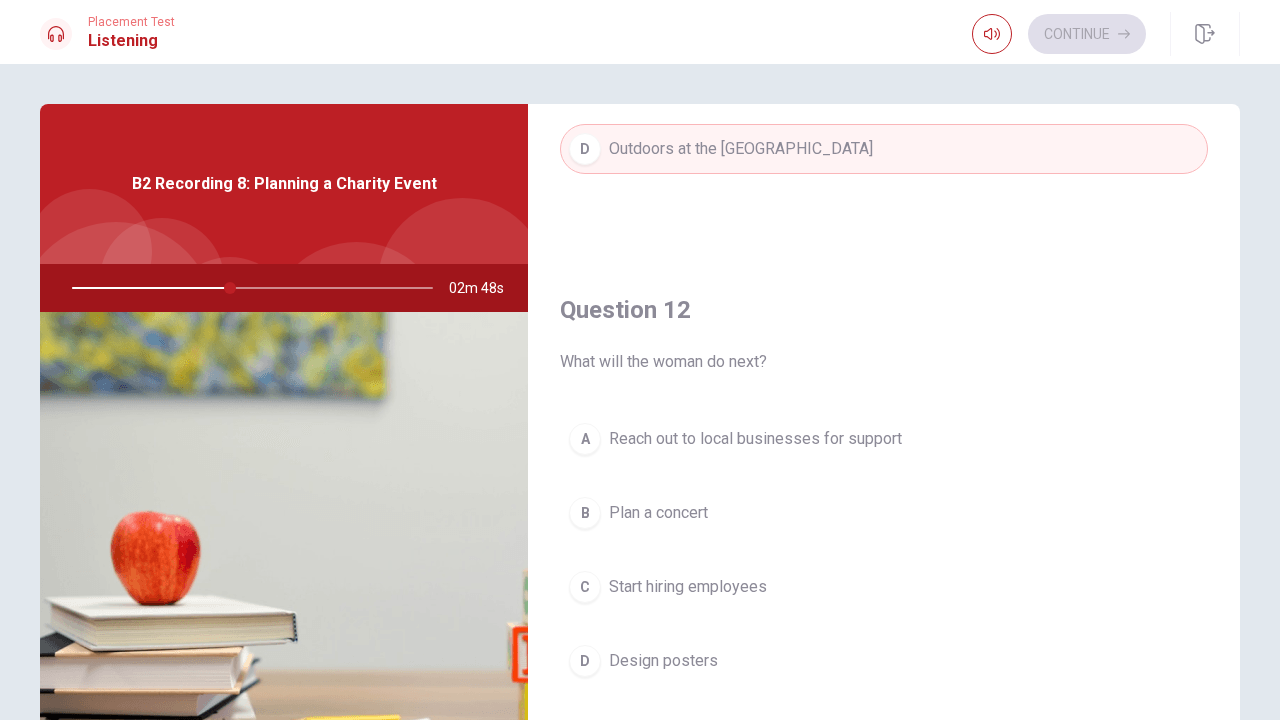 scroll, scrollTop: 364, scrollLeft: 0, axis: vertical 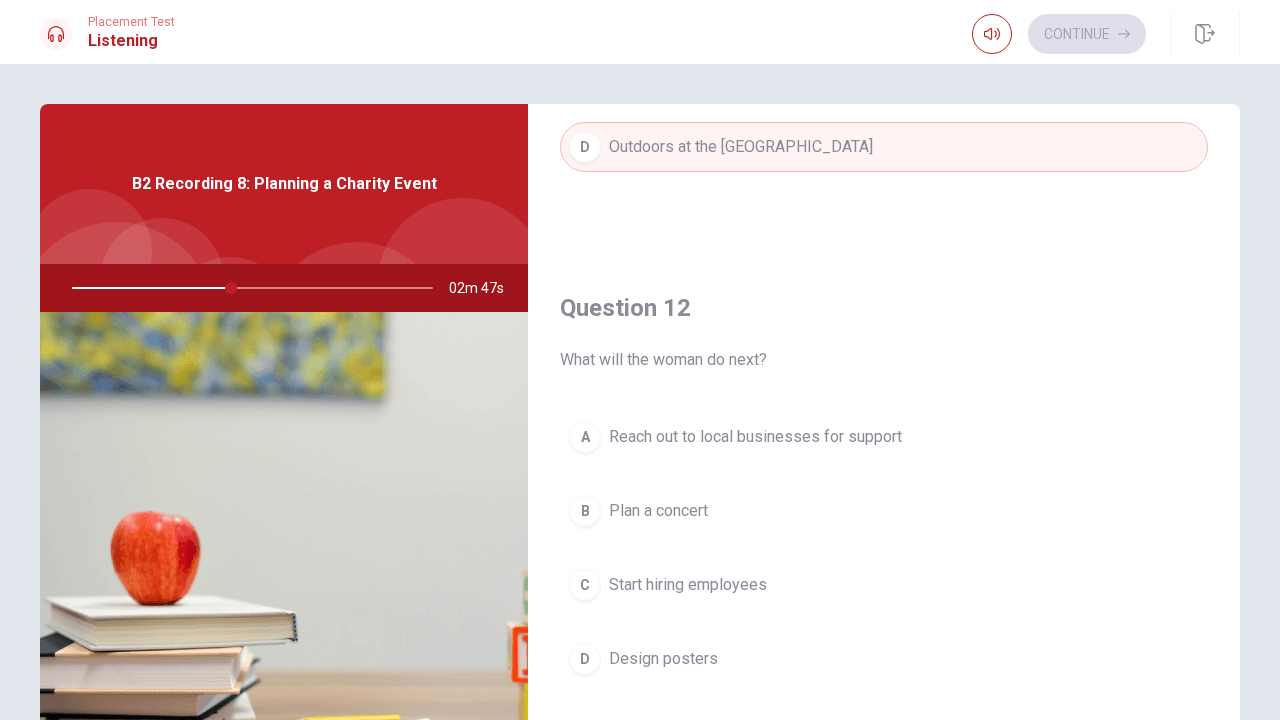 click on "A" at bounding box center [585, 437] 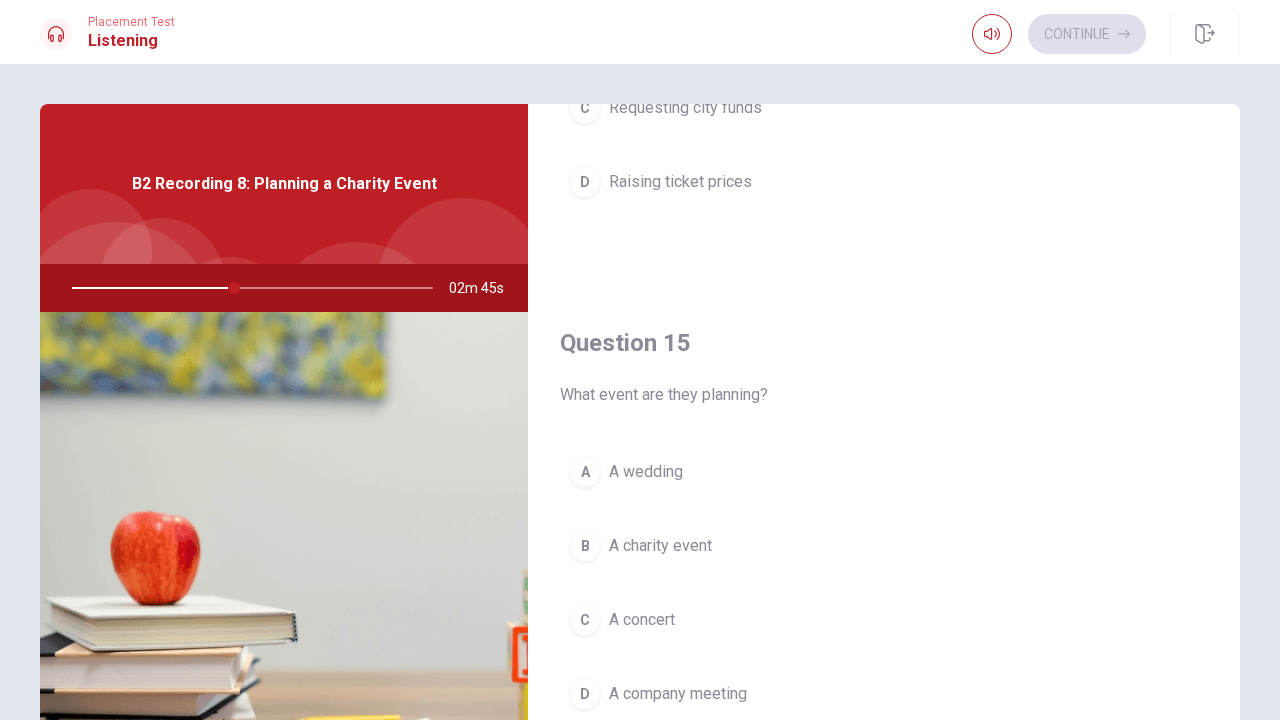scroll, scrollTop: 1865, scrollLeft: 0, axis: vertical 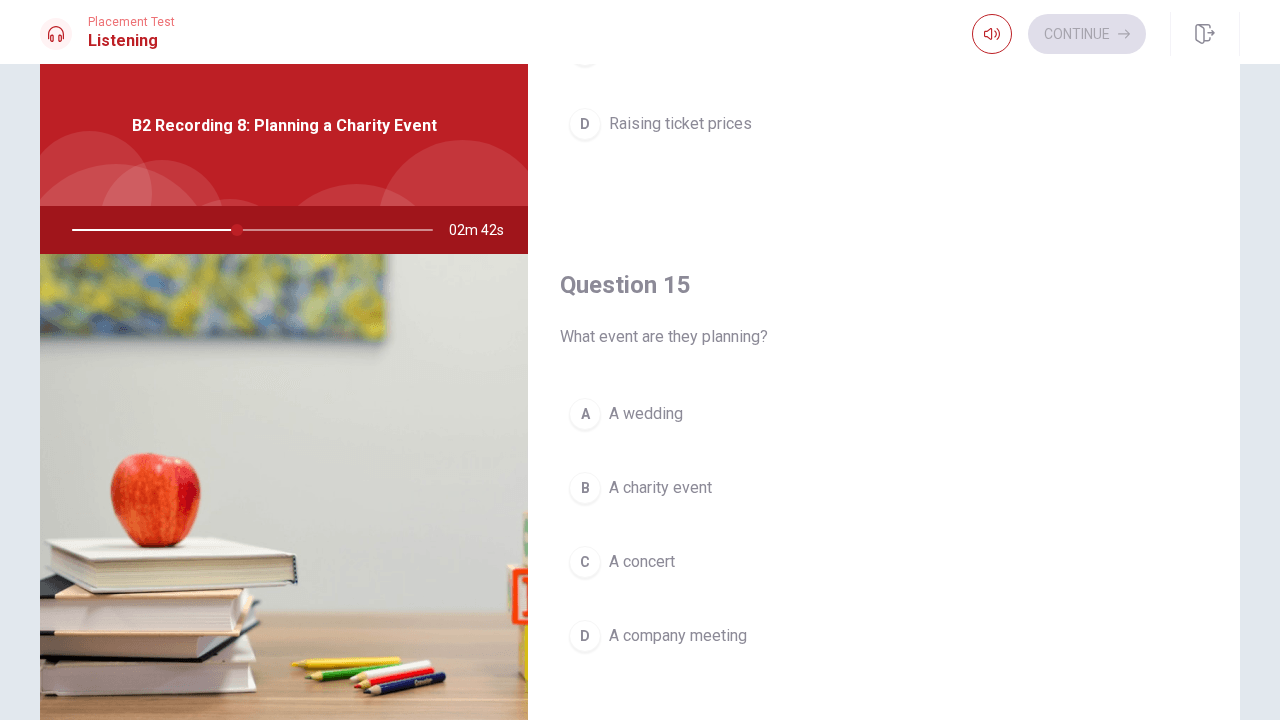 click on "B" at bounding box center (585, 488) 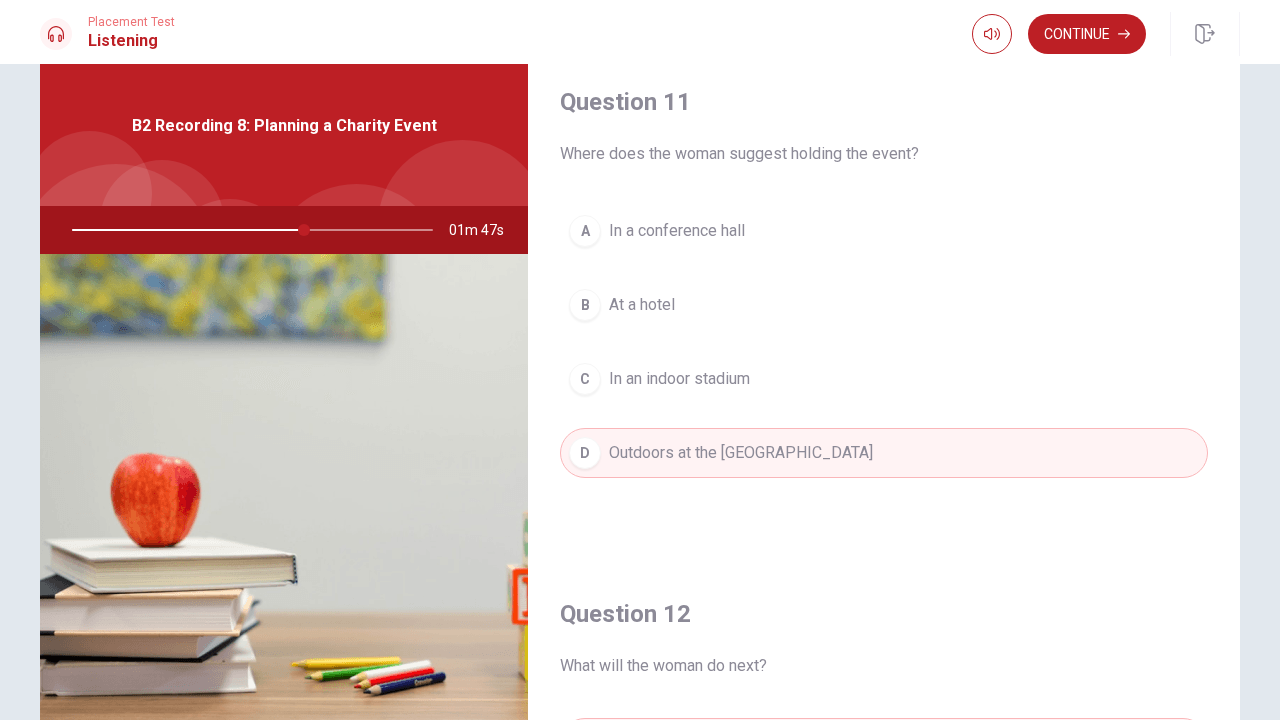 scroll, scrollTop: 0, scrollLeft: 0, axis: both 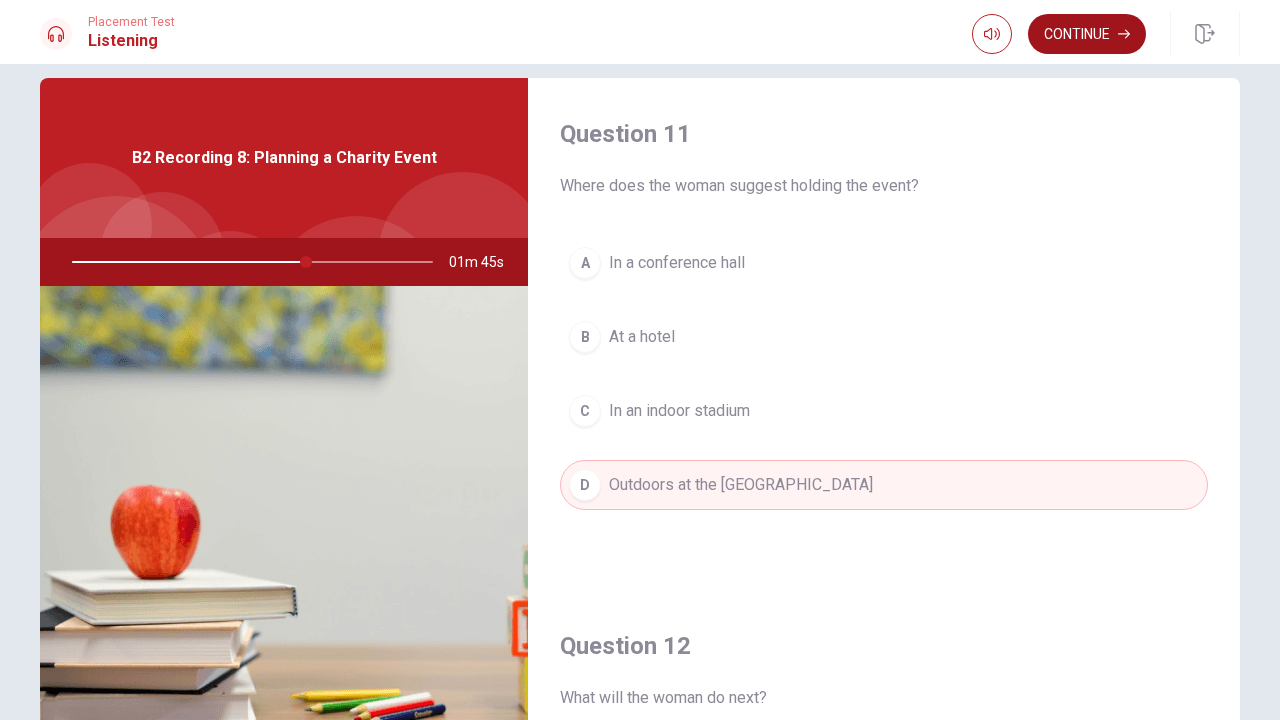 click on "Continue" at bounding box center (1087, 34) 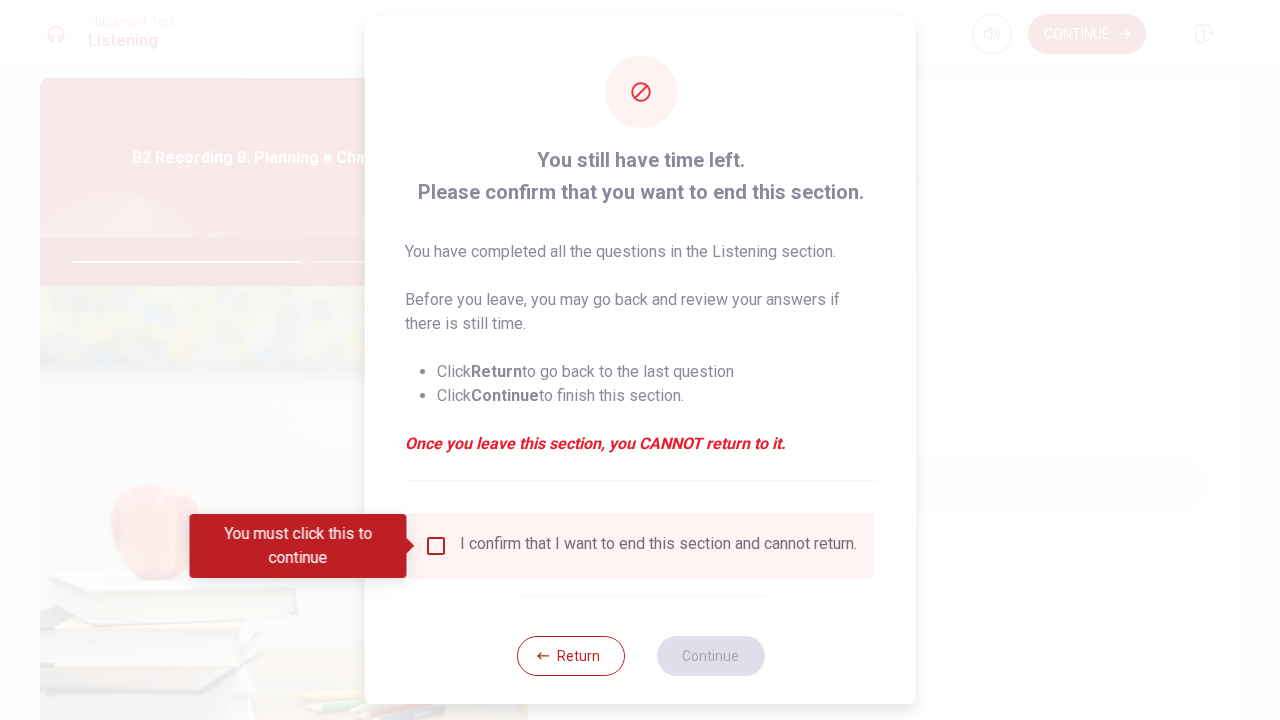 click on "I confirm that I want to end this section and cannot return." at bounding box center (640, 546) 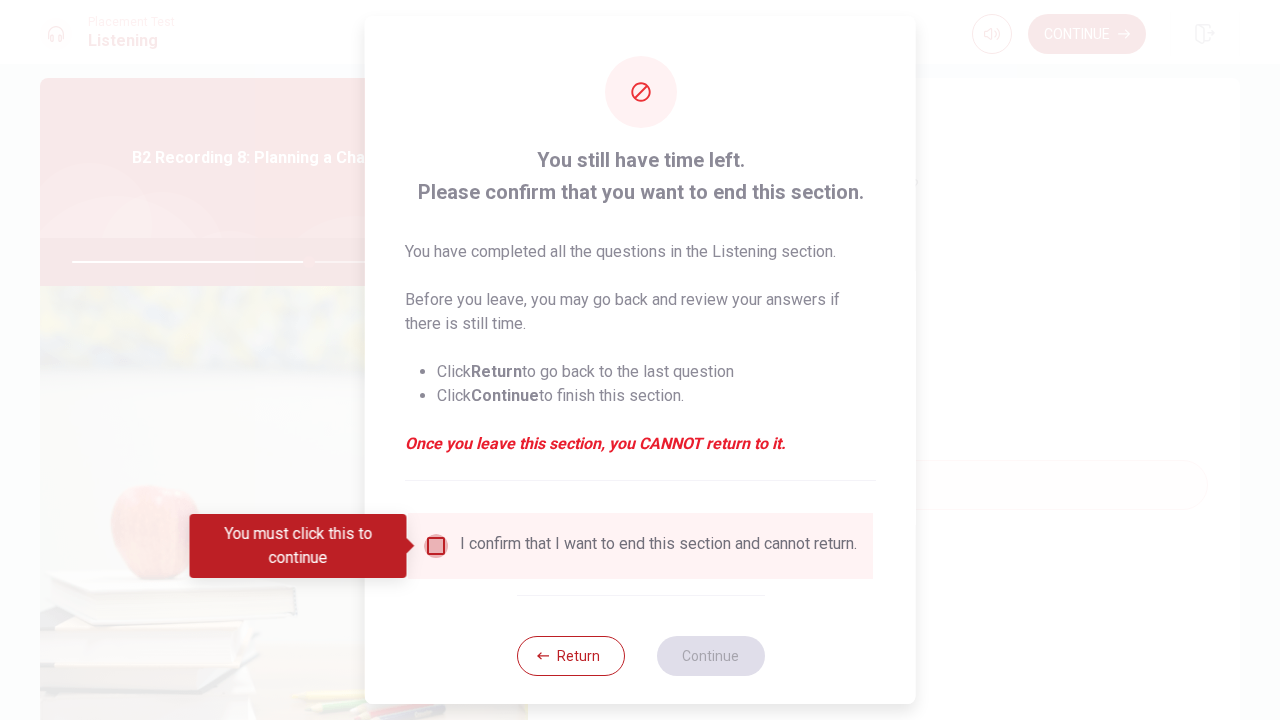 click at bounding box center [436, 546] 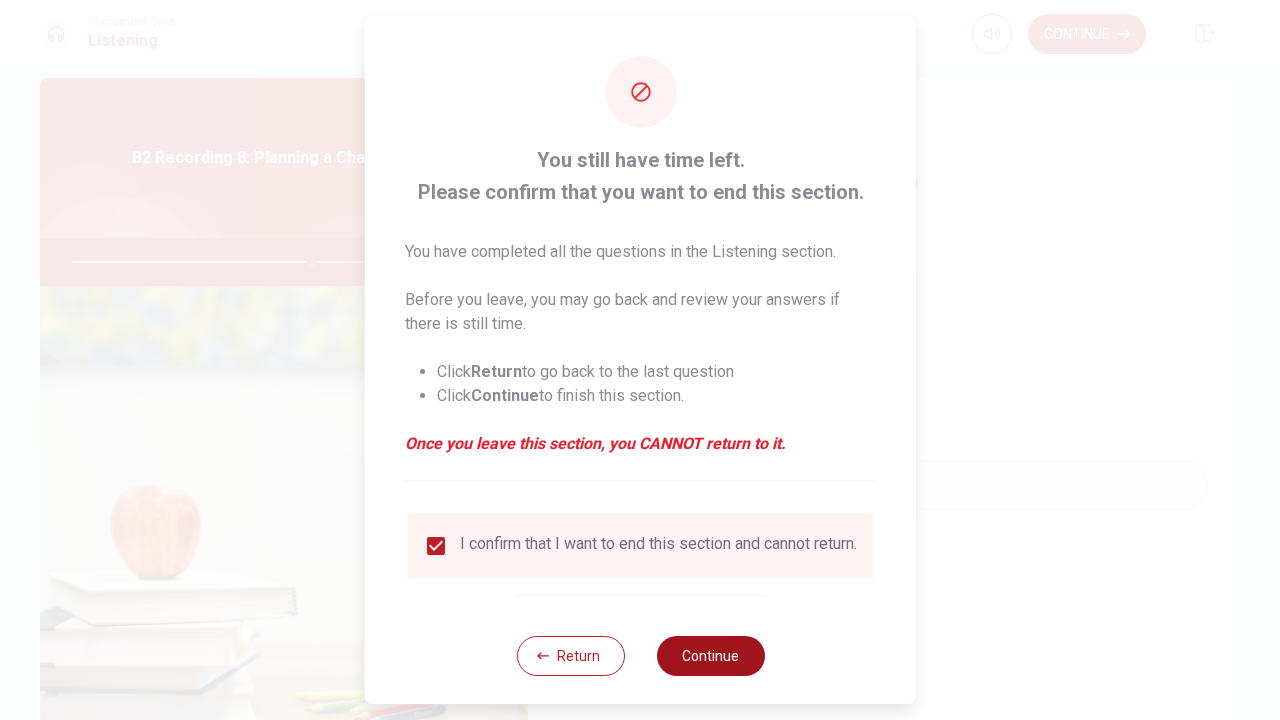 click on "Continue" at bounding box center (710, 656) 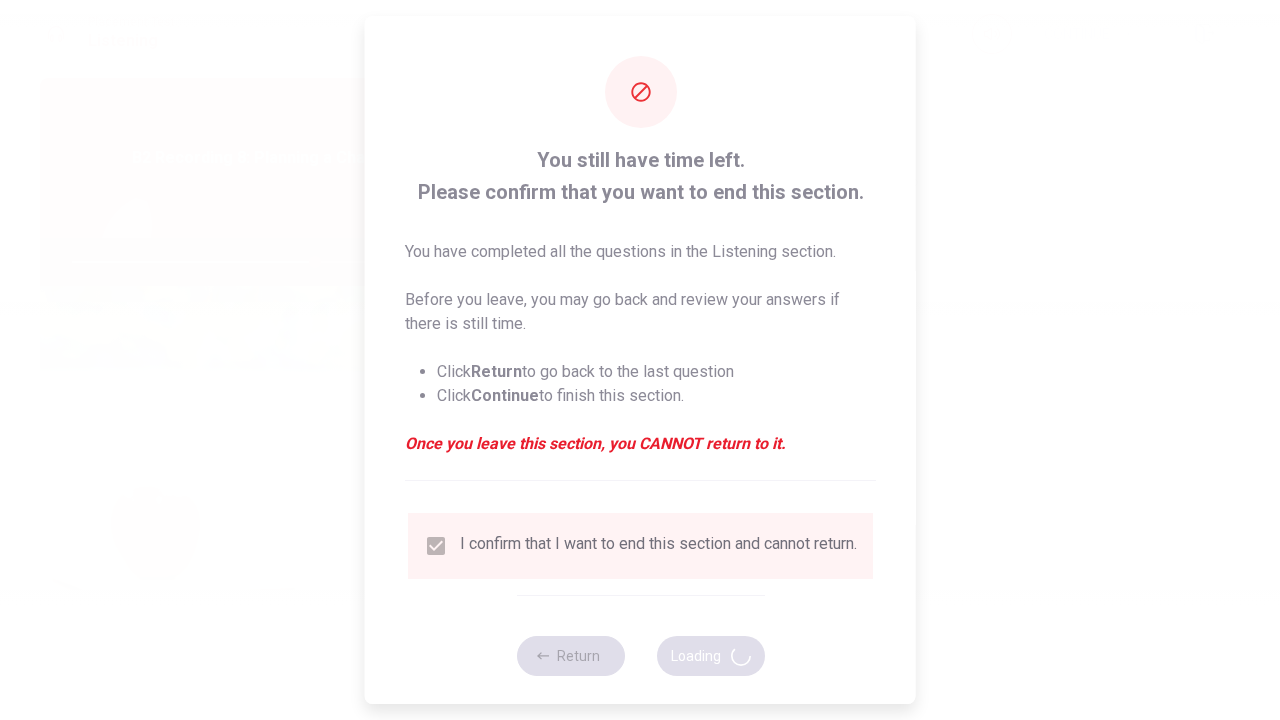 type on "68" 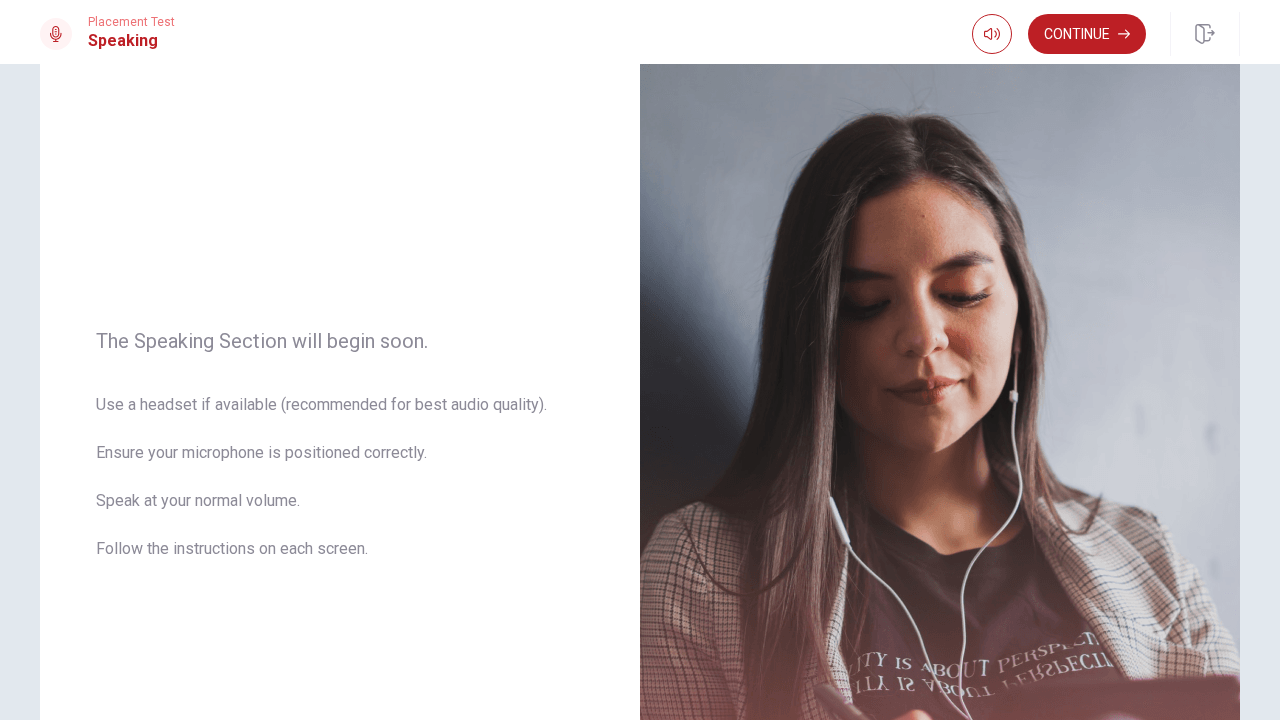 scroll, scrollTop: 102, scrollLeft: 0, axis: vertical 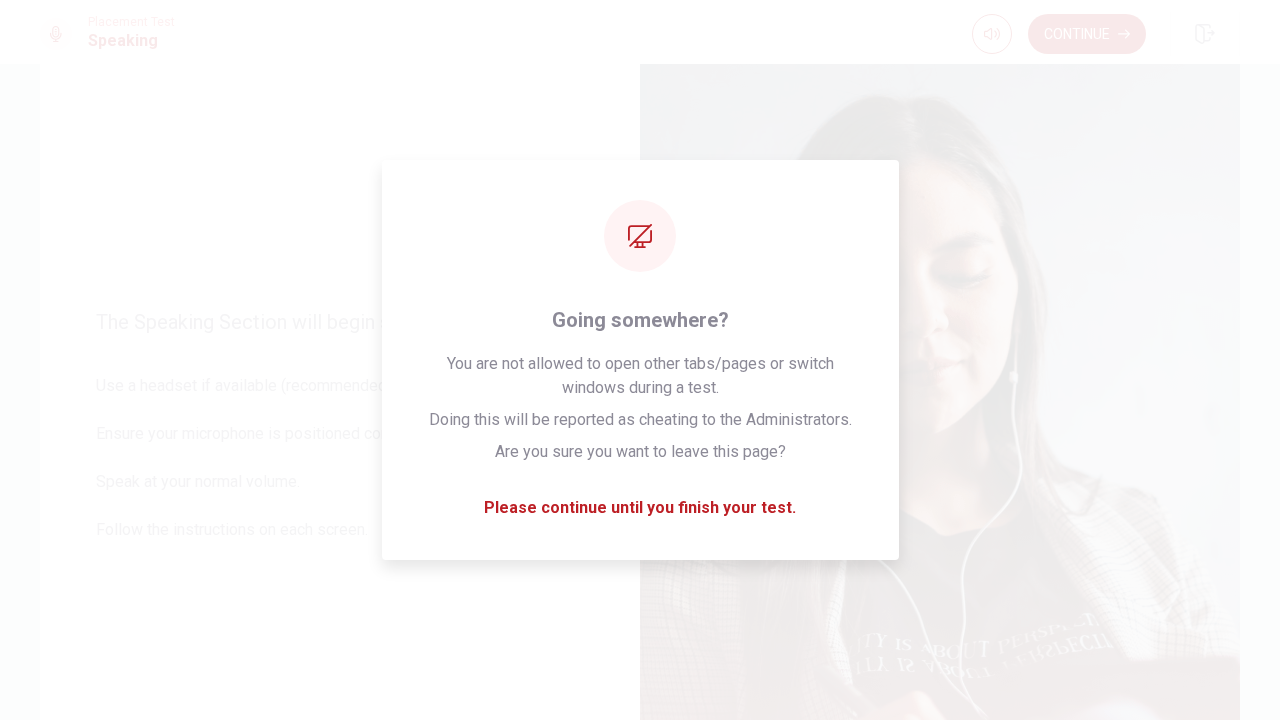 click at bounding box center [940, 438] 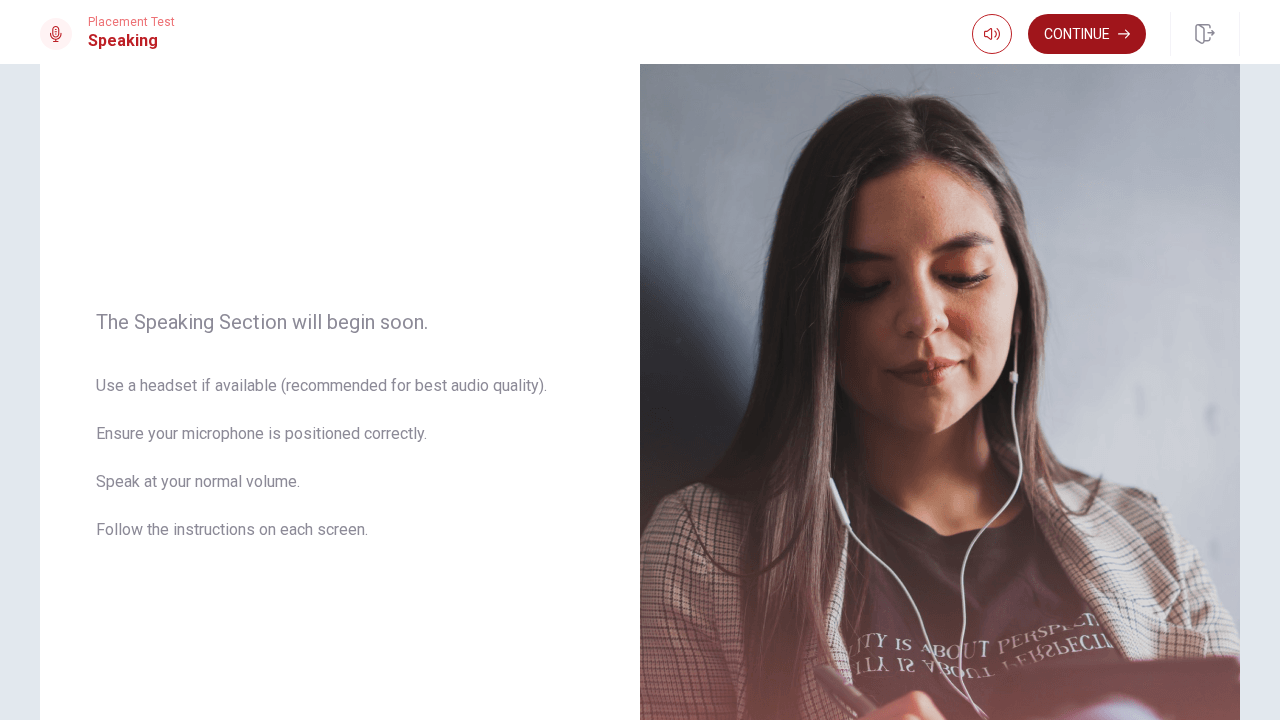 click on "Continue" at bounding box center [1087, 34] 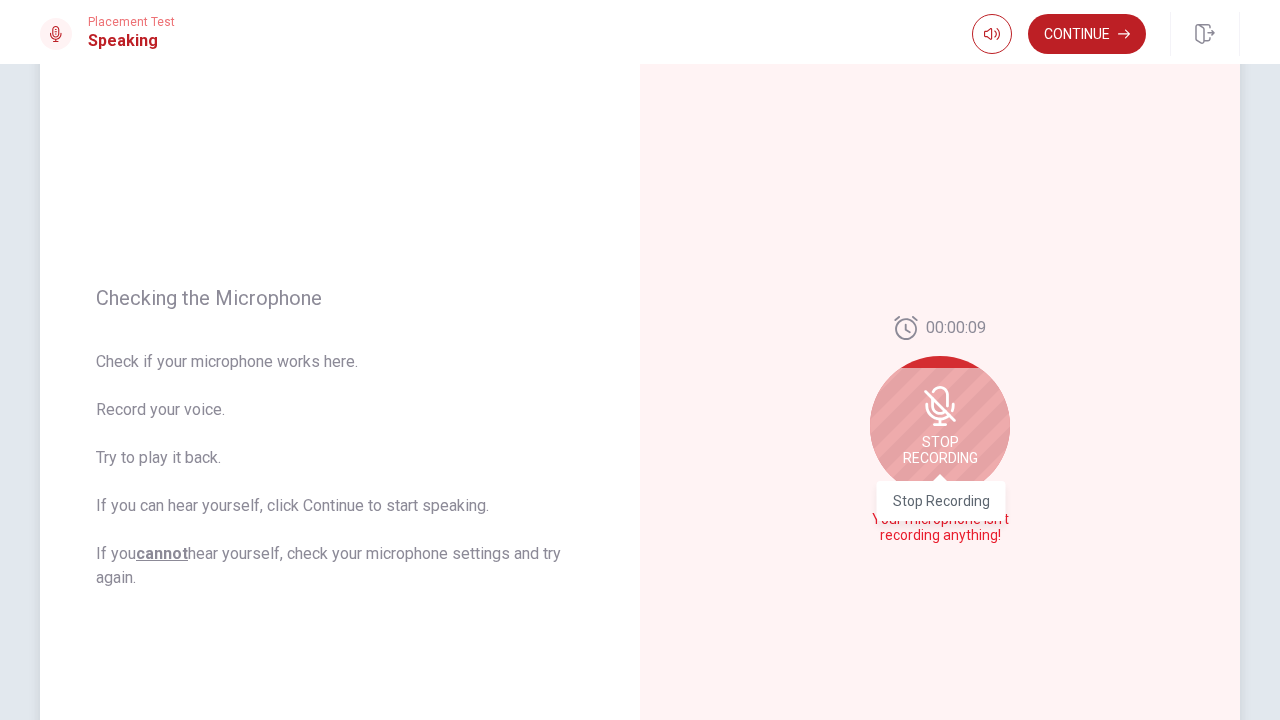 click on "Stop   Recording" at bounding box center [940, 450] 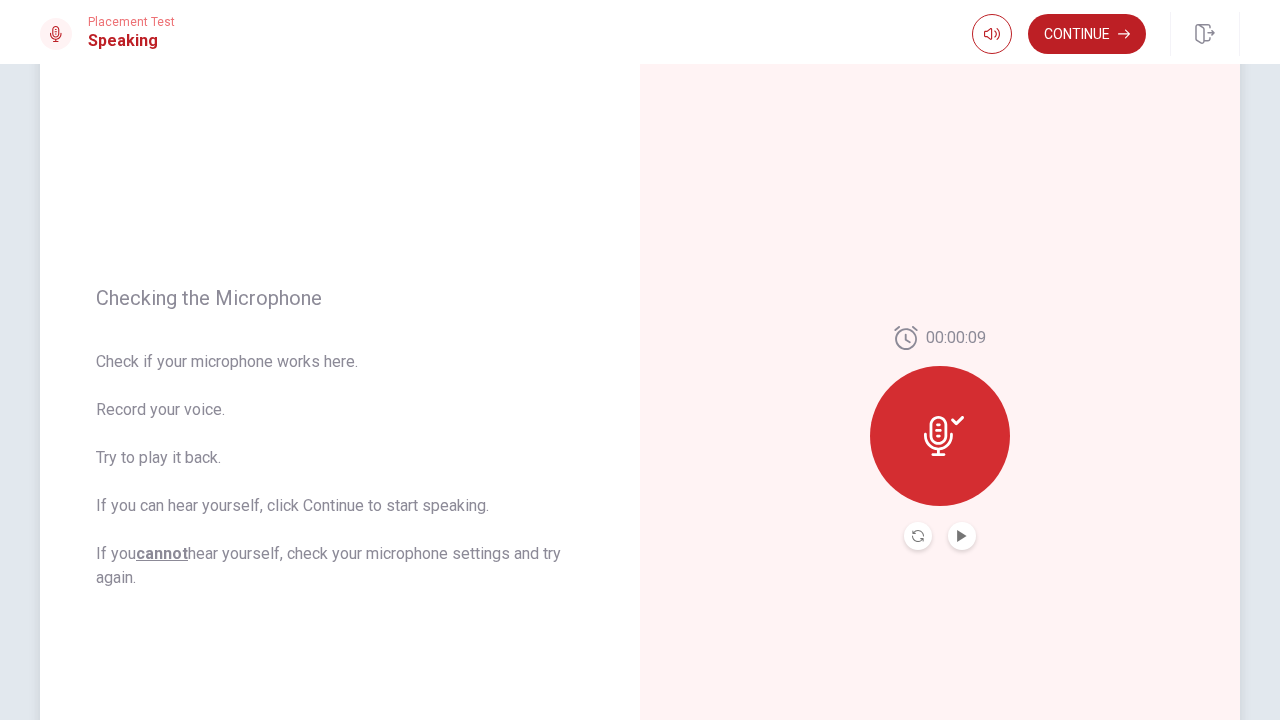 click 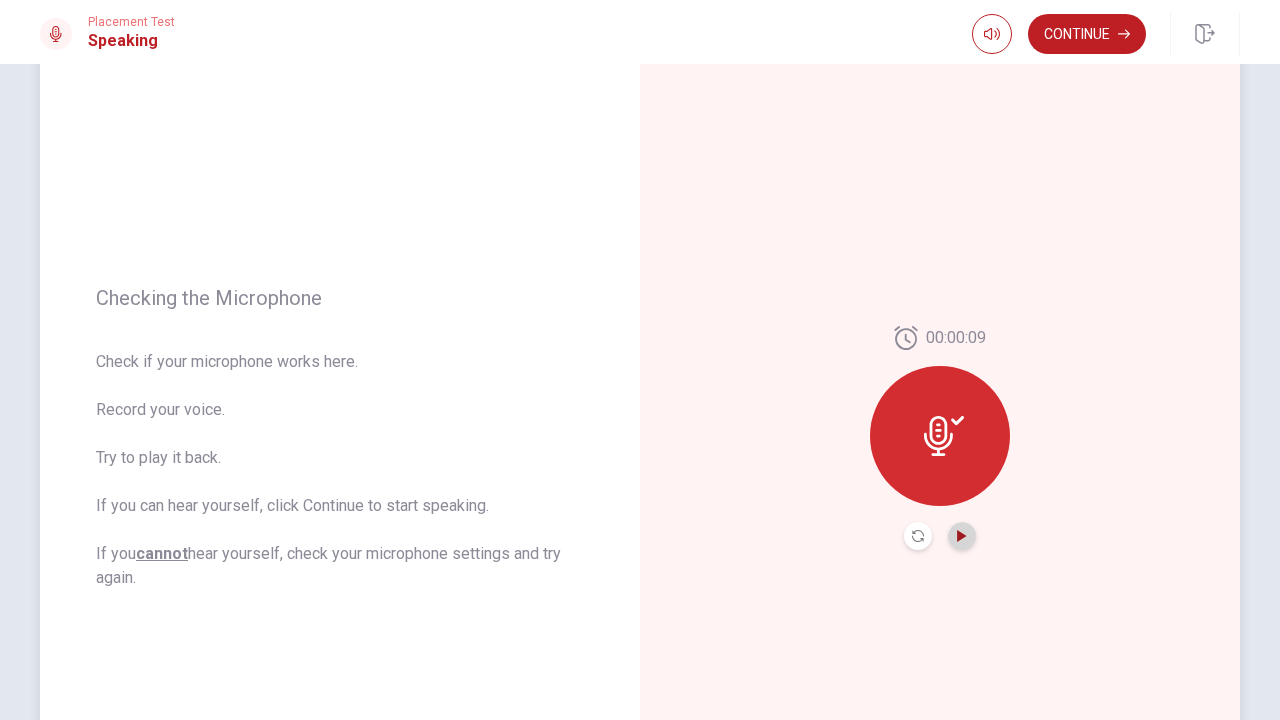 click 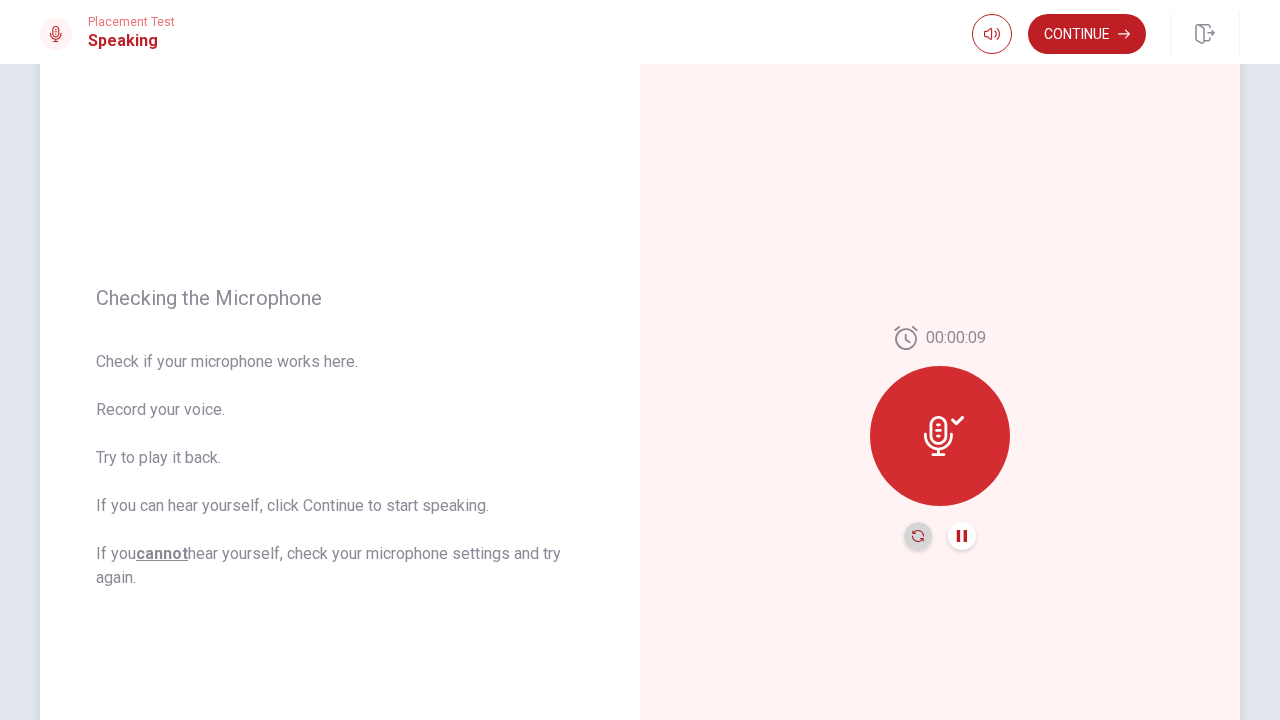 click 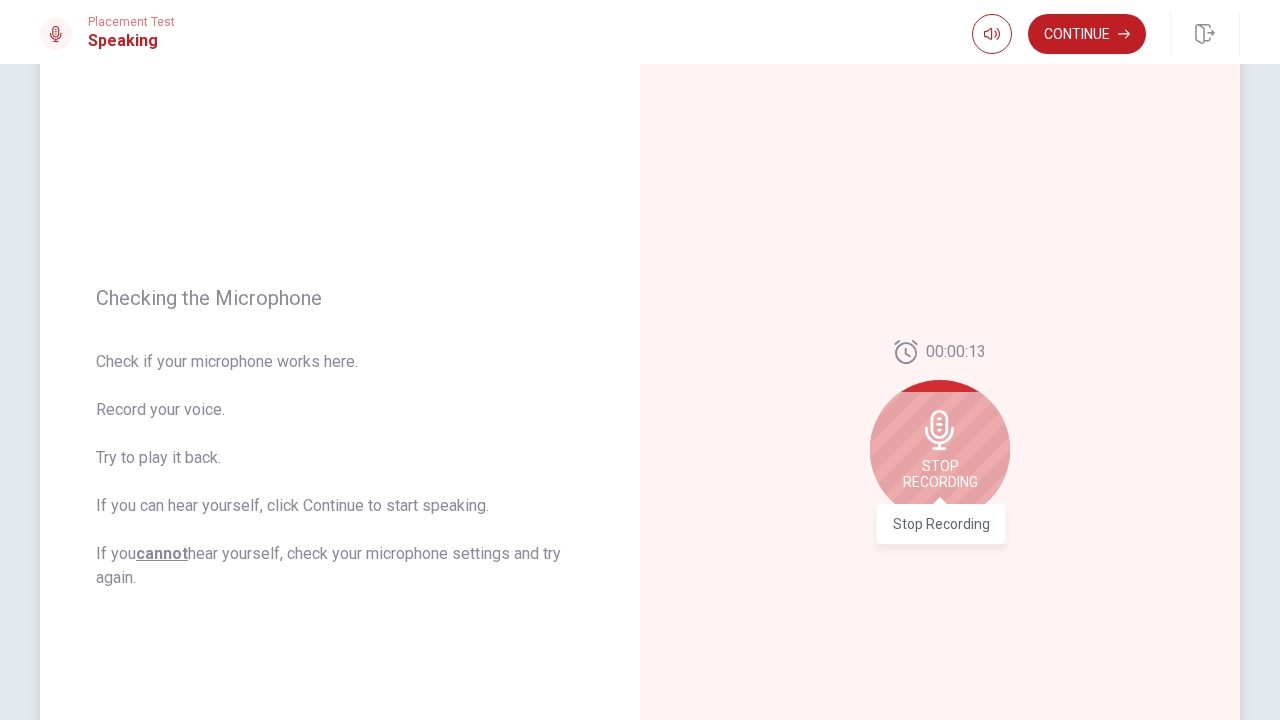 click on "Stop   Recording" at bounding box center (940, 474) 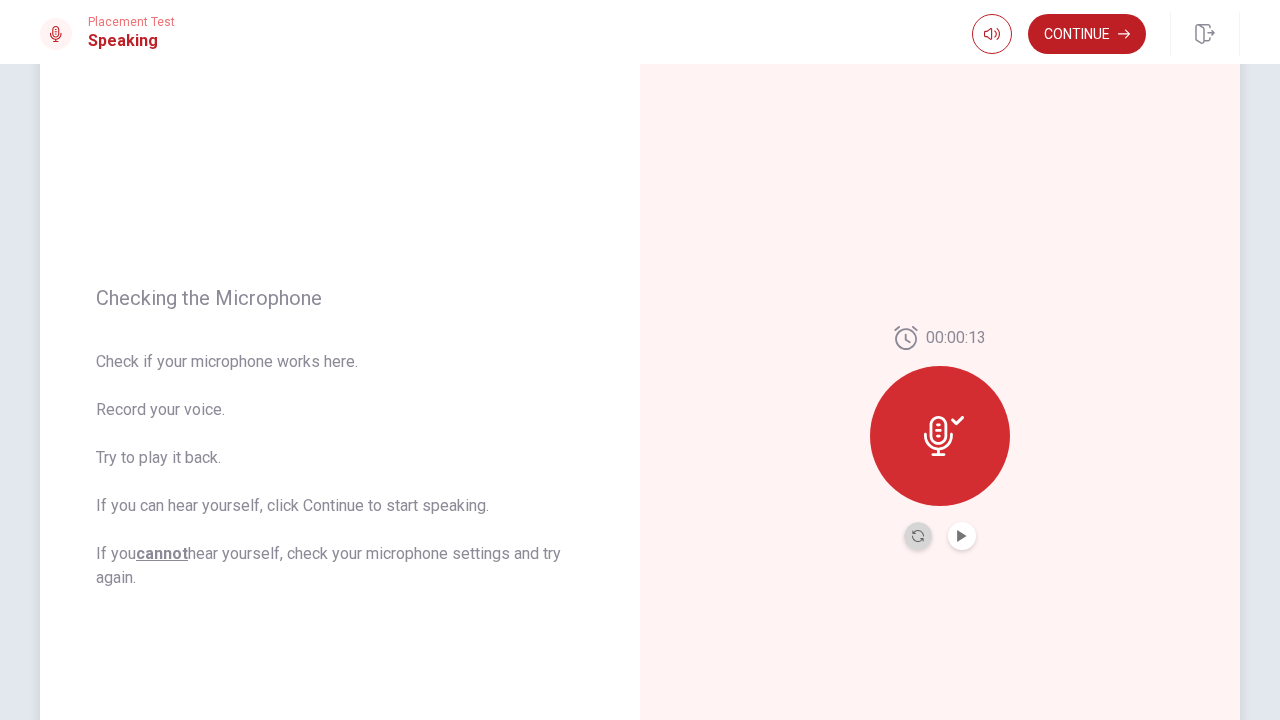 click at bounding box center (918, 536) 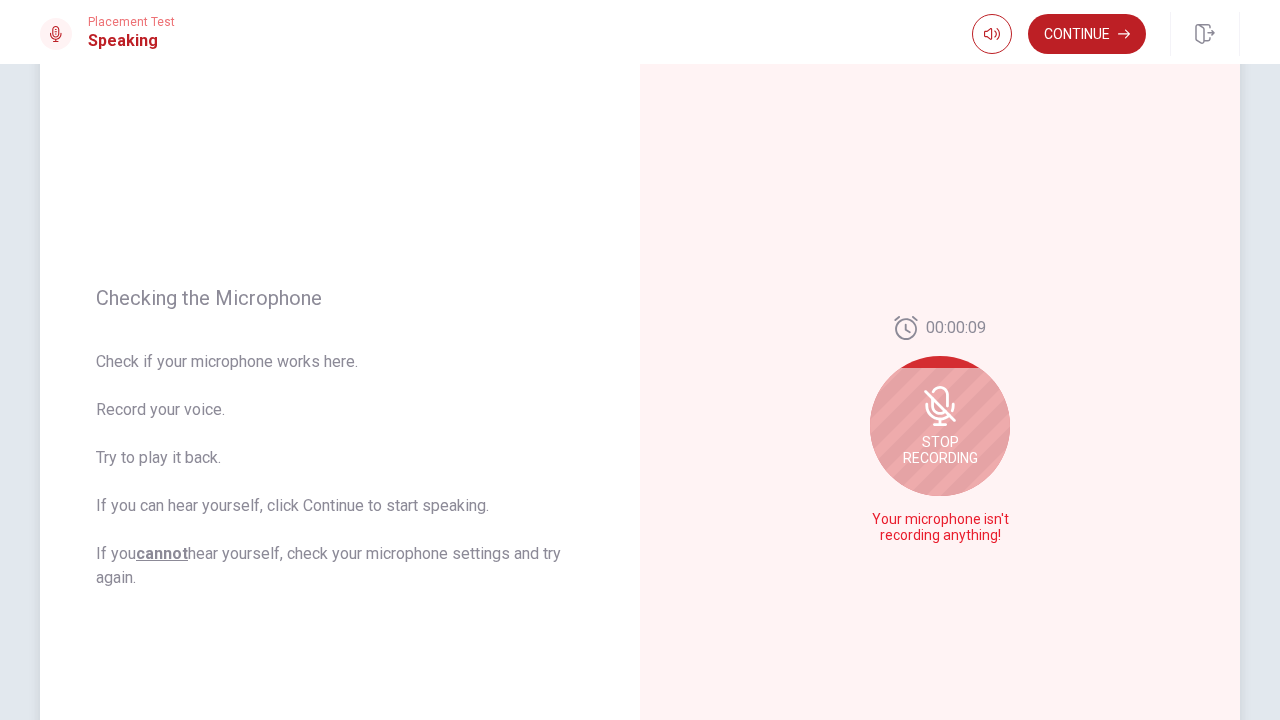 click on "Stop   Recording" at bounding box center (940, 450) 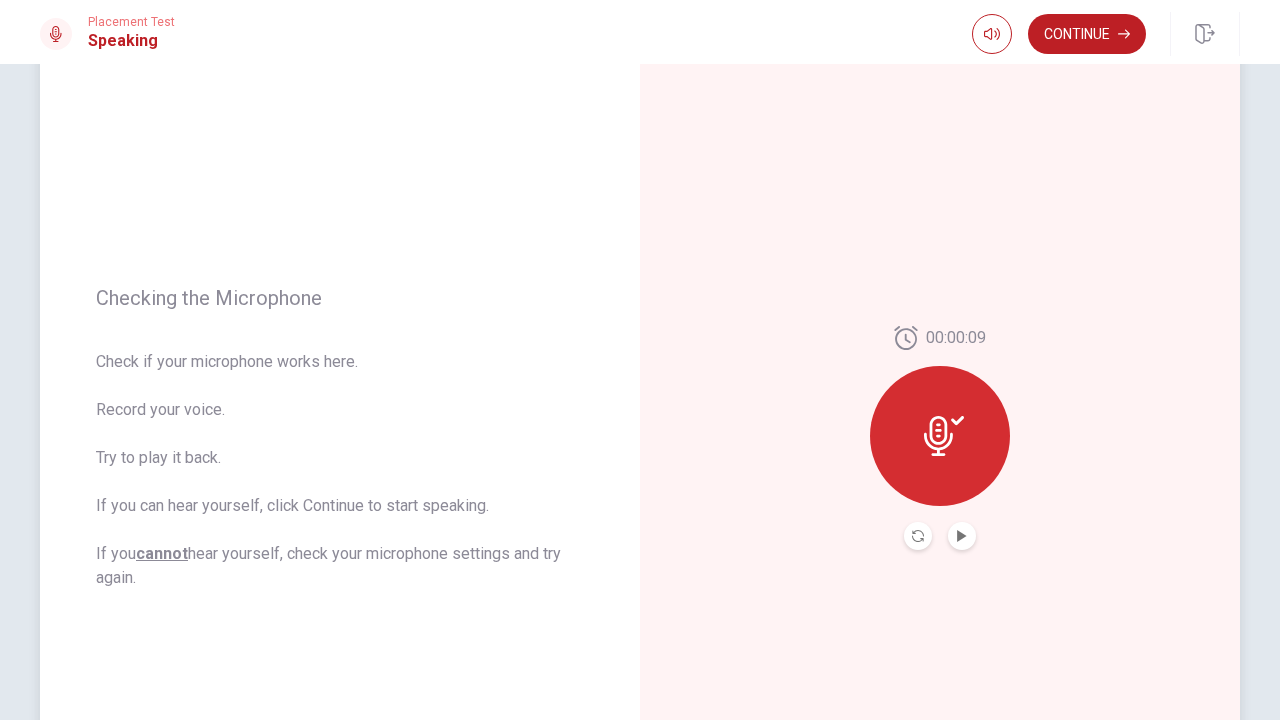 click at bounding box center [962, 536] 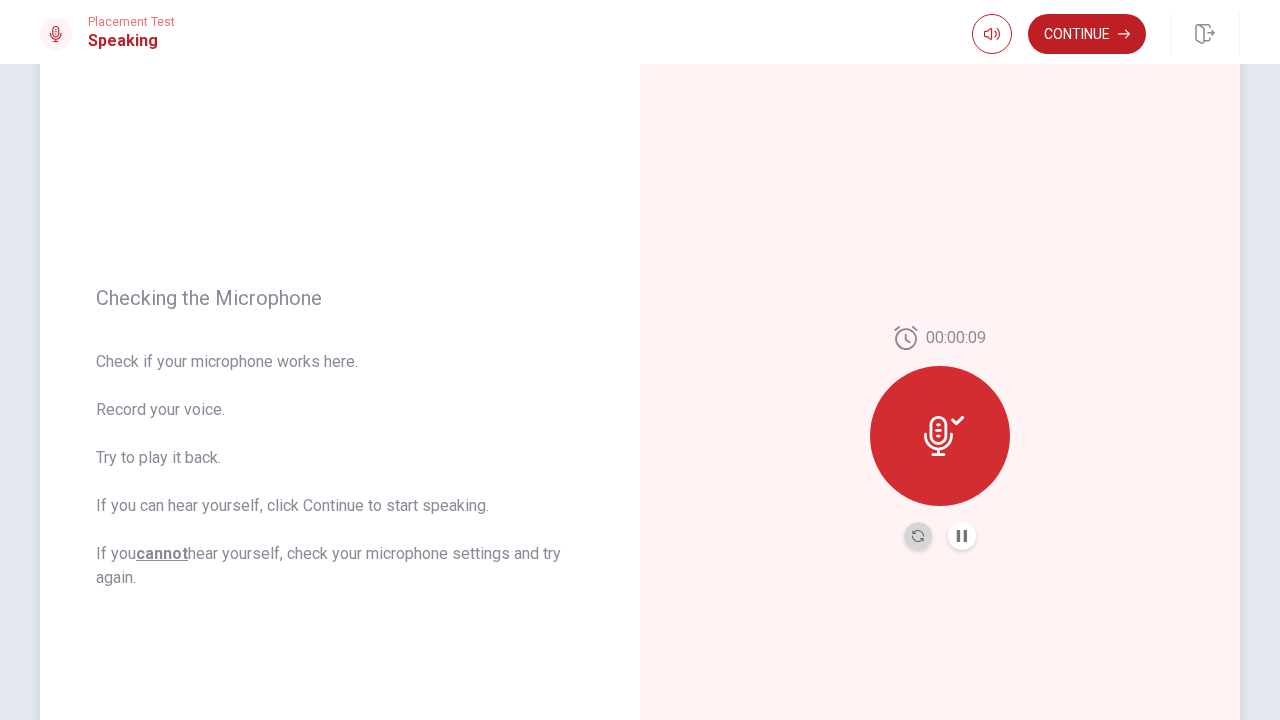 click at bounding box center [918, 536] 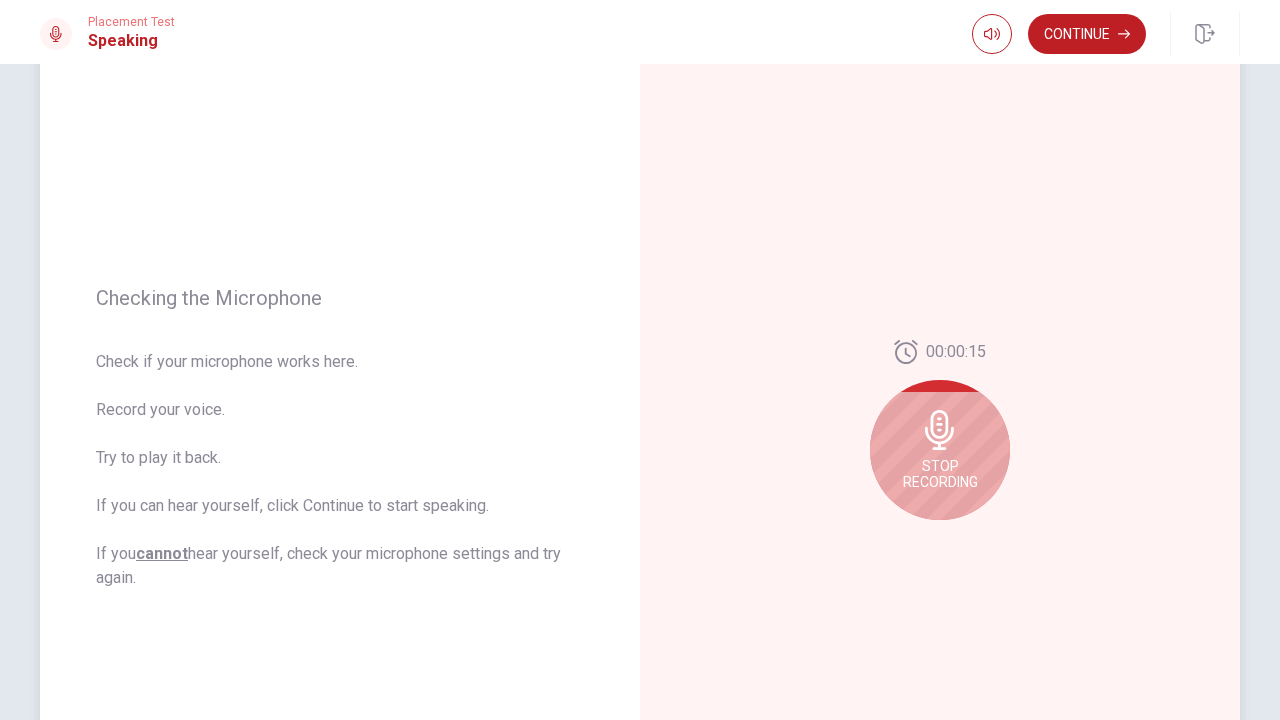 click on "Stop   Recording" at bounding box center (940, 450) 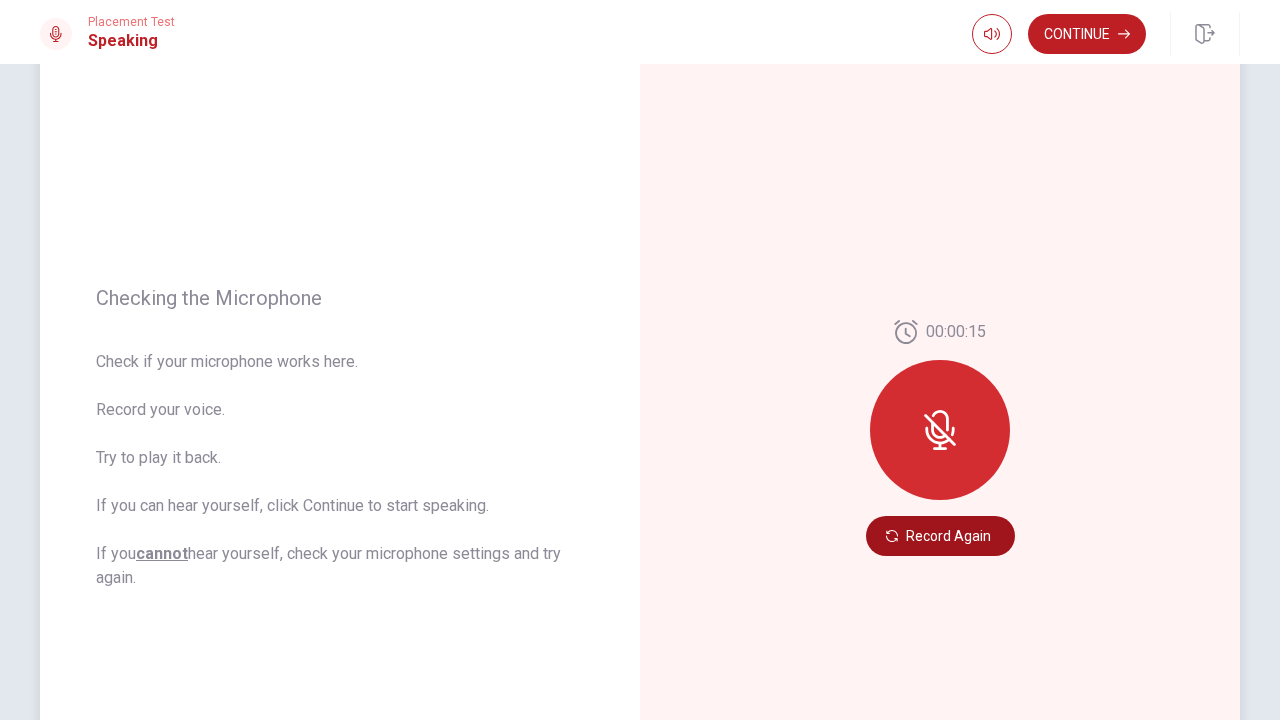 click on "Record Again" at bounding box center [940, 536] 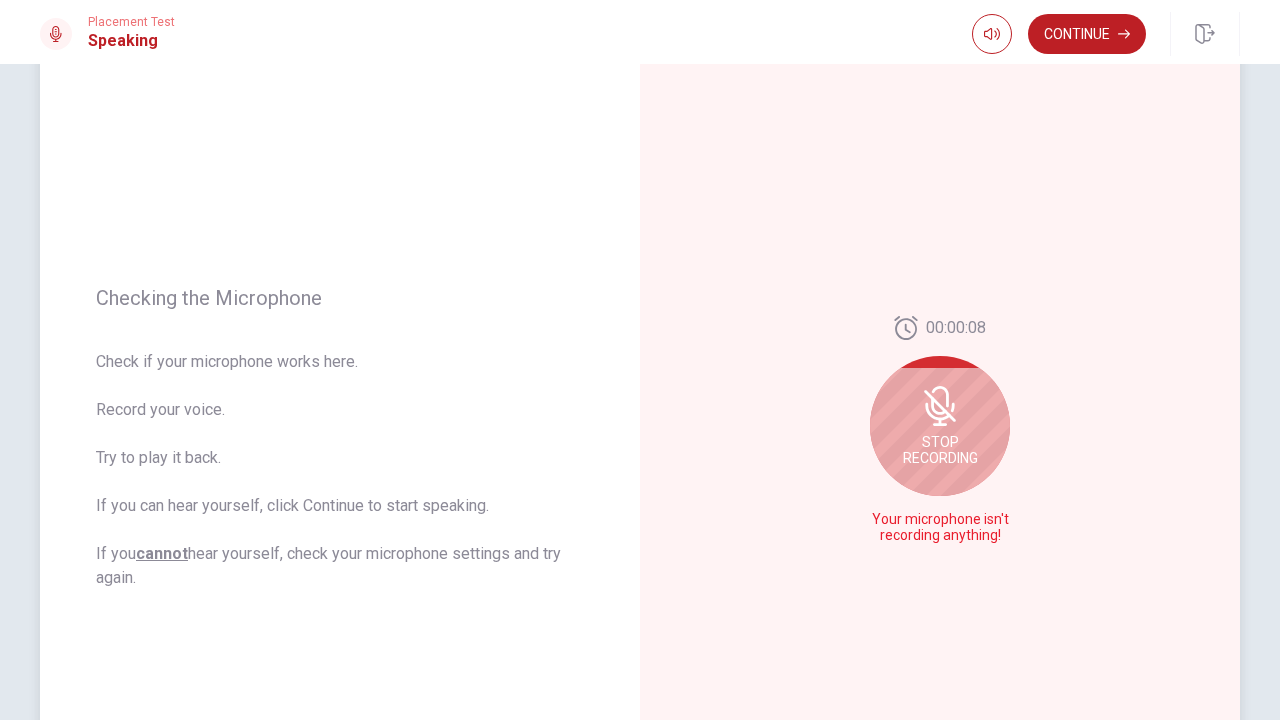 click 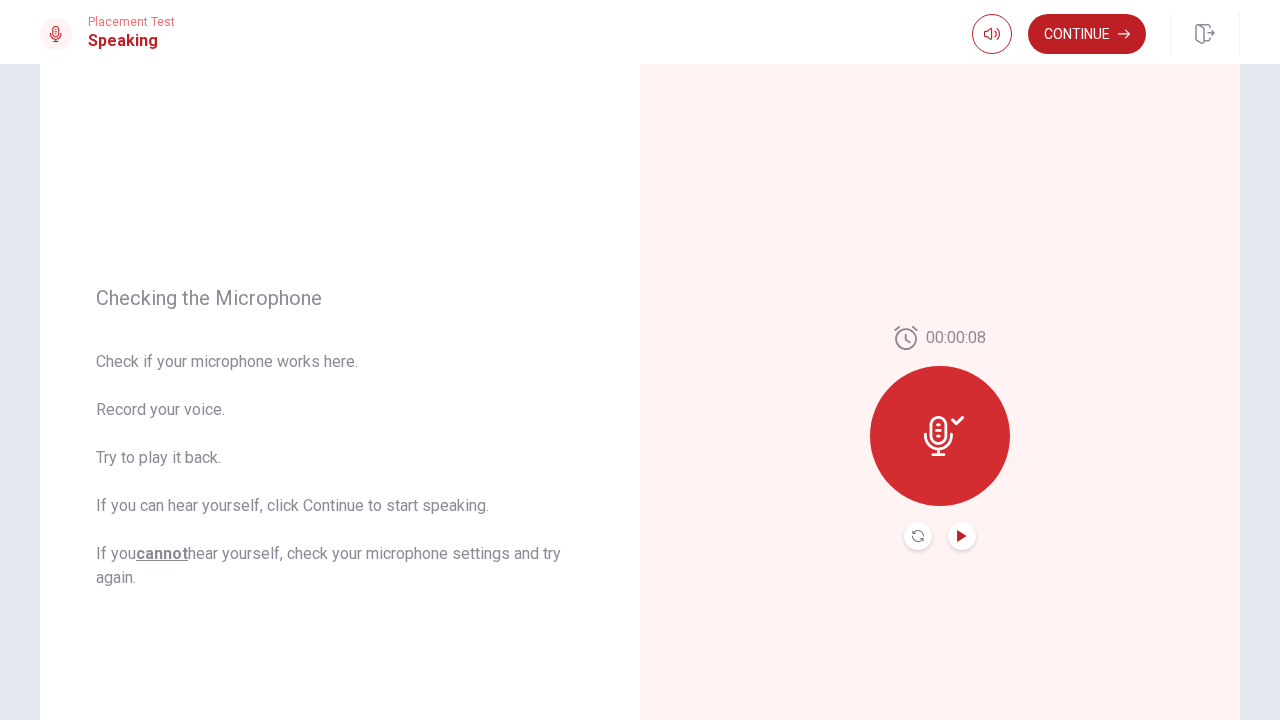 click 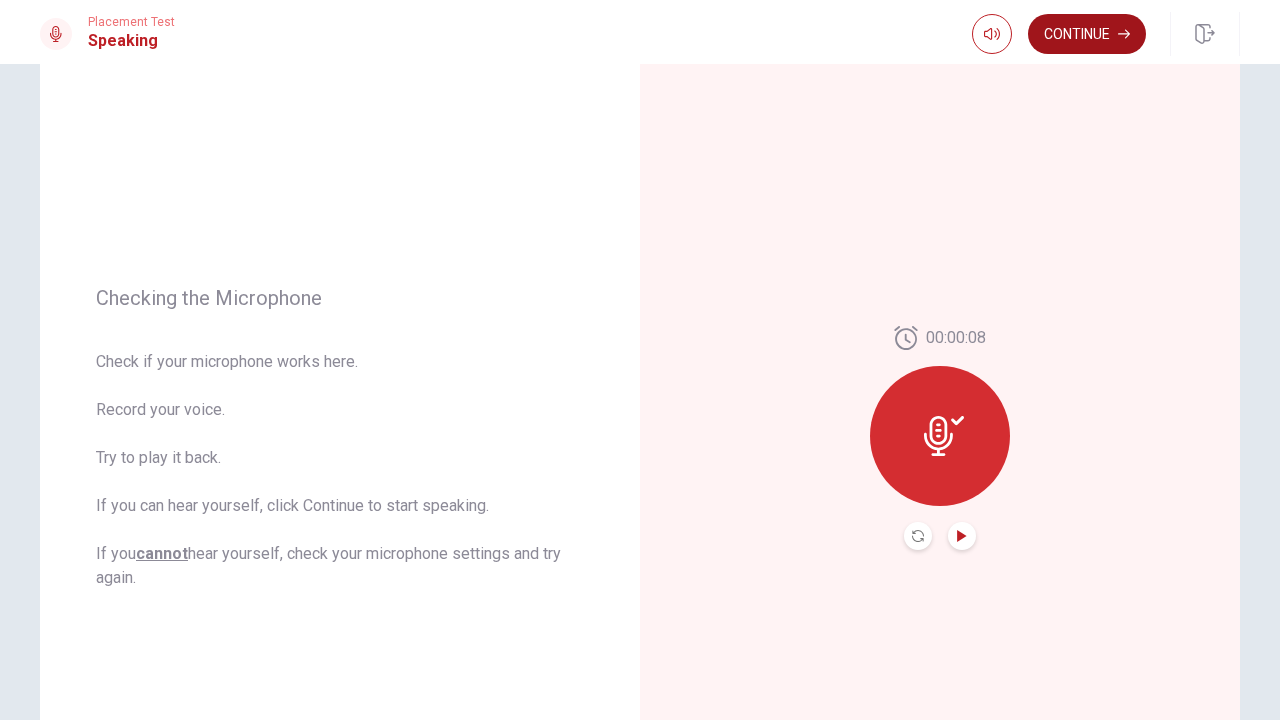 click on "Continue" at bounding box center (1087, 34) 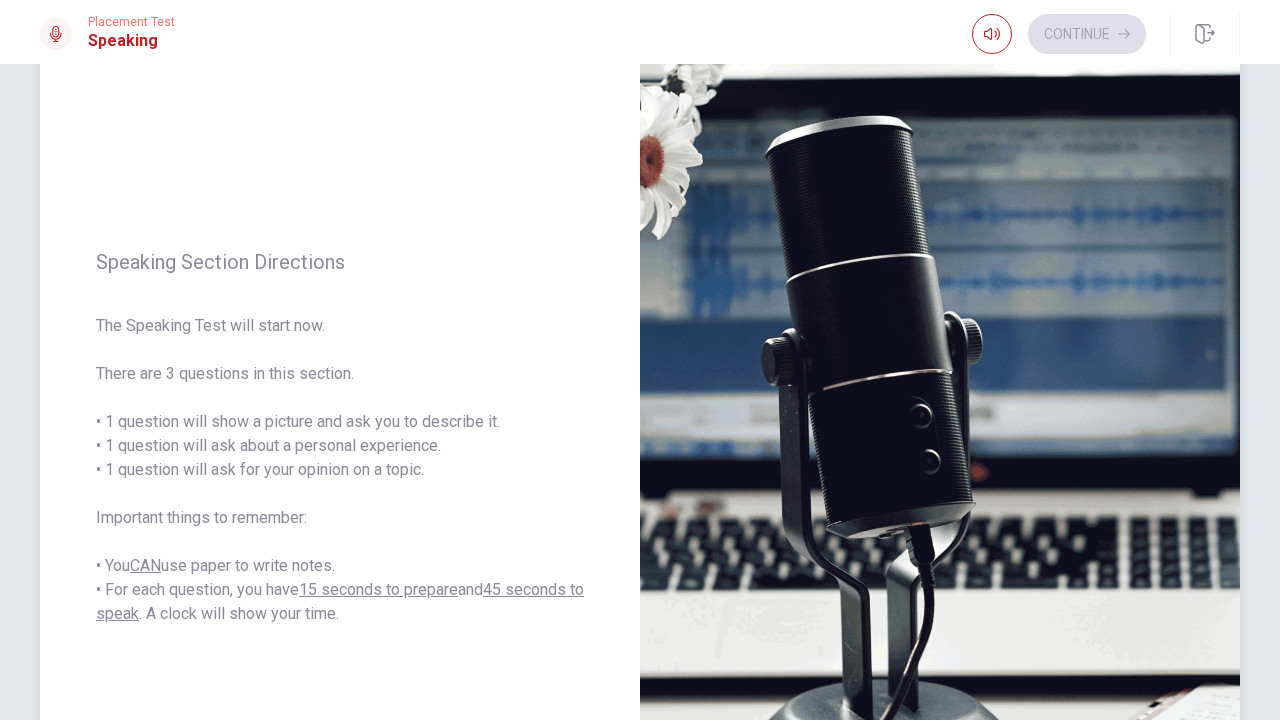 scroll, scrollTop: 127, scrollLeft: 0, axis: vertical 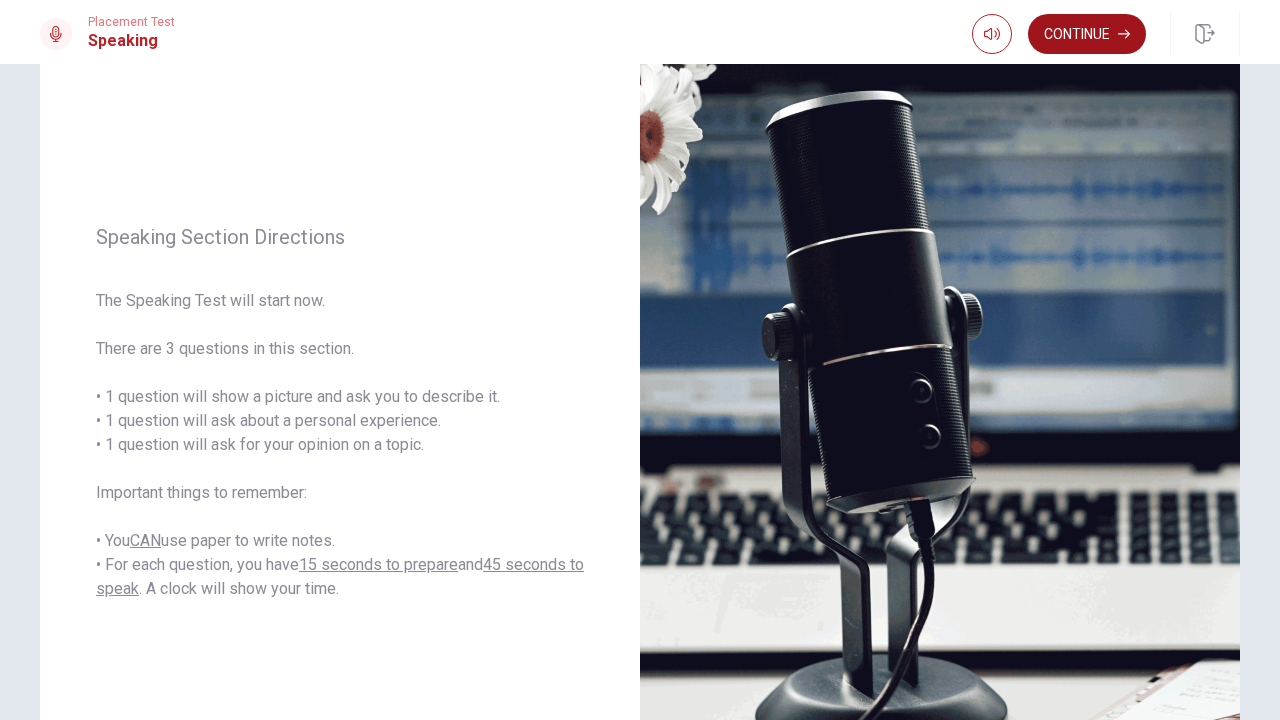 click on "Continue" at bounding box center [1087, 34] 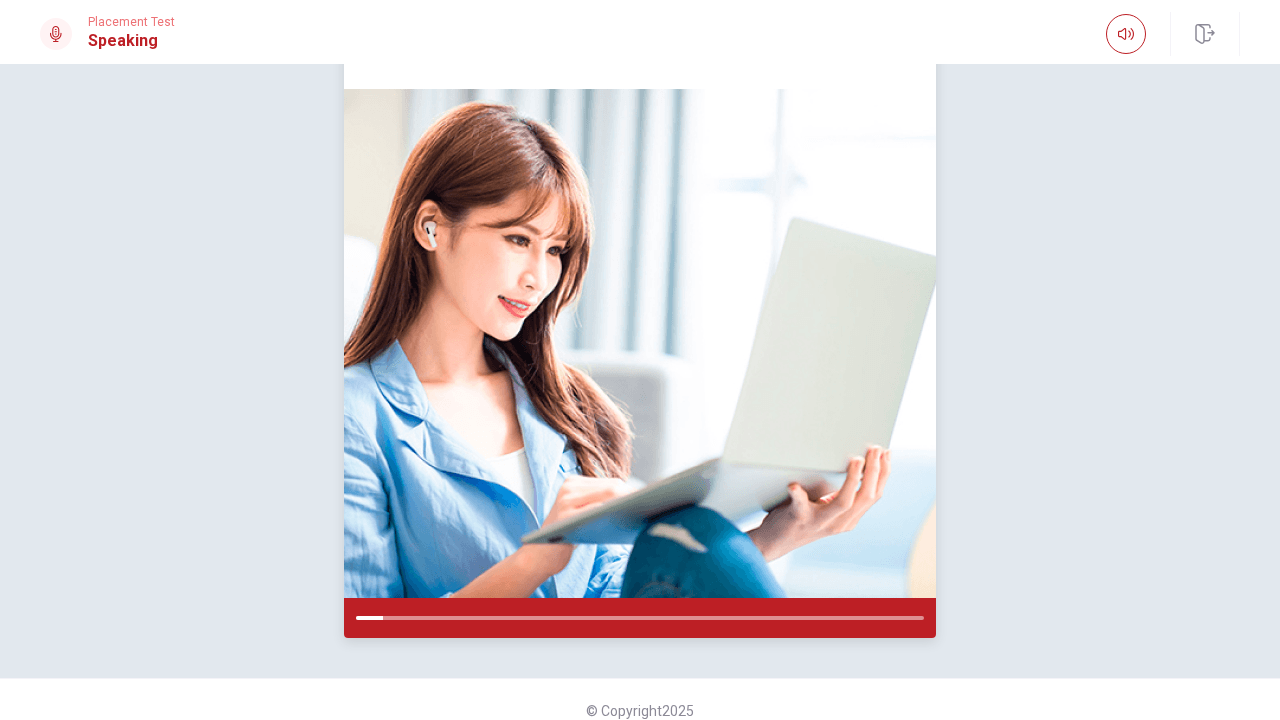 scroll, scrollTop: 131, scrollLeft: 0, axis: vertical 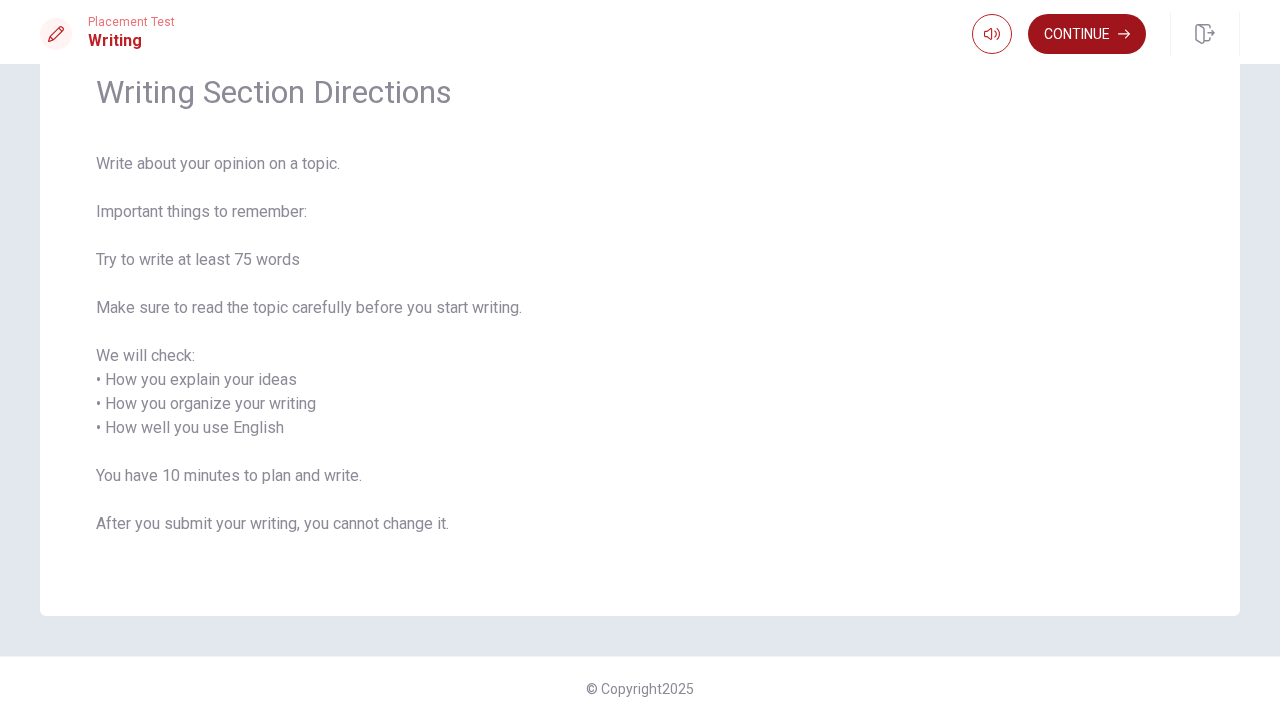 click on "Continue" at bounding box center [1087, 34] 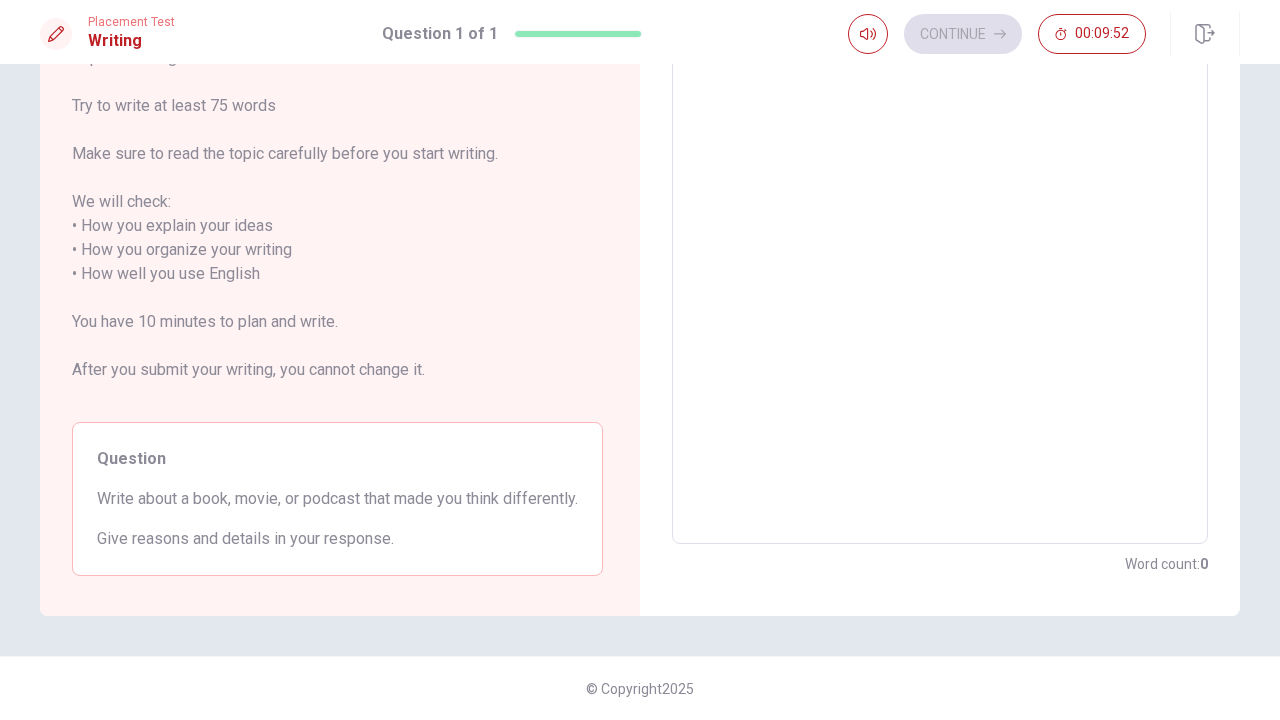 scroll, scrollTop: 218, scrollLeft: 0, axis: vertical 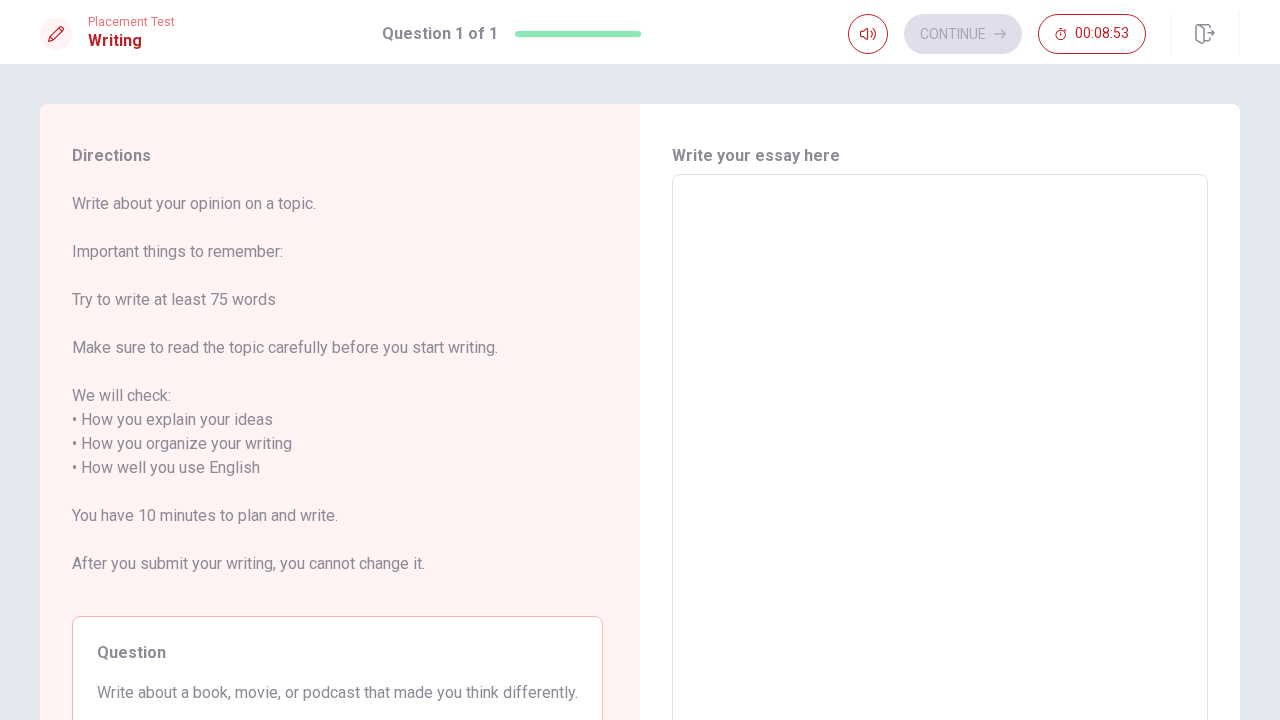 click at bounding box center [940, 456] 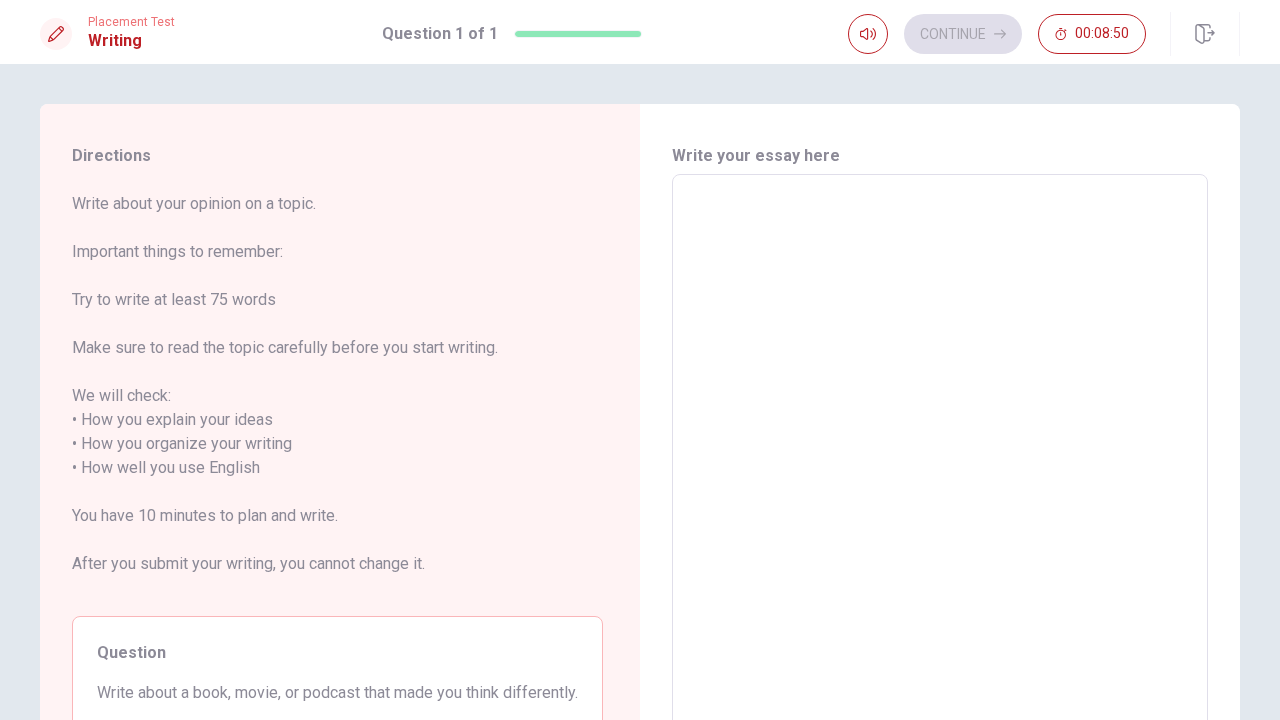 type on "t" 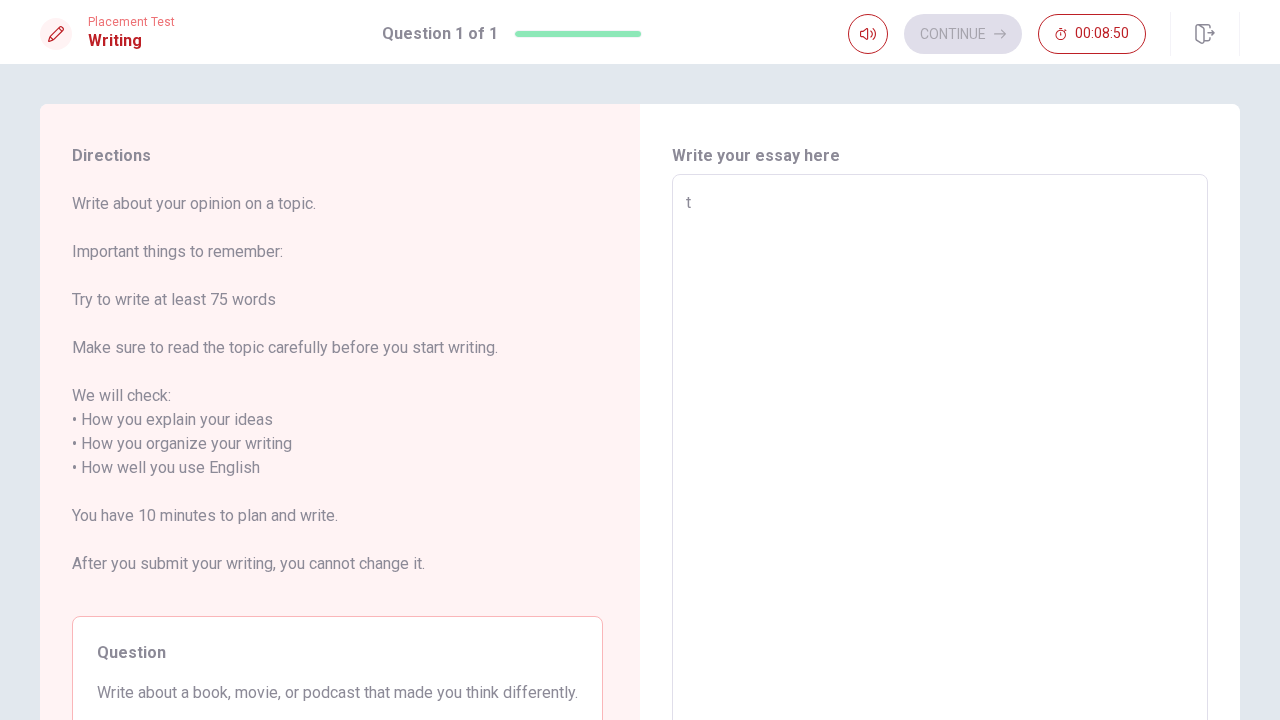 type on "x" 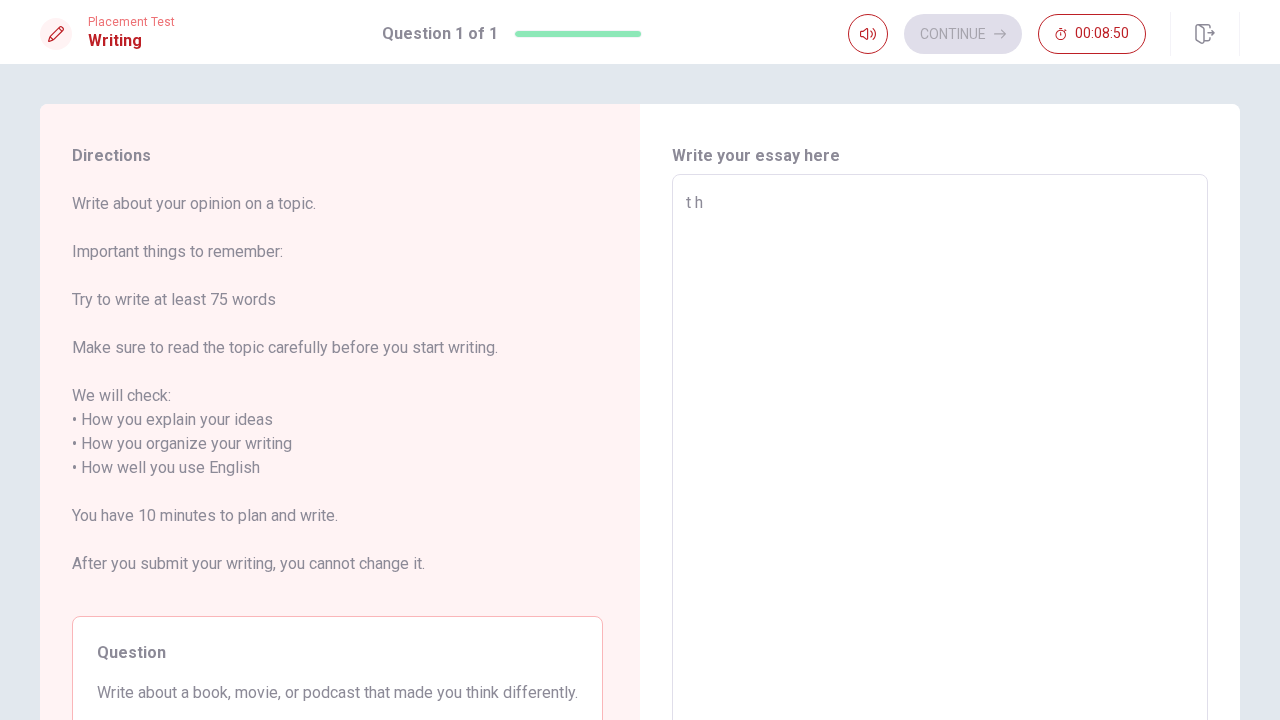 type on "x" 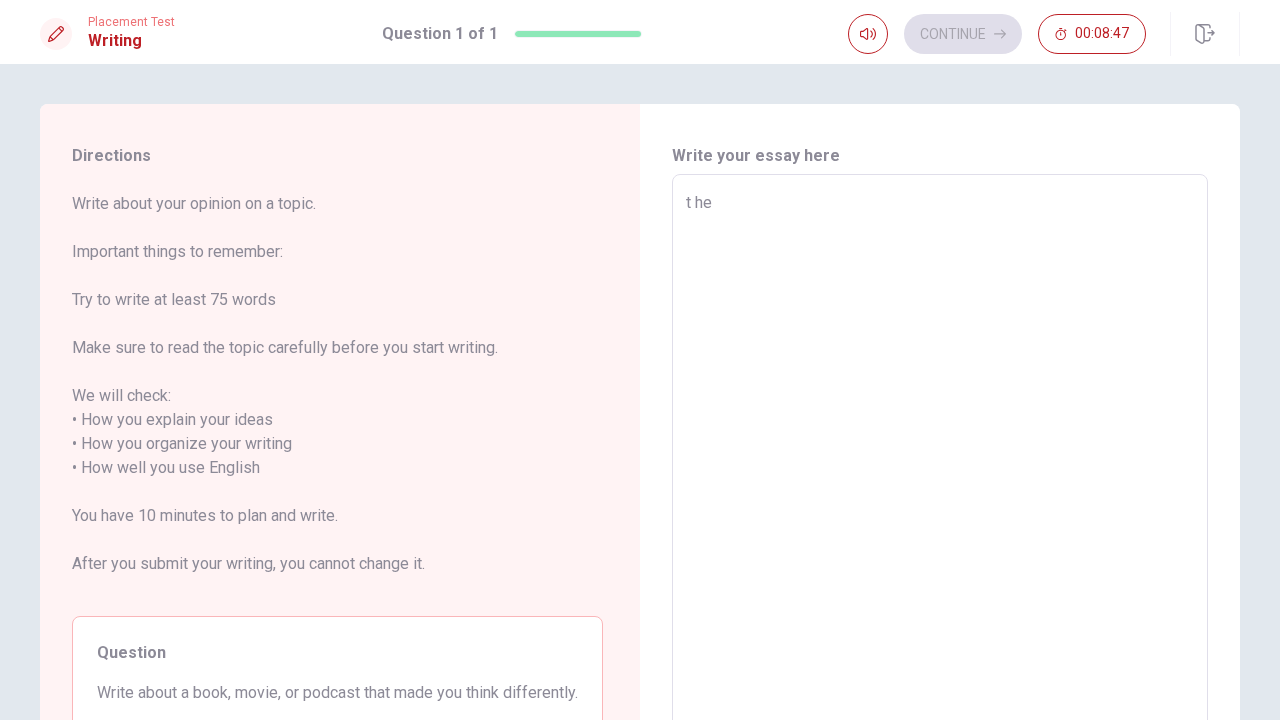 type on "x" 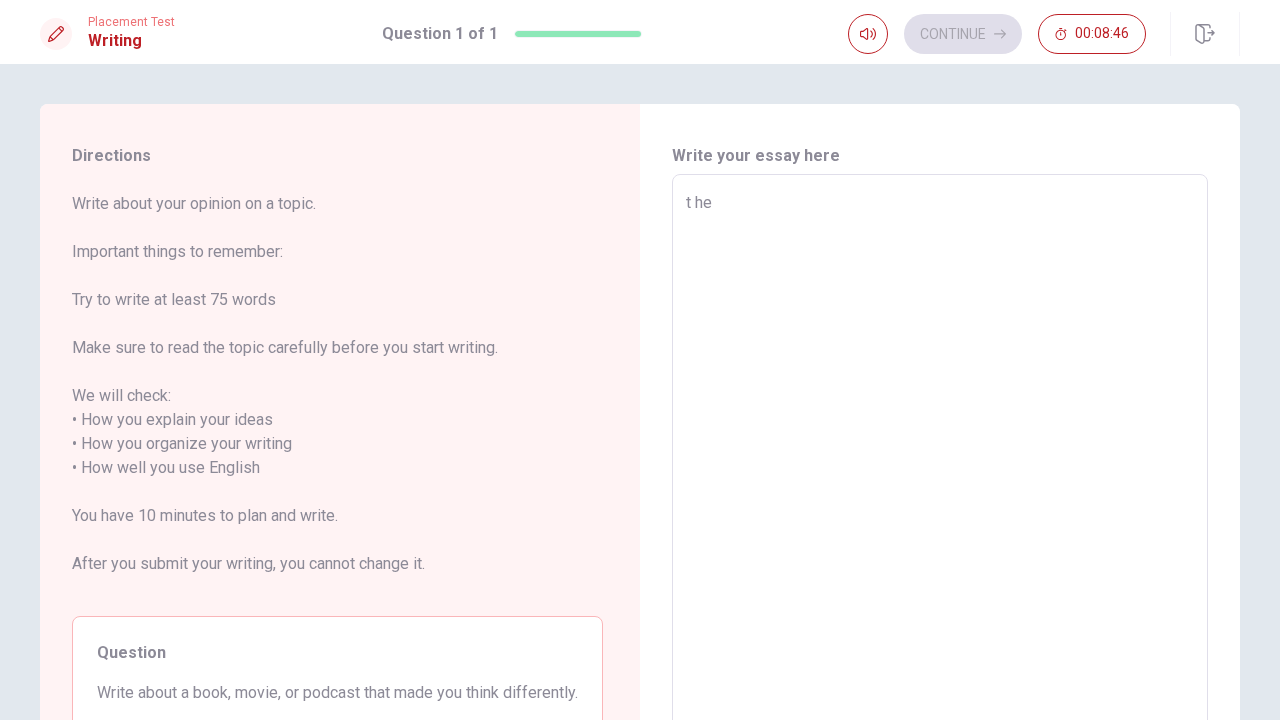 type on "the" 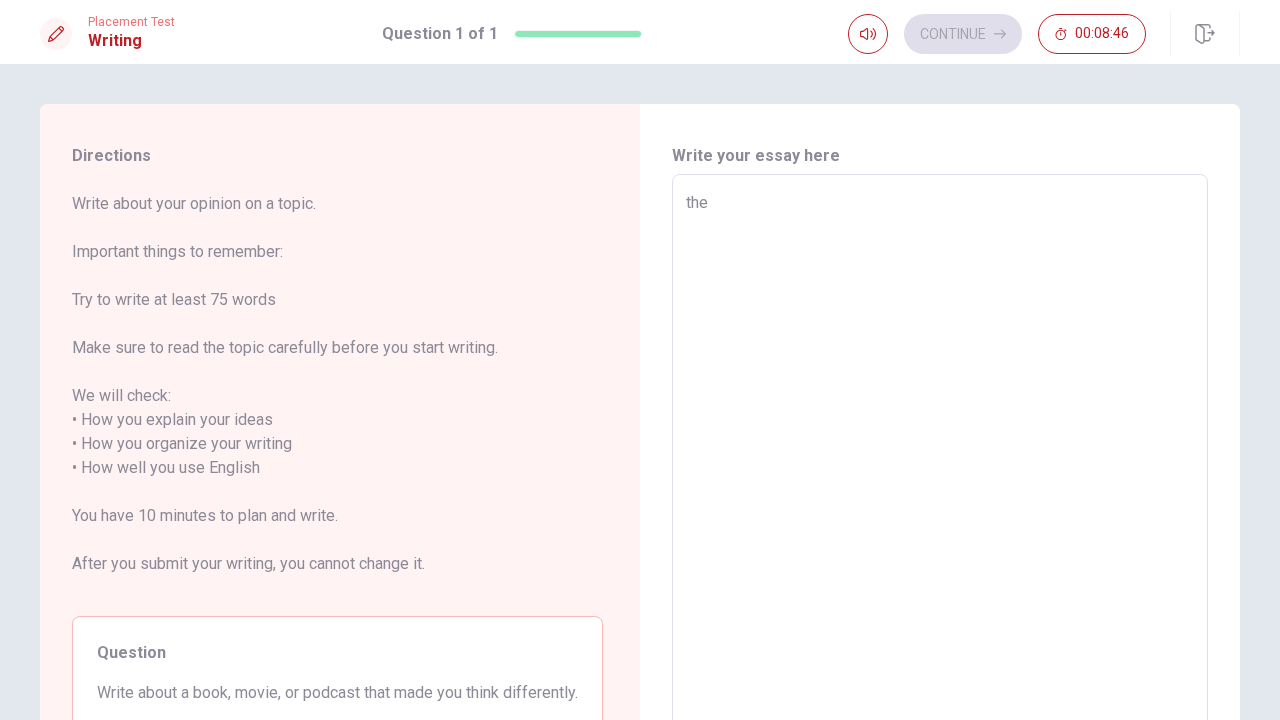 drag, startPoint x: 794, startPoint y: 206, endPoint x: 846, endPoint y: 209, distance: 52.086468 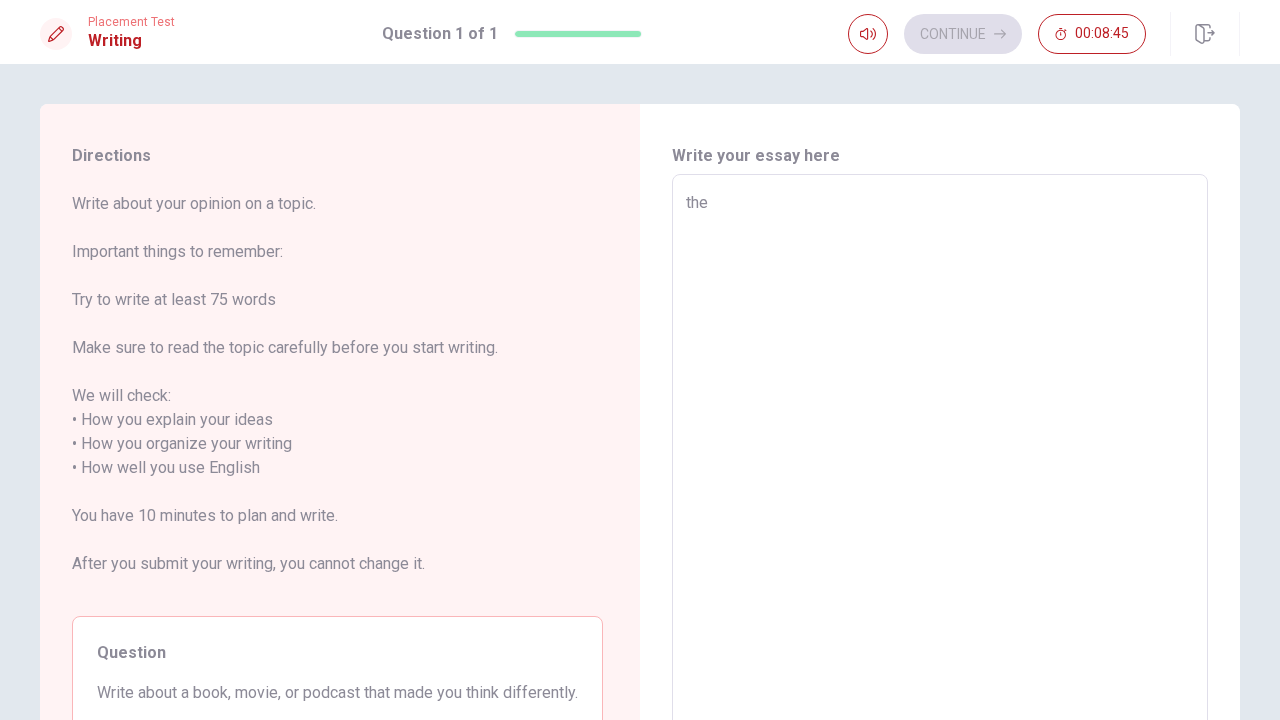 type on "th" 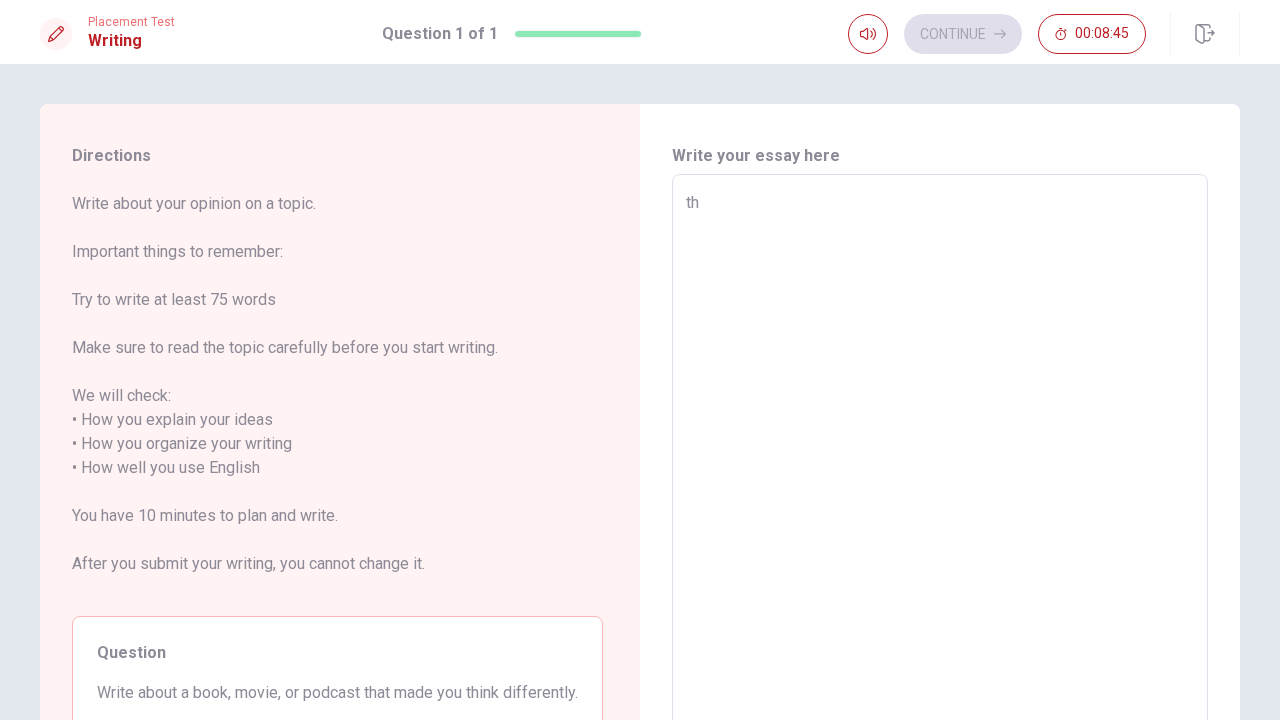 type on "x" 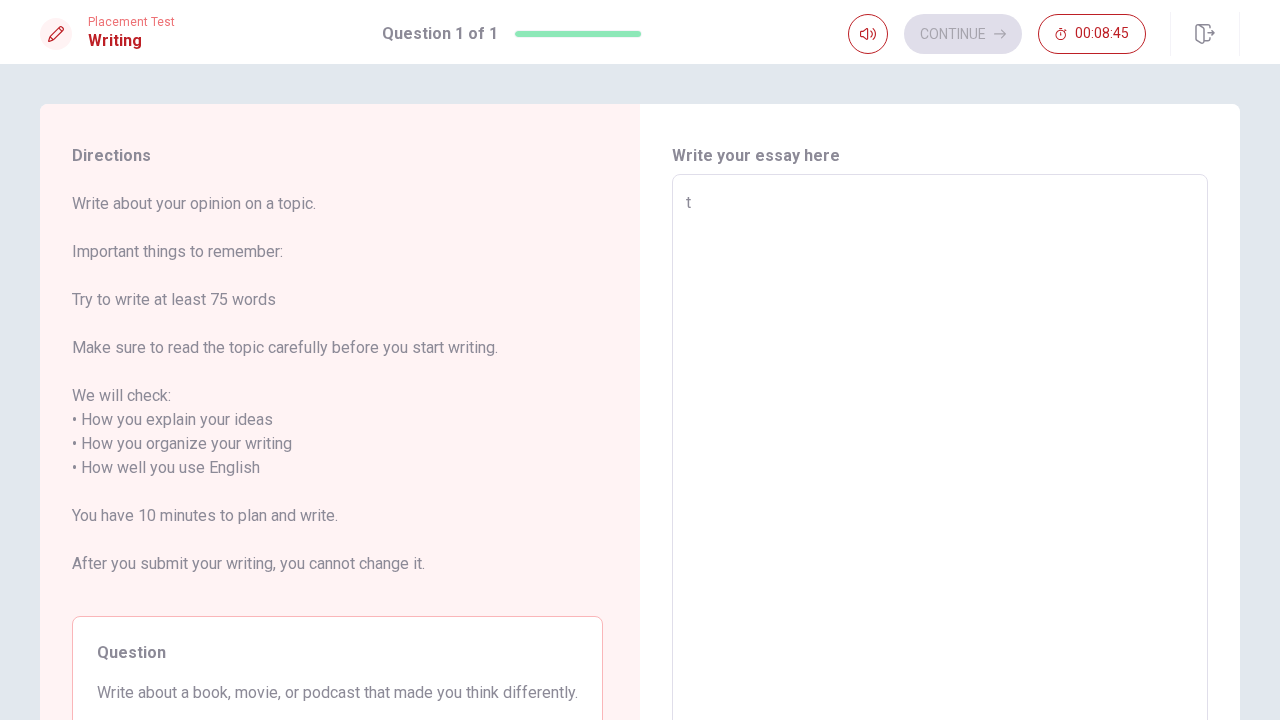 type on "x" 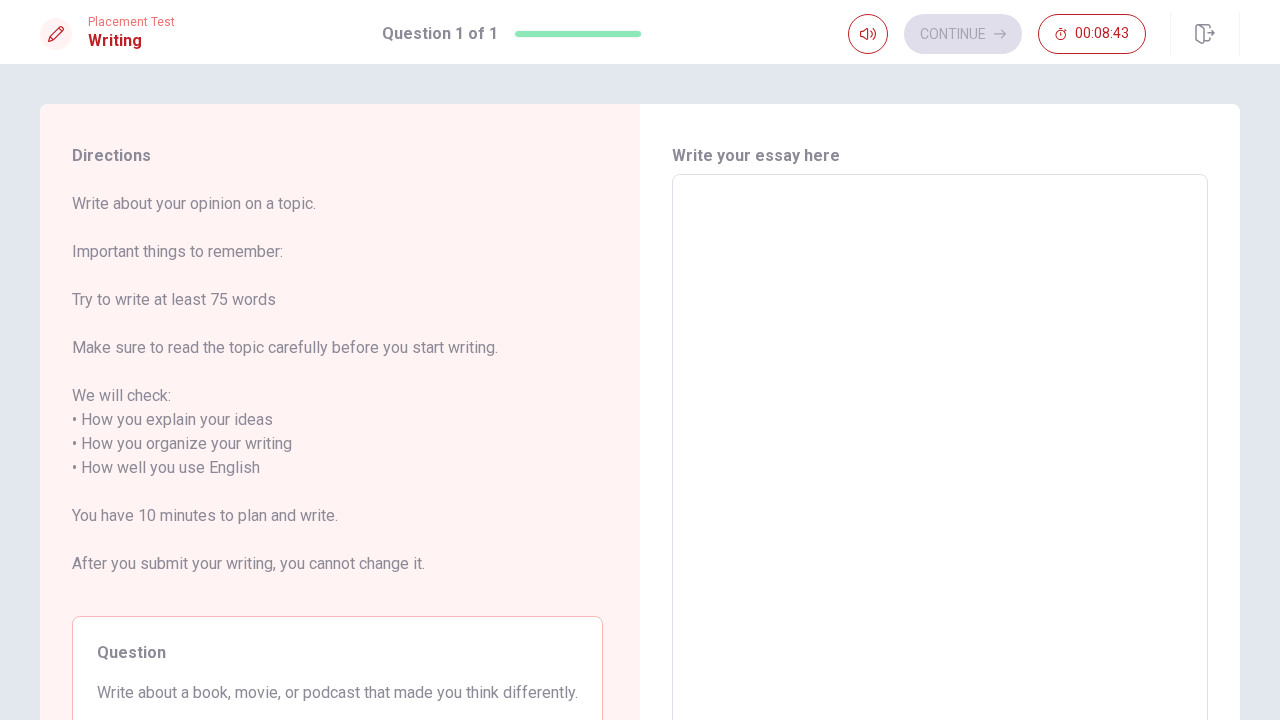 type on "t" 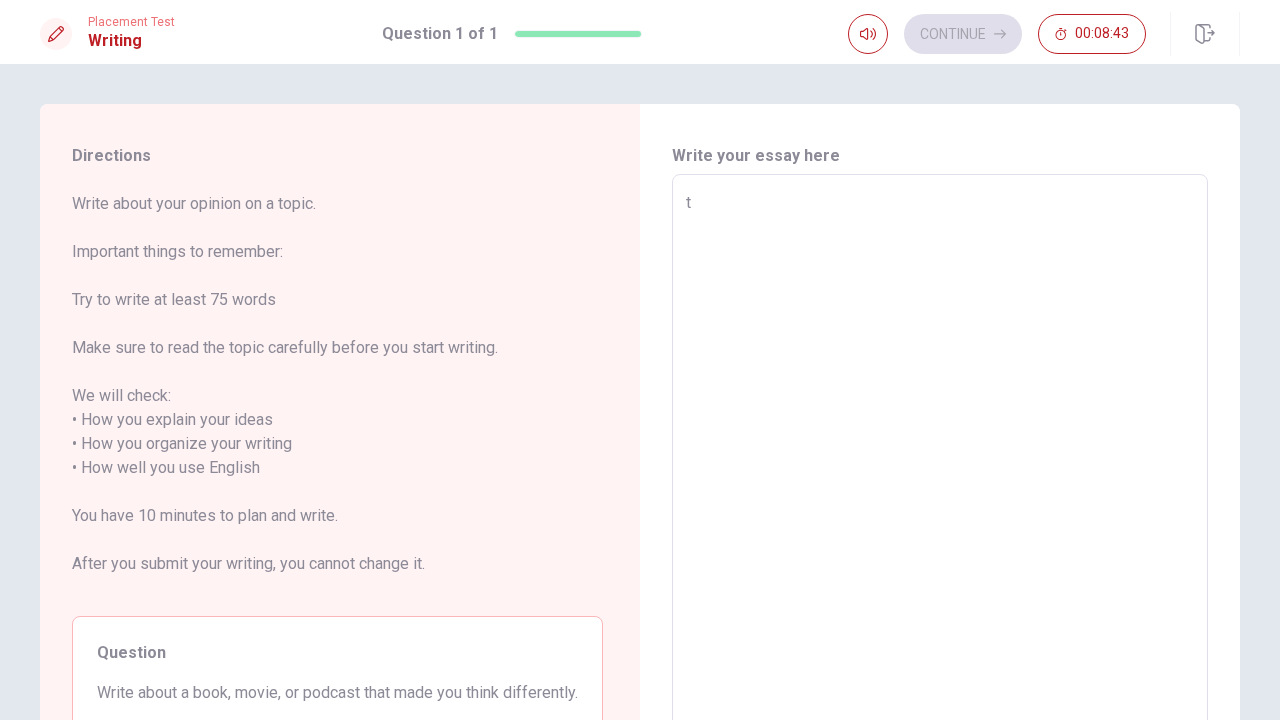 type on "x" 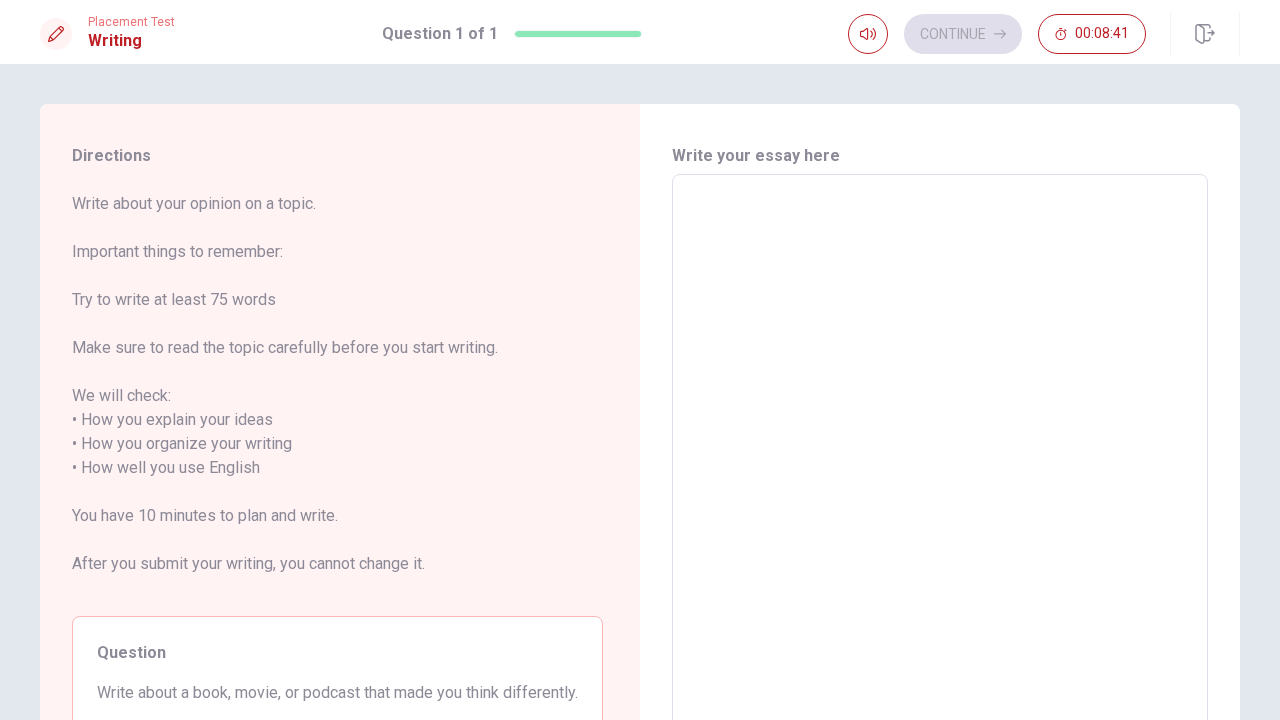 type on "T" 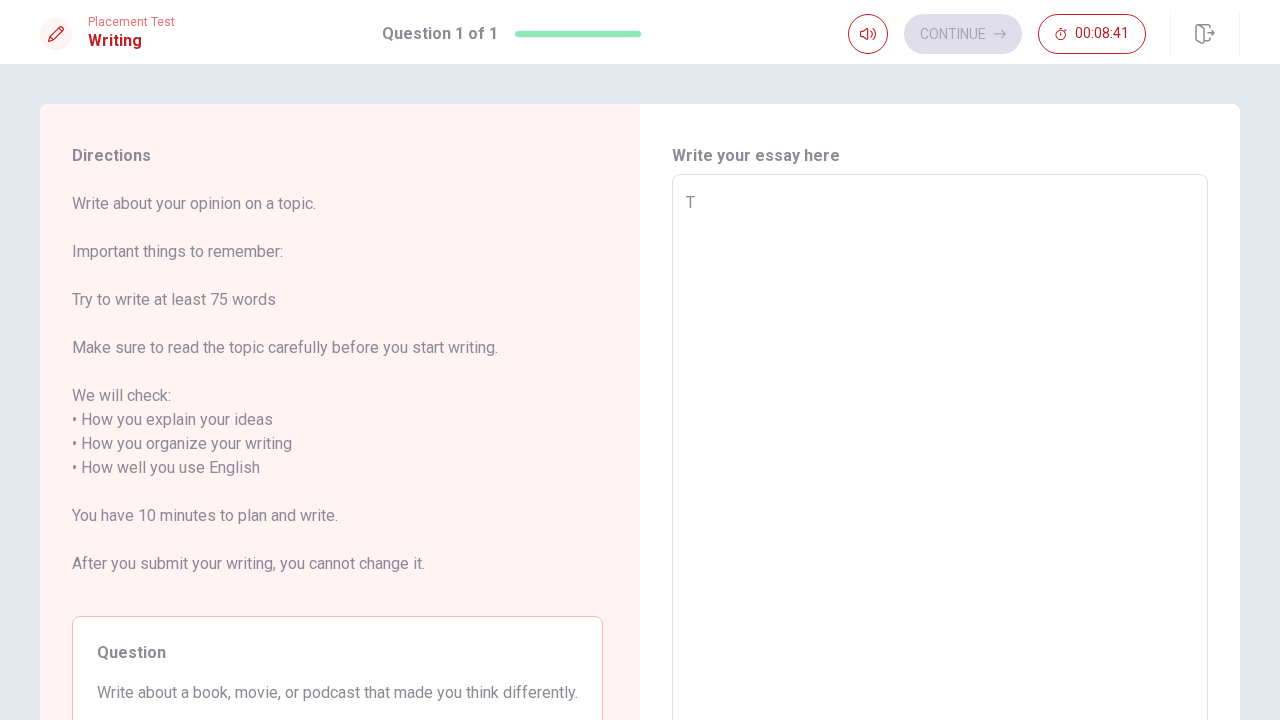 type on "x" 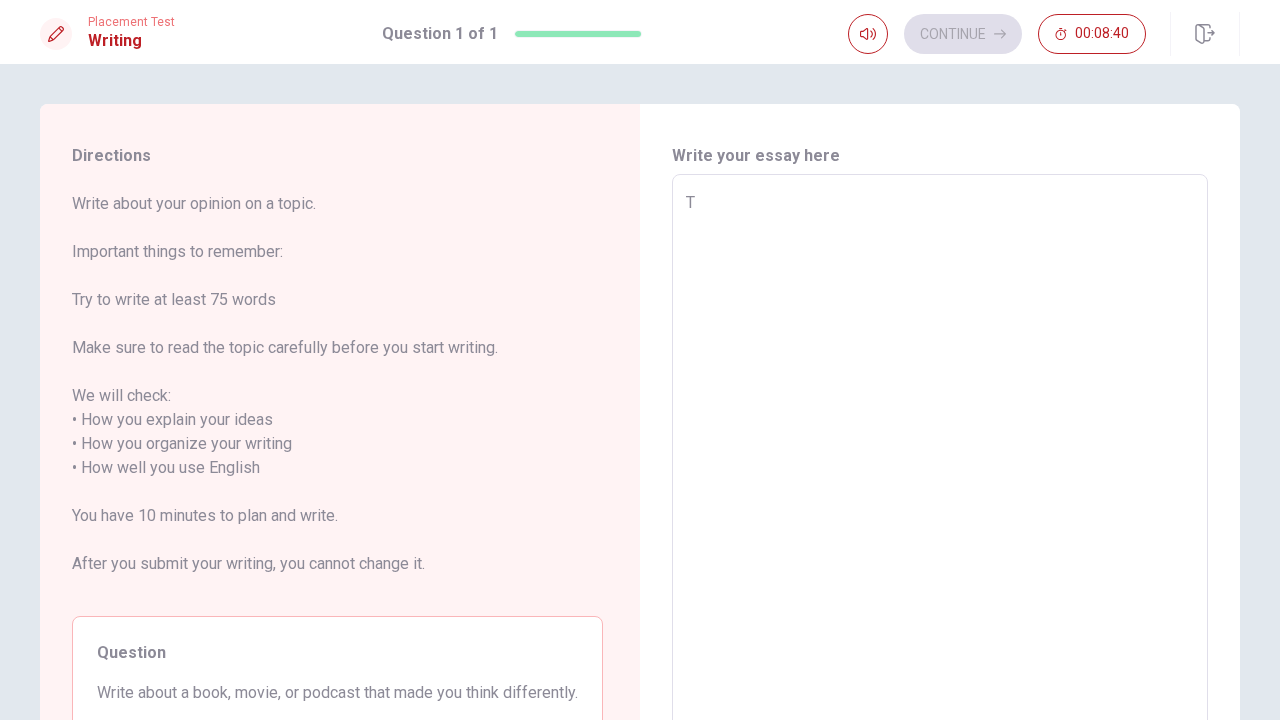 type on "Th" 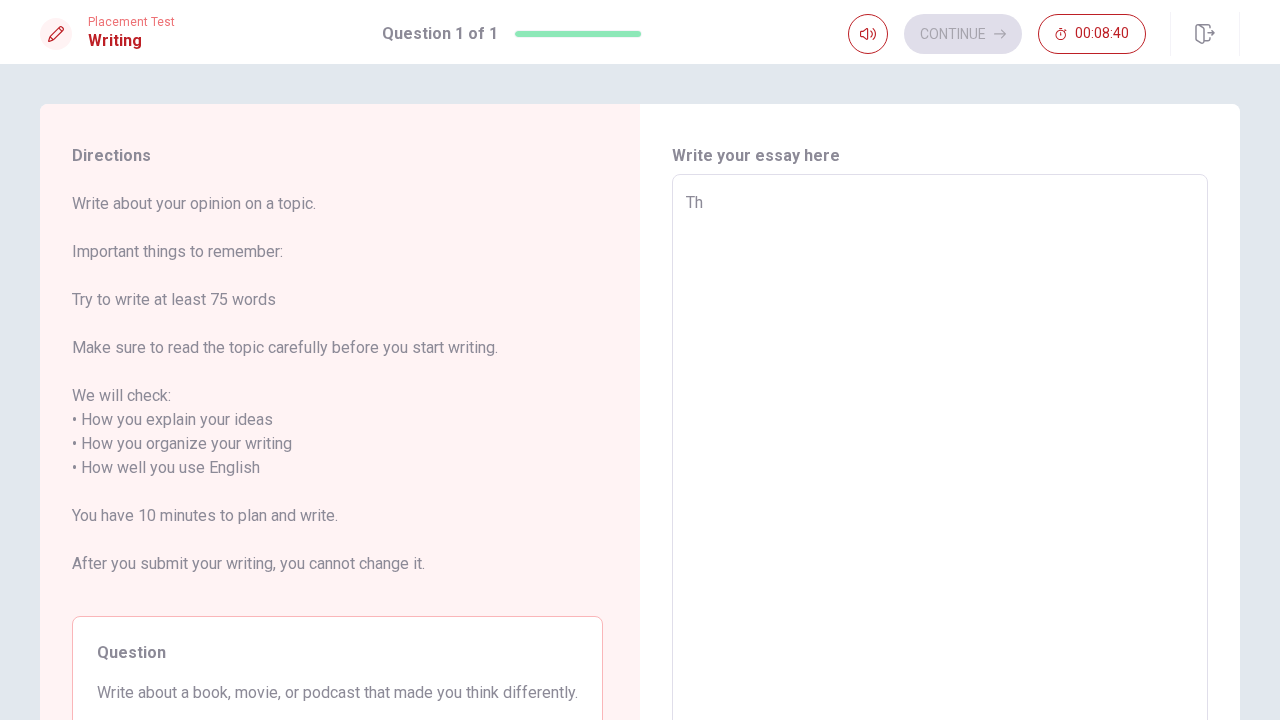 type on "x" 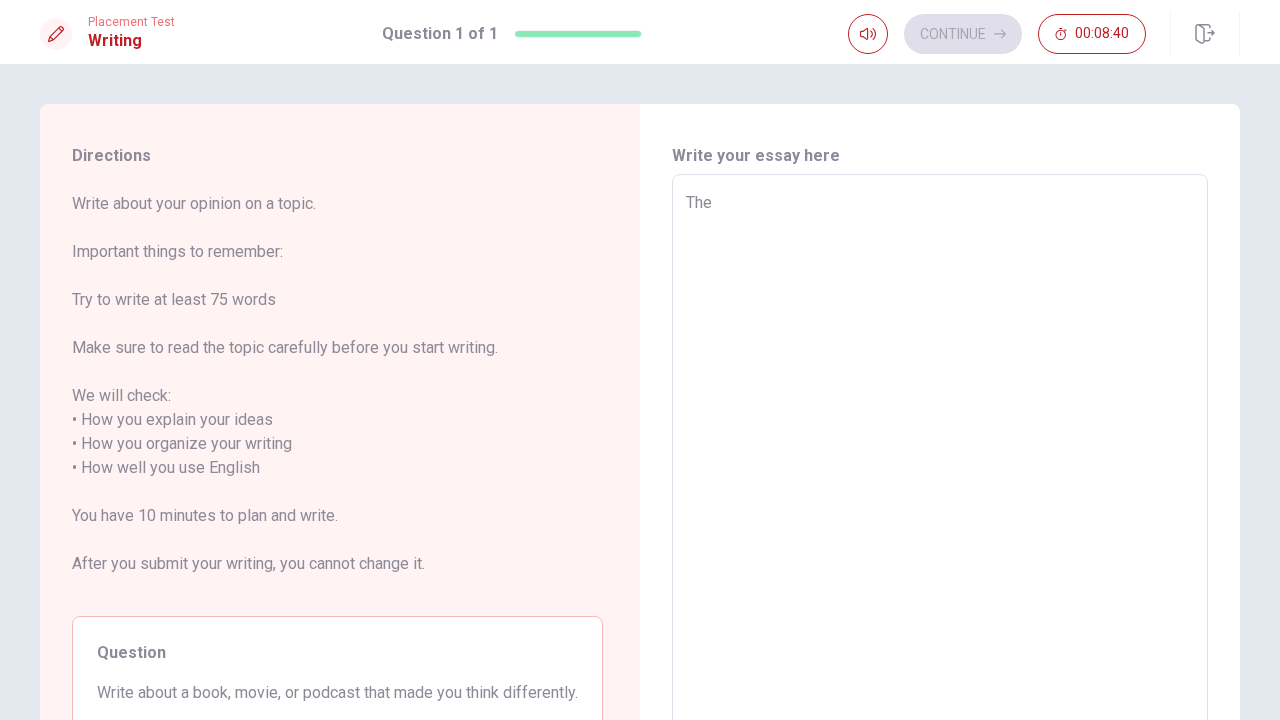 type on "x" 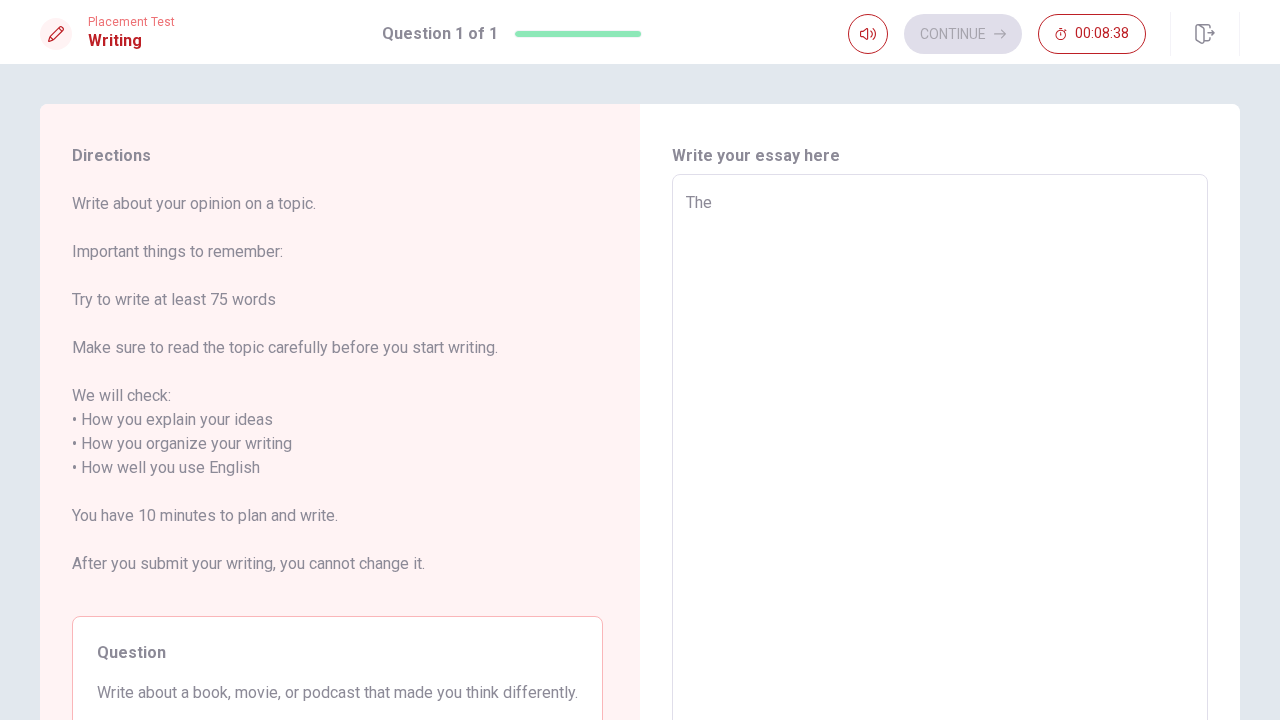 type on "x" 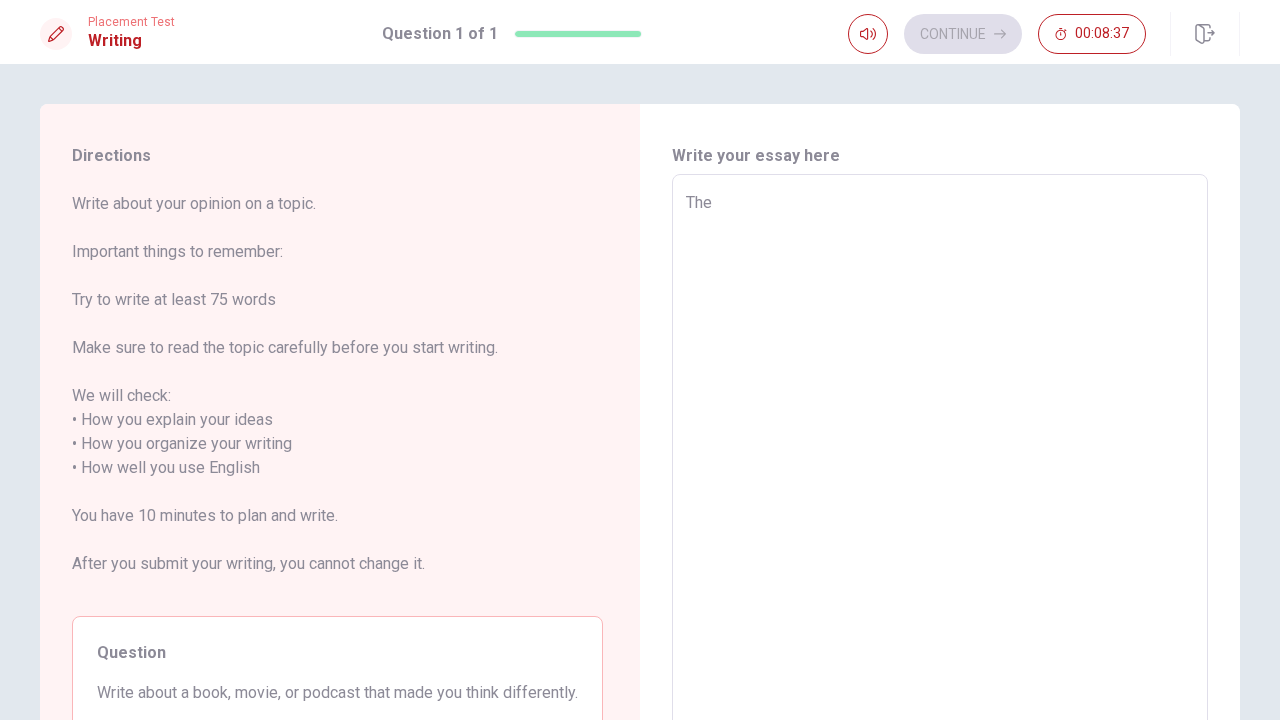 type on "The n" 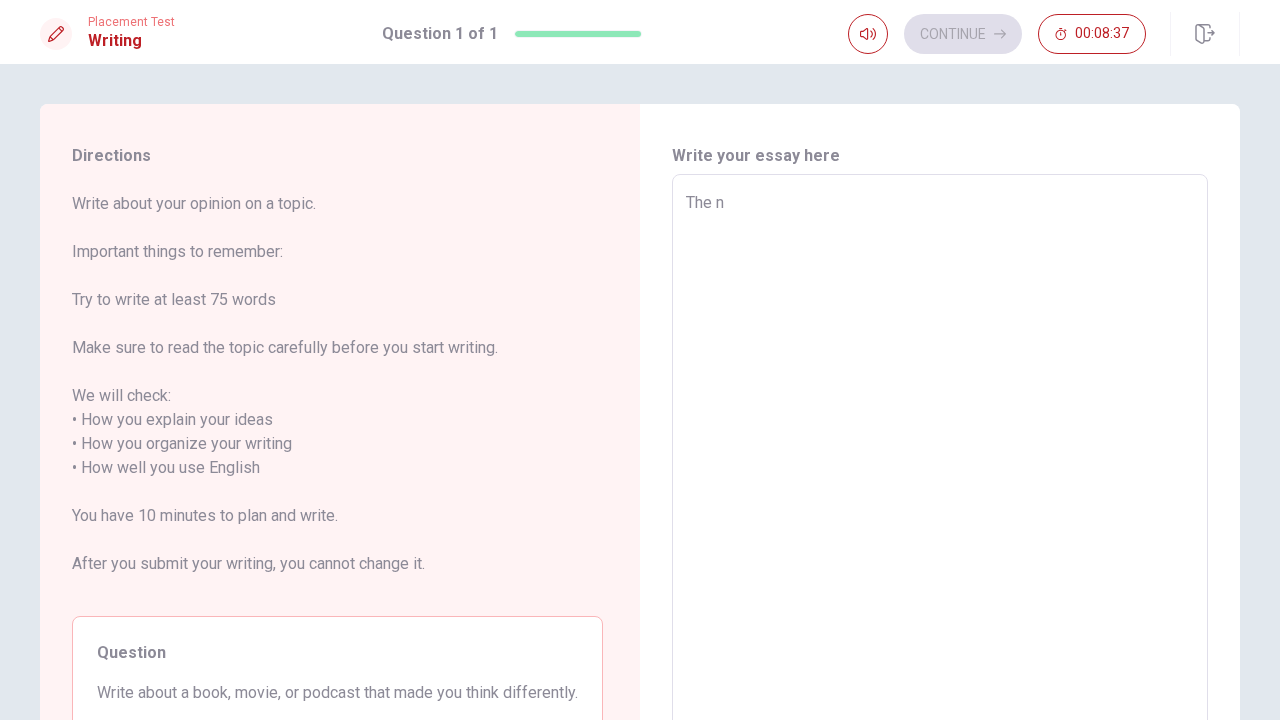 type on "x" 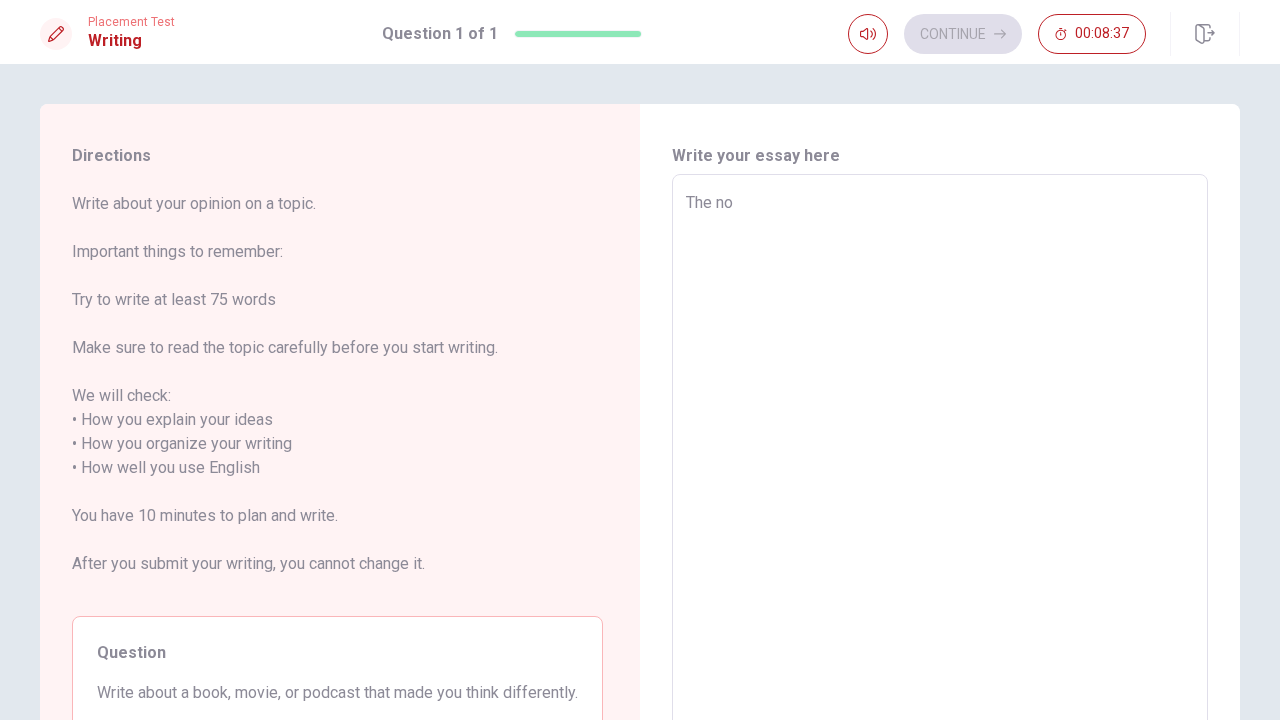 type on "x" 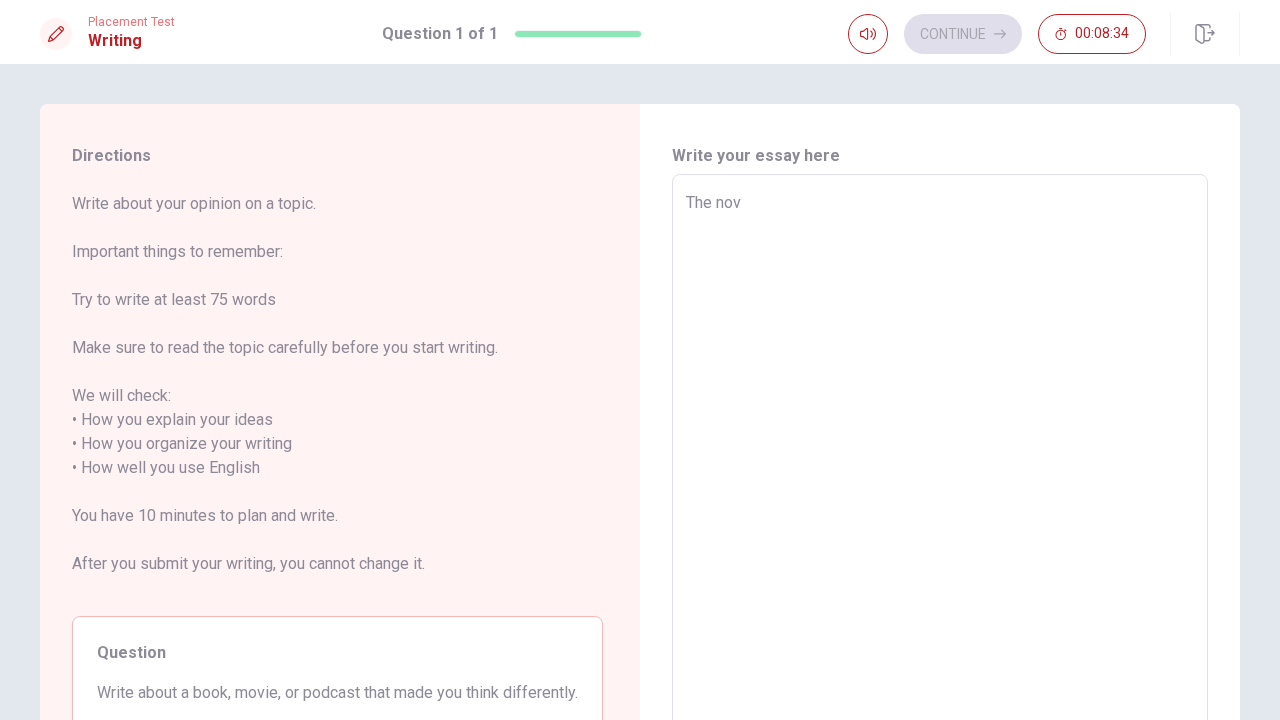 type on "x" 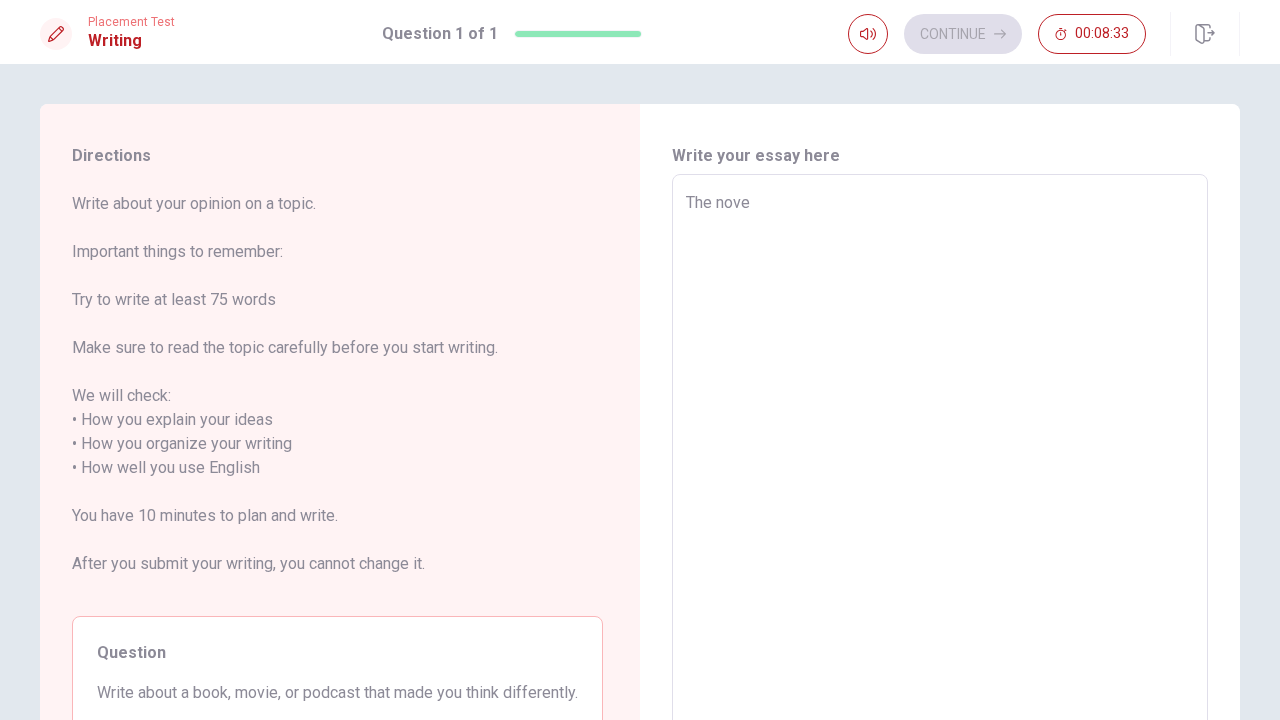 type on "x" 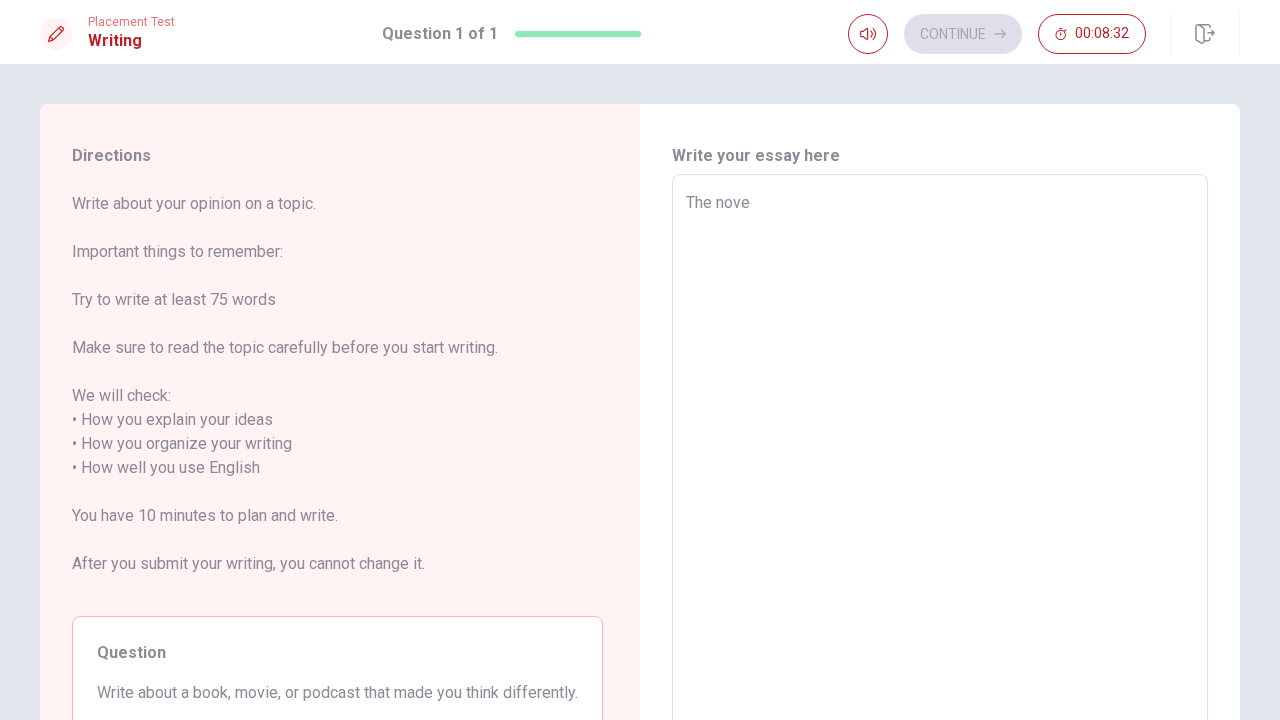 type on "The novel" 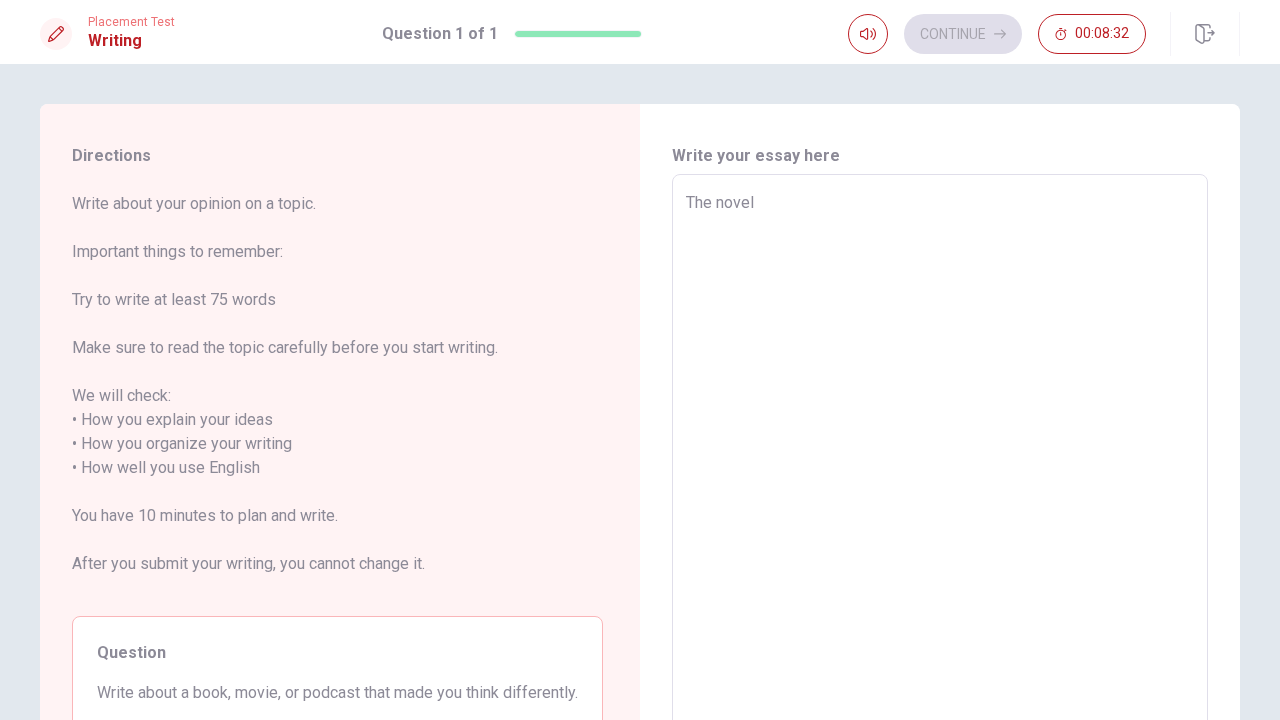 type on "x" 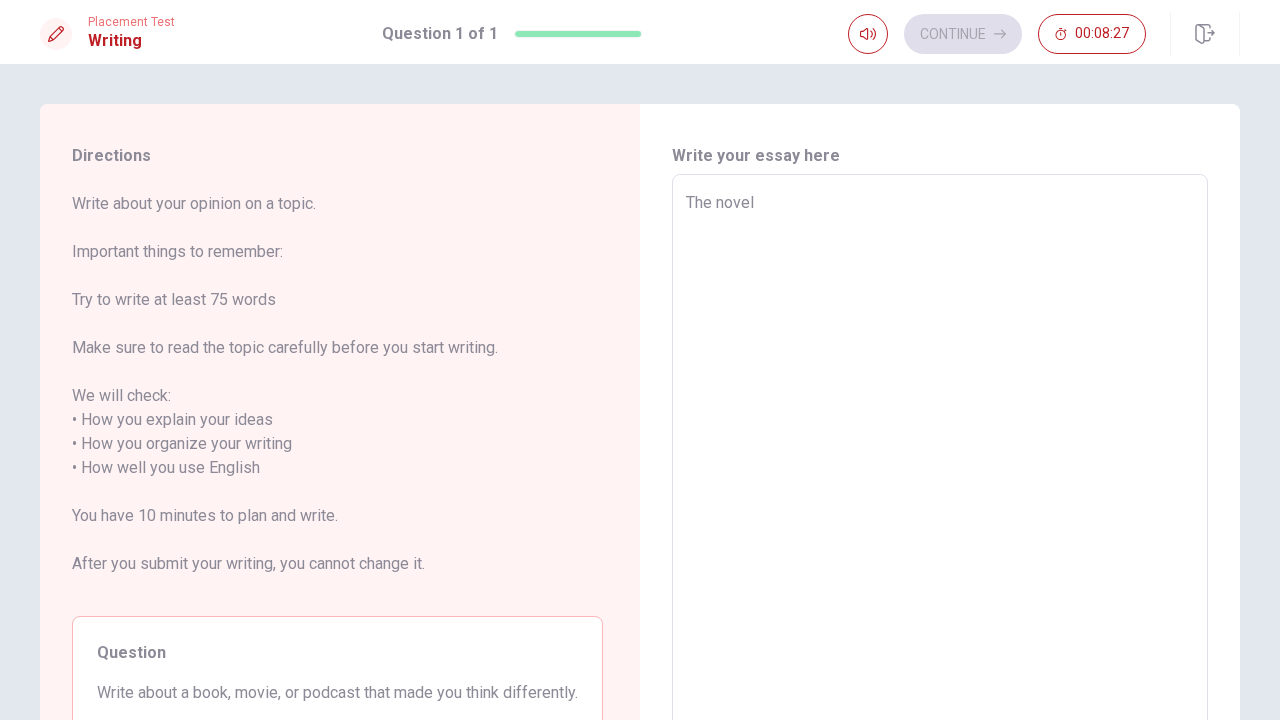 type on "x" 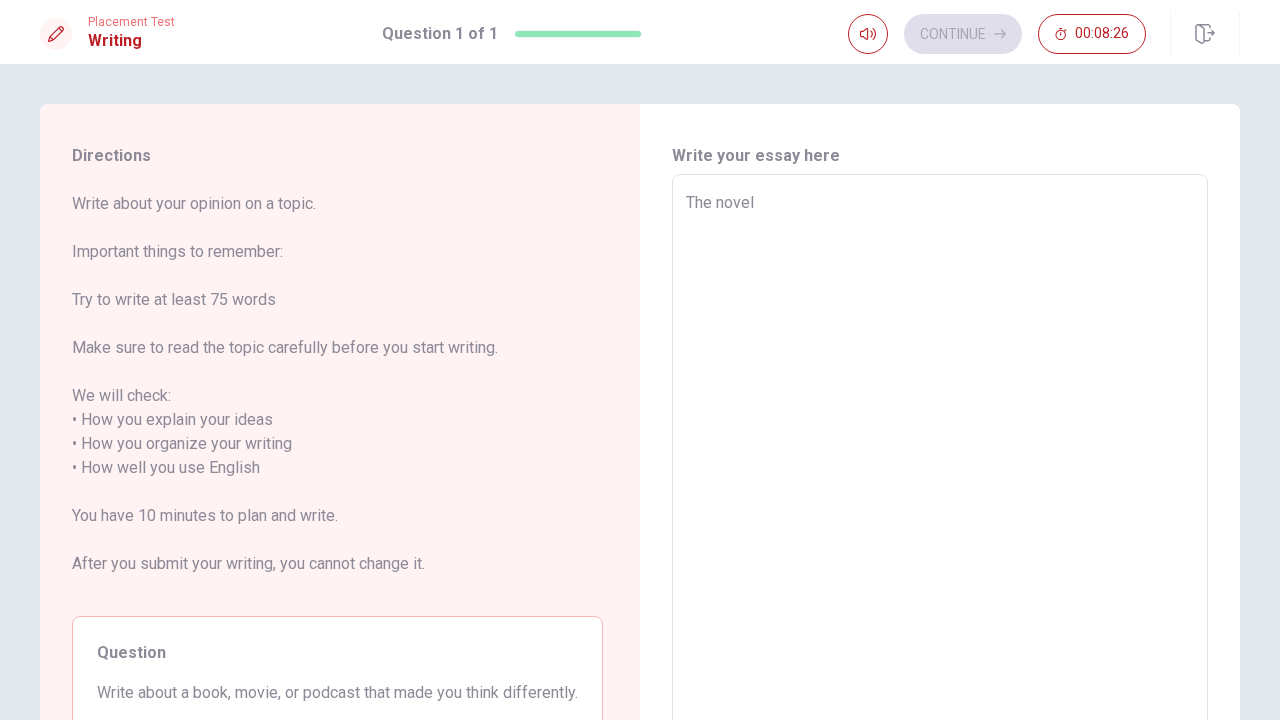 type on "The novel t" 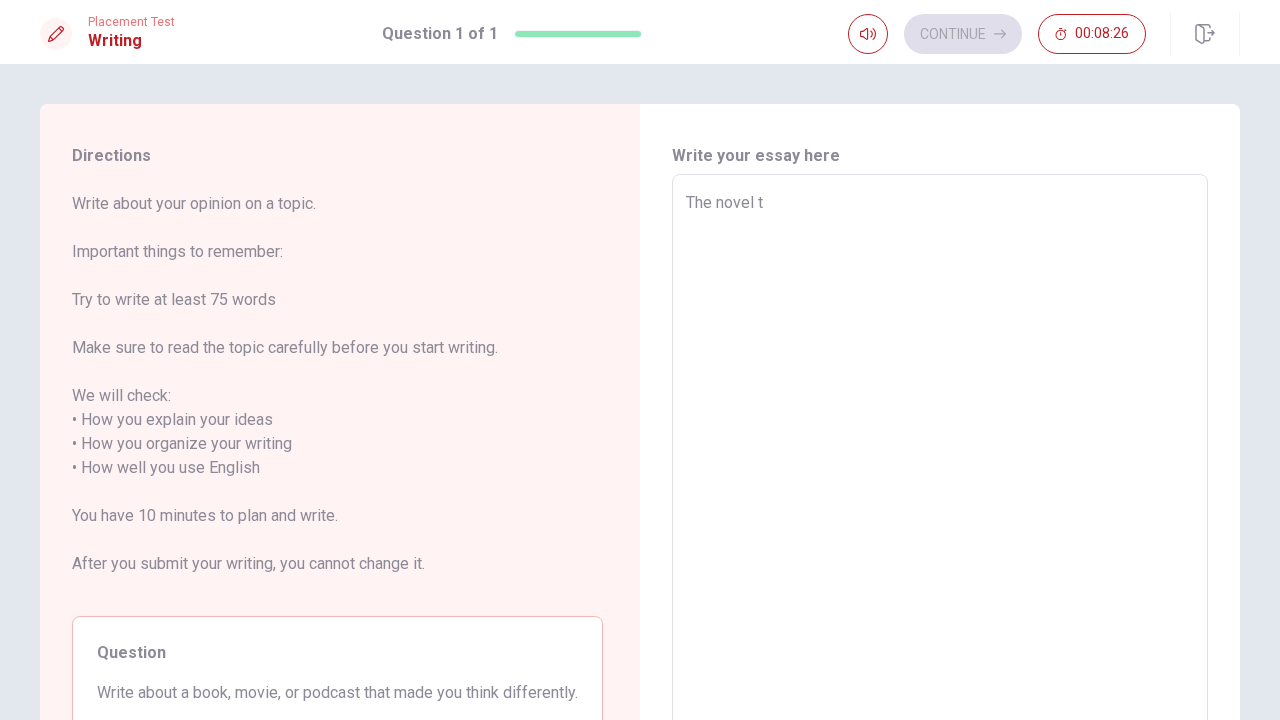 type on "x" 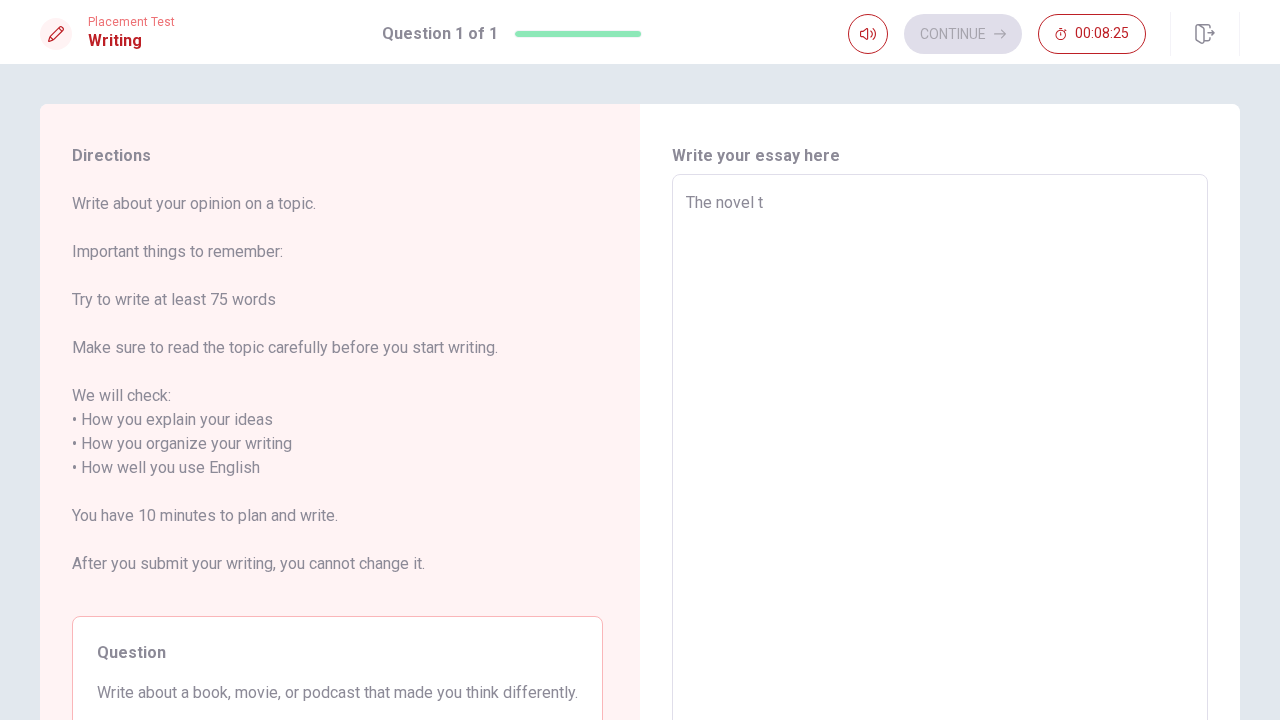 type on "The novel th" 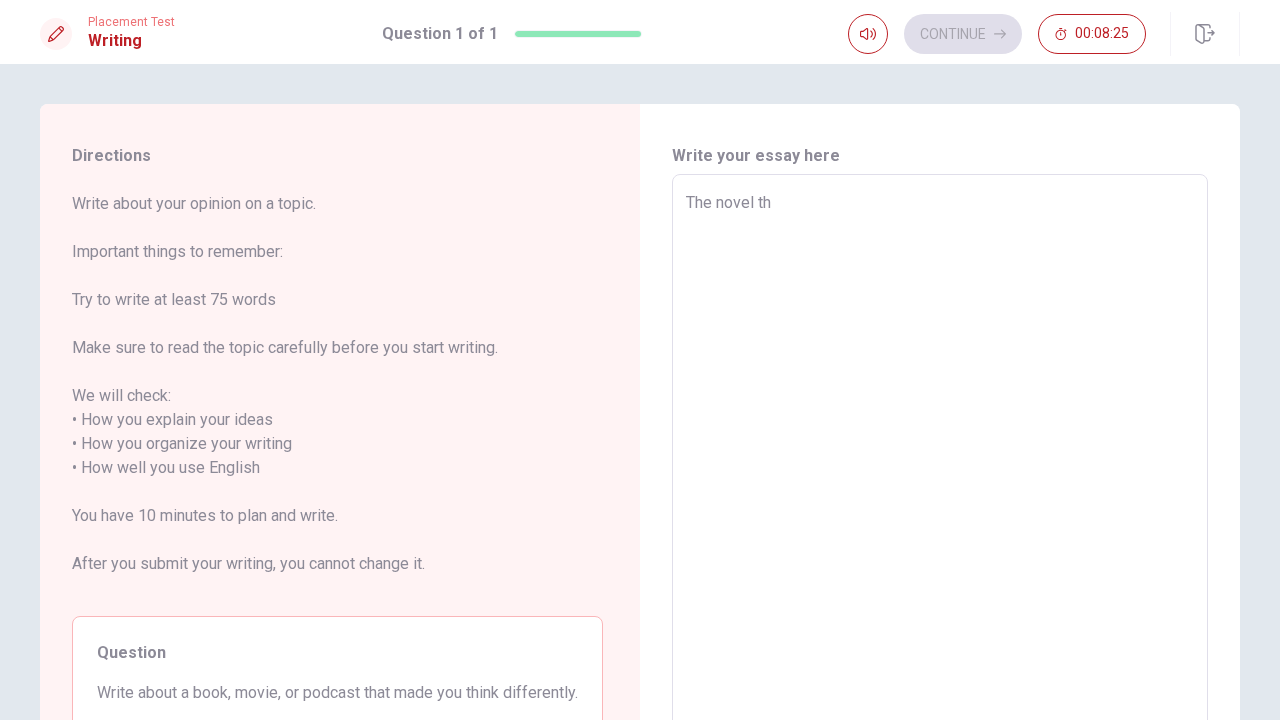 type on "x" 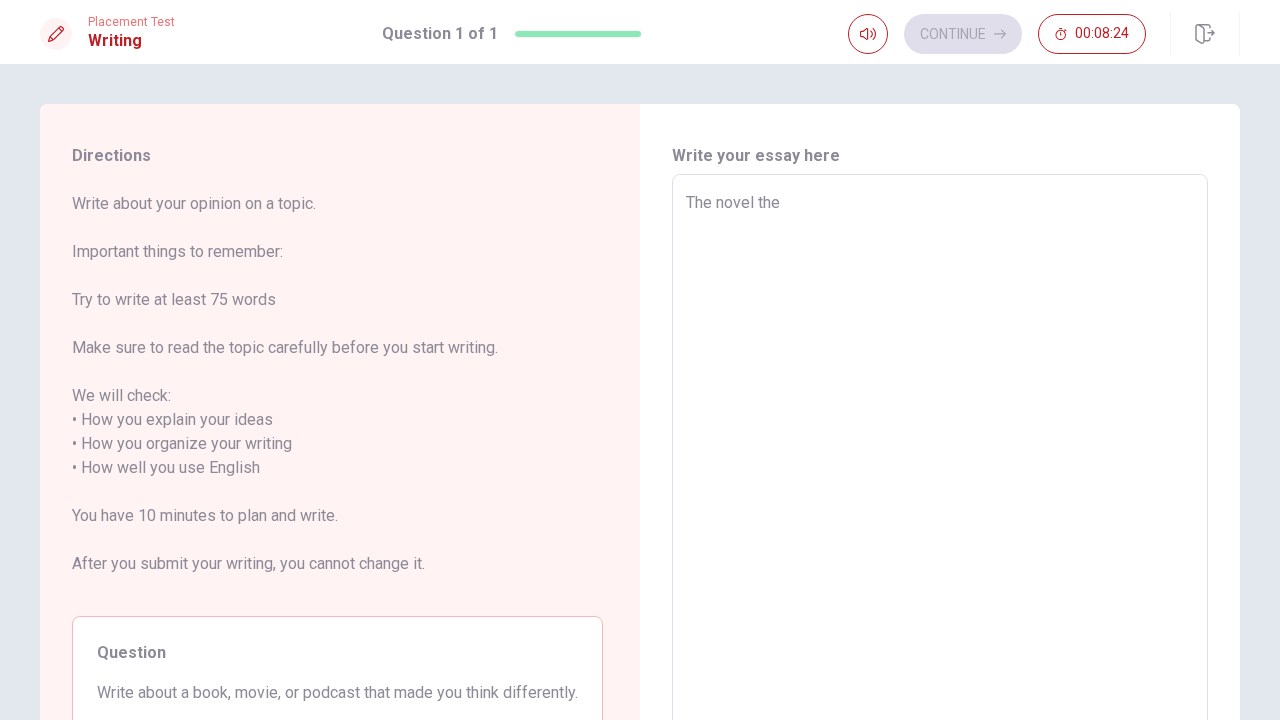 type on "x" 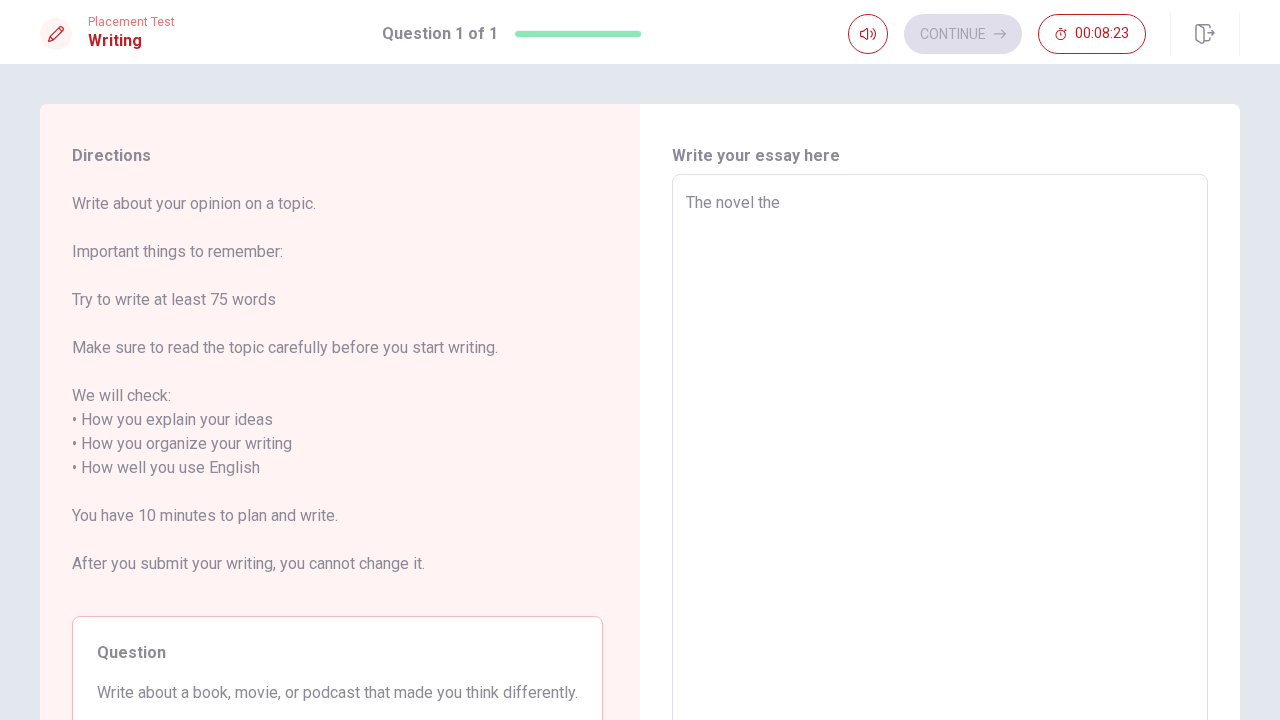 type on "The novel th" 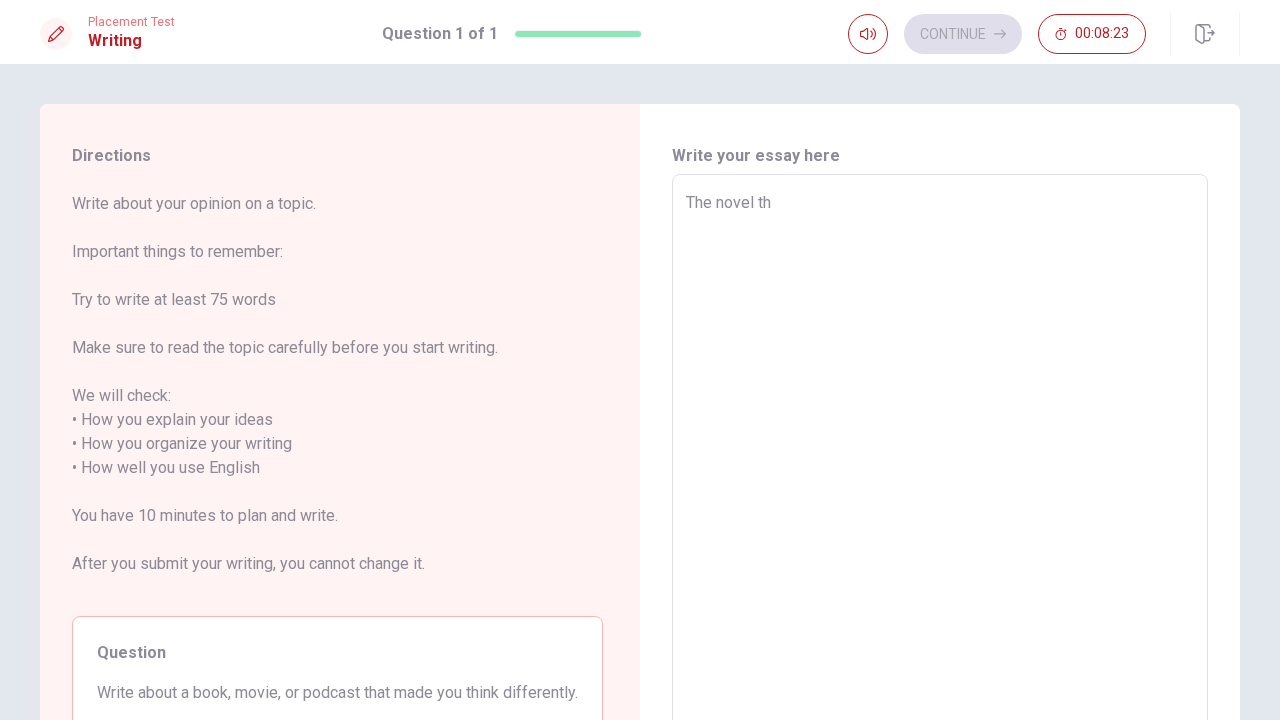 type on "x" 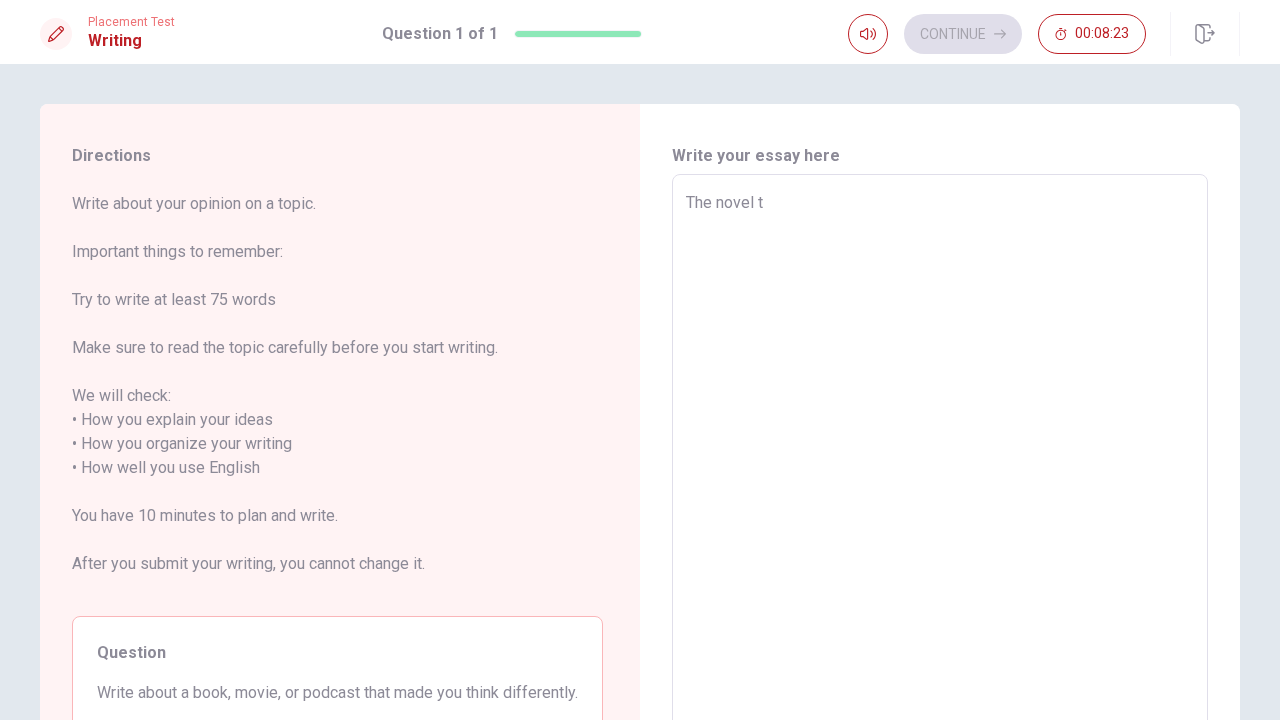 type on "x" 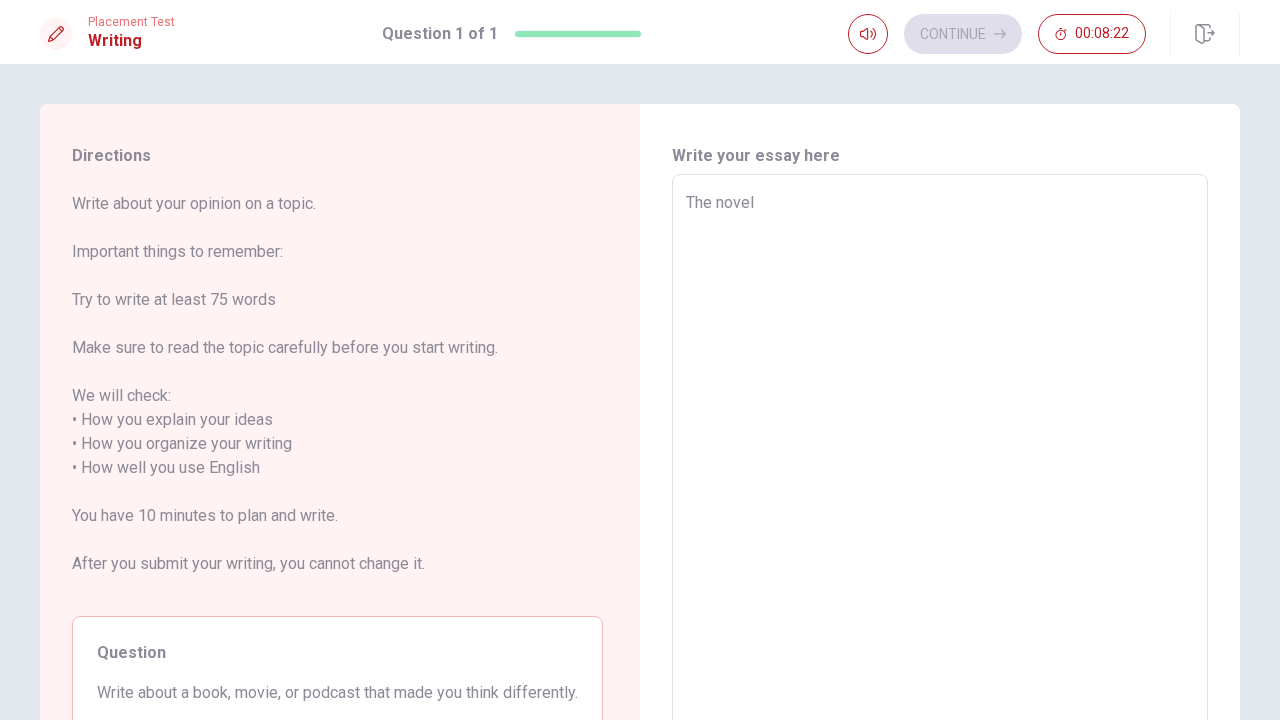 type on "x" 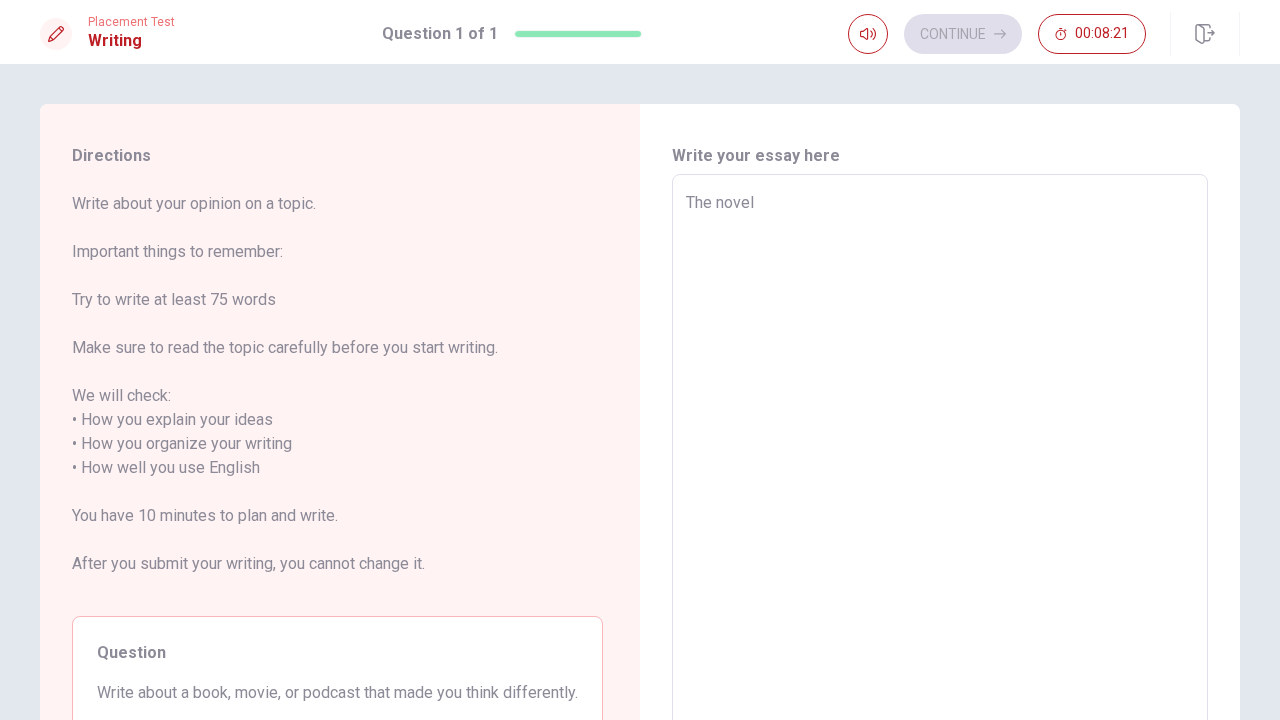 type on "The novel T" 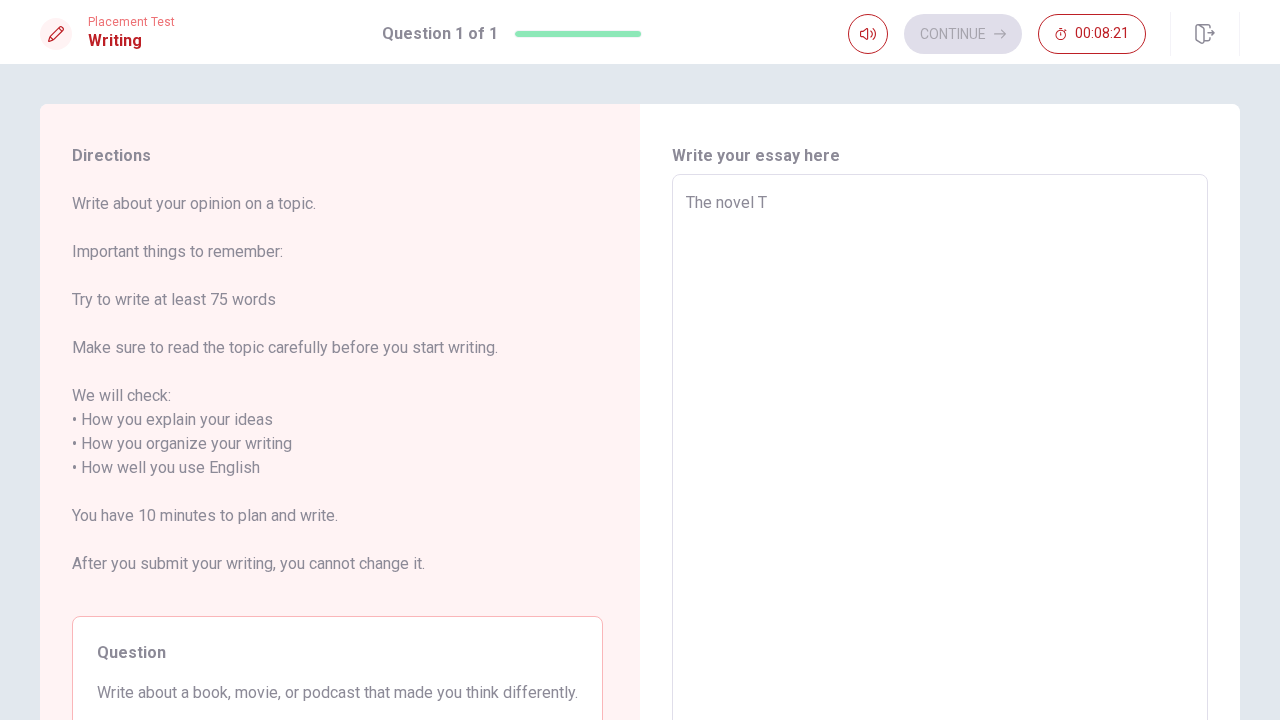 type on "x" 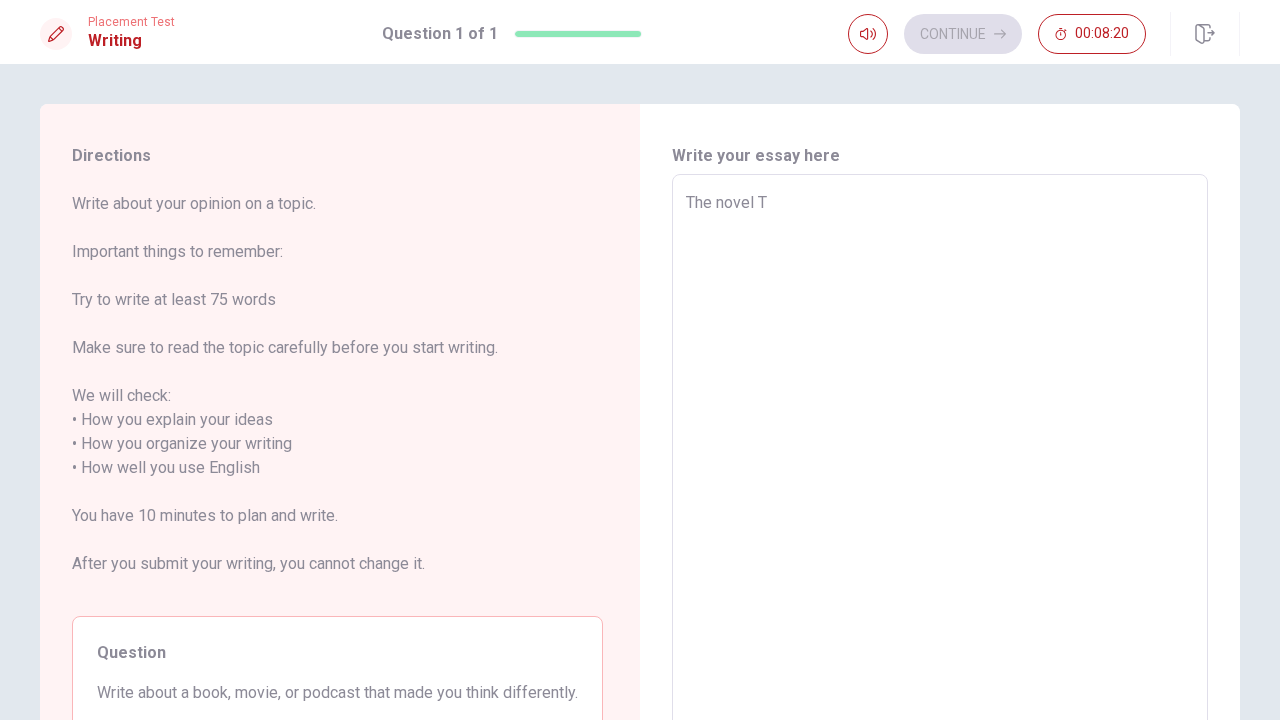 type on "The novel Th" 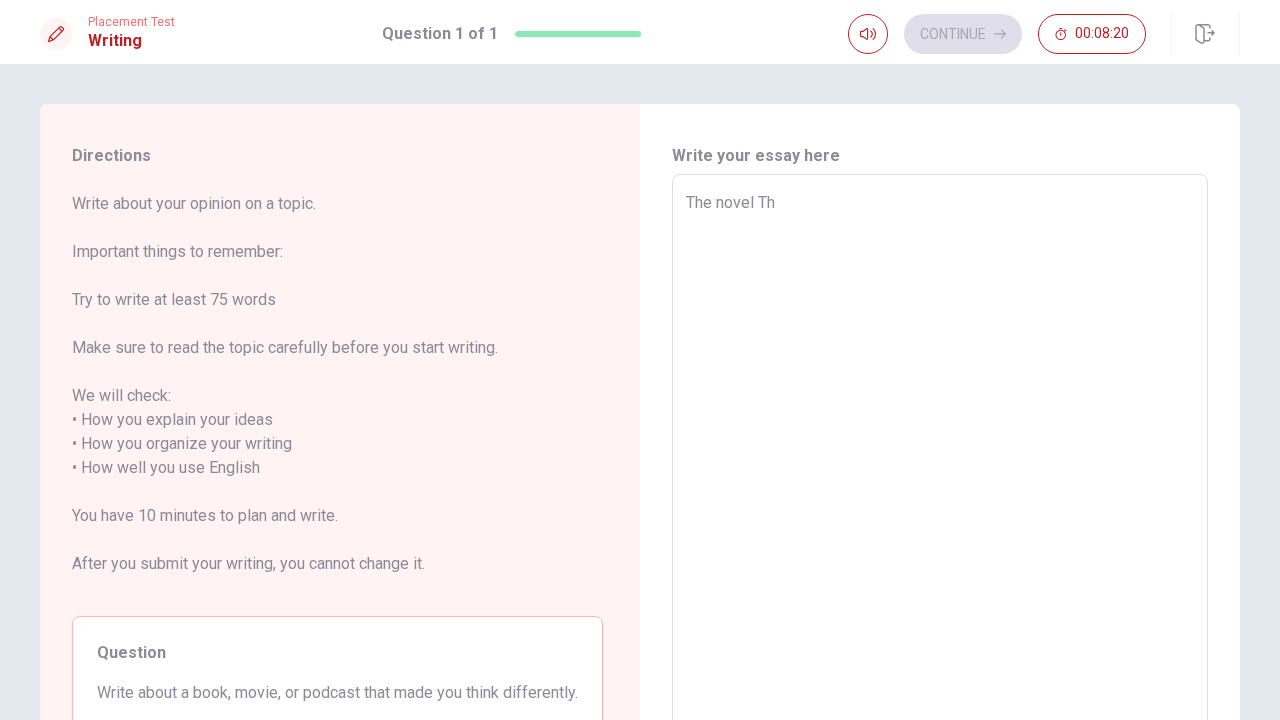 type on "x" 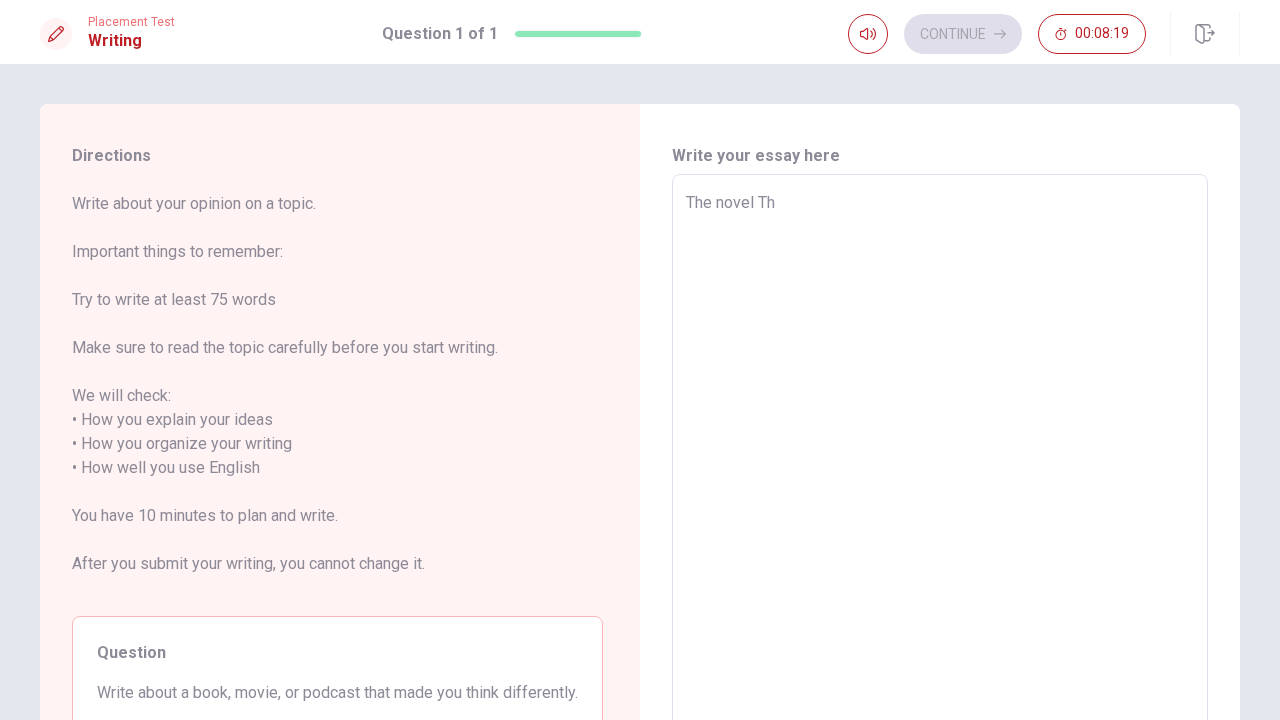 type on "The novel The" 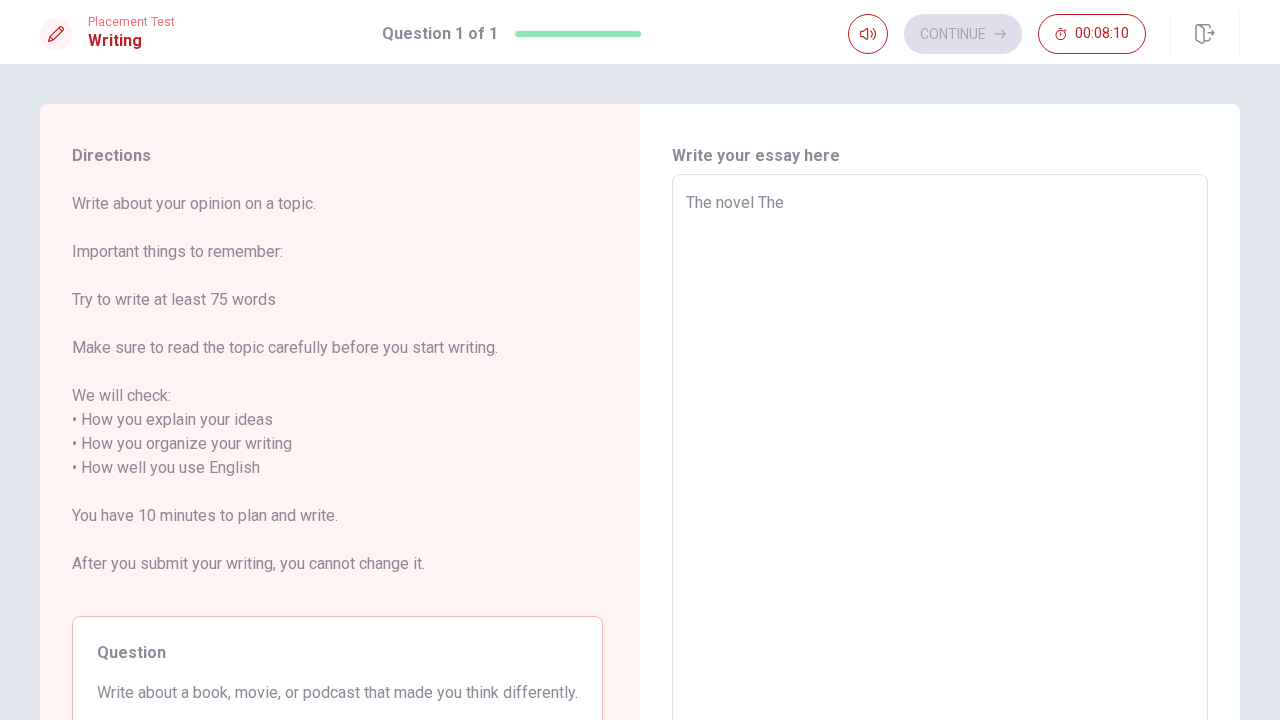 type on "x" 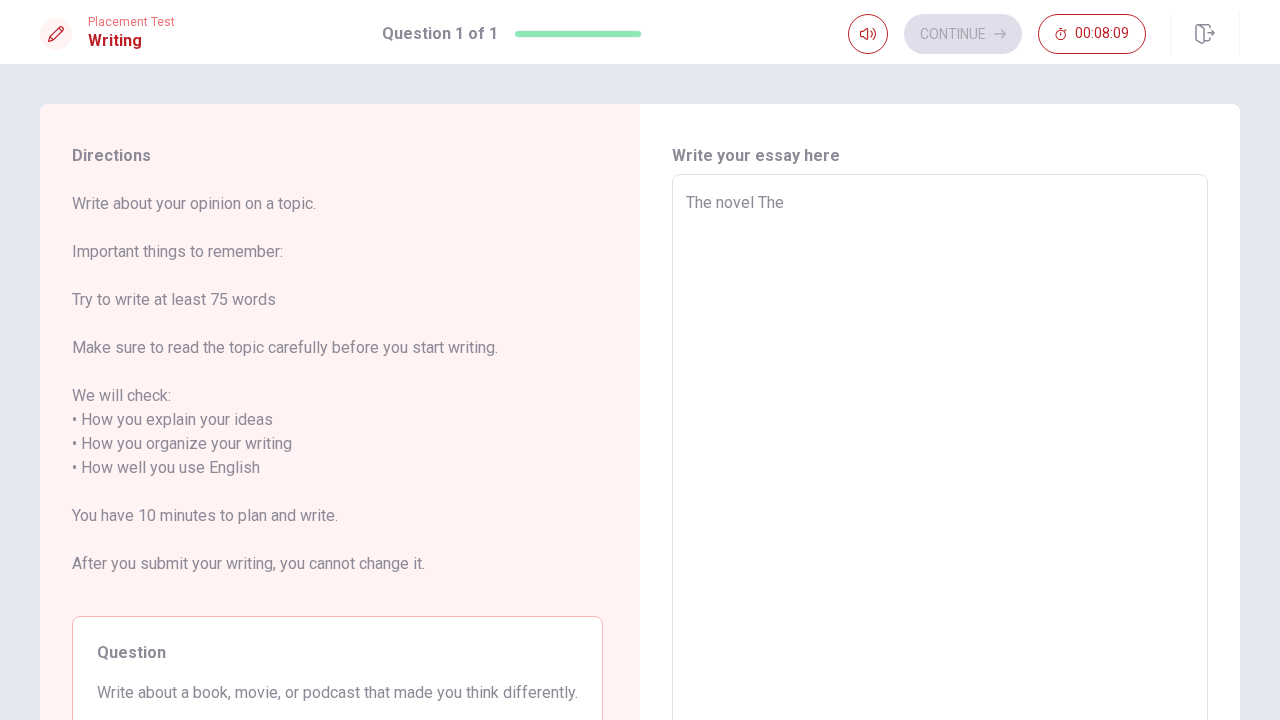 type on "The novel The" 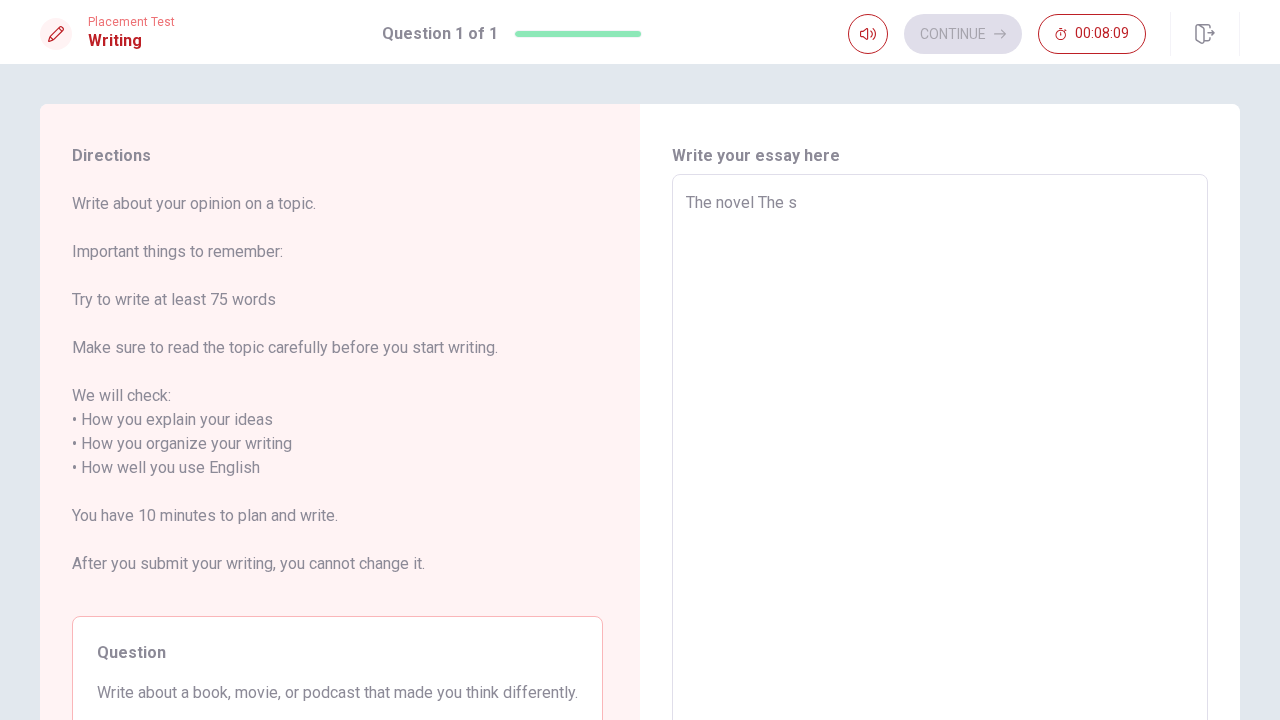 type on "x" 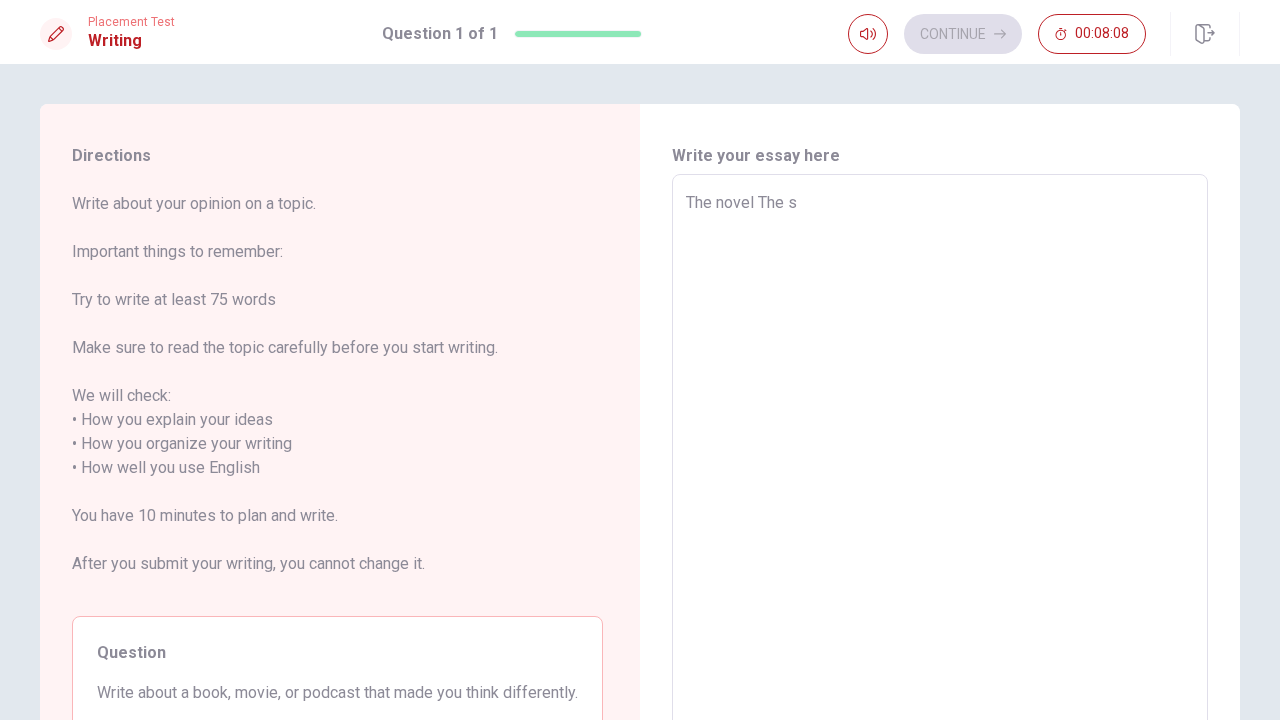 type on "The novel The st" 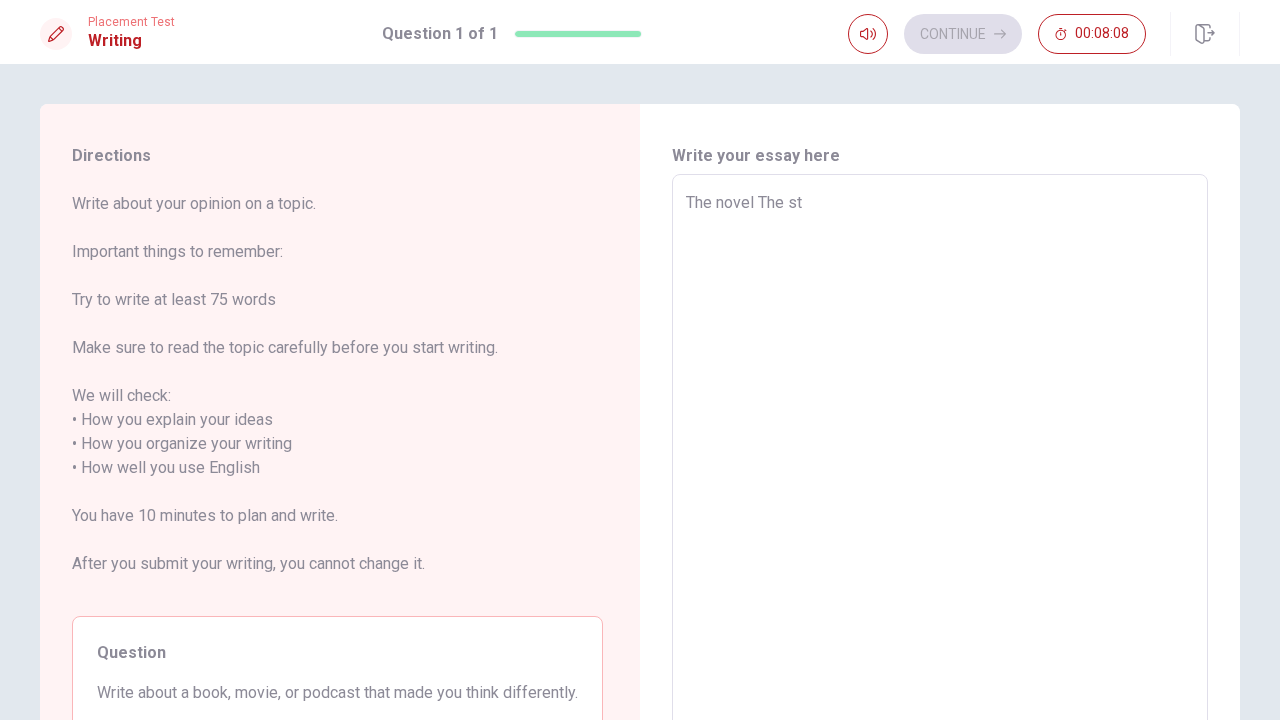 type on "x" 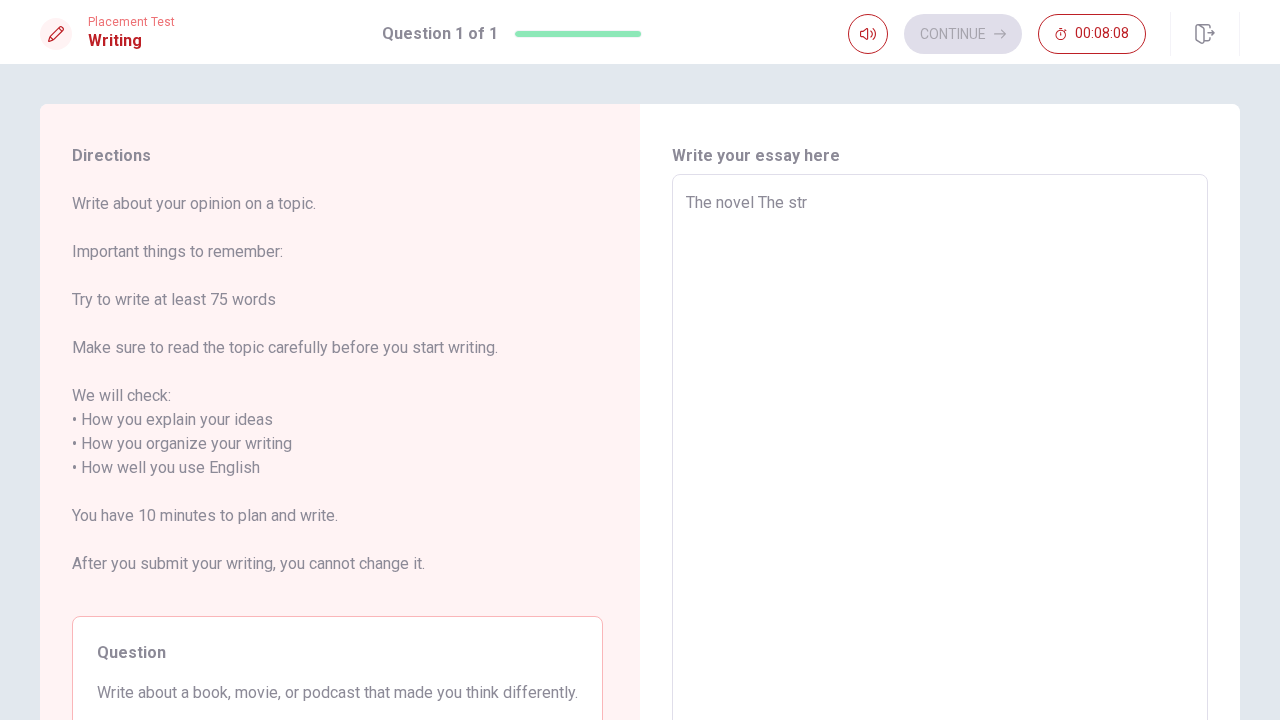 type on "x" 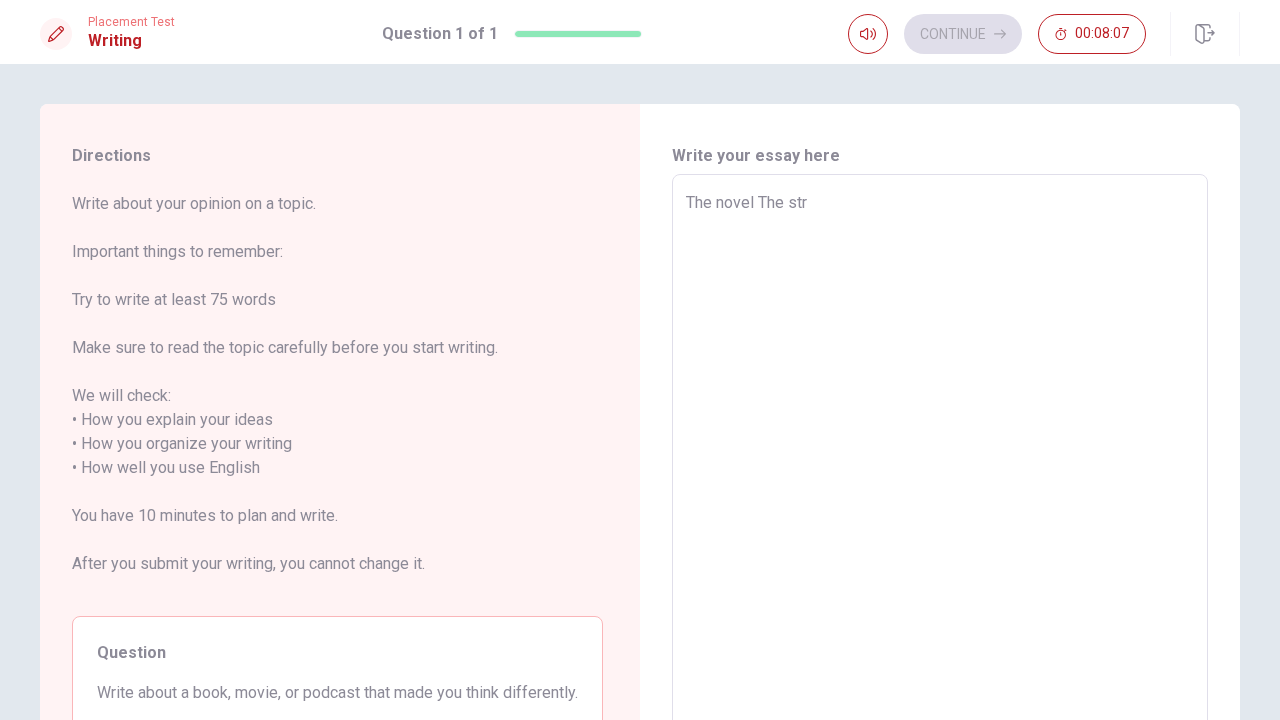 type on "The novel The stra" 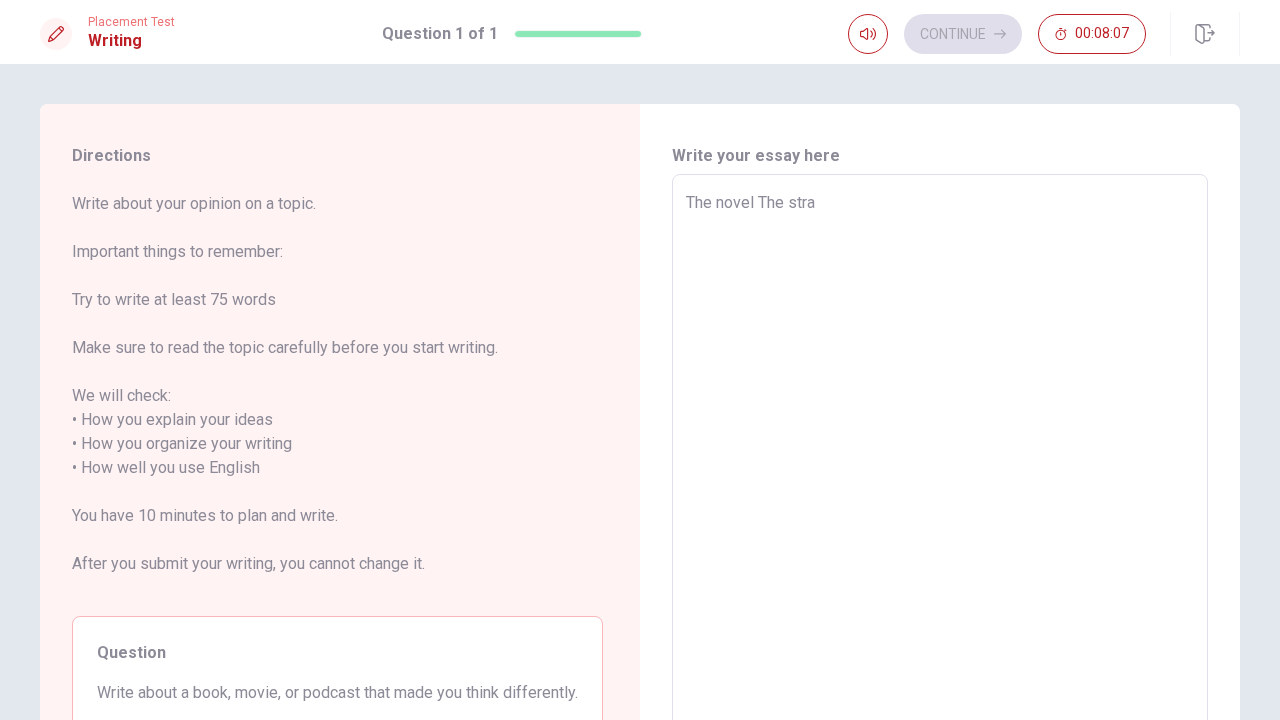 type on "x" 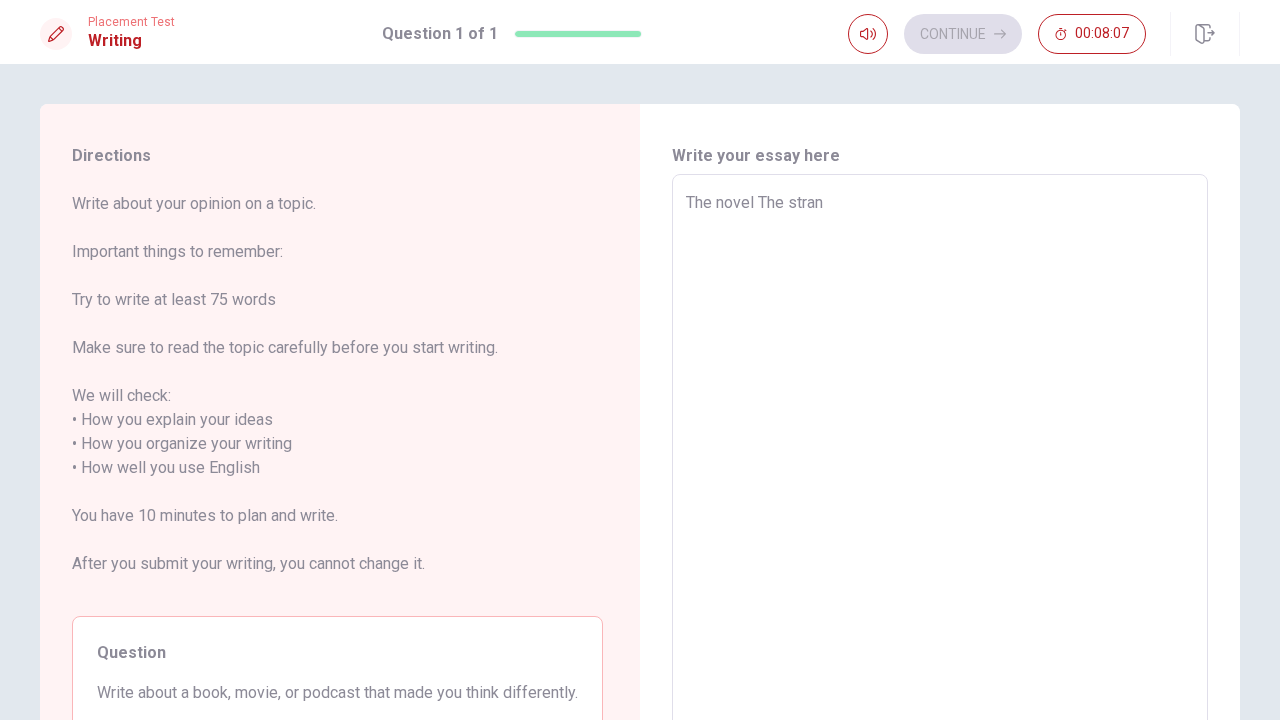 type on "x" 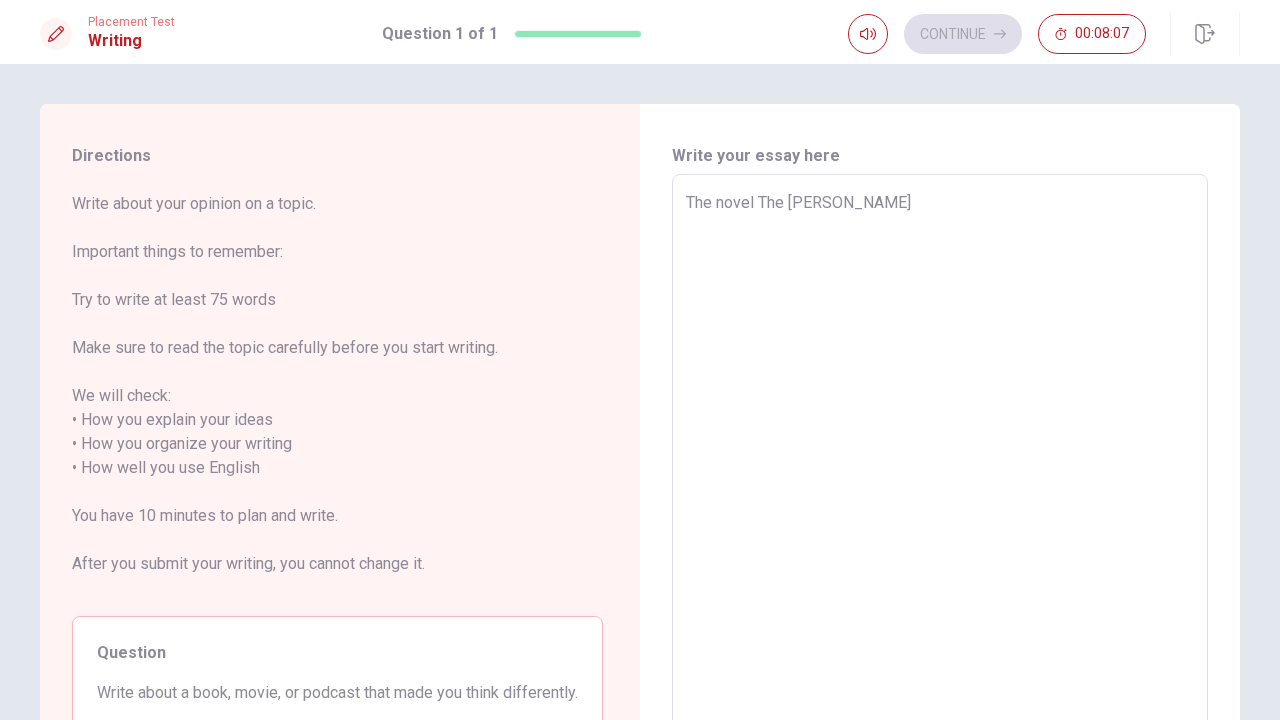 type on "x" 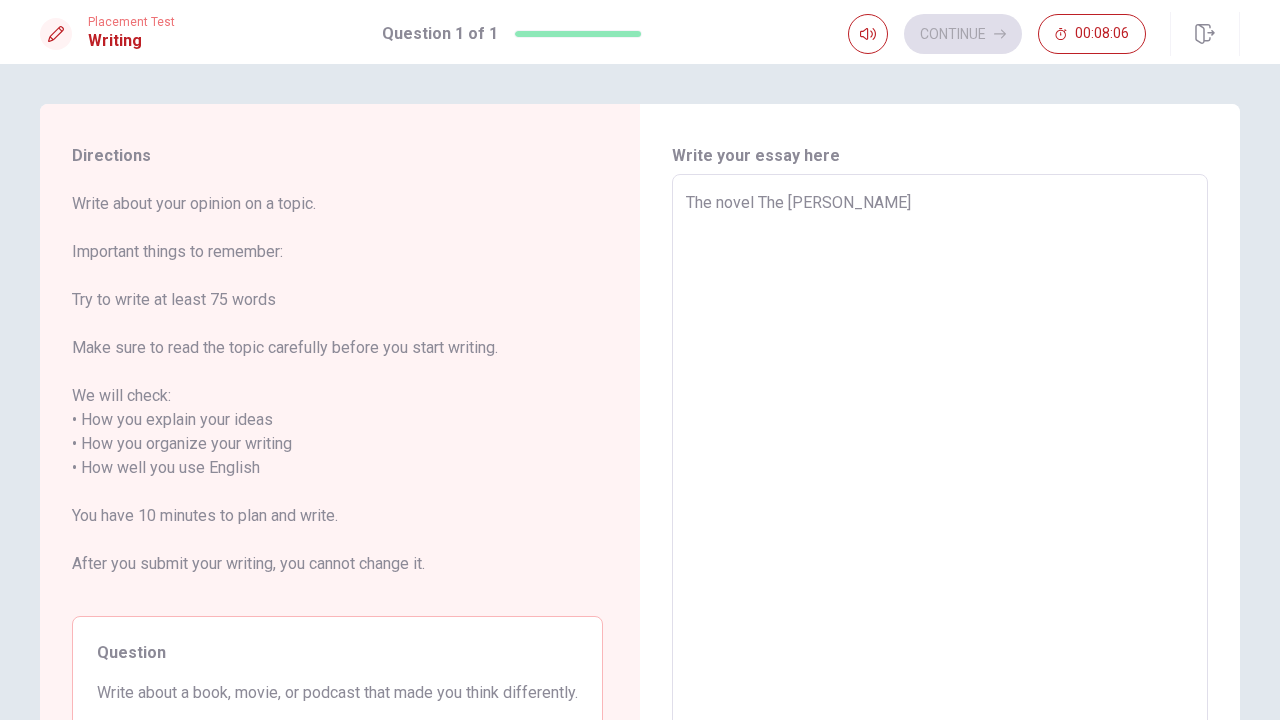 type on "The novel The strange" 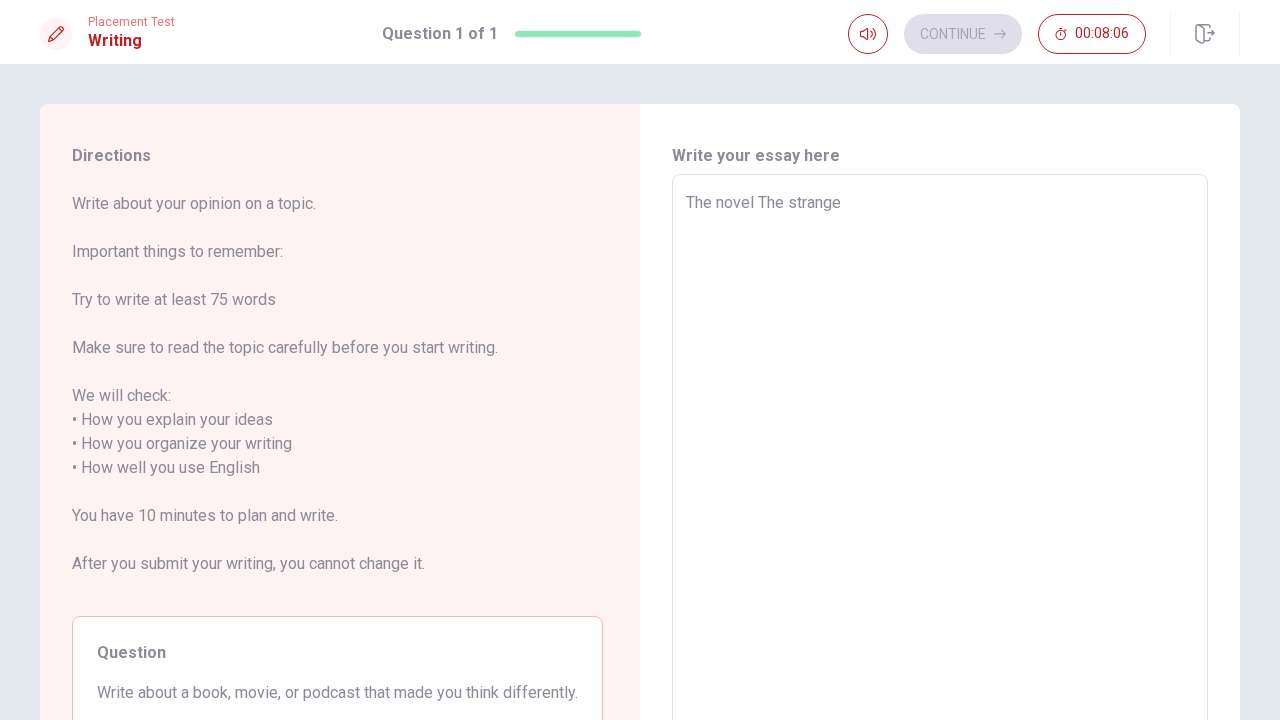 type on "x" 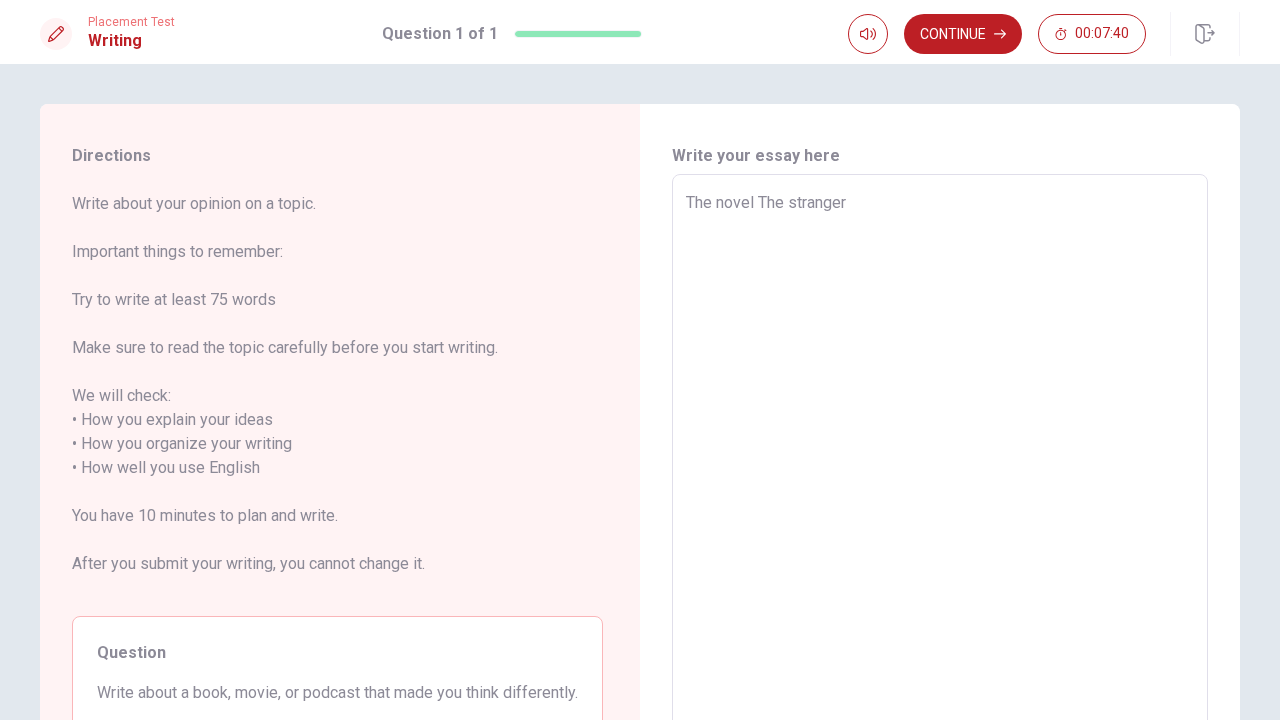 type on "x" 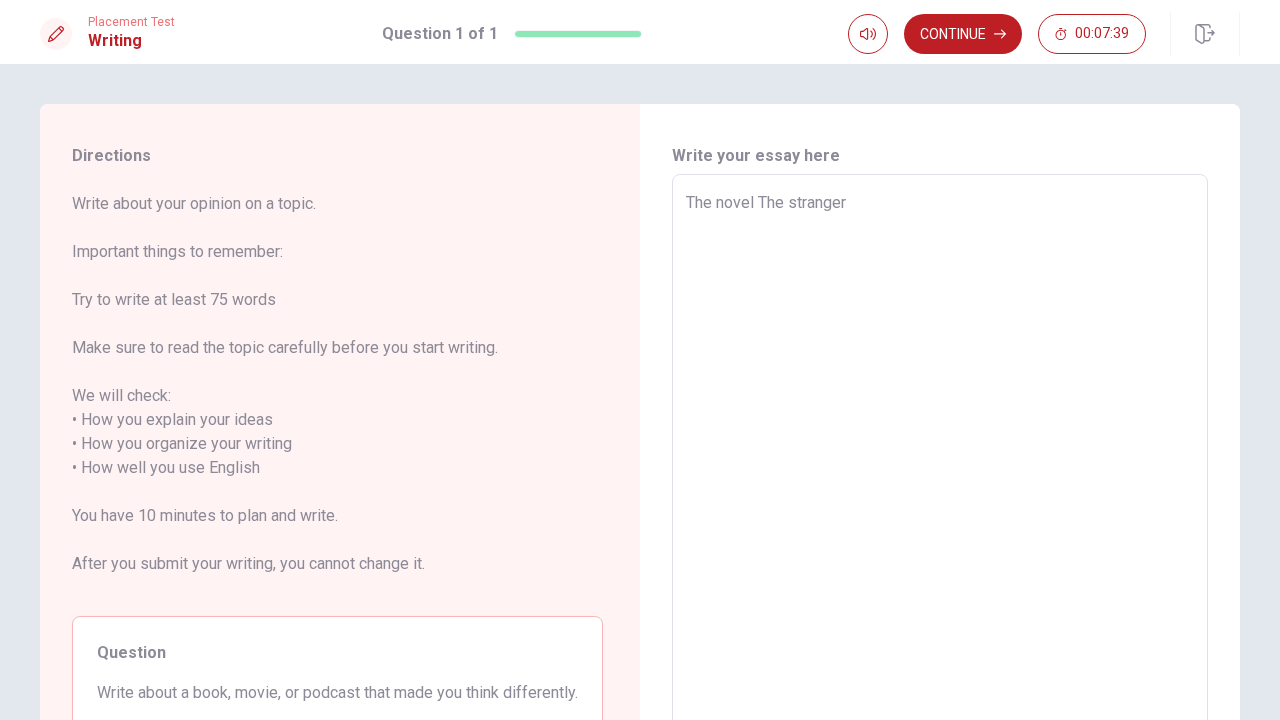 type on "The novel The stranger" 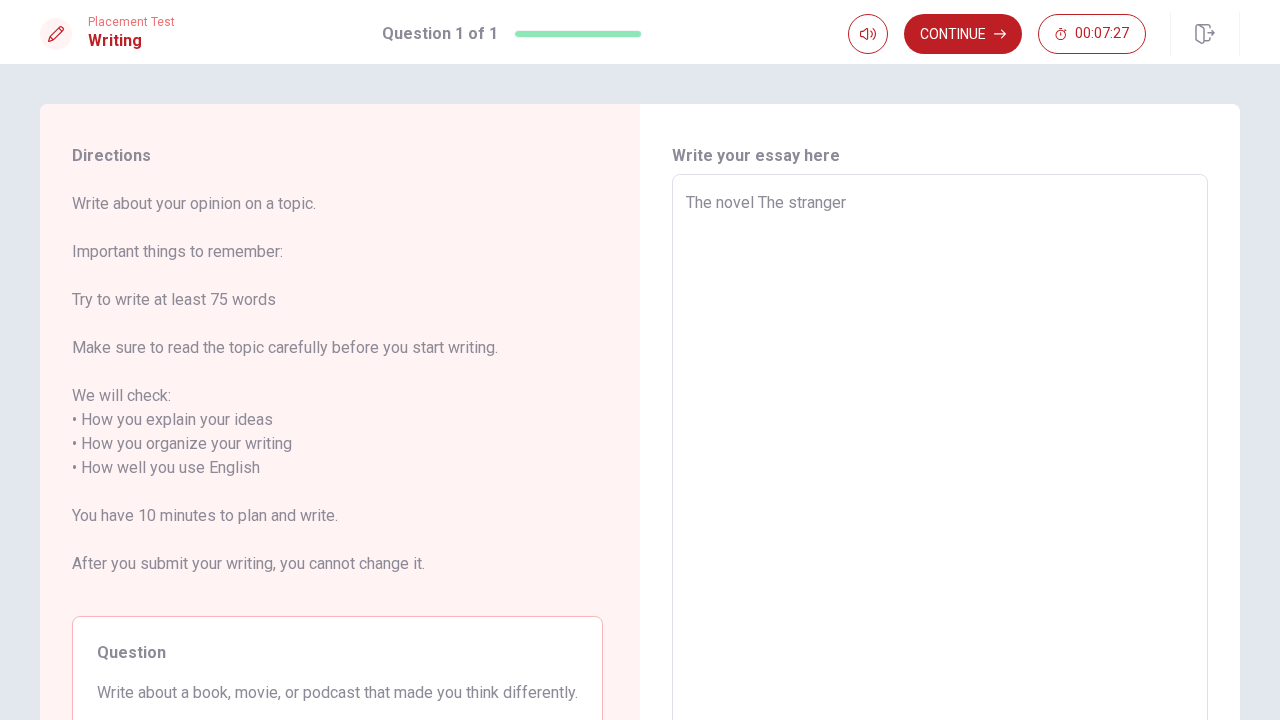 type on "x" 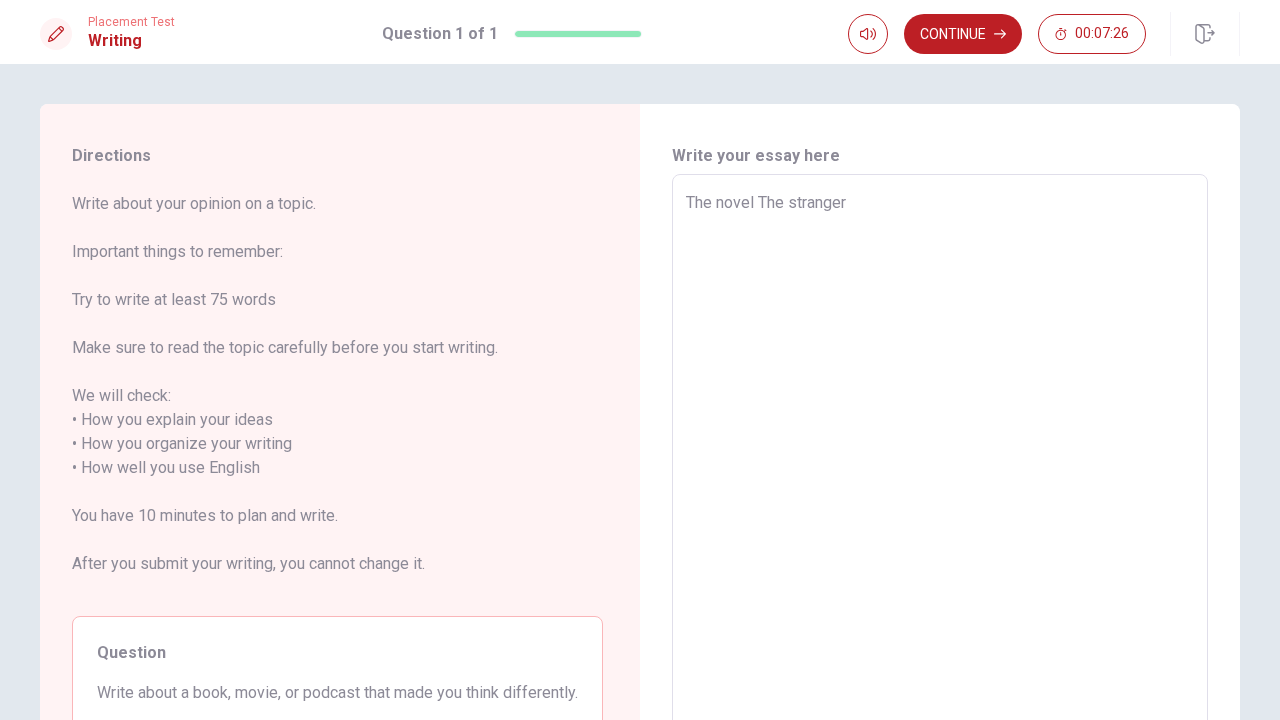 type on "The novel The stranger b" 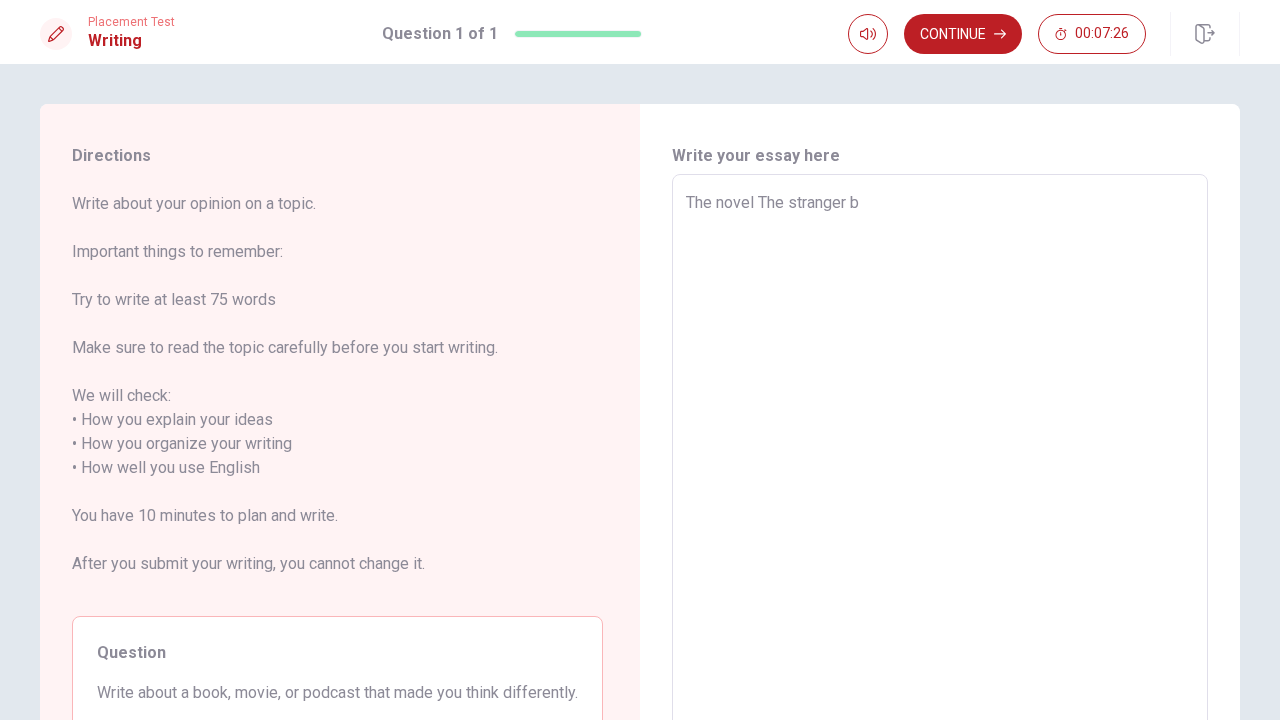 type on "x" 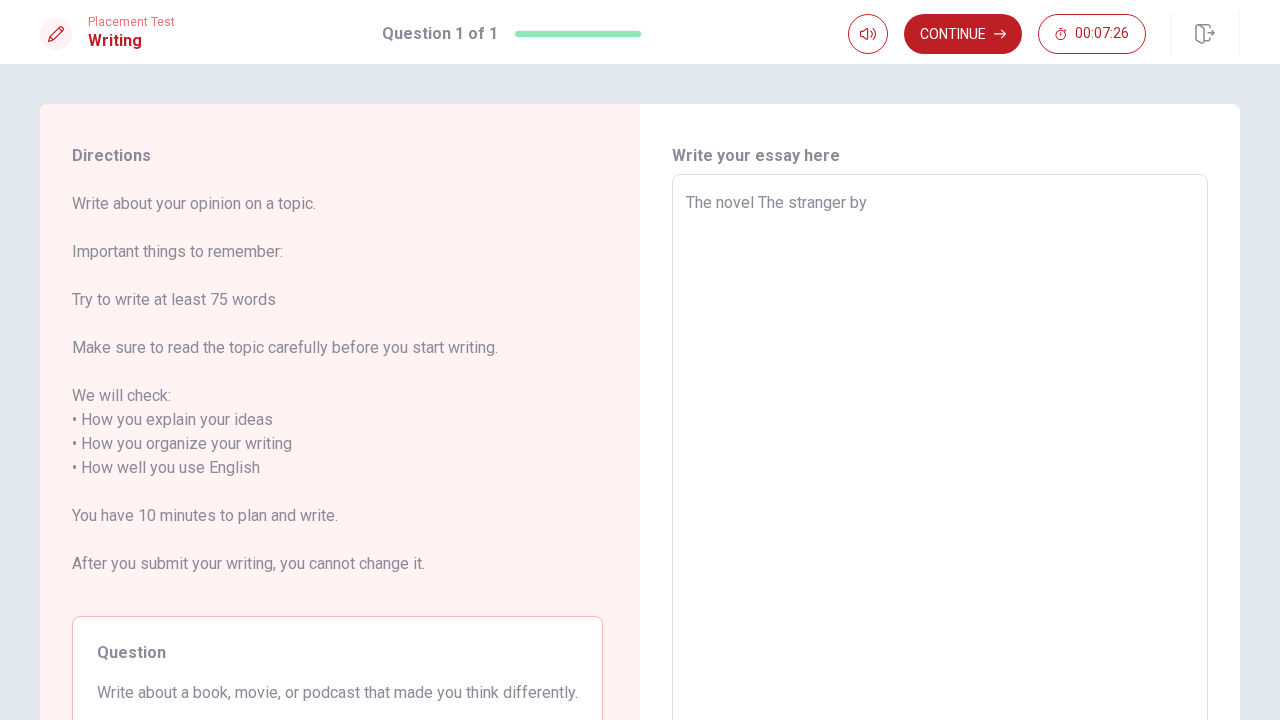 type on "x" 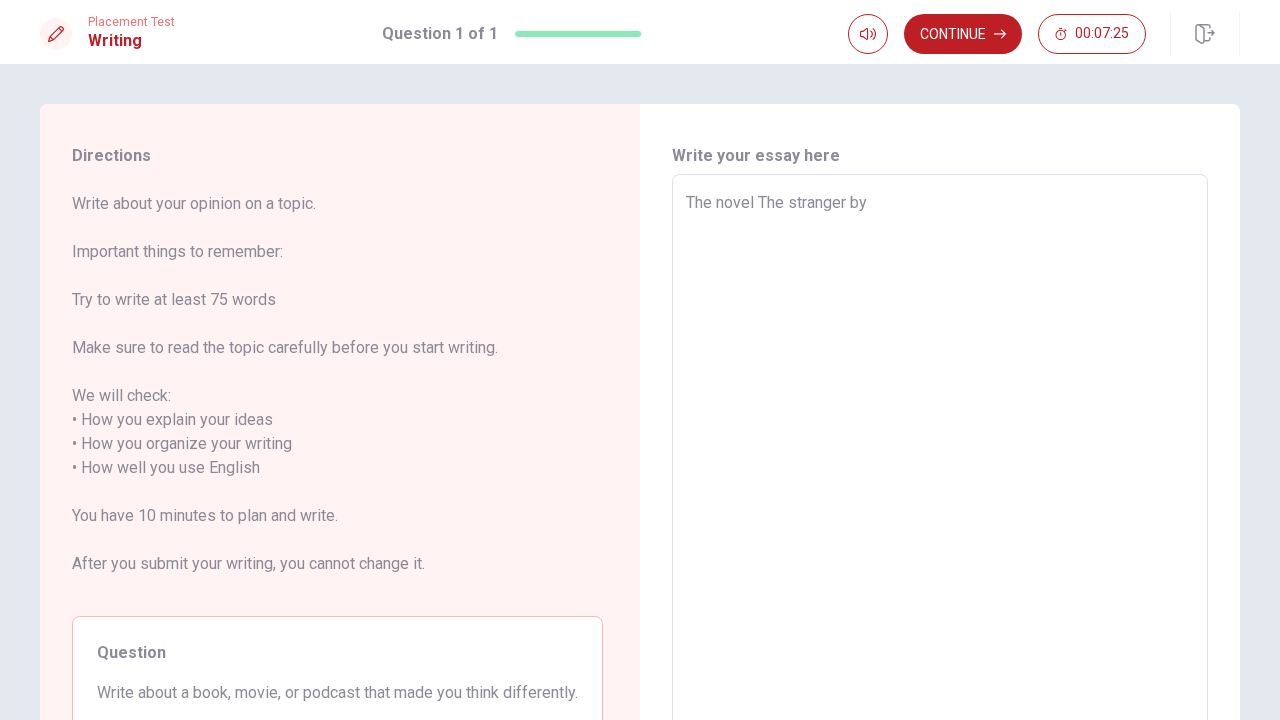 type on "The novel The stranger by" 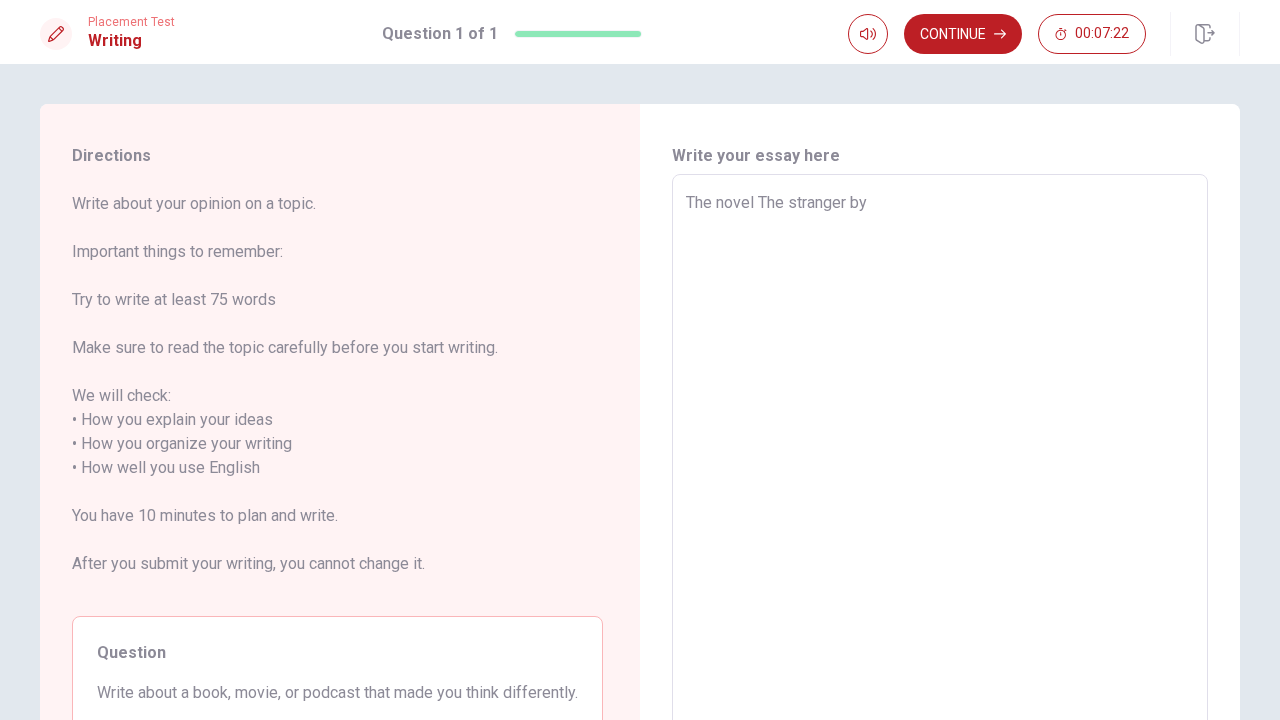 type on "x" 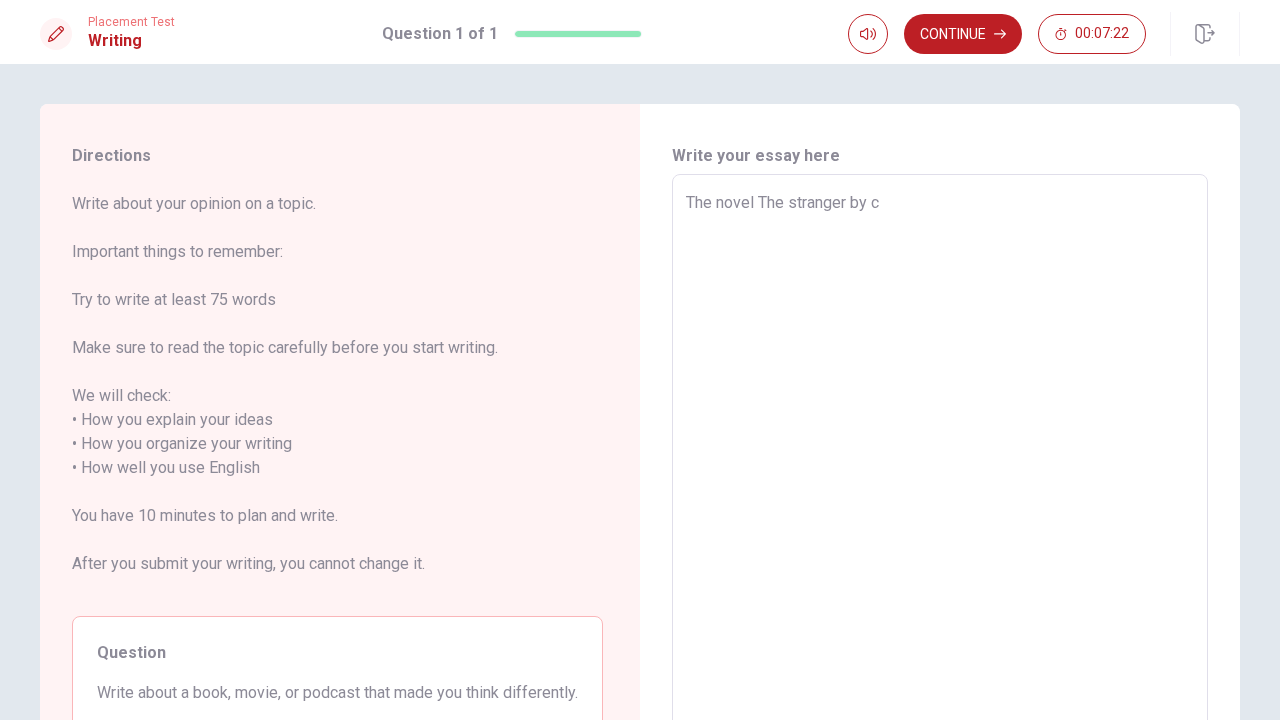 type on "x" 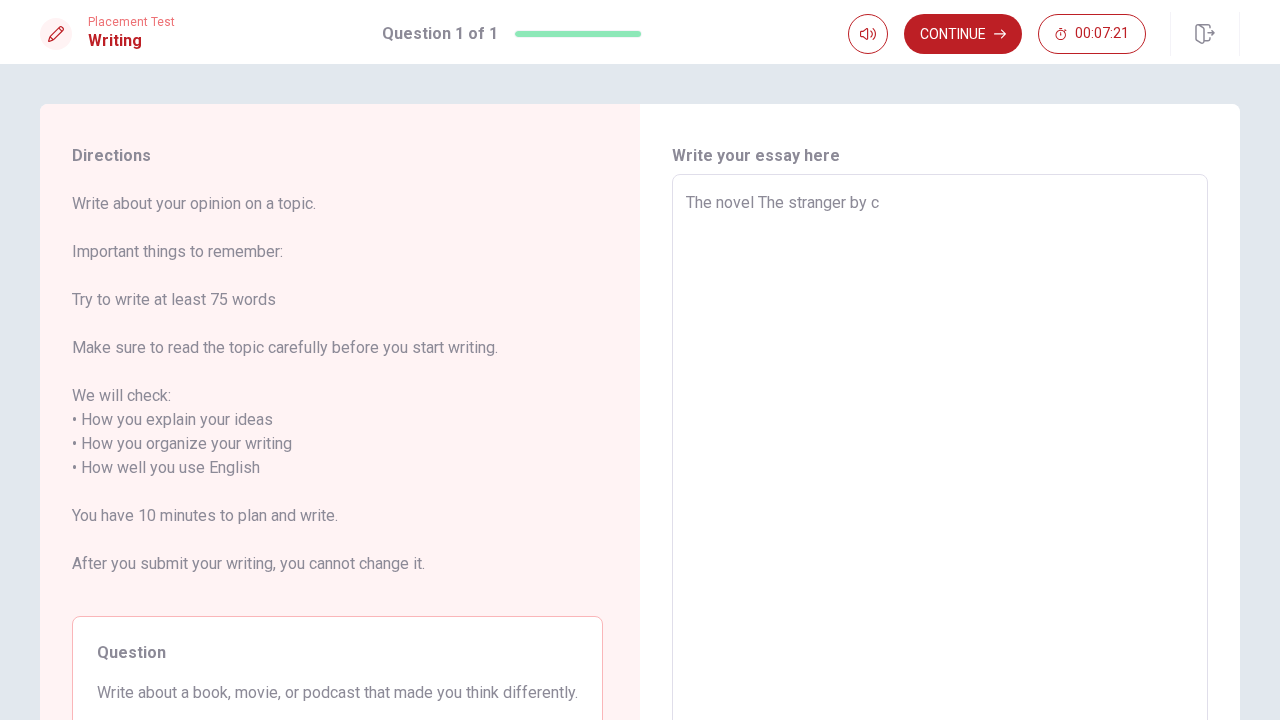 type on "The novel The stranger by ca" 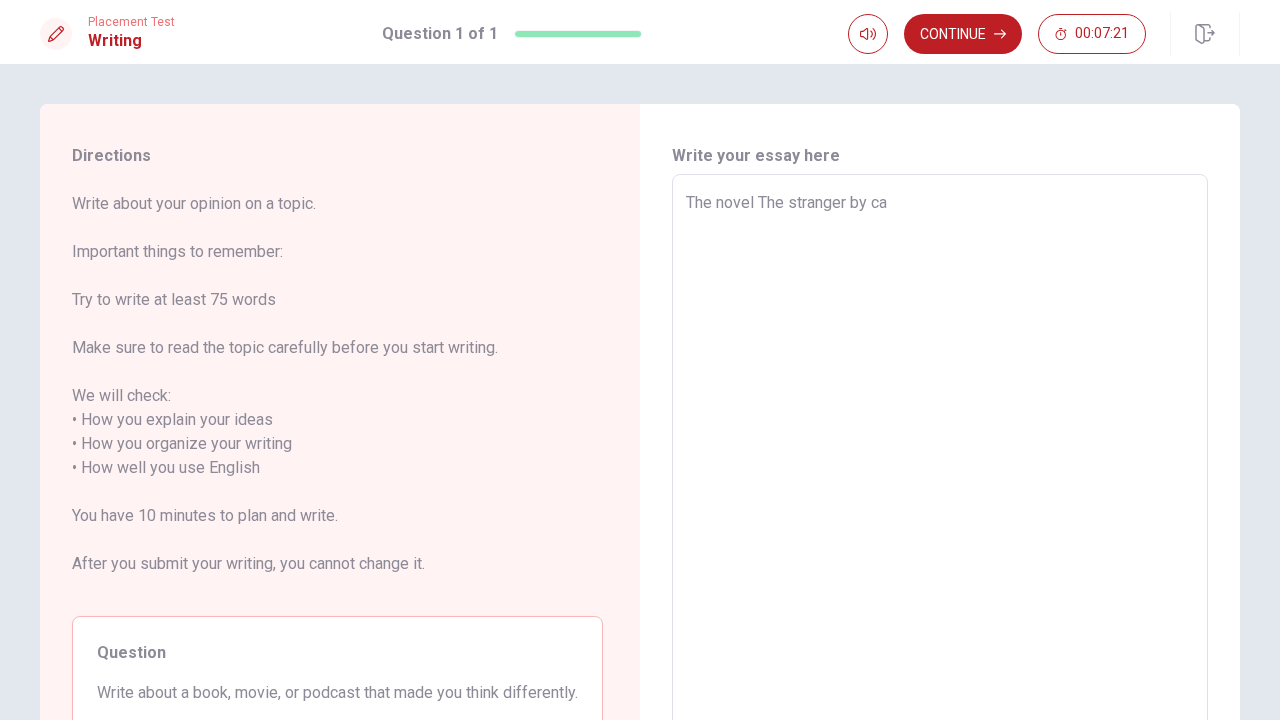 type on "x" 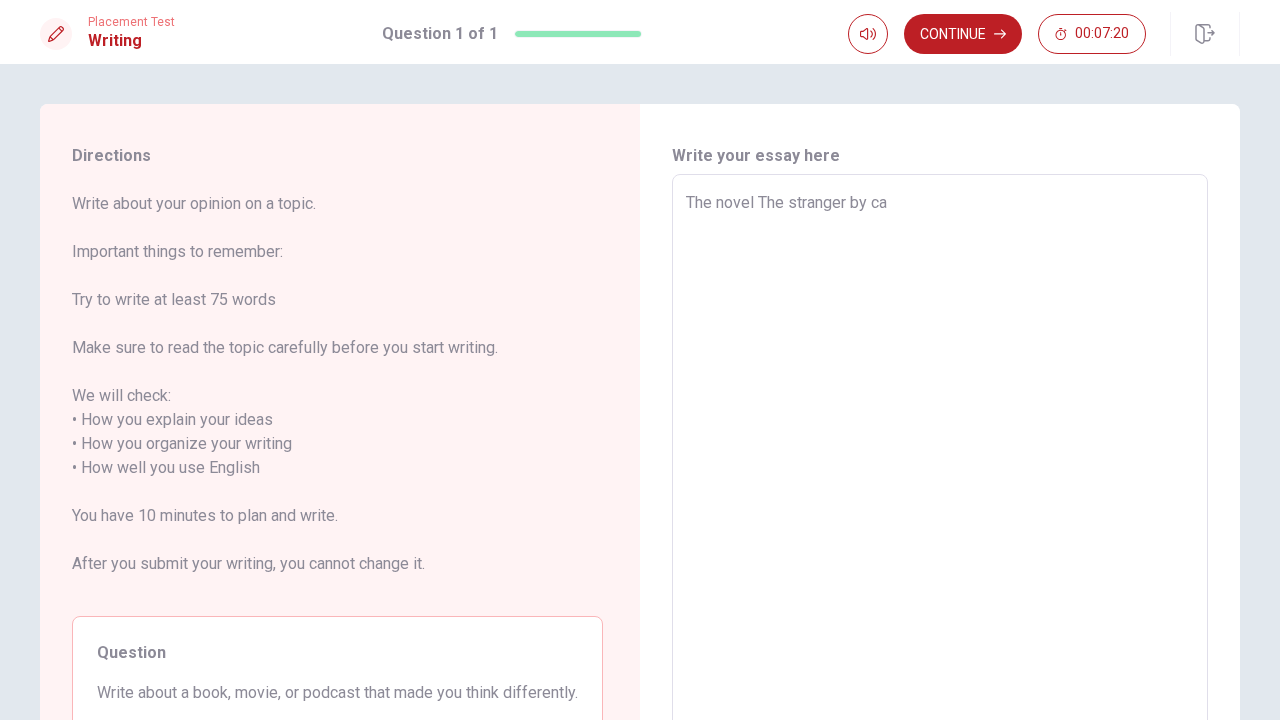 click on "The novel The stranger by ca" at bounding box center [940, 456] 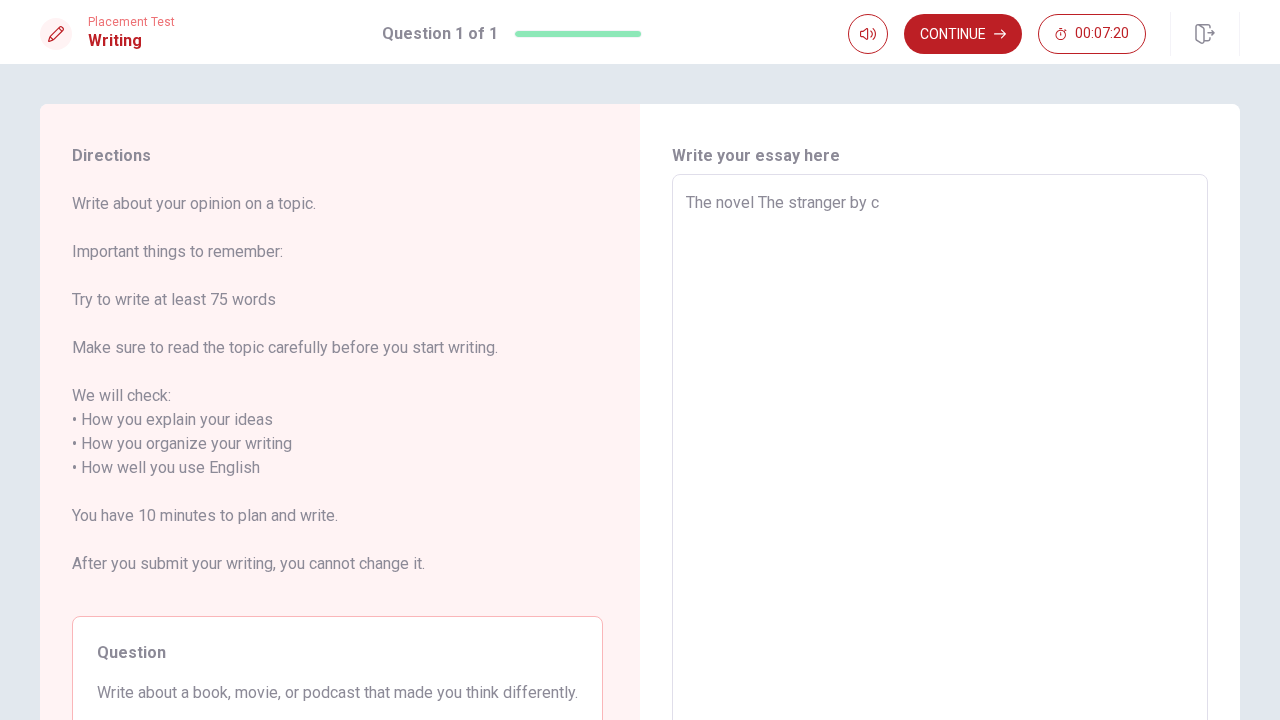 type on "x" 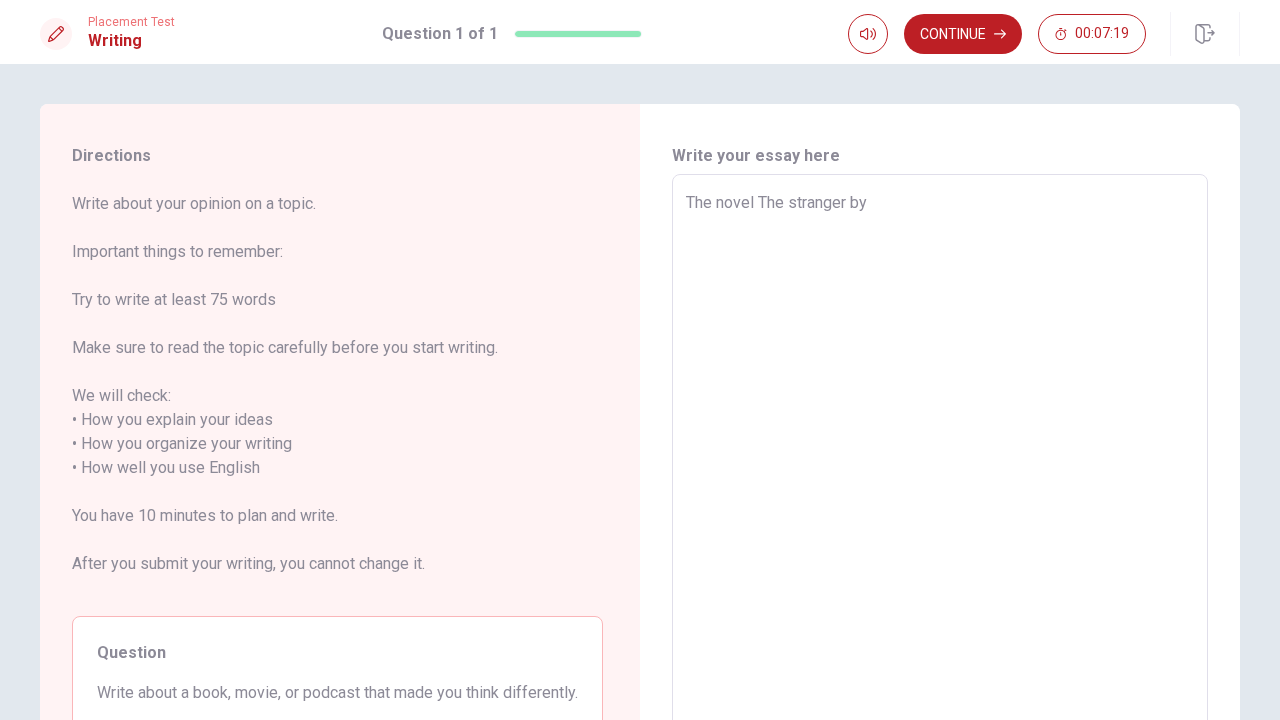 type on "x" 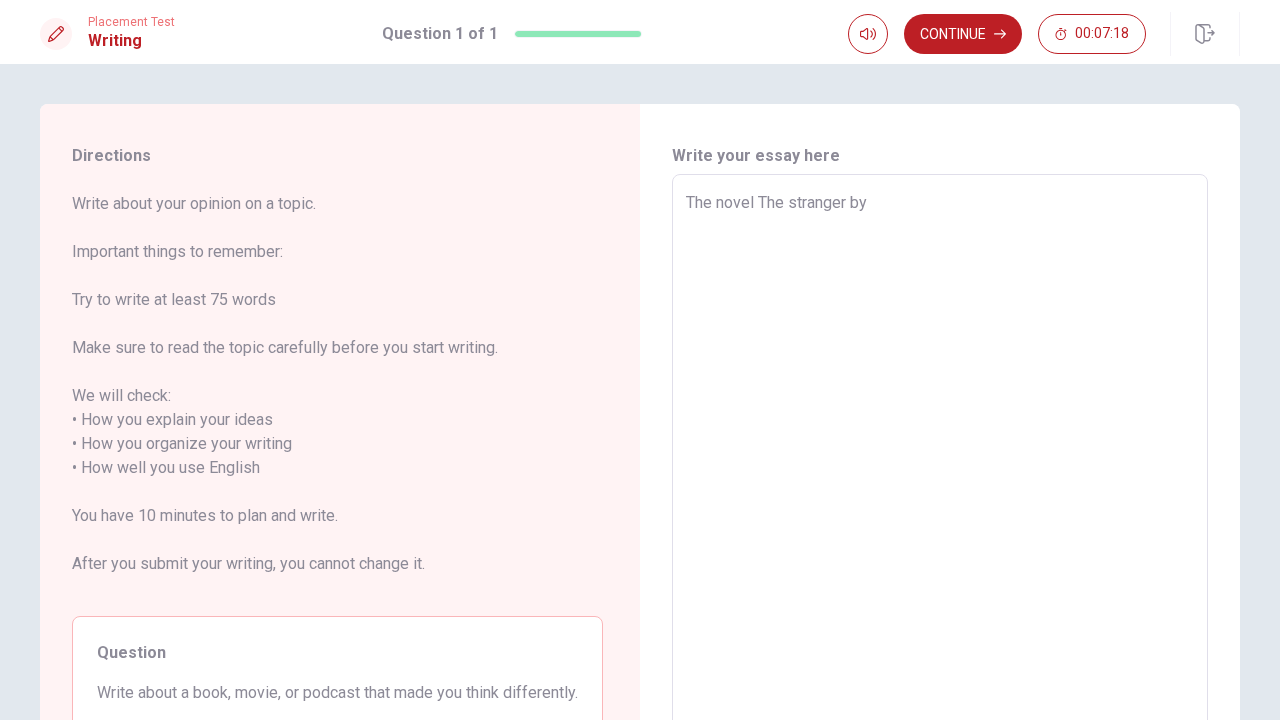 type on "The novel The stranger by c" 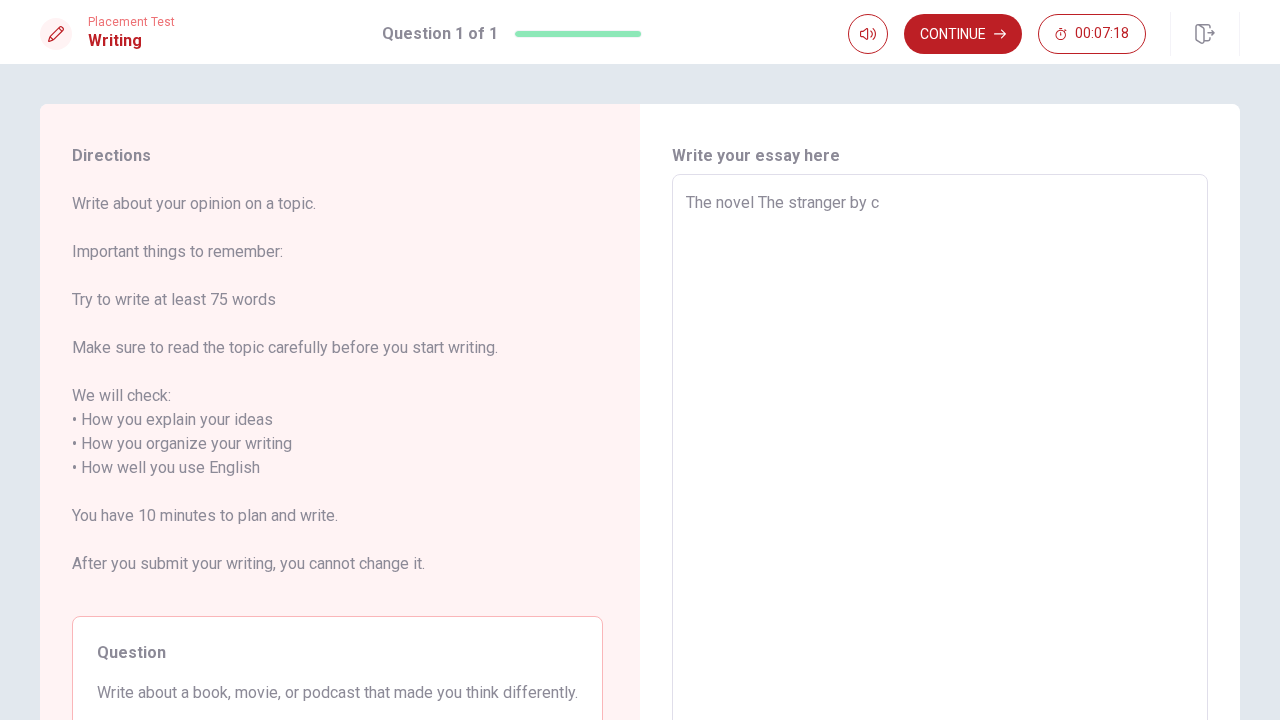 type on "x" 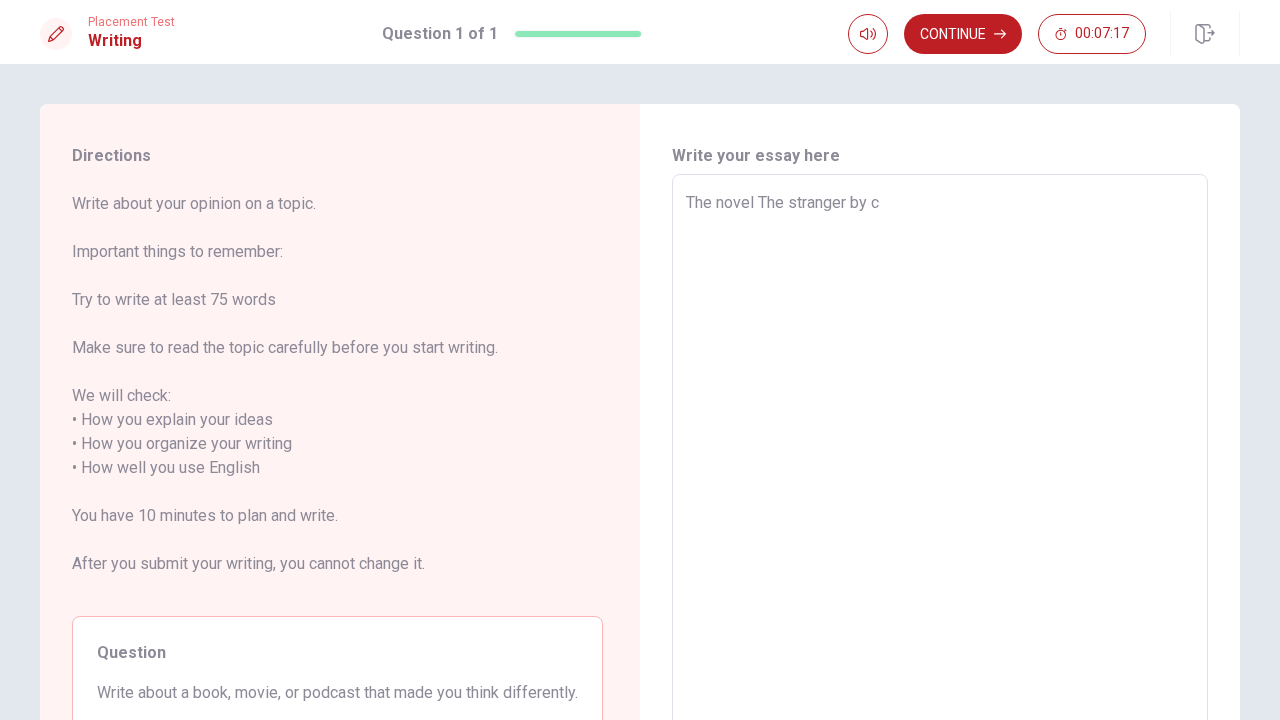 type on "The novel The stranger by" 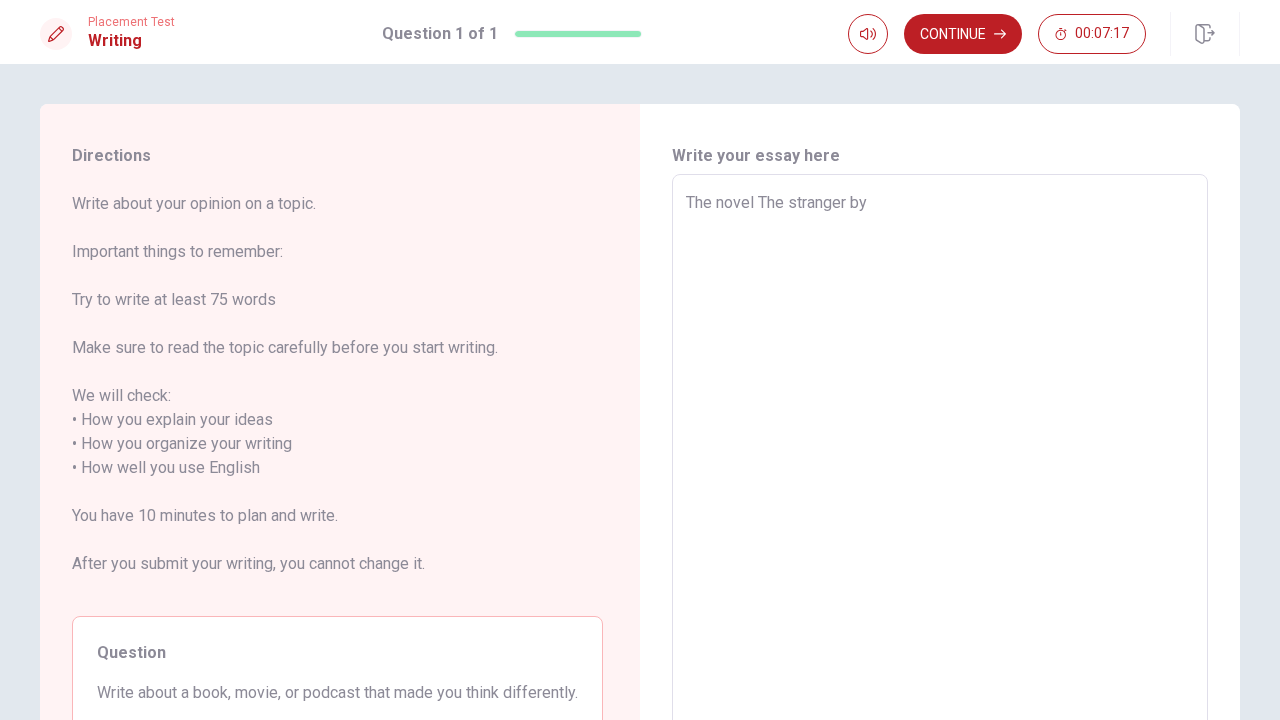 type on "x" 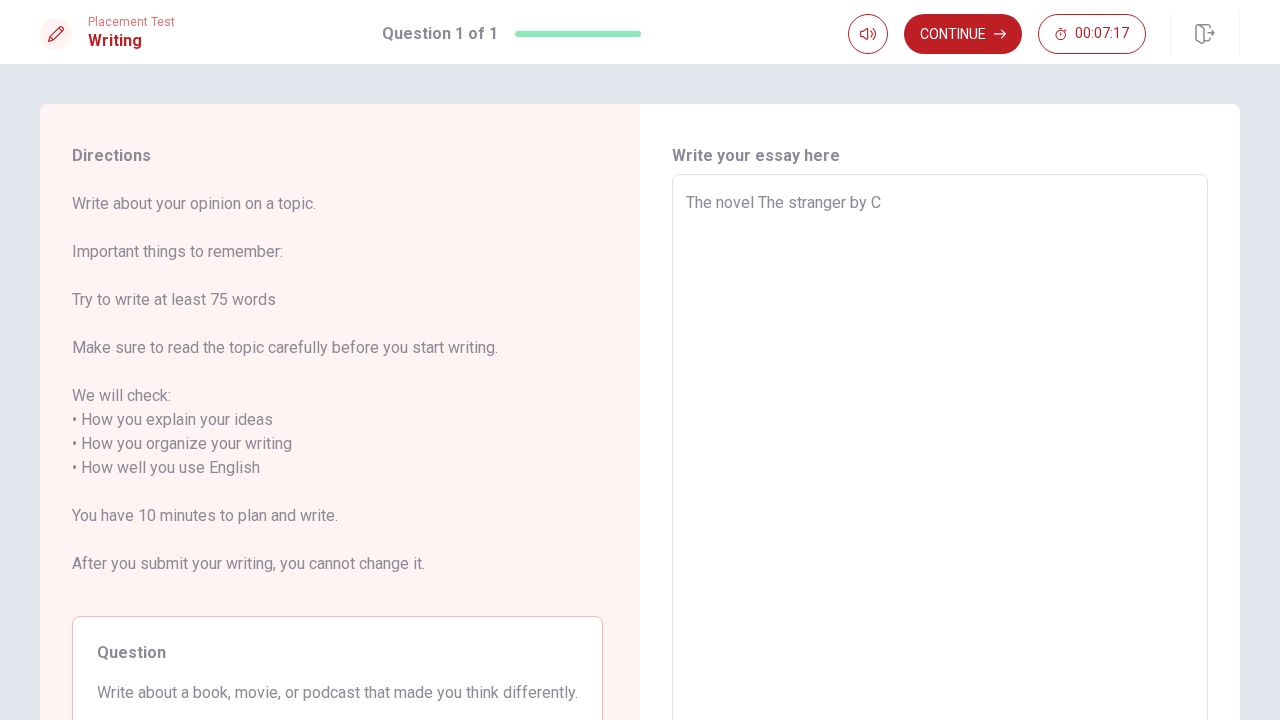 type on "x" 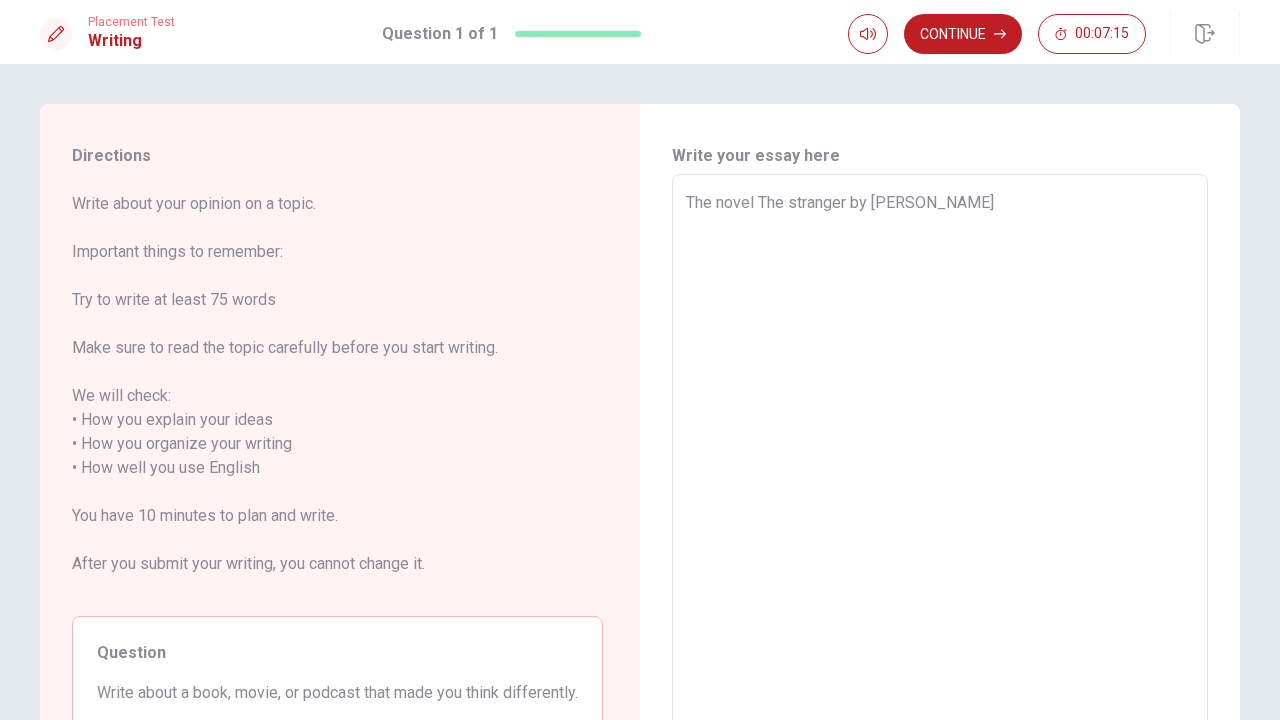 type on "x" 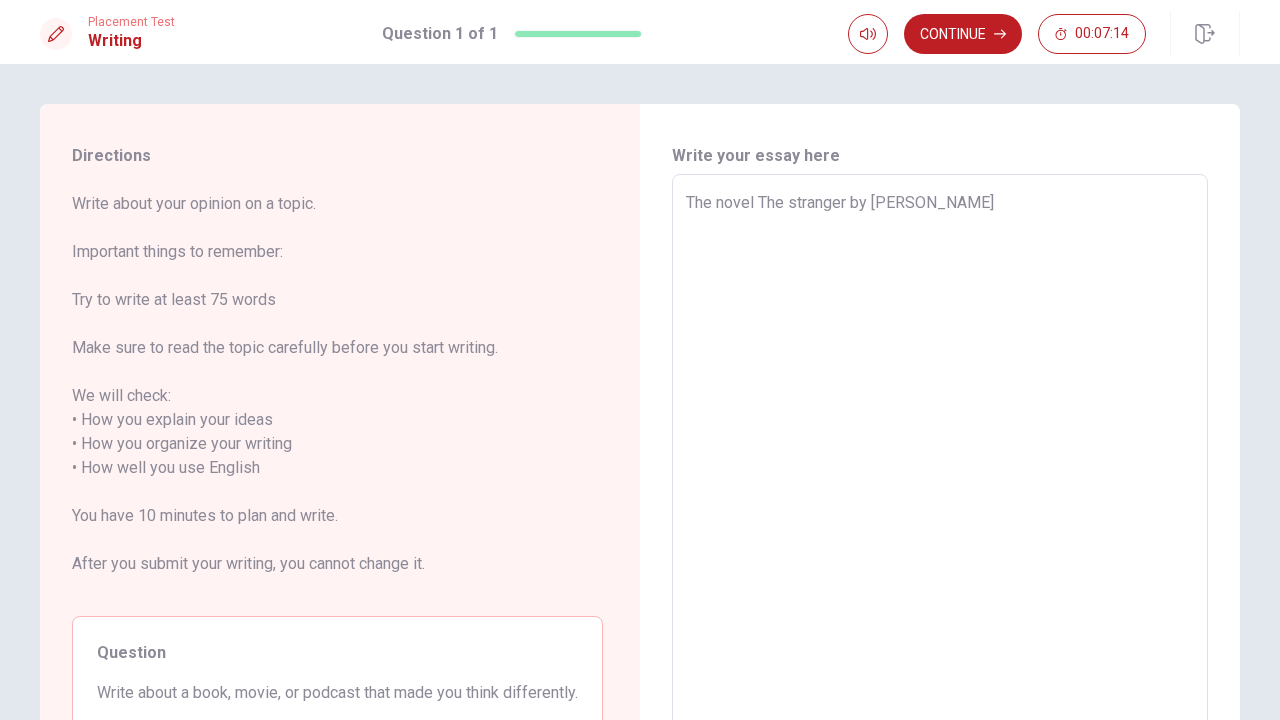 type on "The novel The stranger by [PERSON_NAME]" 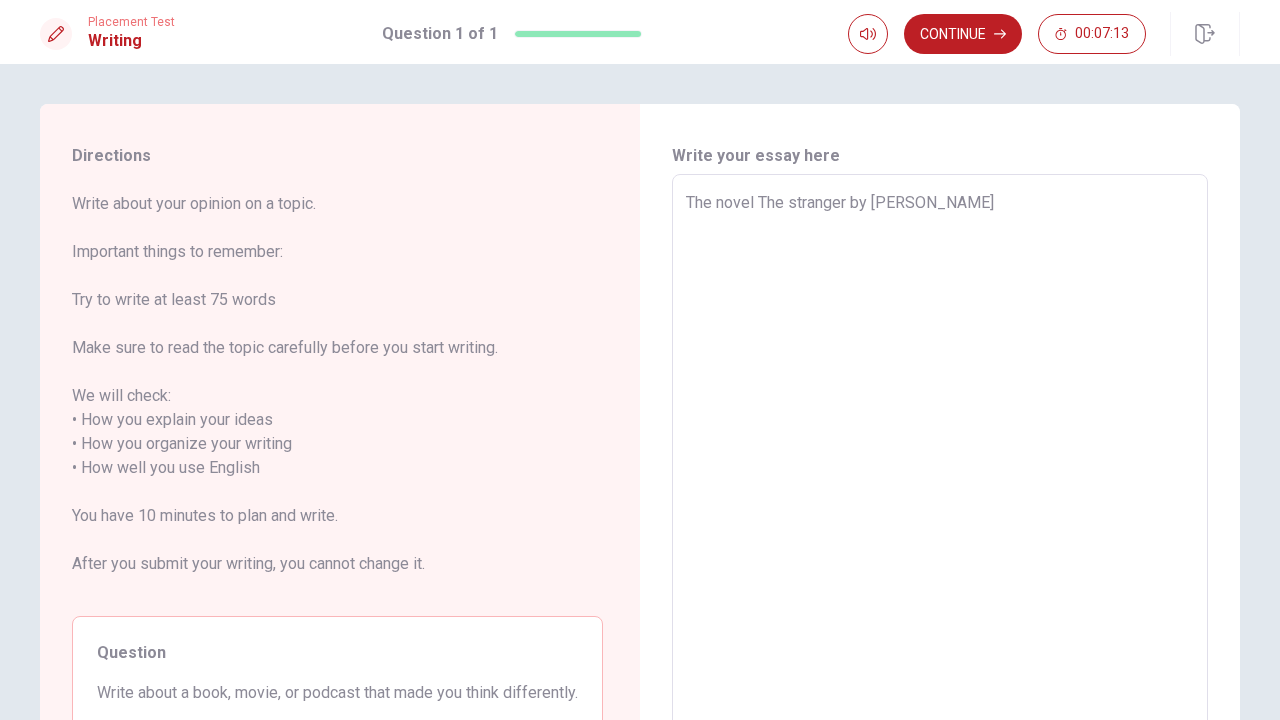 type on "x" 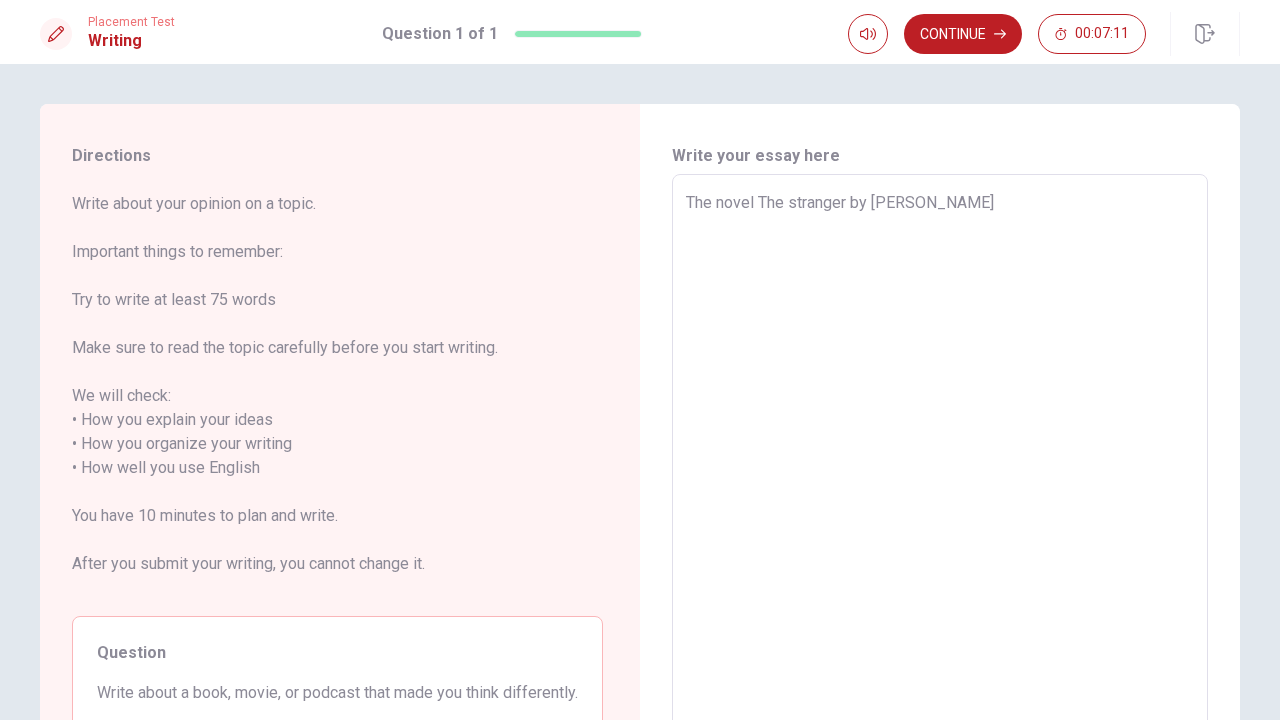 type on "x" 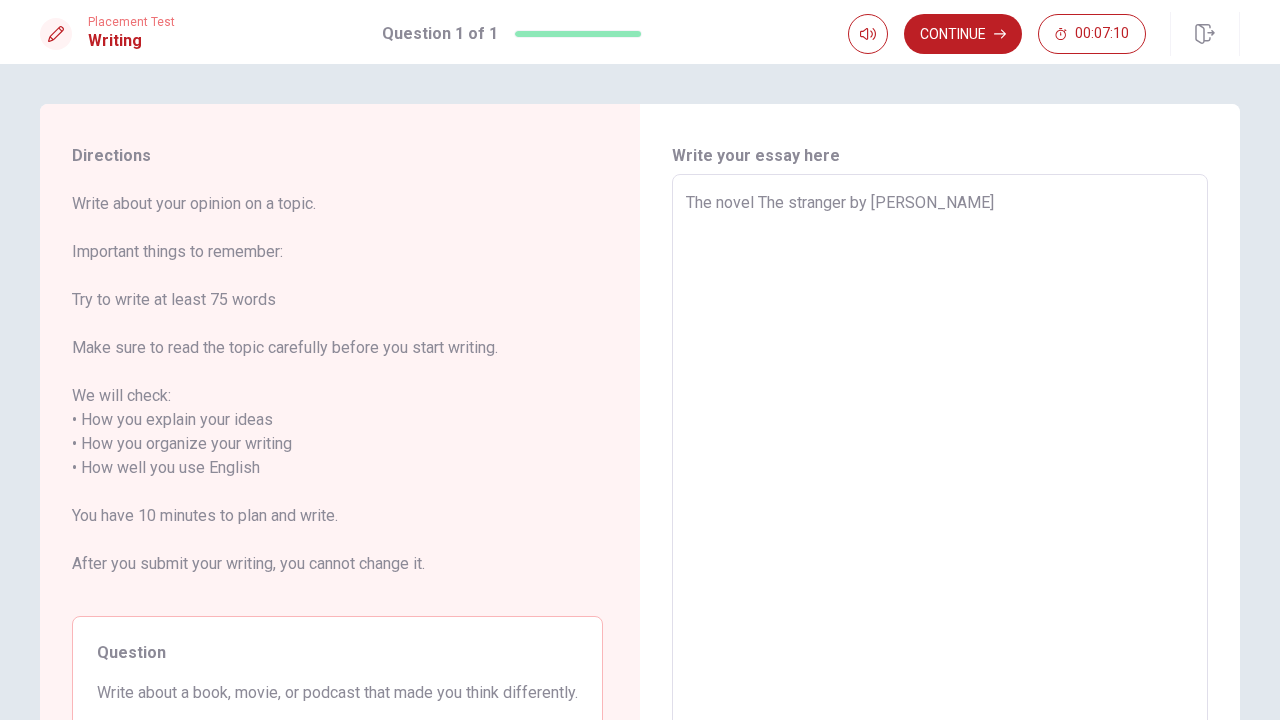 type on "The novel The stranger by [PERSON_NAME]" 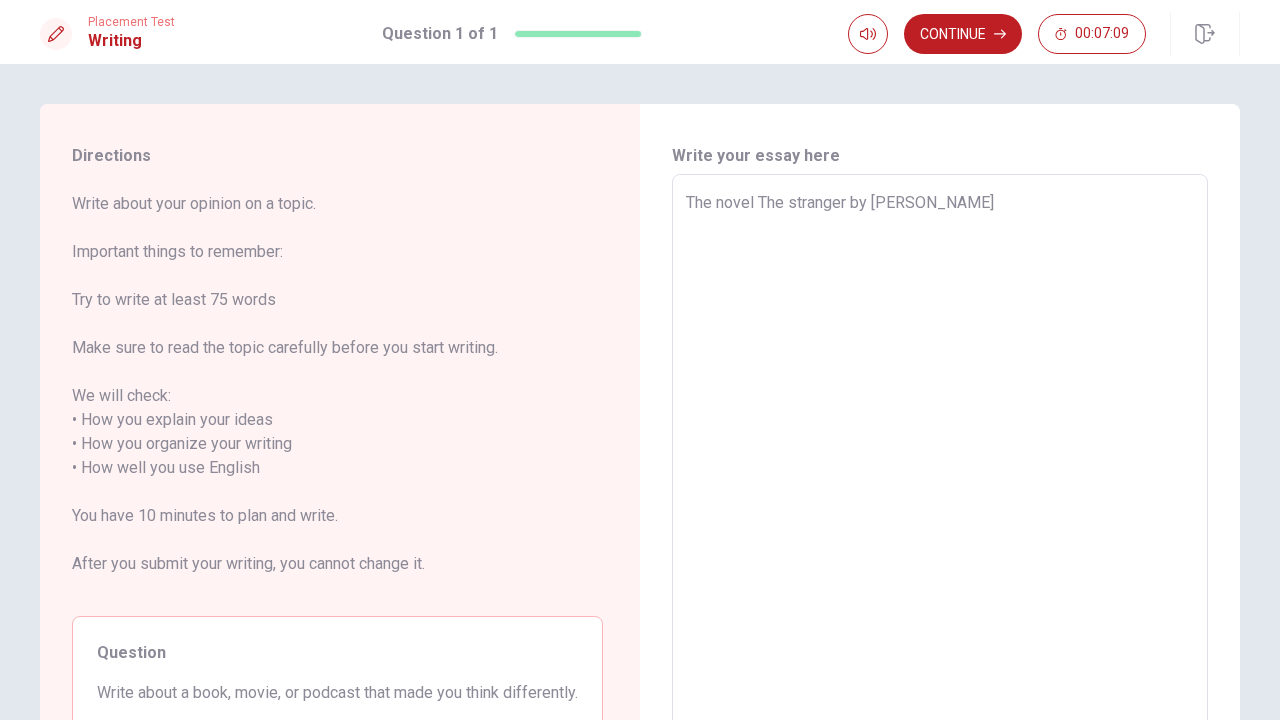 type on "The novel The stranger by [PERSON_NAME]" 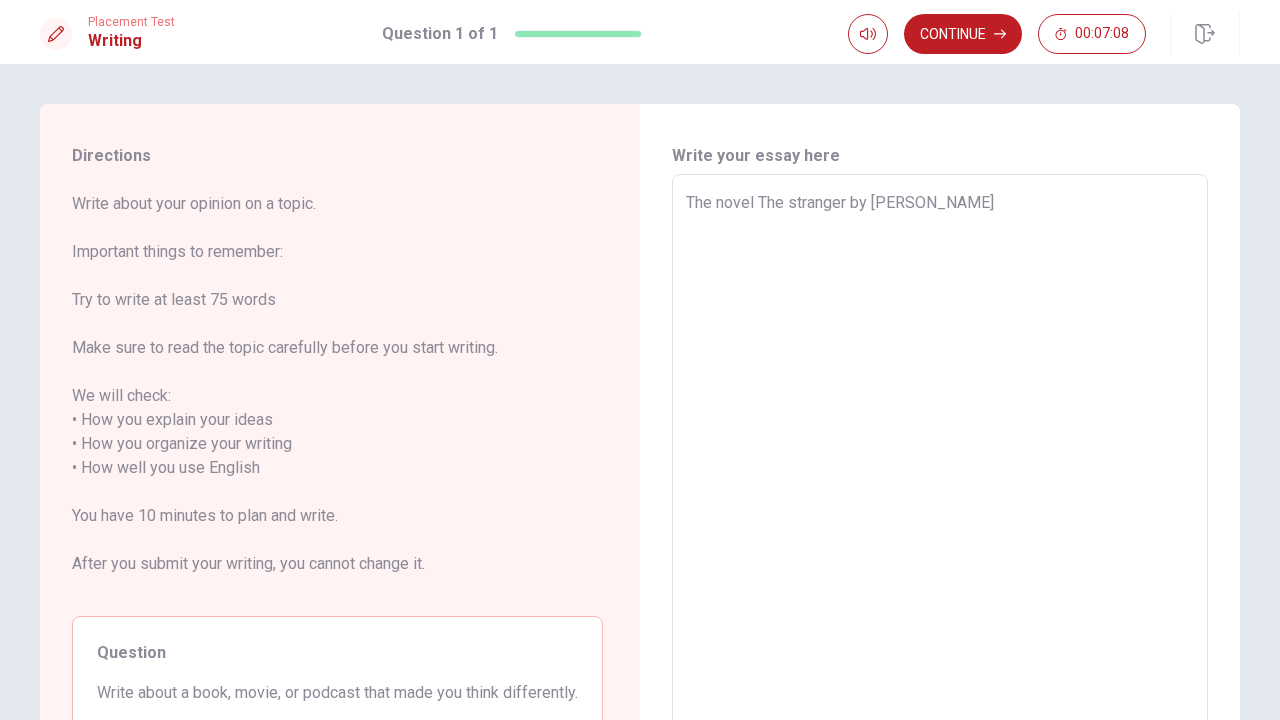 type on "The novel The stranger by [PERSON_NAME]" 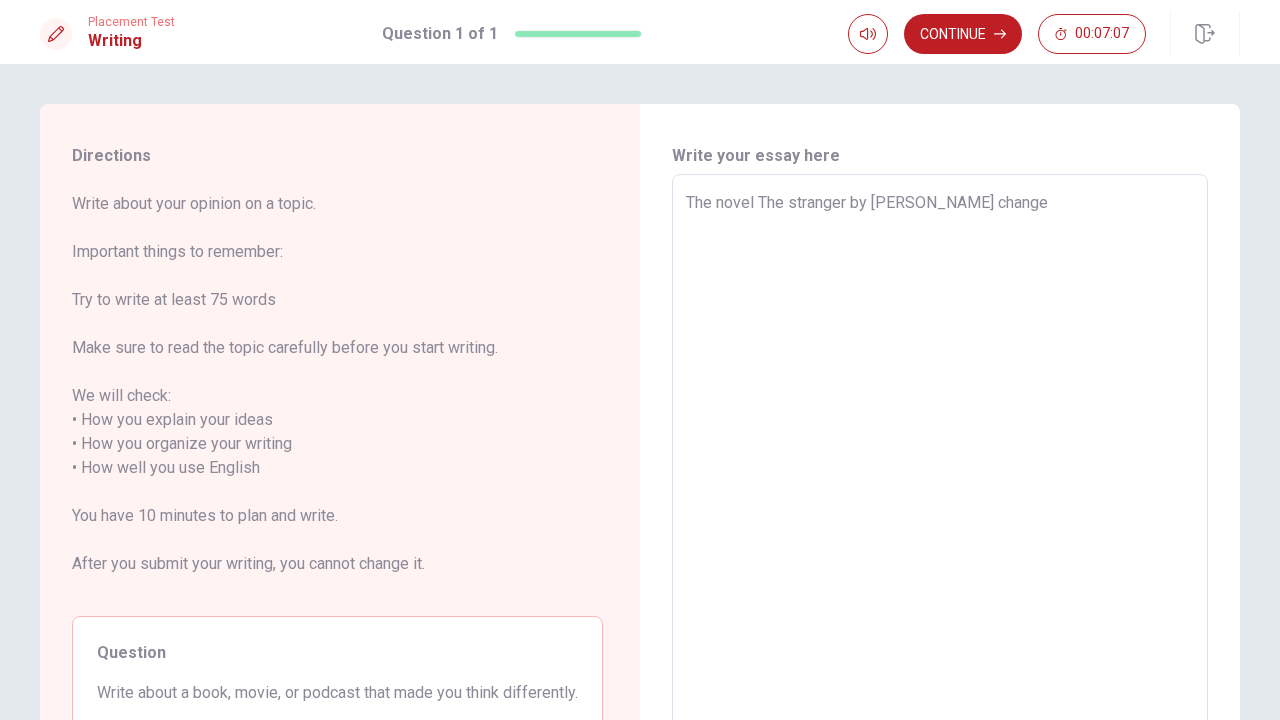 type on "x" 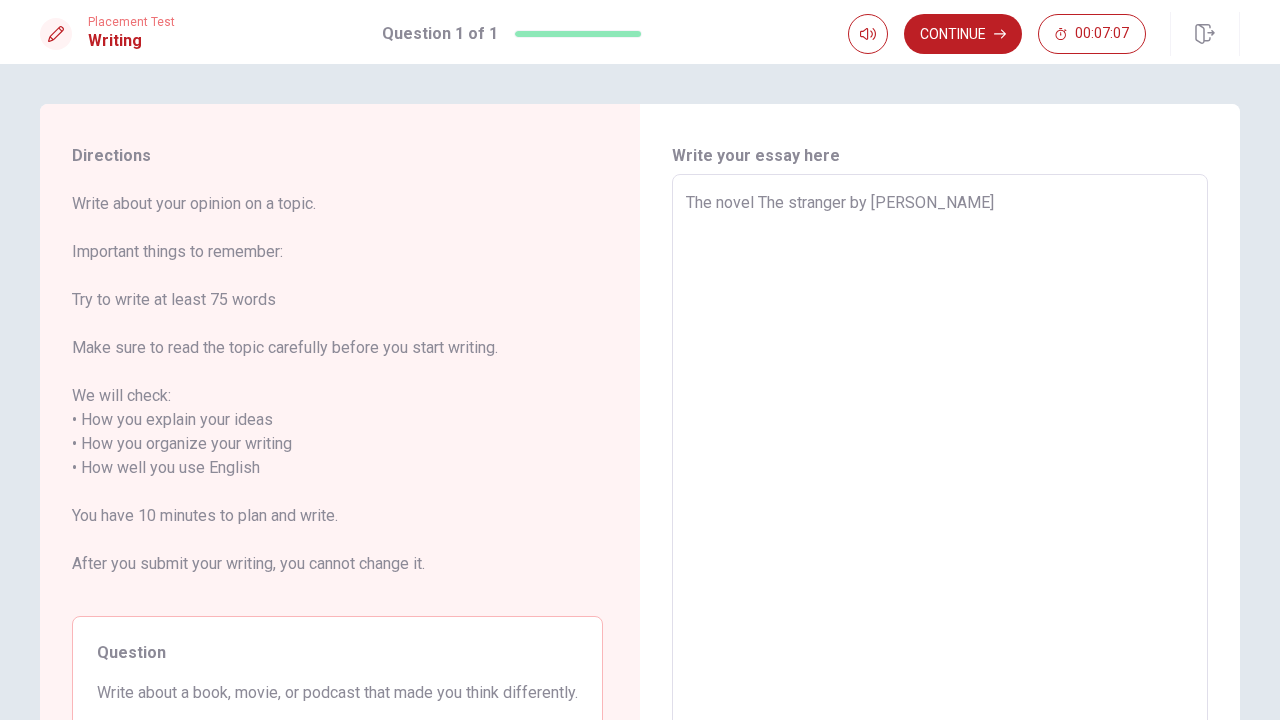 type on "x" 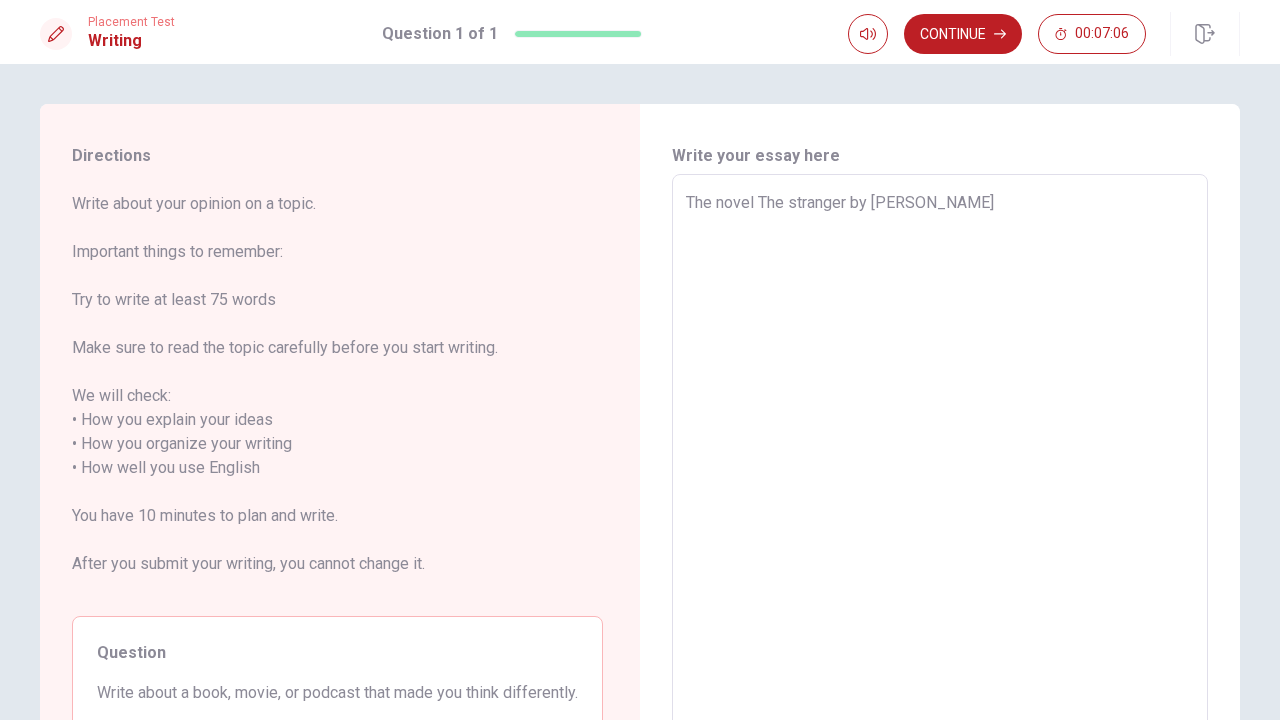 type on "The novel The stranger by [PERSON_NAME] changeed" 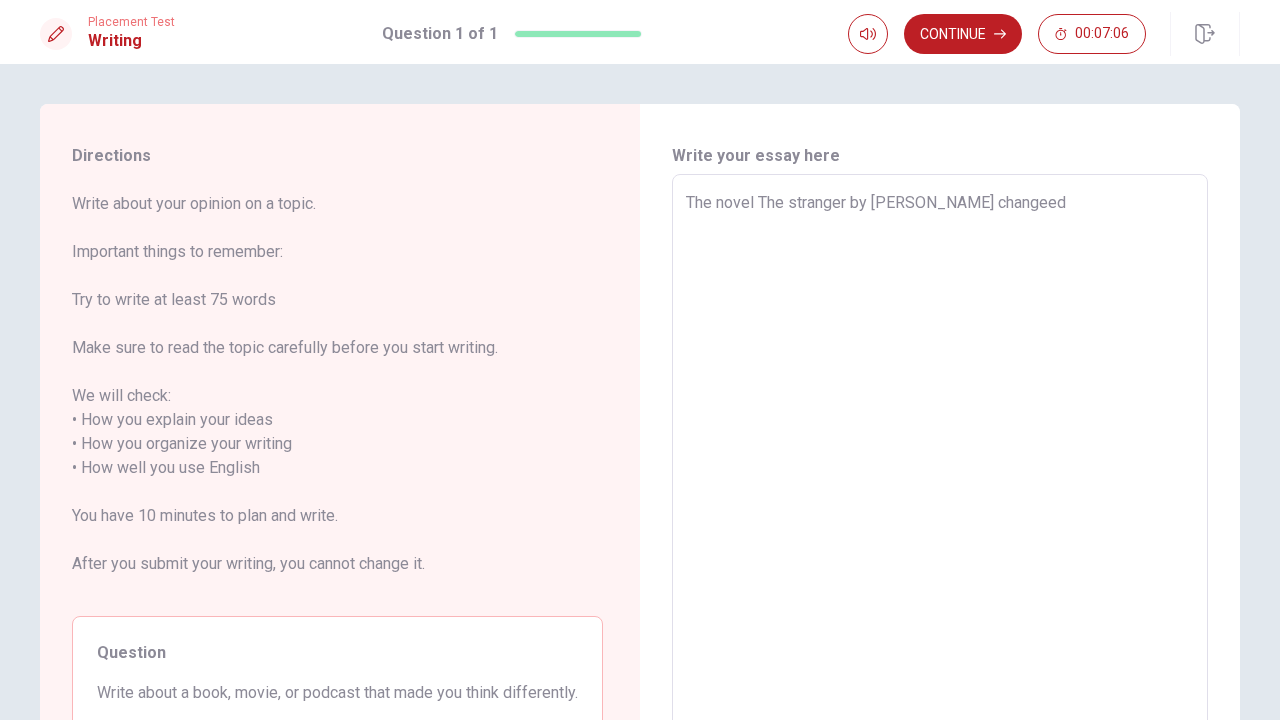 type on "x" 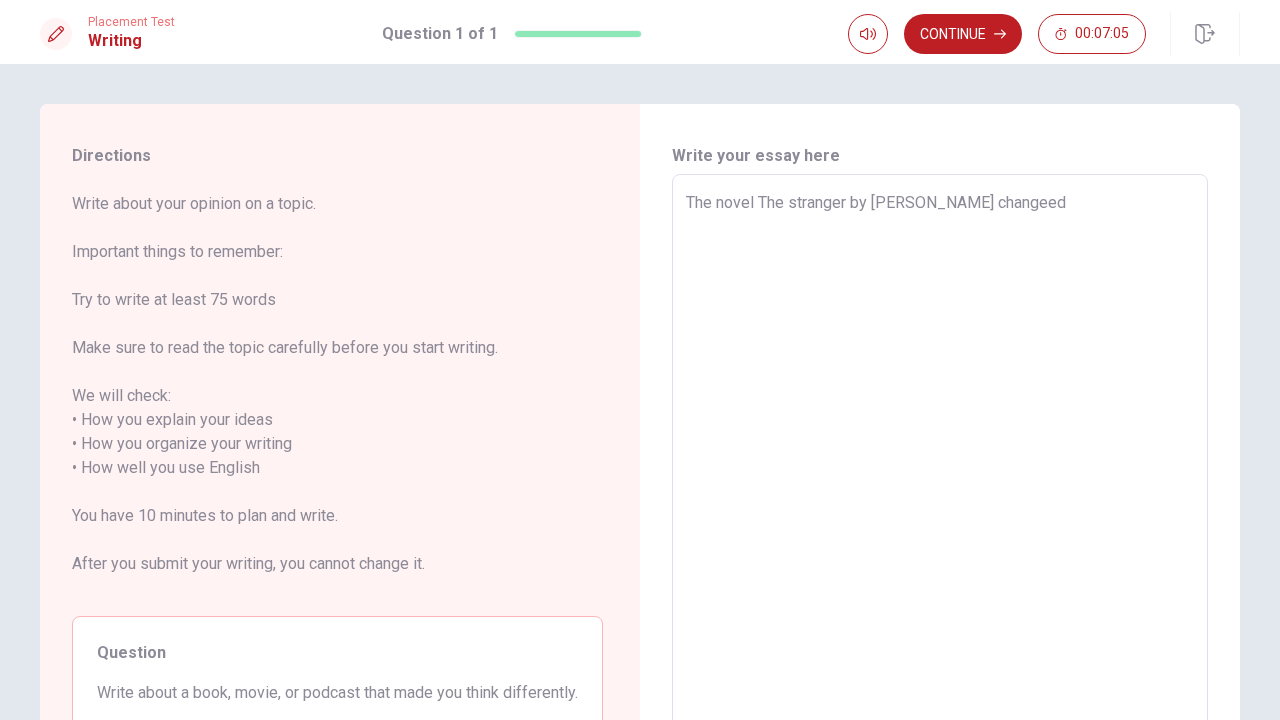 type on "The novel The stranger by [PERSON_NAME] changeed\" 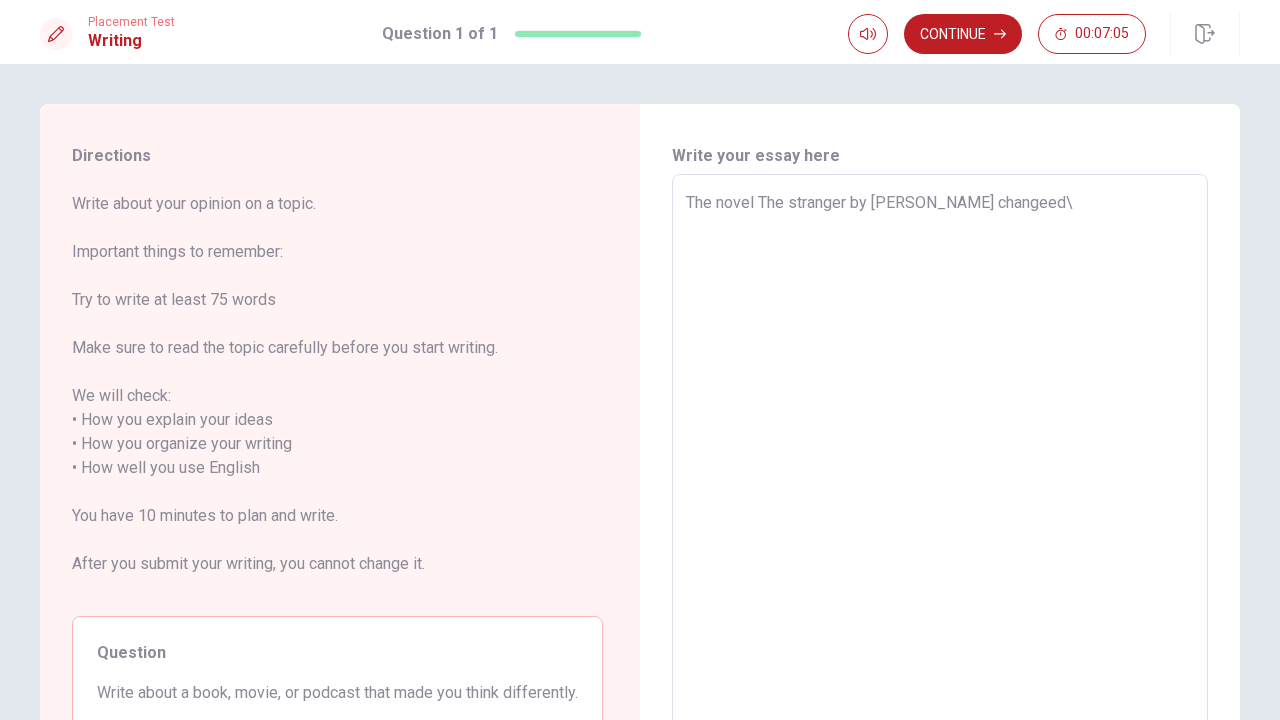 type on "x" 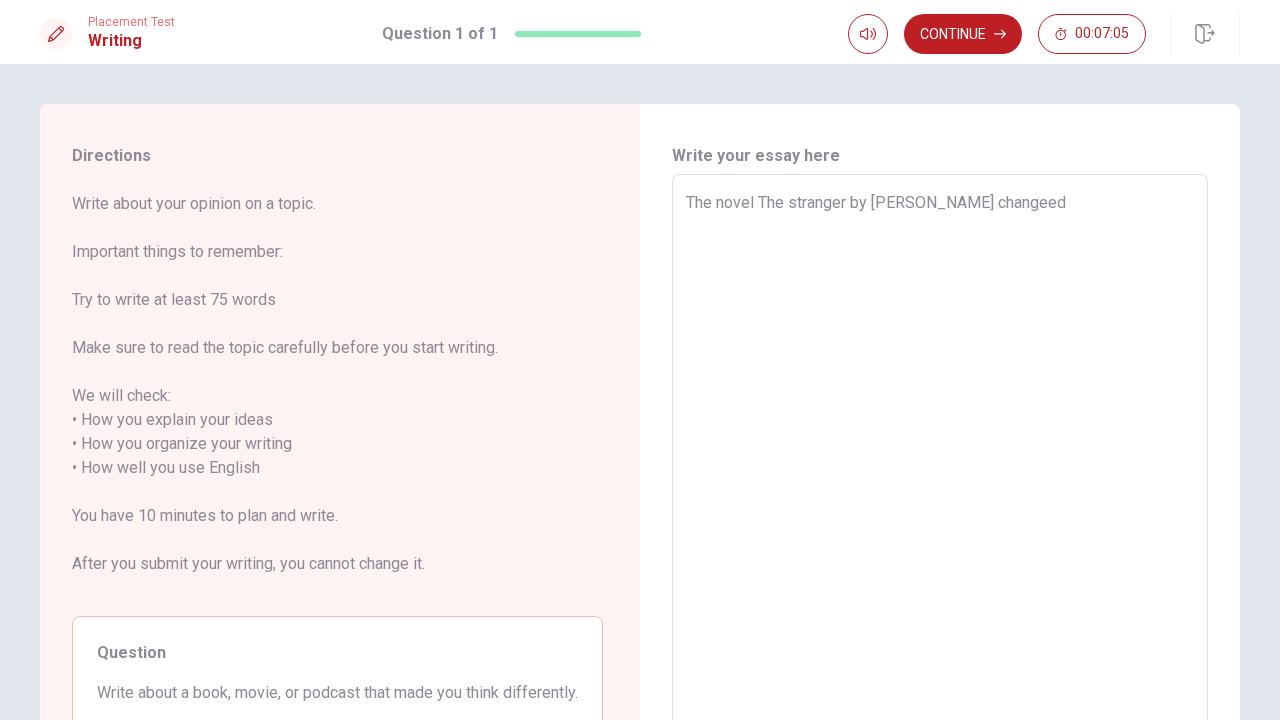 type on "x" 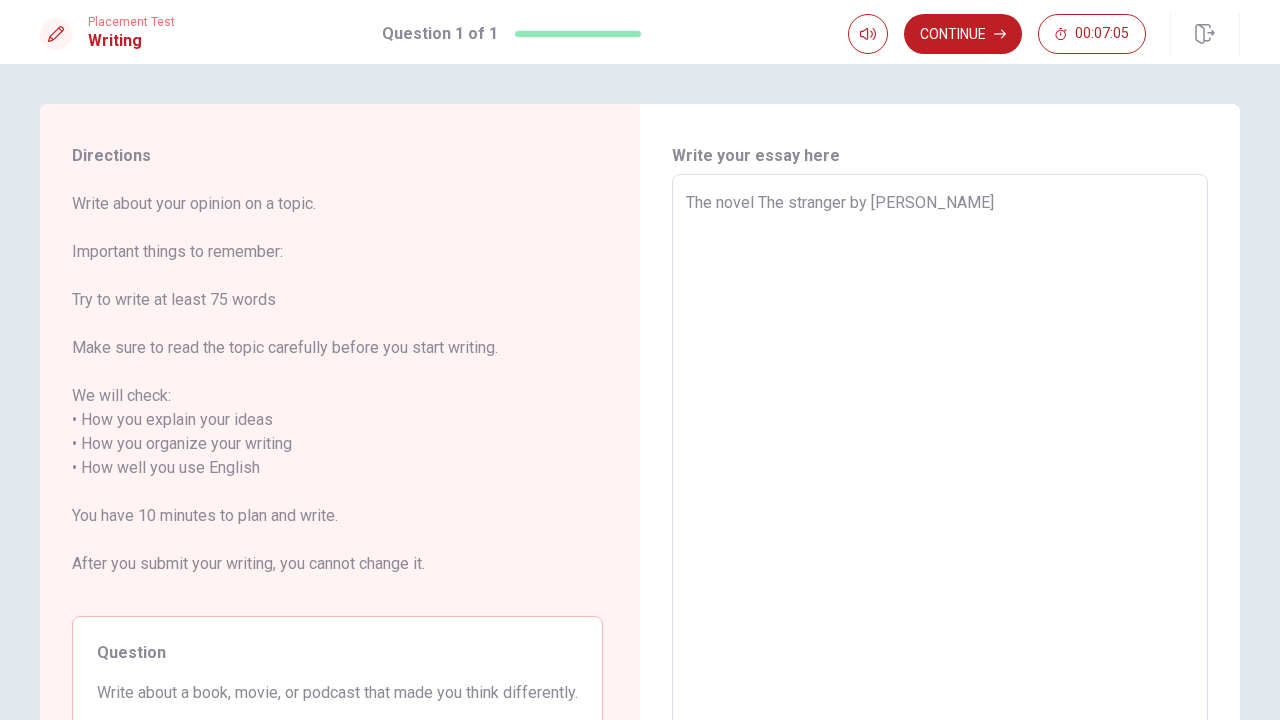 type on "x" 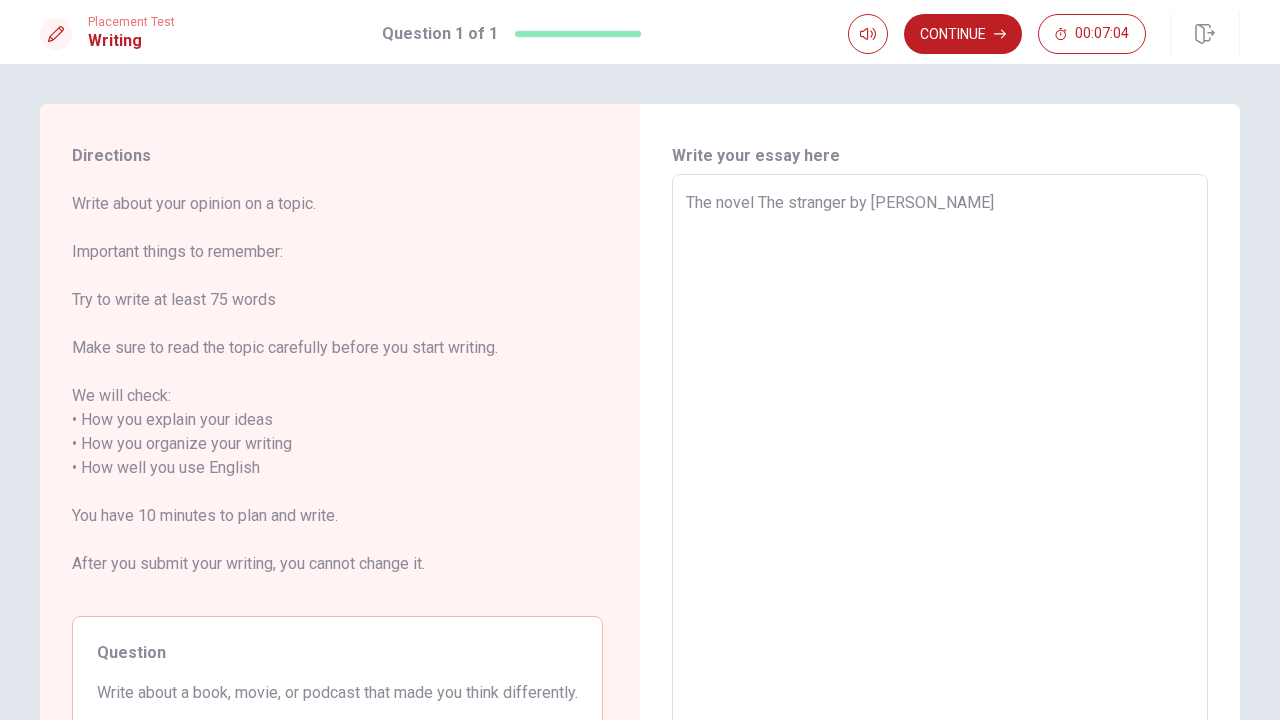 type on "The novel The stranger by [PERSON_NAME] change" 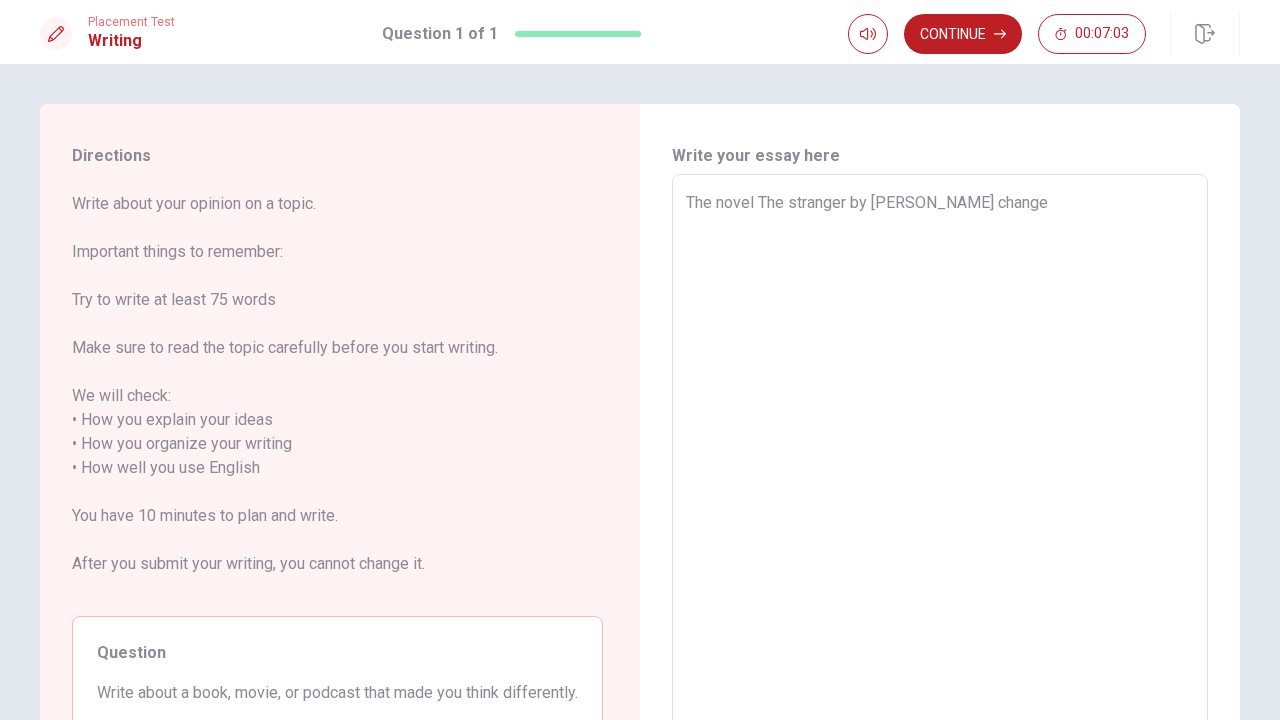 type on "x" 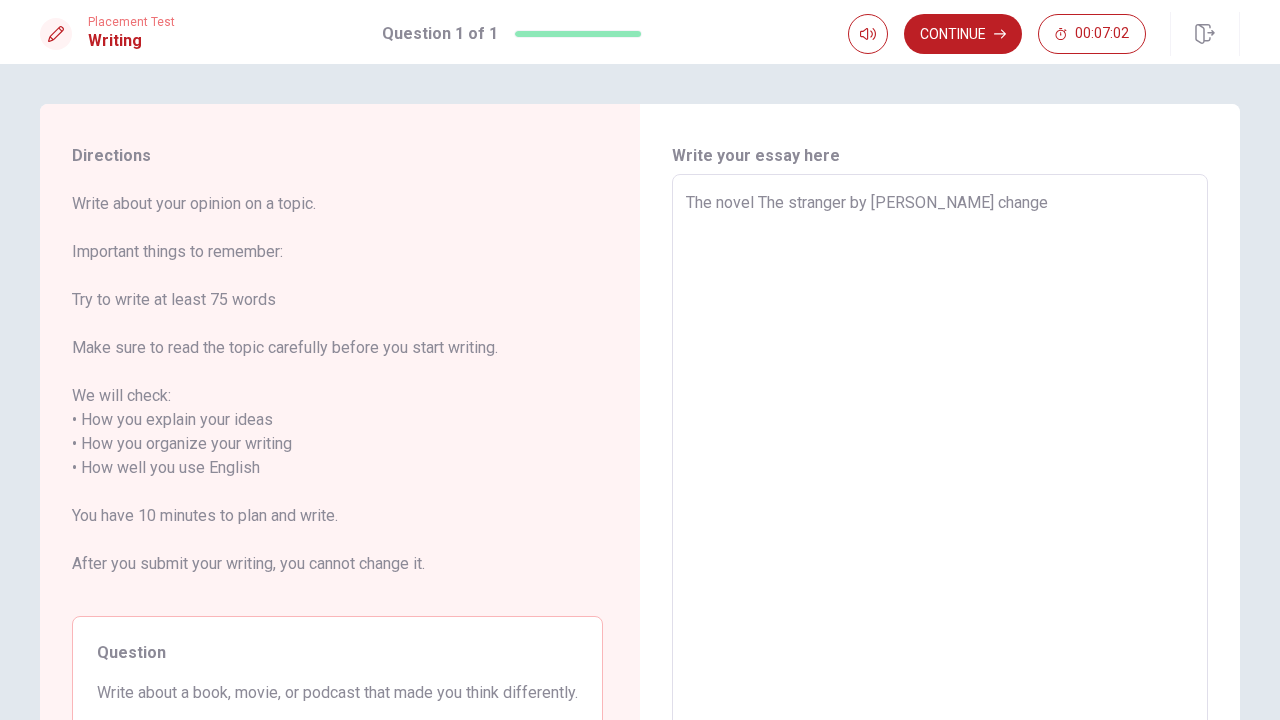 type on "The novel The stranger by [PERSON_NAME] changed" 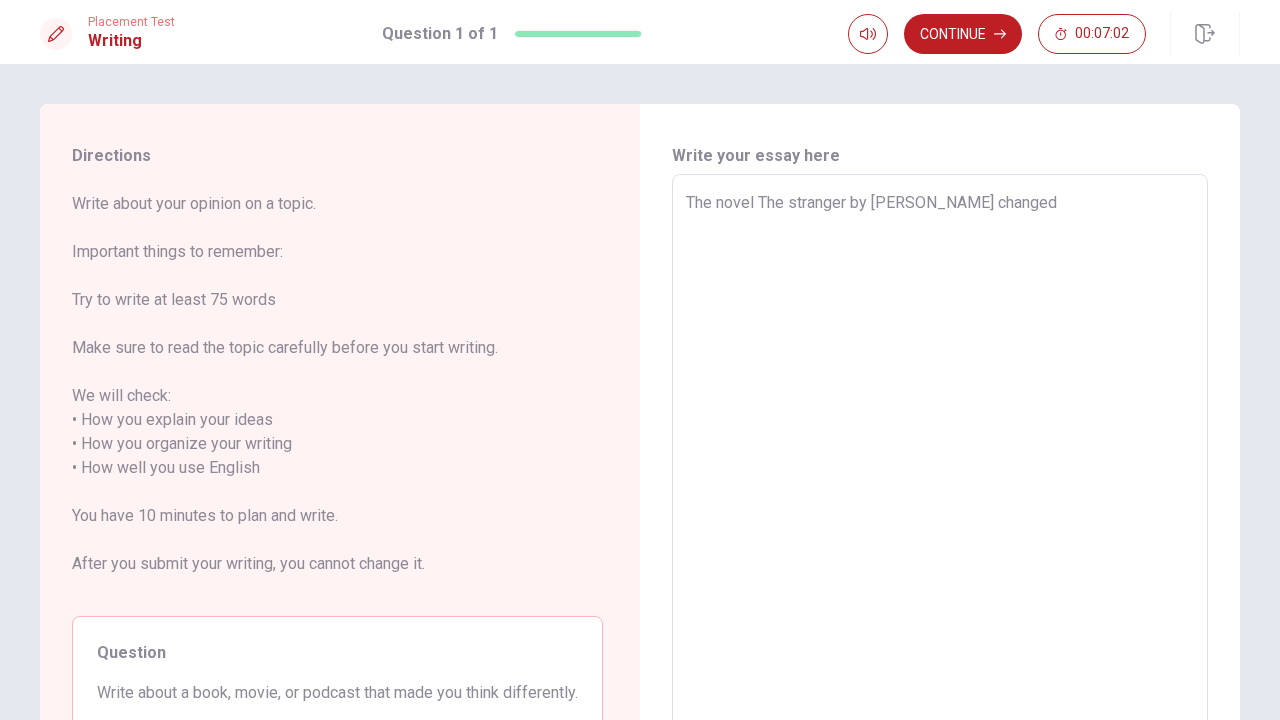 type on "x" 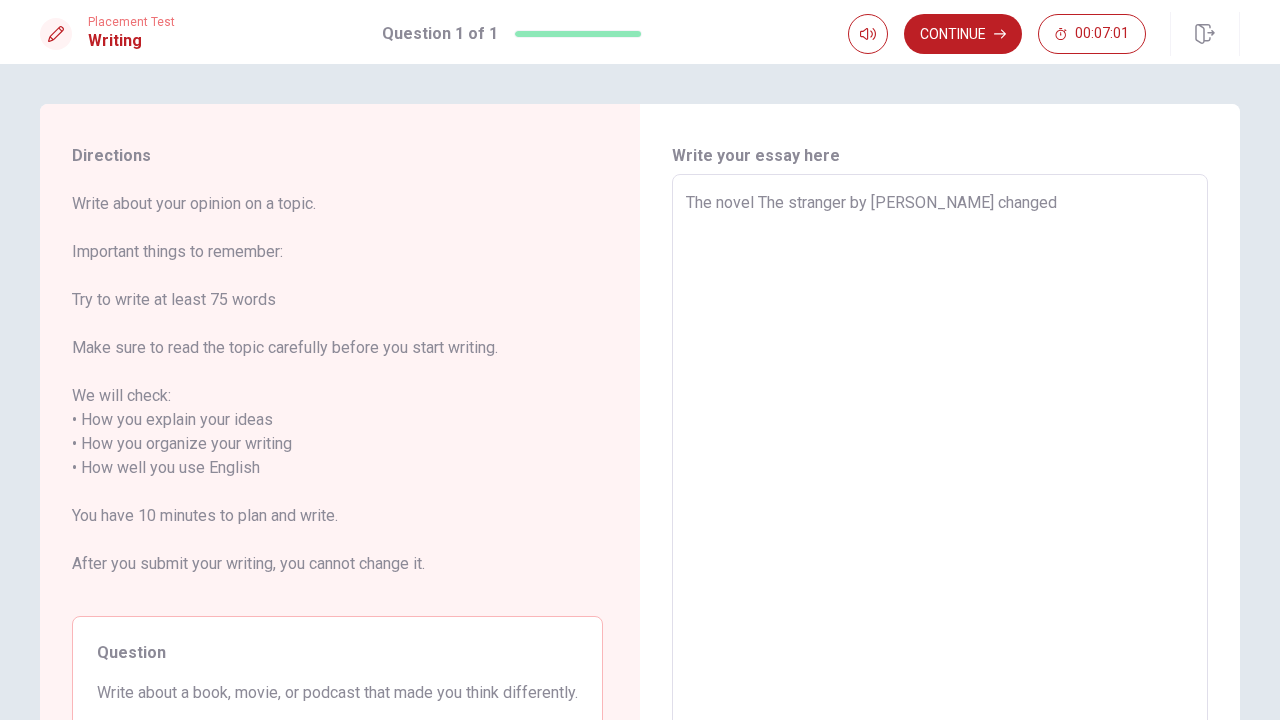 type on "The novel The stranger by [PERSON_NAME] changed" 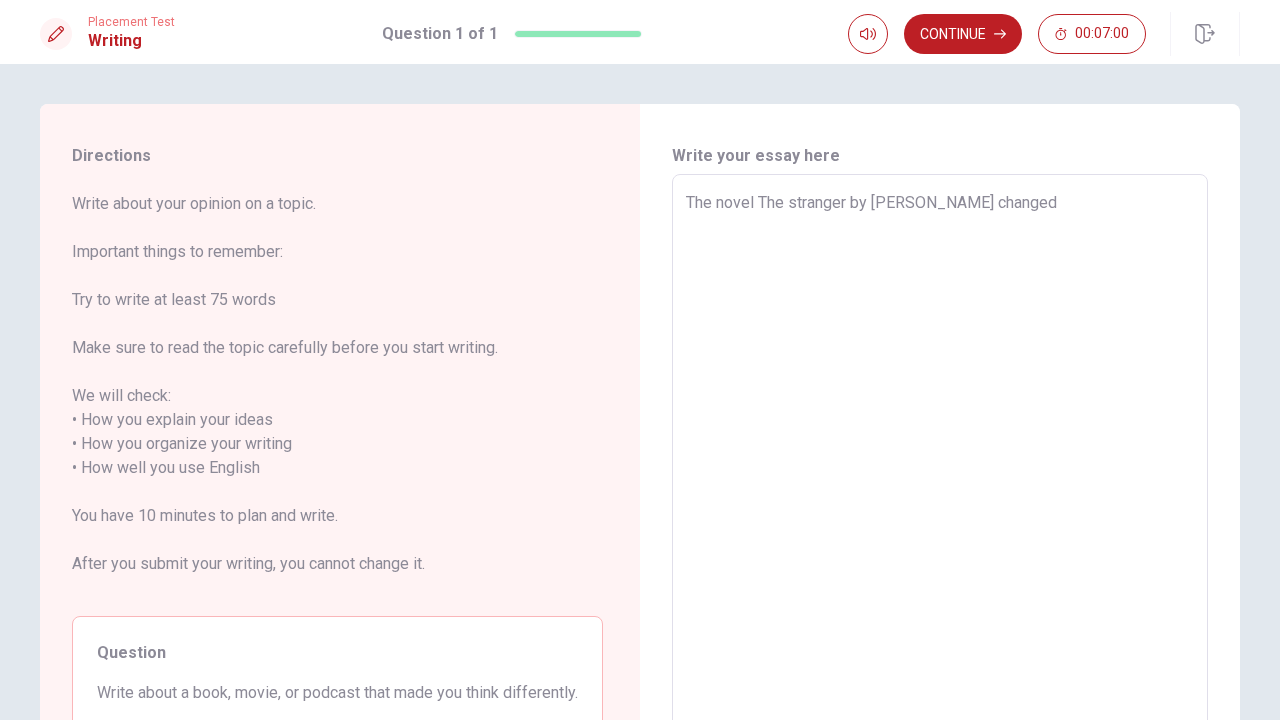 type on "The novel The stranger by [PERSON_NAME] changed h" 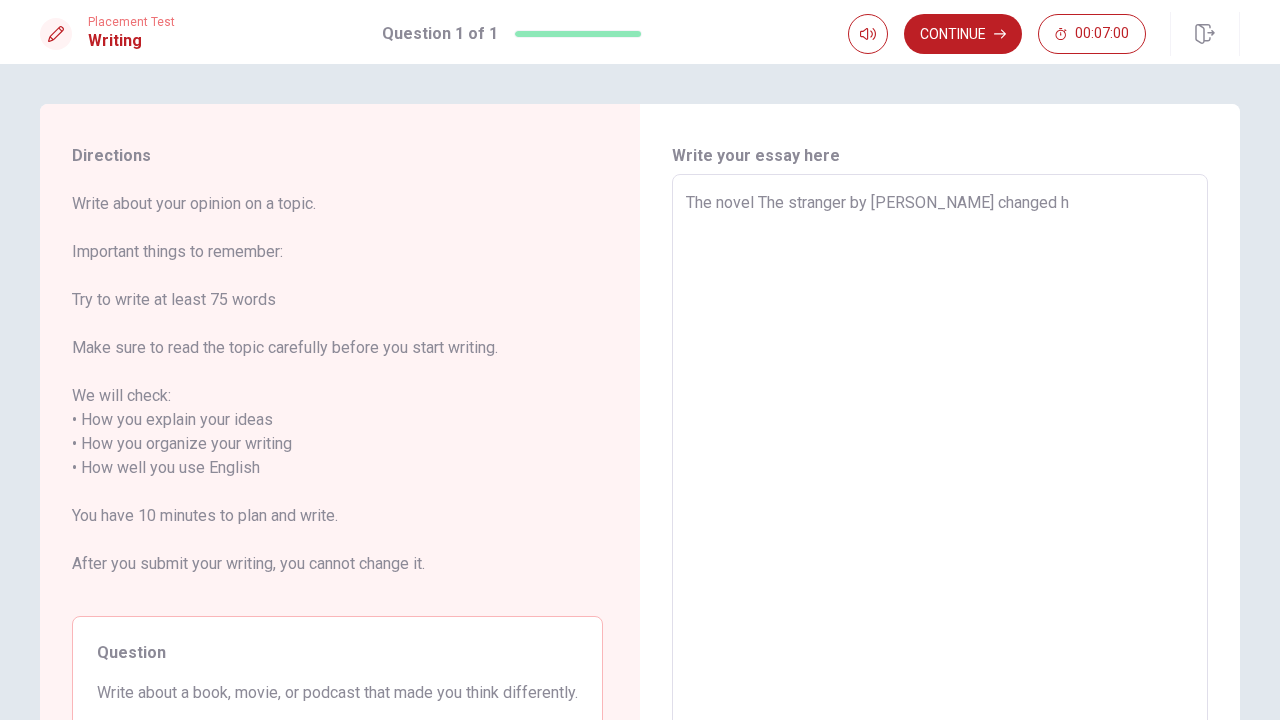 type on "x" 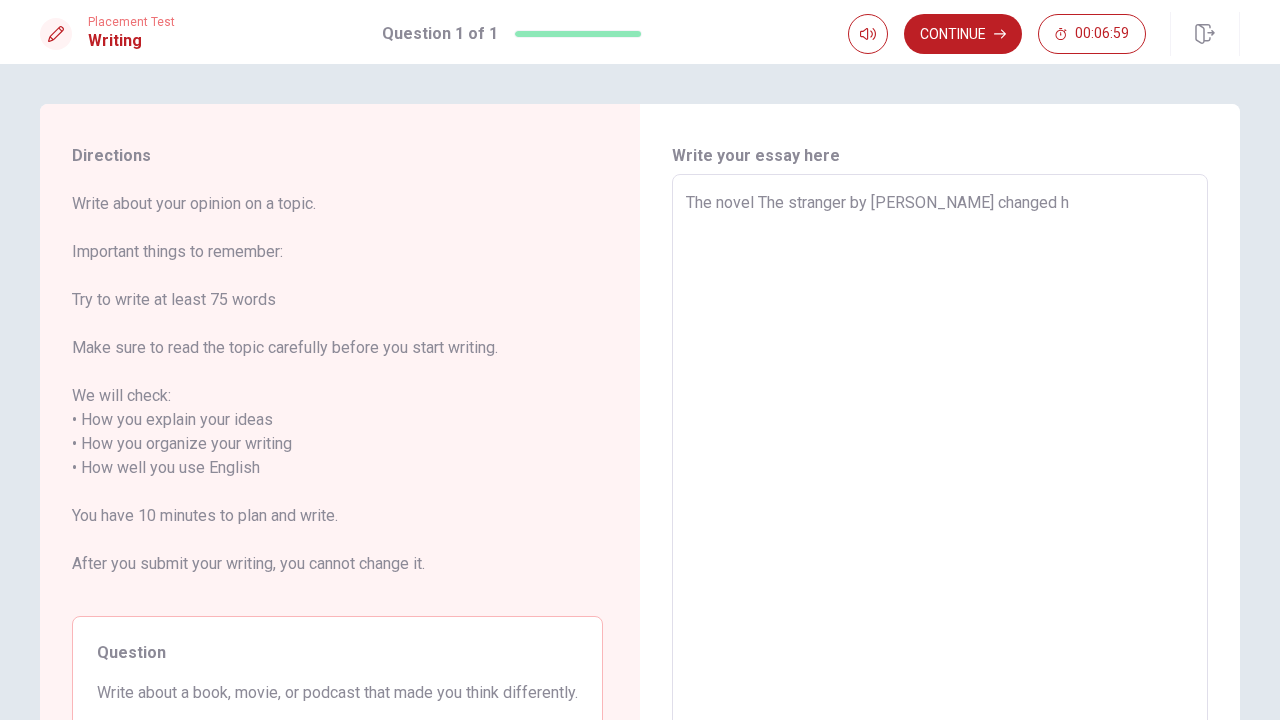 type on "The novel The stranger by [PERSON_NAME] changed ho" 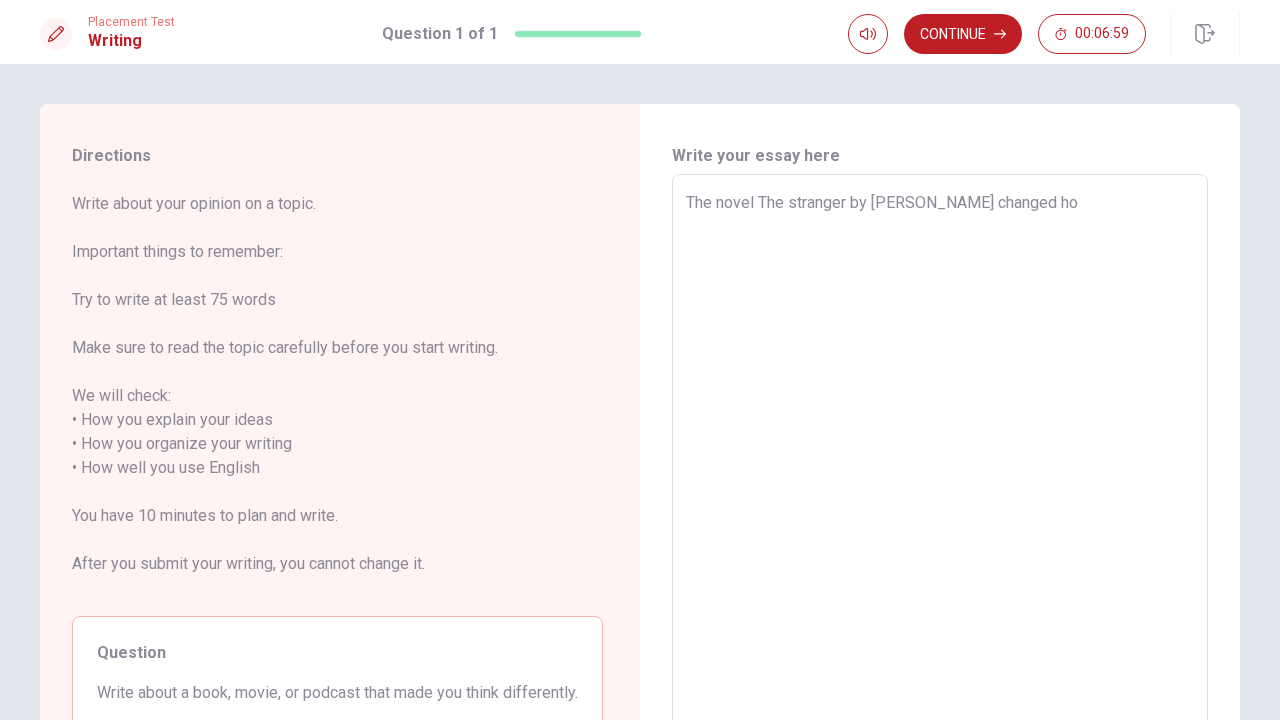 type on "x" 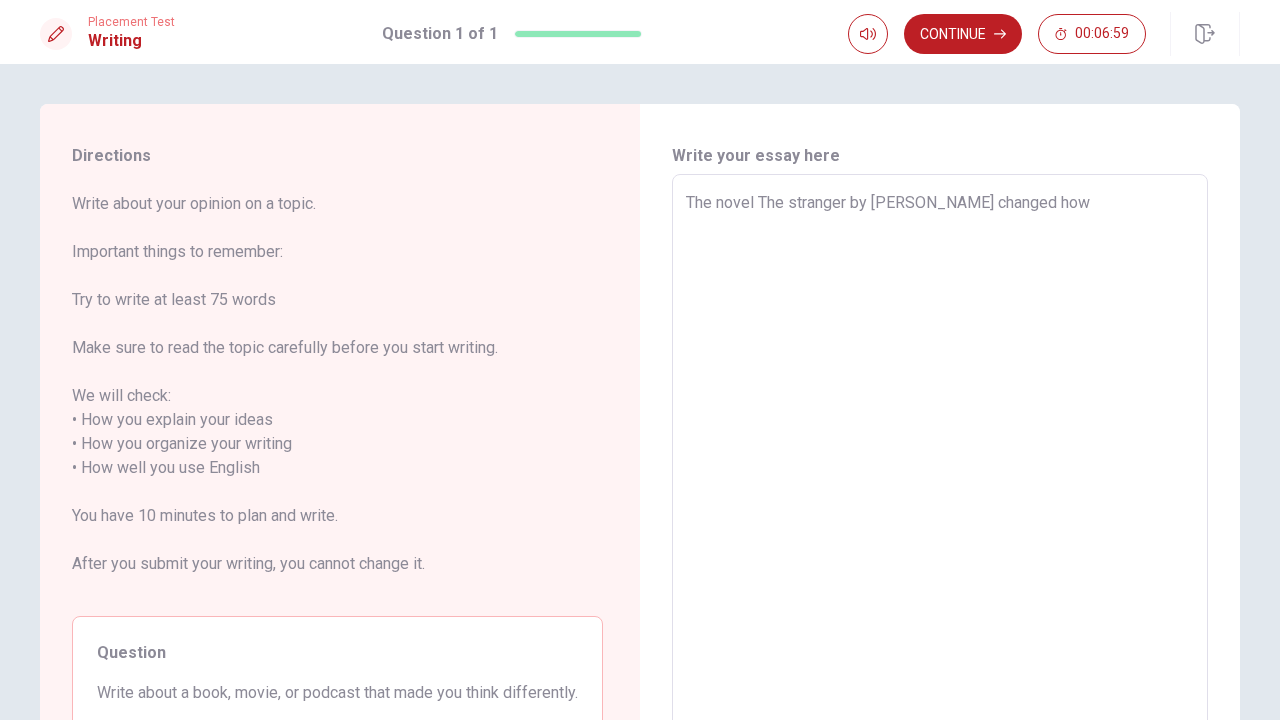 type on "x" 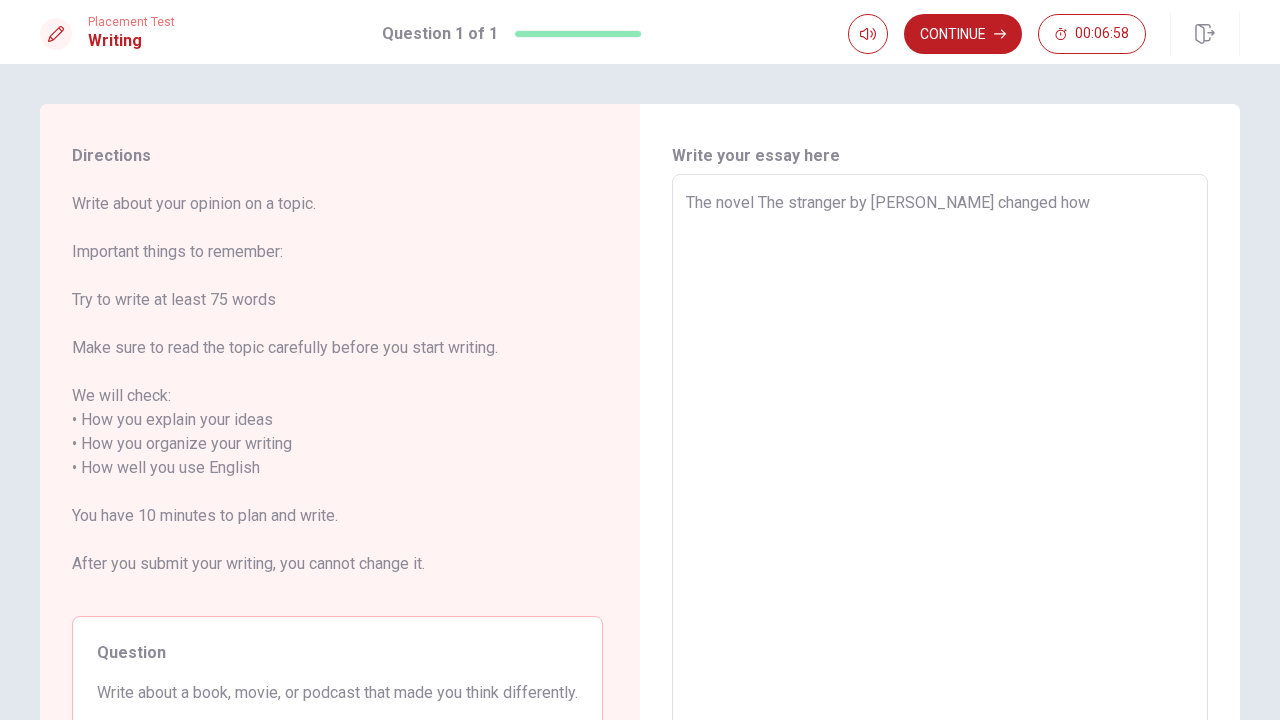 type on "The novel The stranger by [PERSON_NAME] changed how" 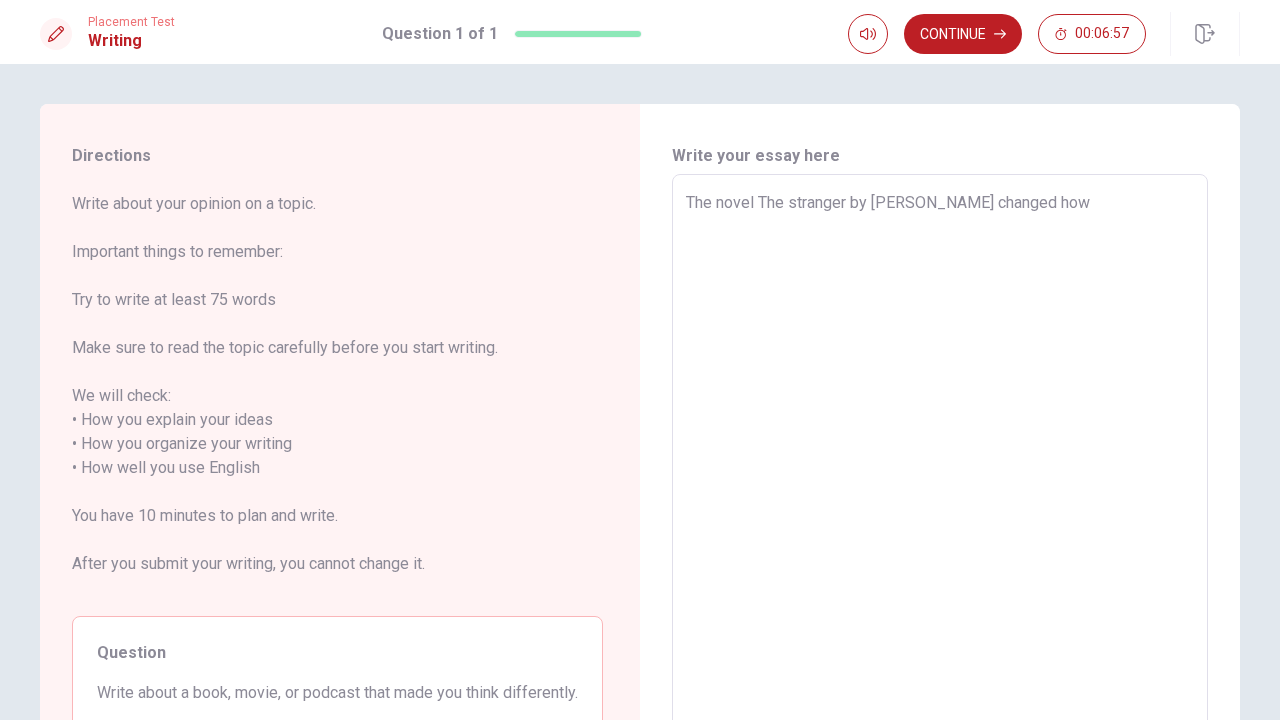 type on "The novel The stranger by [PERSON_NAME] changed how I" 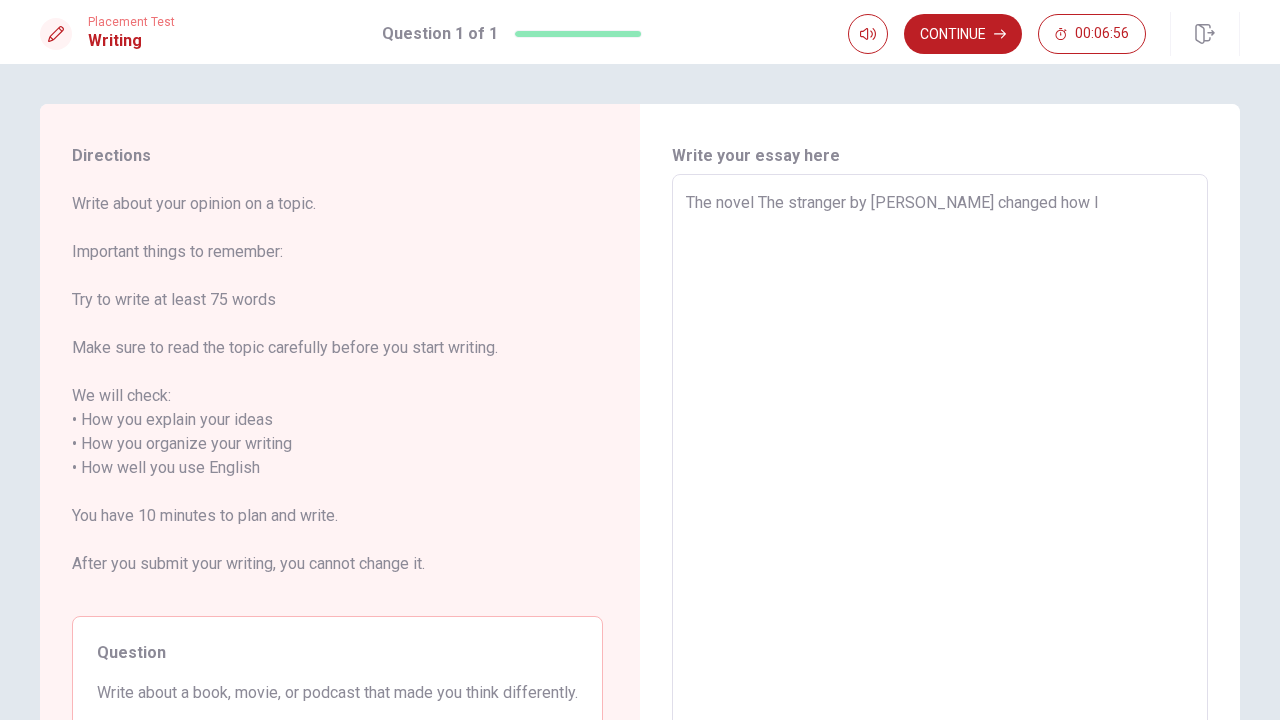 type on "x" 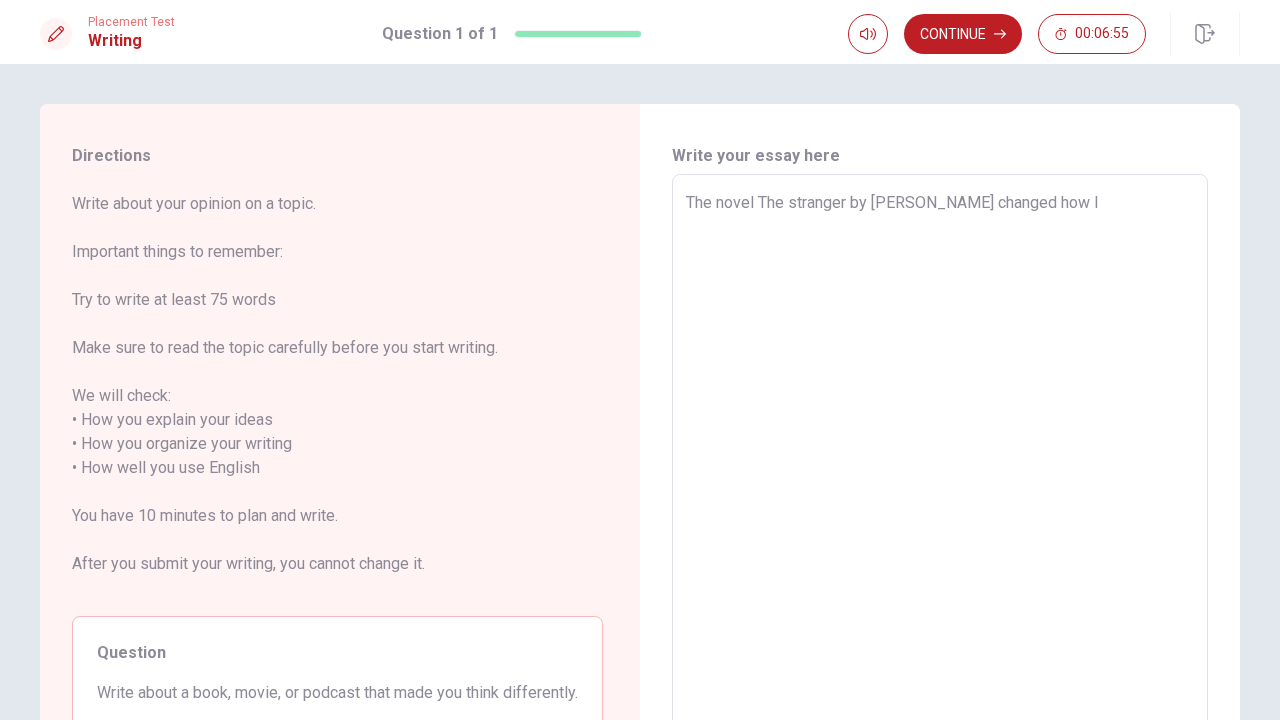 type on "The novel The stranger by [PERSON_NAME] changed how I" 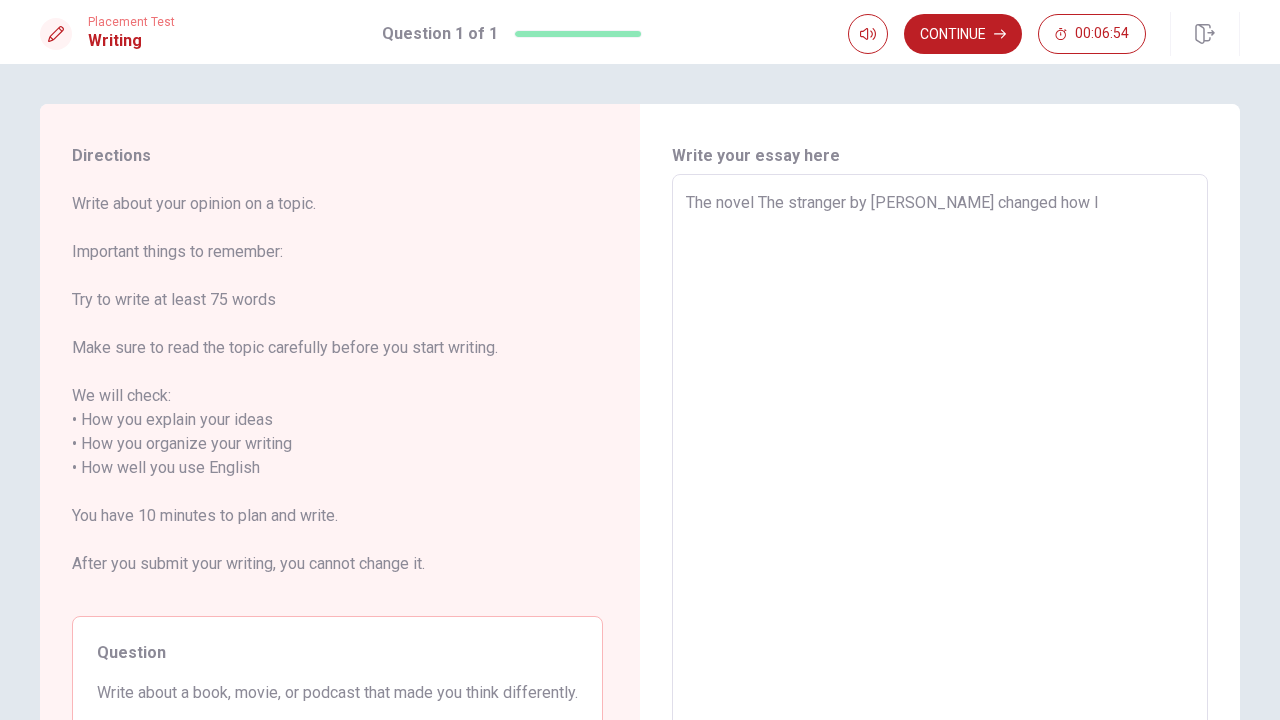 type on "The novel The stranger by [PERSON_NAME] changed how I s" 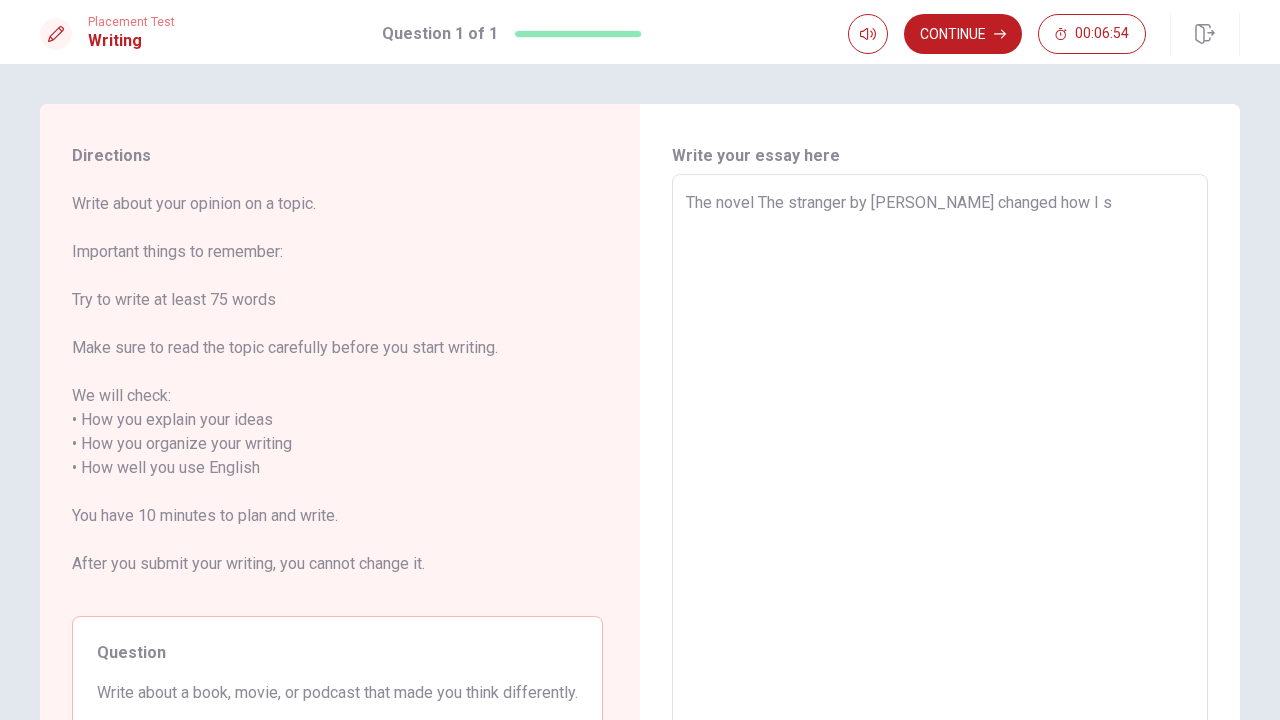 type on "x" 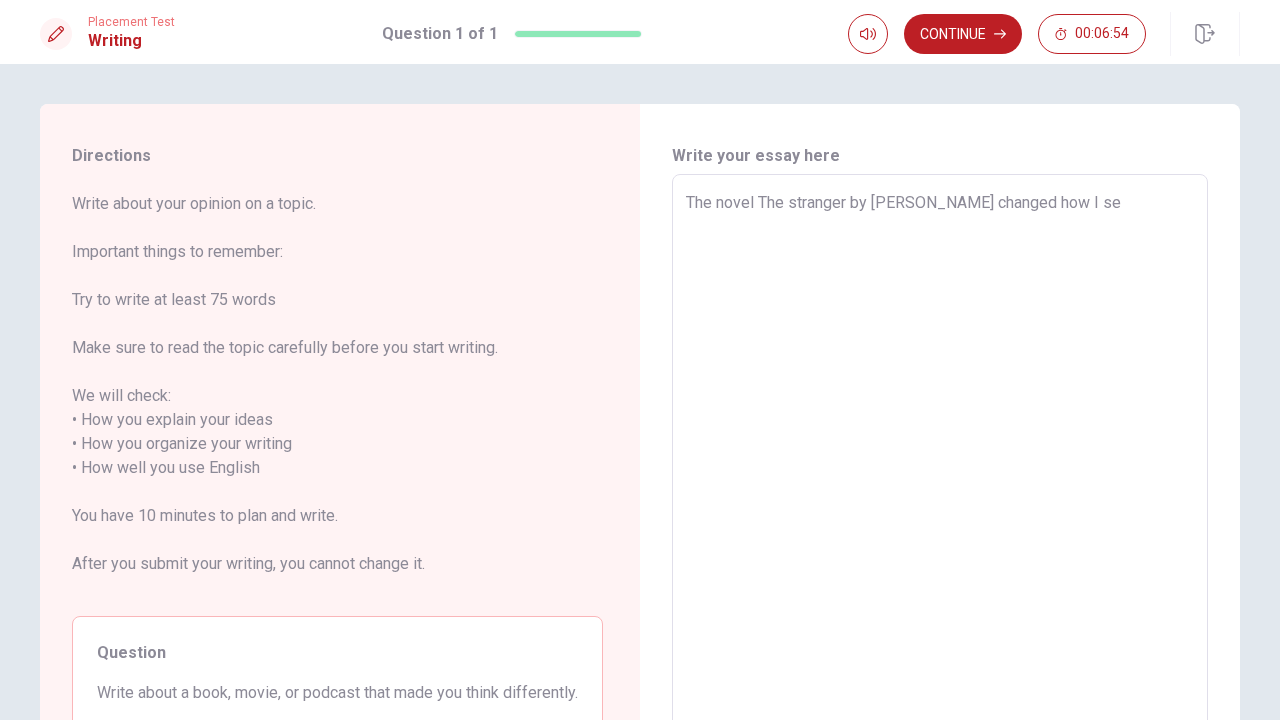 type on "x" 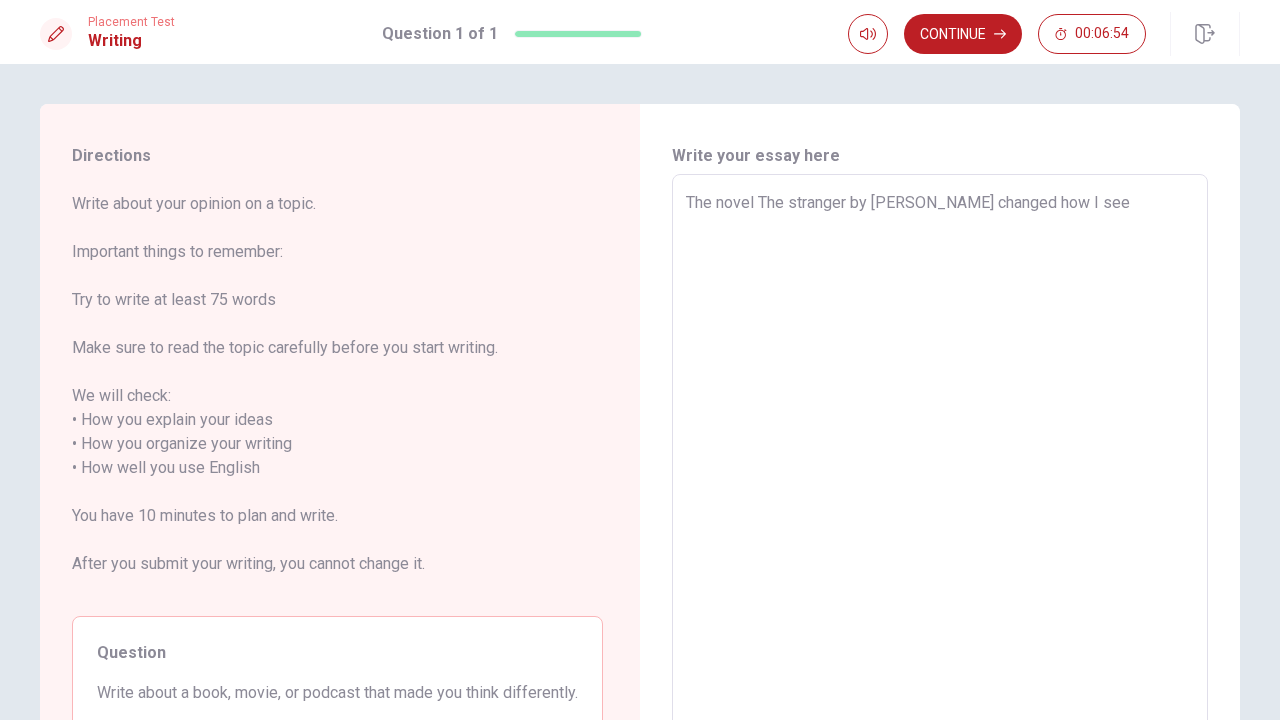 type on "x" 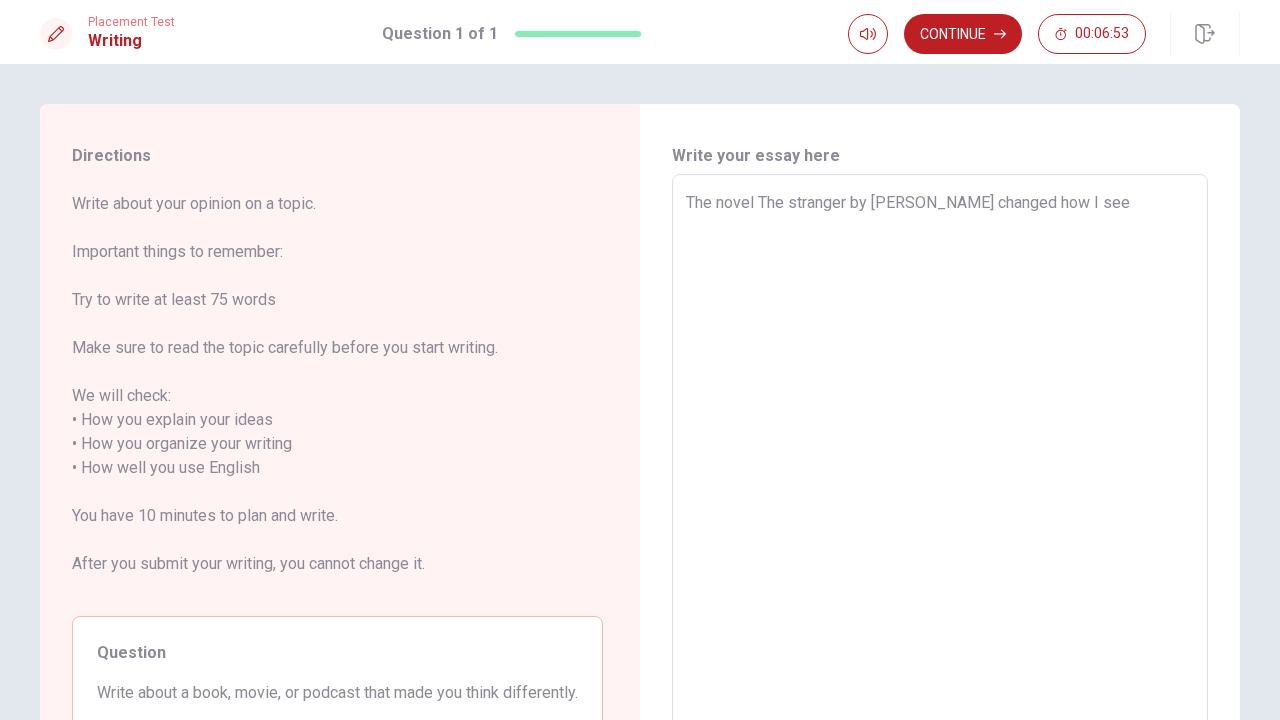 type on "The novel The stranger by [PERSON_NAME] changed how I see" 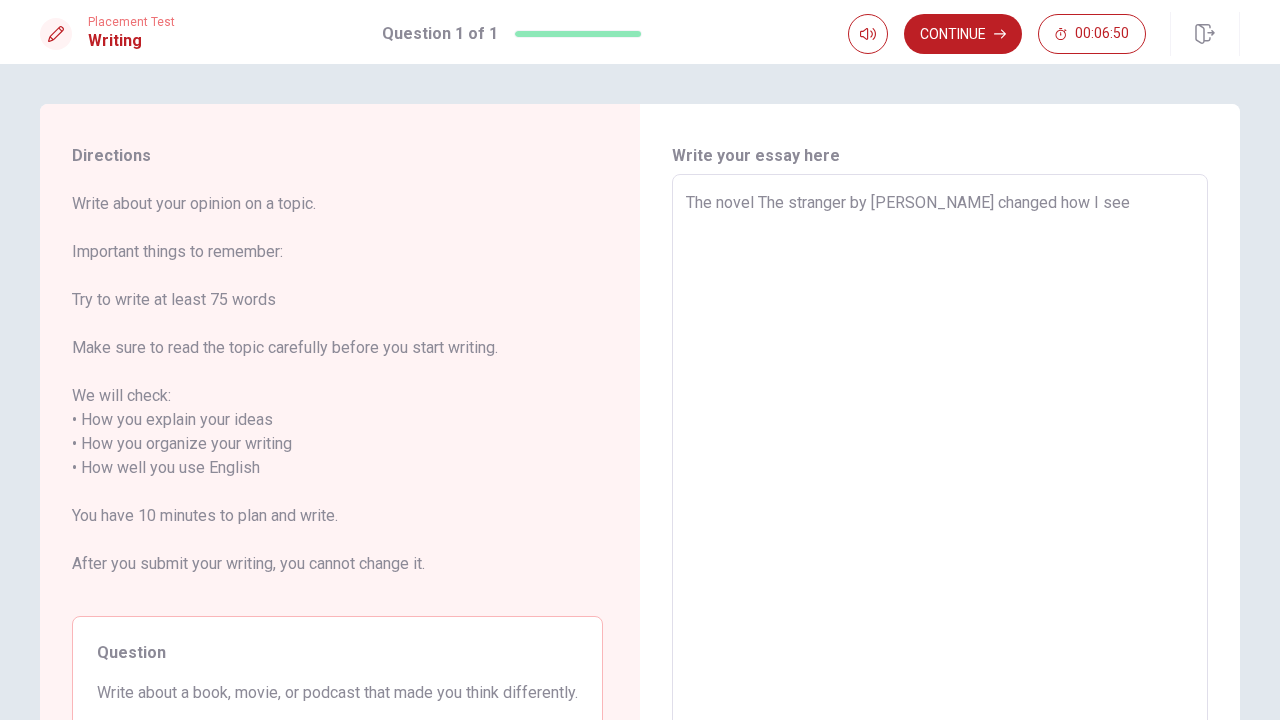 type on "x" 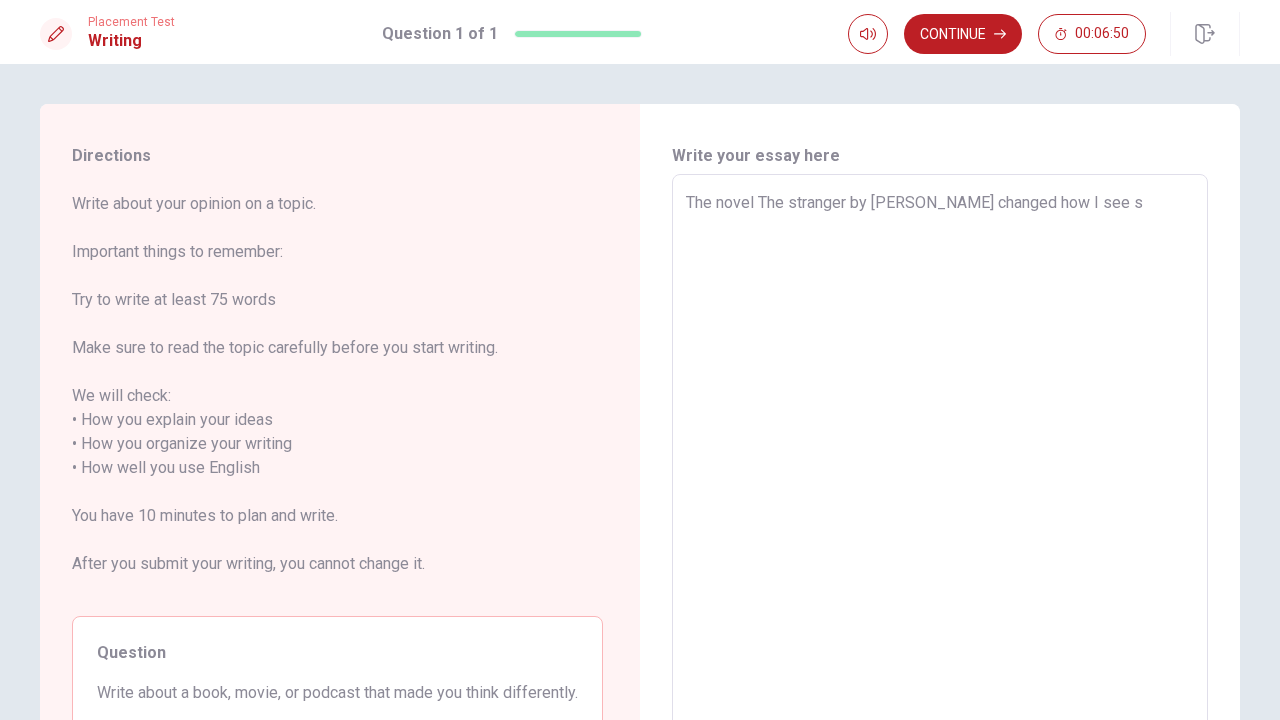 type on "x" 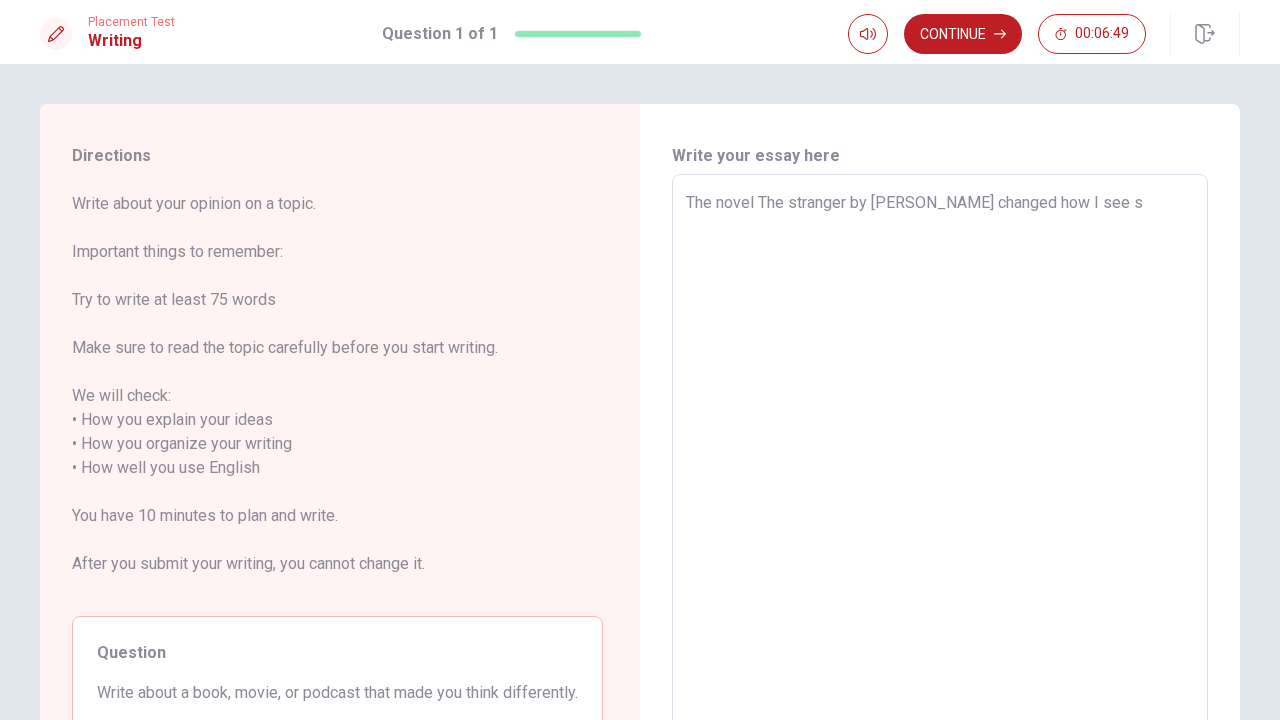 type on "The novel The stranger by [PERSON_NAME] changed how I see so" 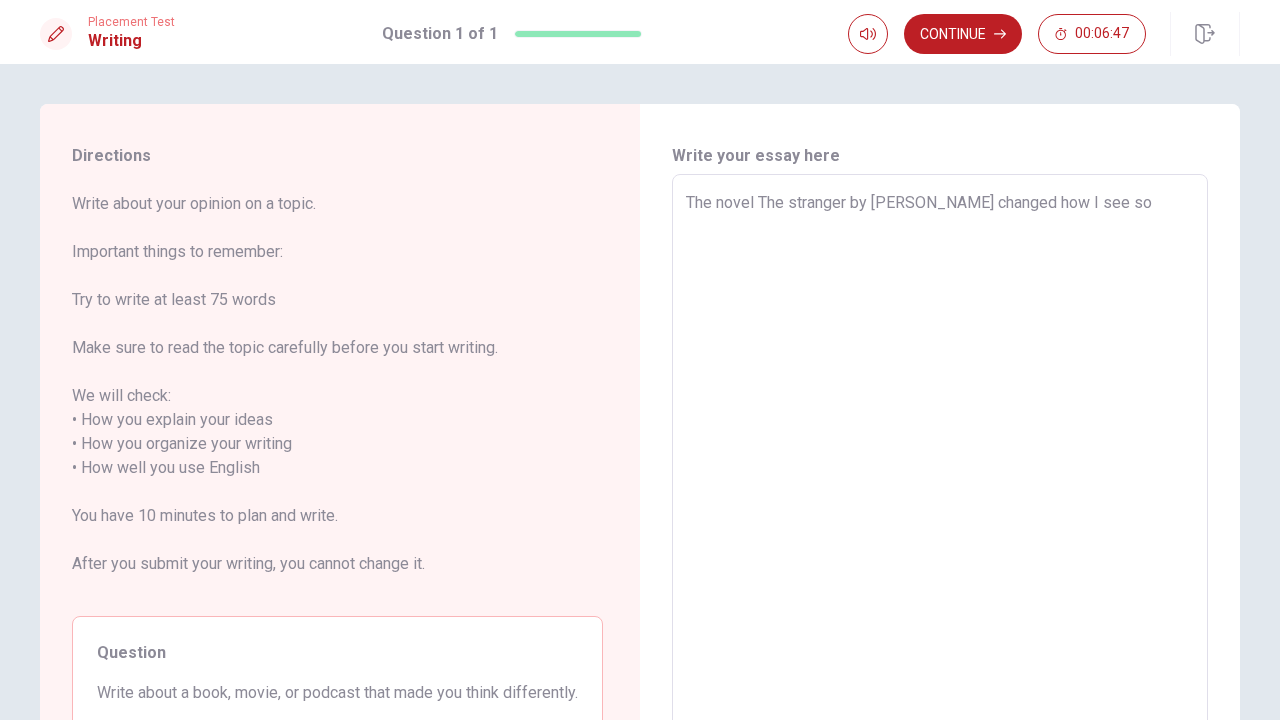 type on "x" 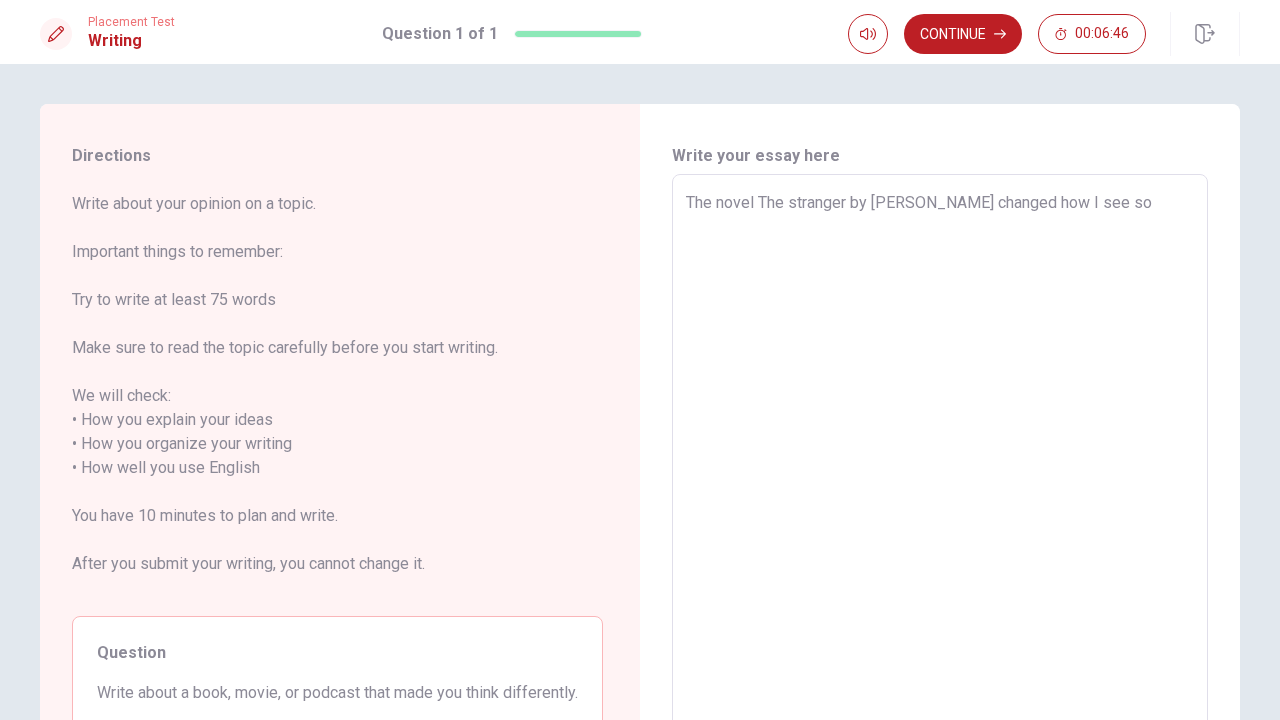 type on "The novel The stranger by [PERSON_NAME] changed how I see soc" 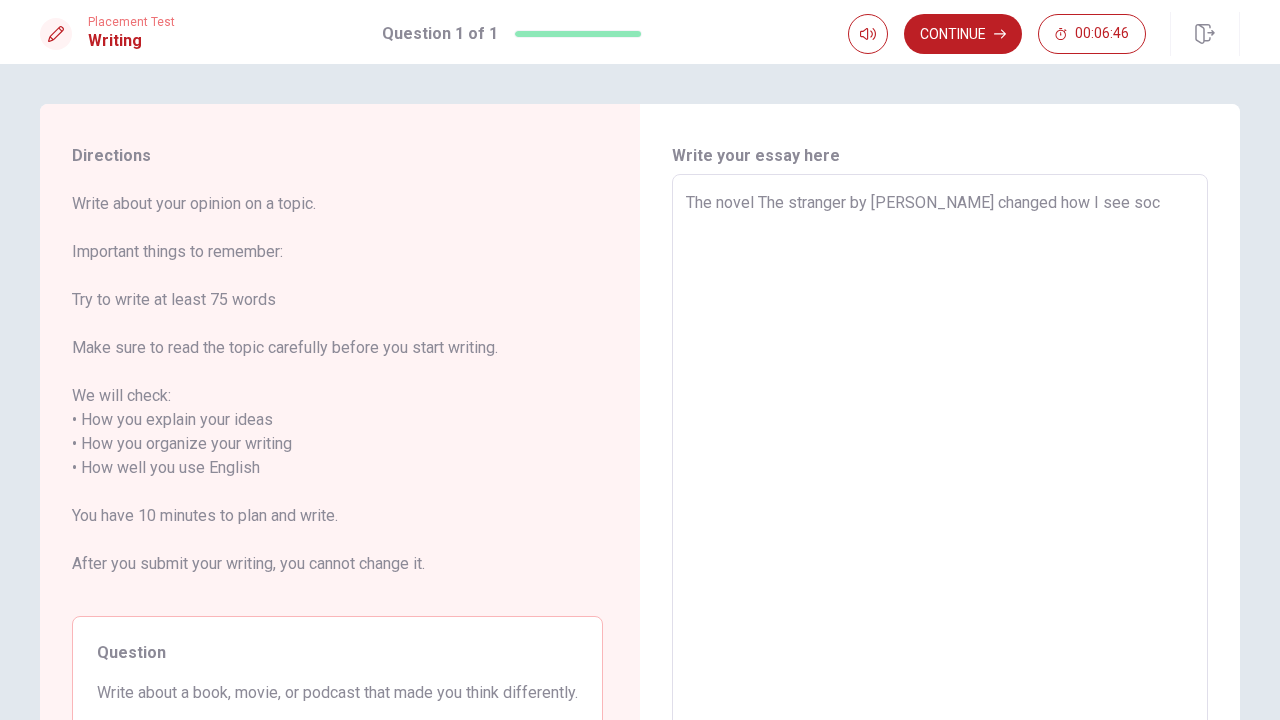 type on "x" 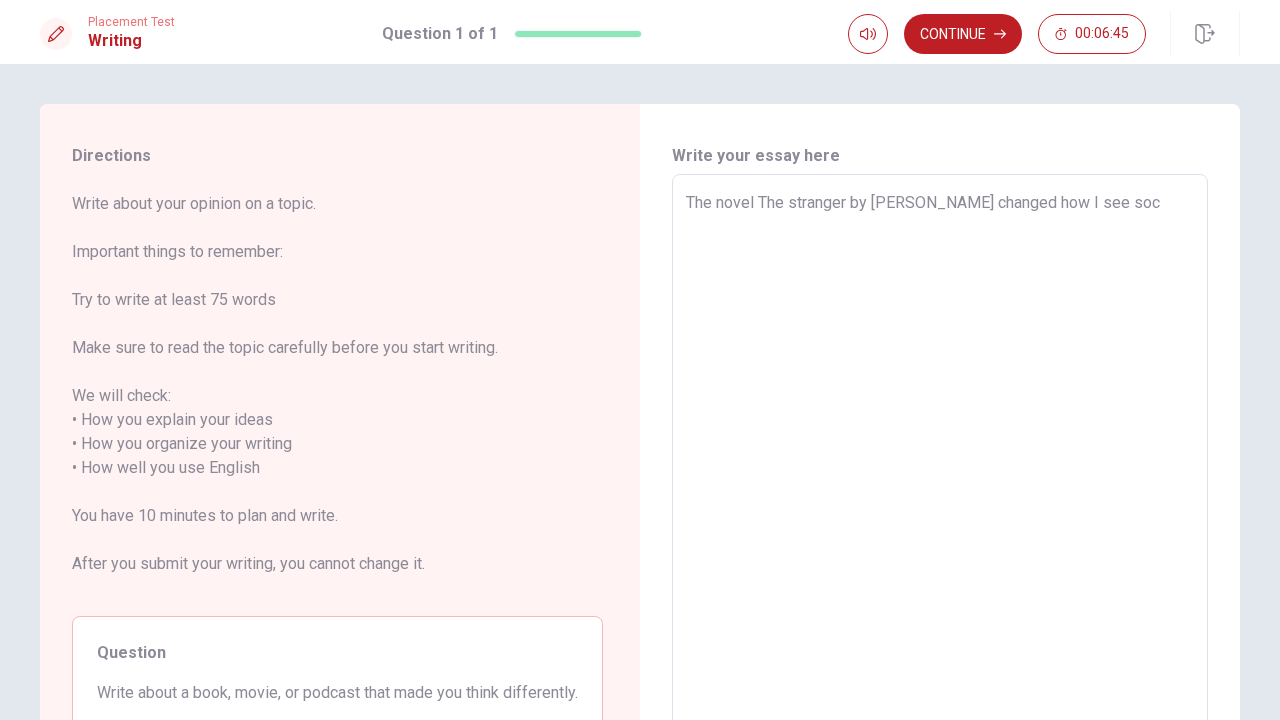 type on "The novel The stranger by [PERSON_NAME] changed how I see soci" 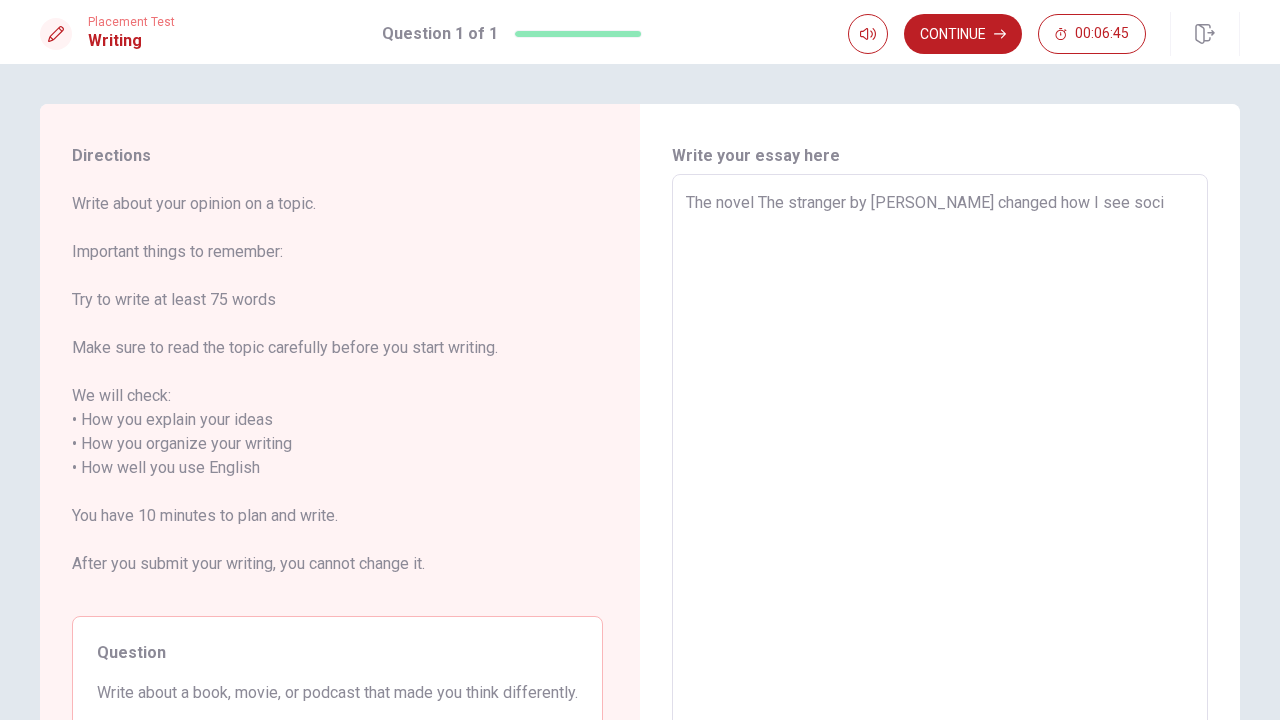 type on "x" 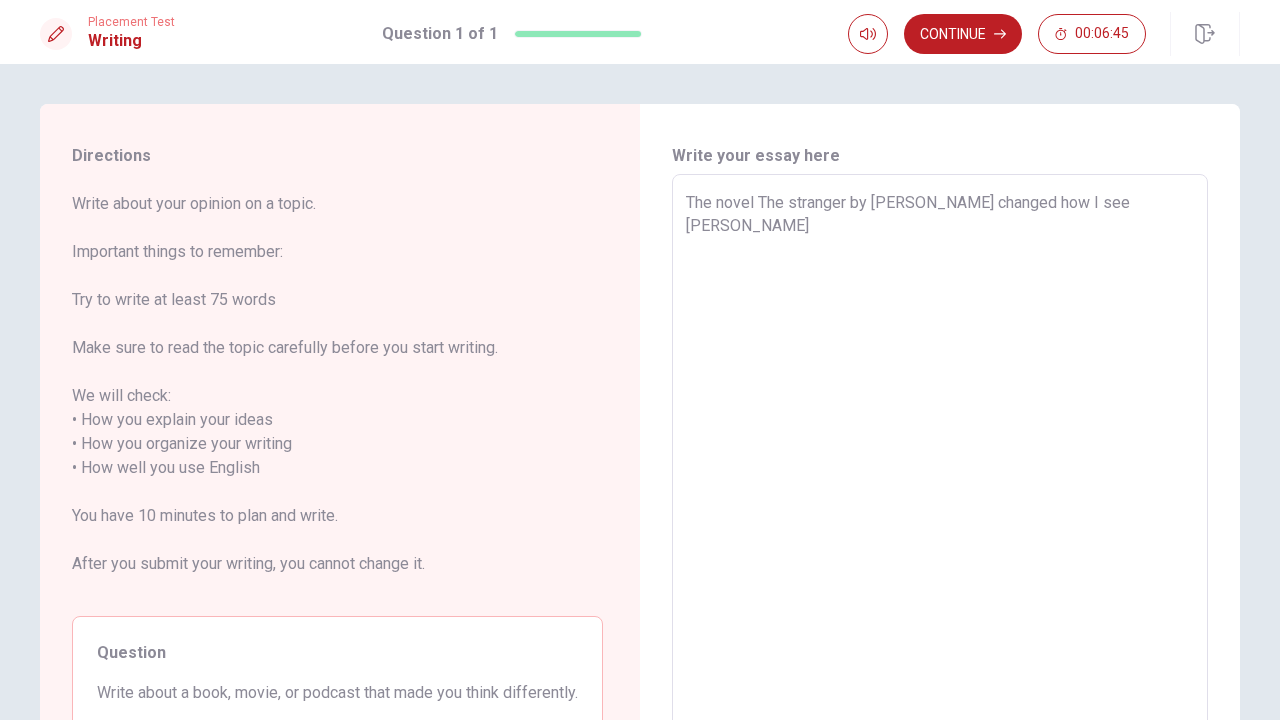 type on "x" 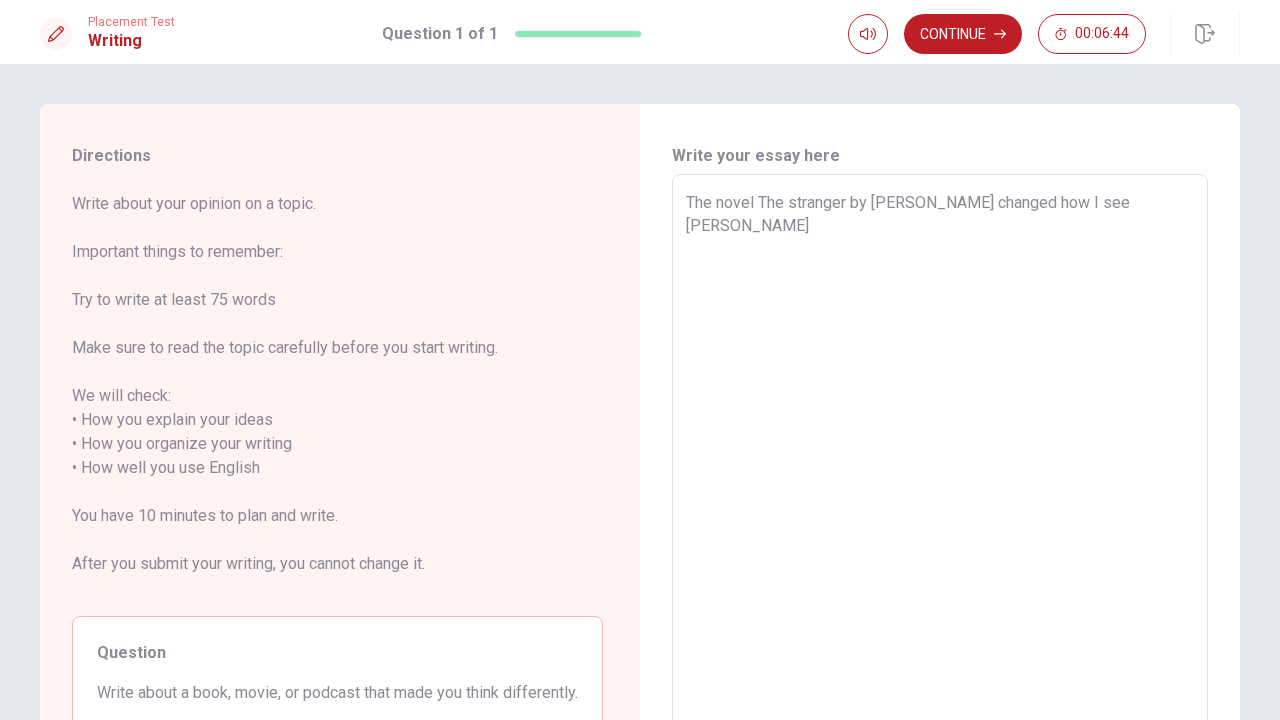 type on "The novel The stranger by [PERSON_NAME] changed how I see social" 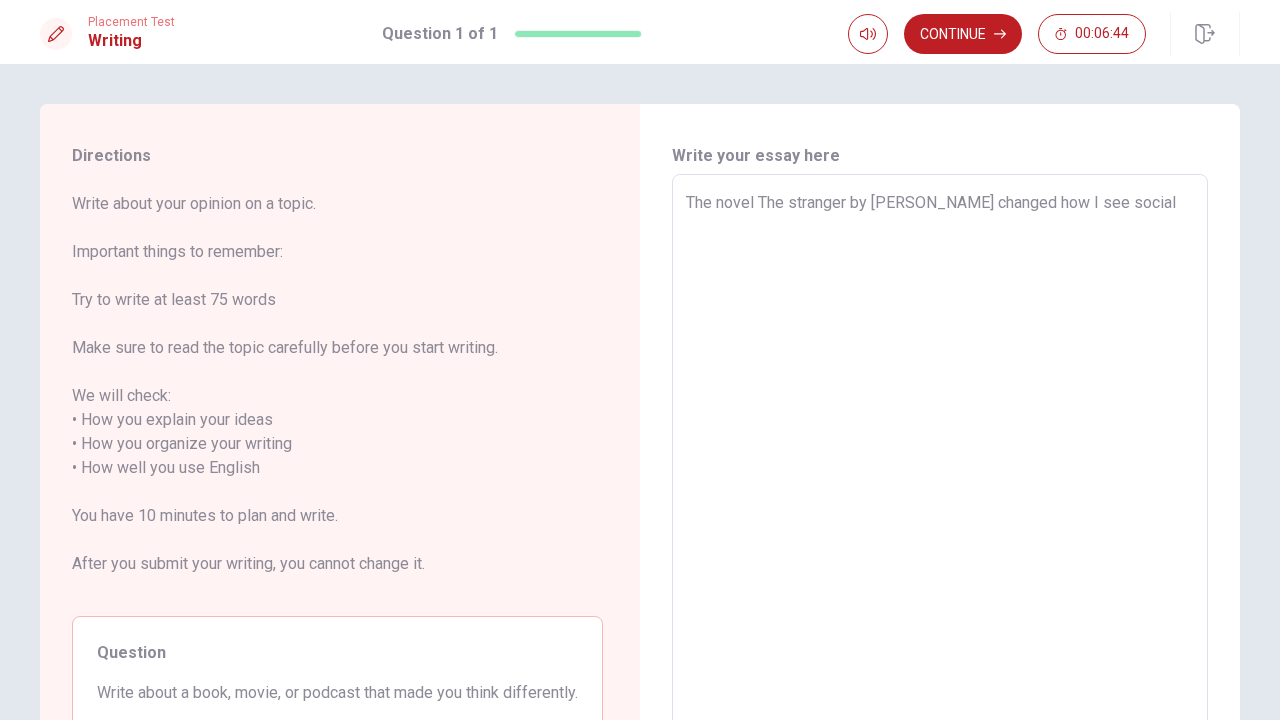 type on "x" 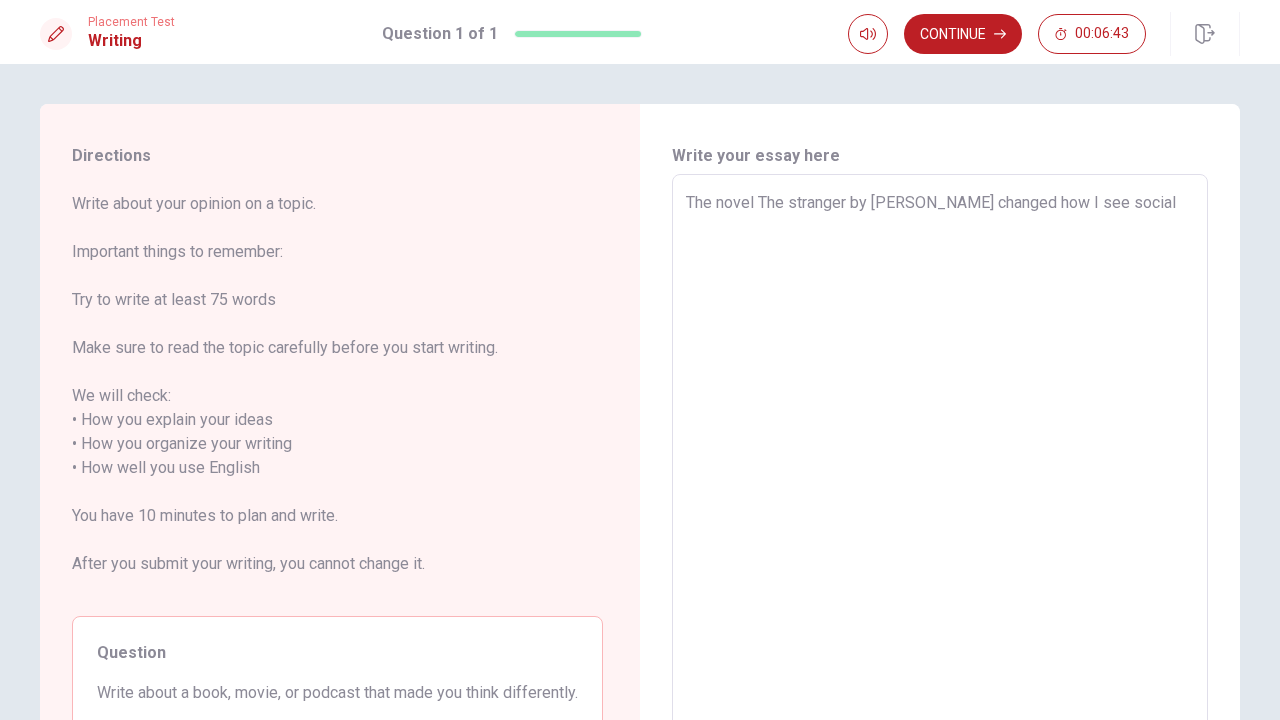 type on "The novel The stranger by [PERSON_NAME] changed how I see social" 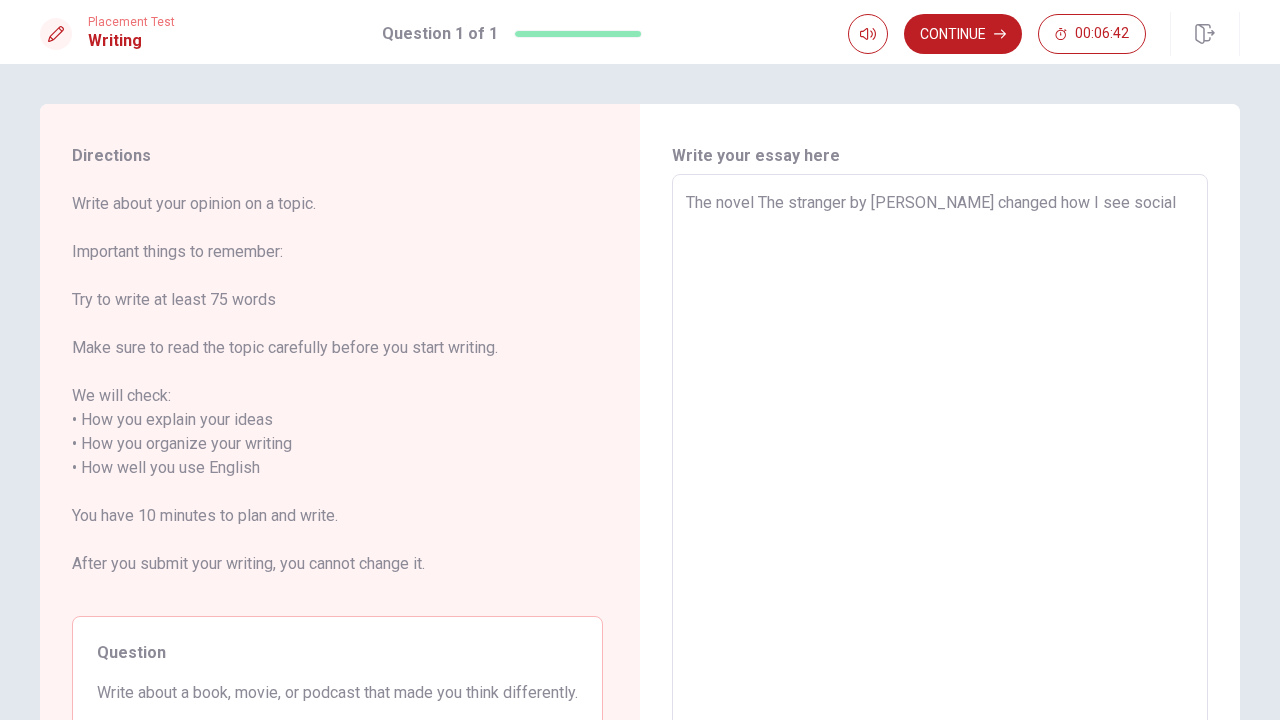 type on "The novel The stranger by [PERSON_NAME] changed how I see social n" 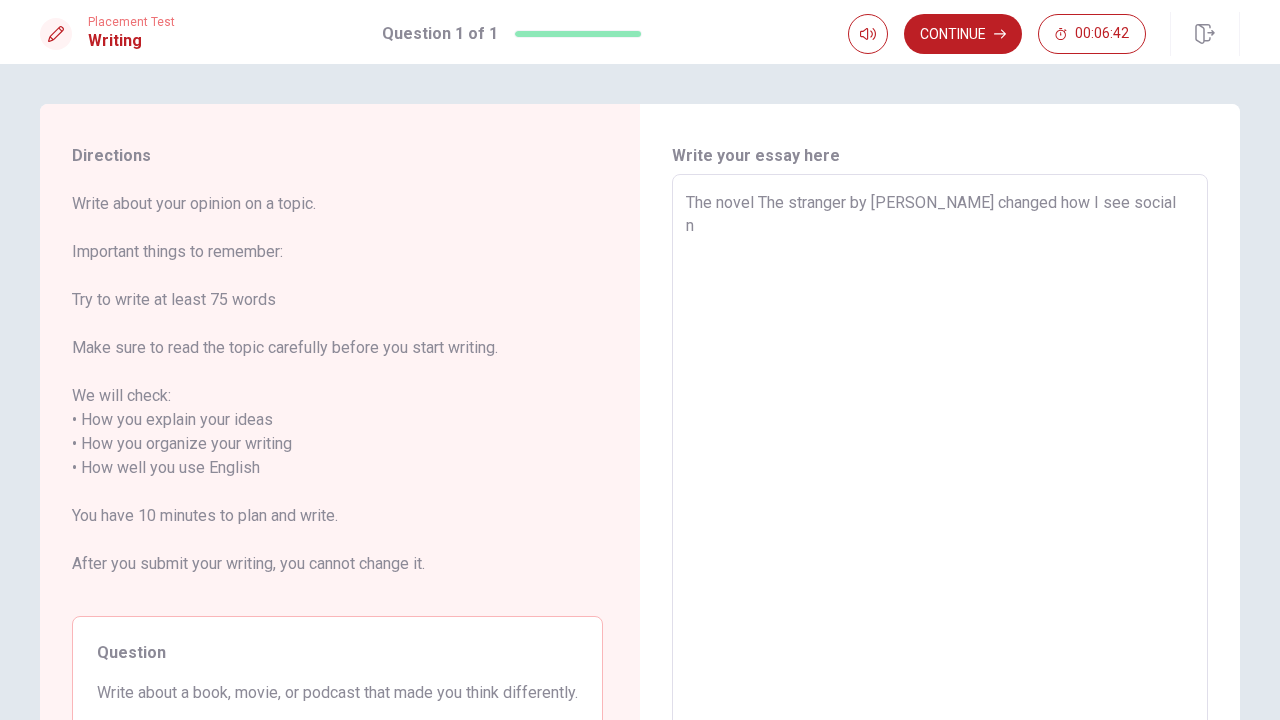 type on "x" 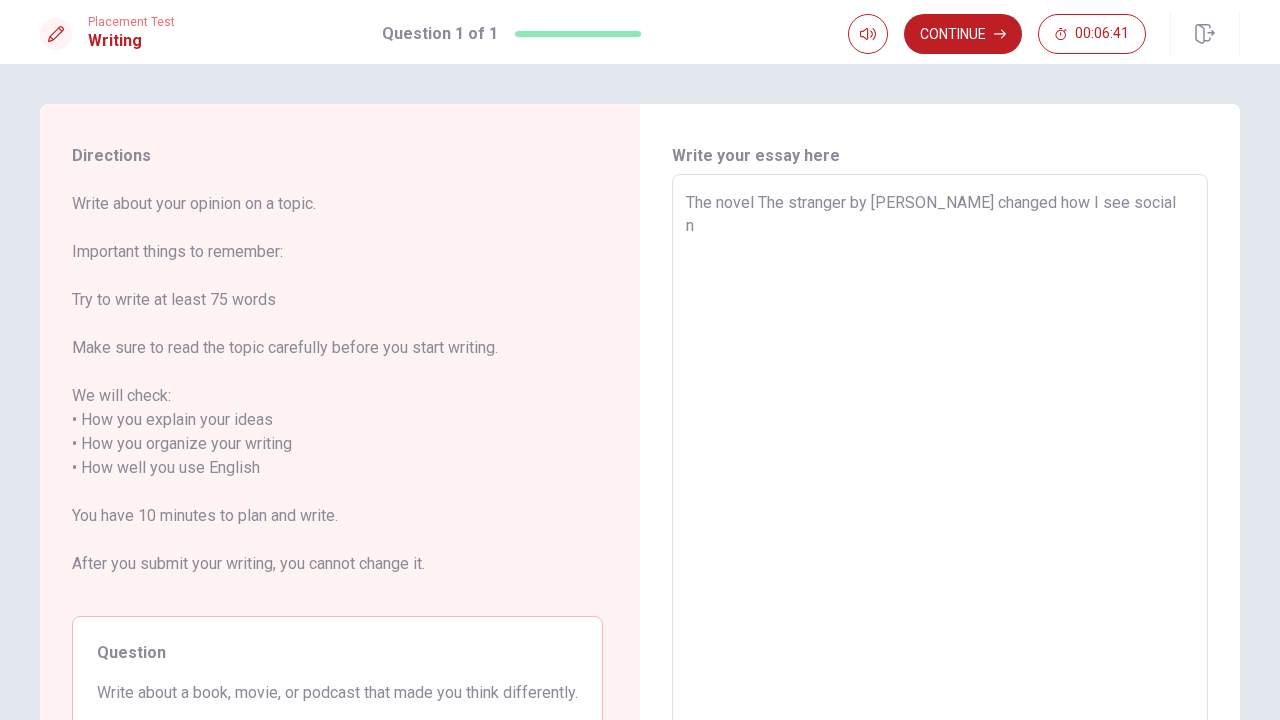 type on "The novel The stranger by [PERSON_NAME] changed how I see social no" 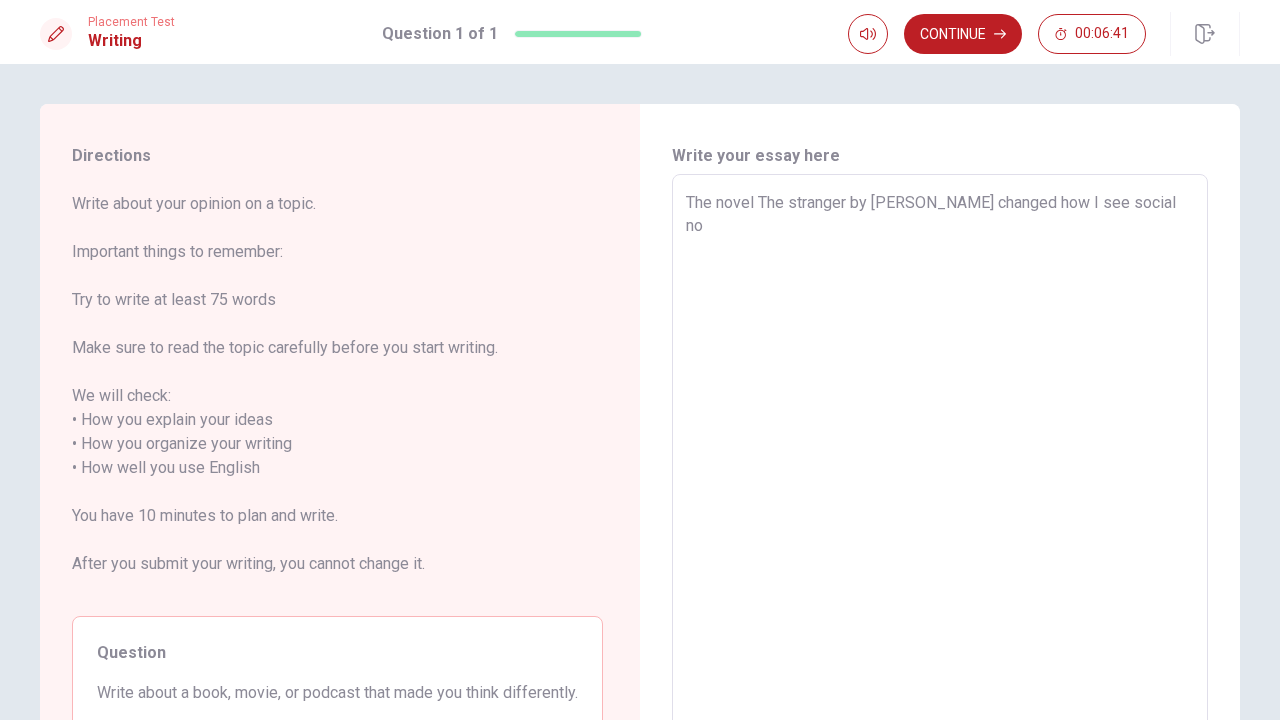 type on "x" 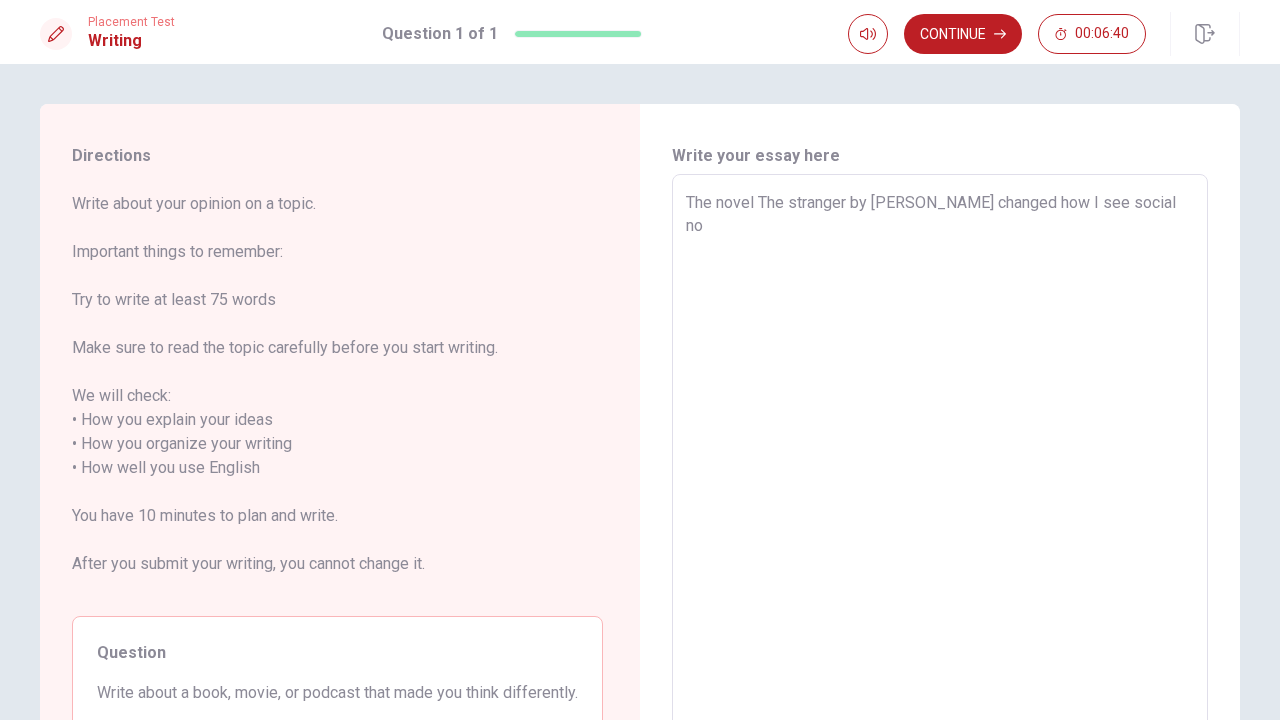 type on "The novel The stranger by [PERSON_NAME] changed how I see social nor" 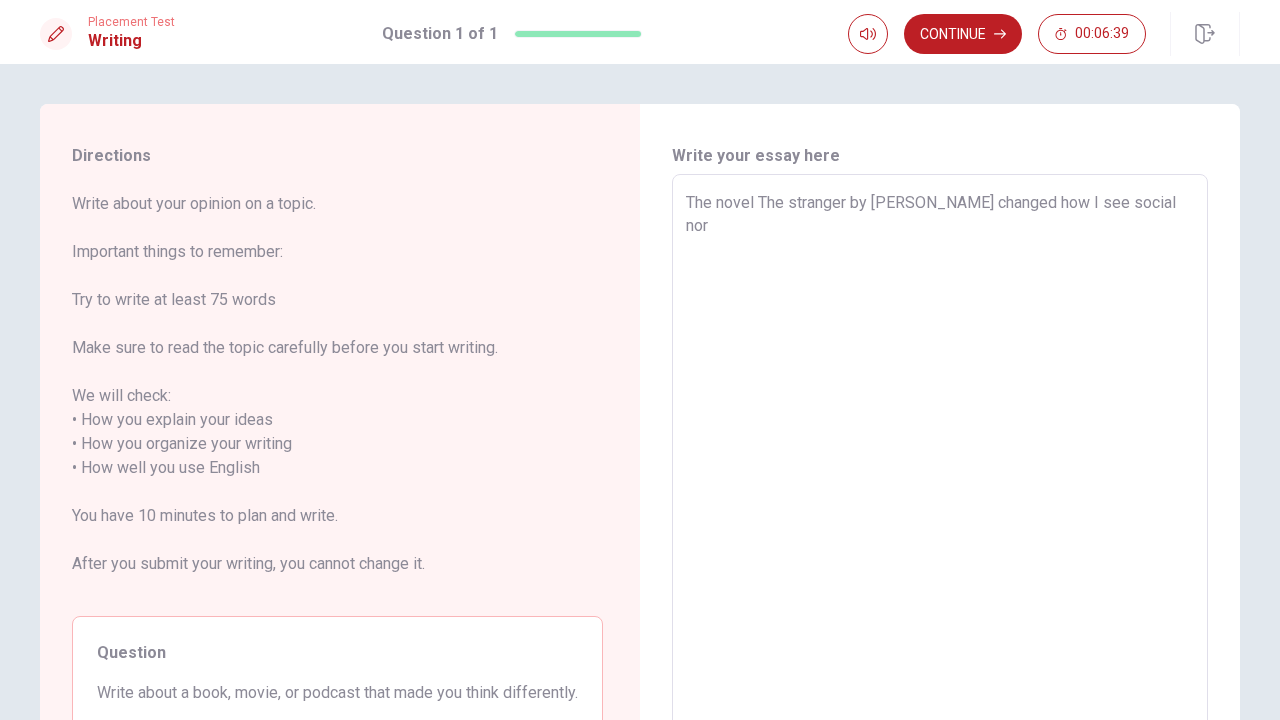 type on "x" 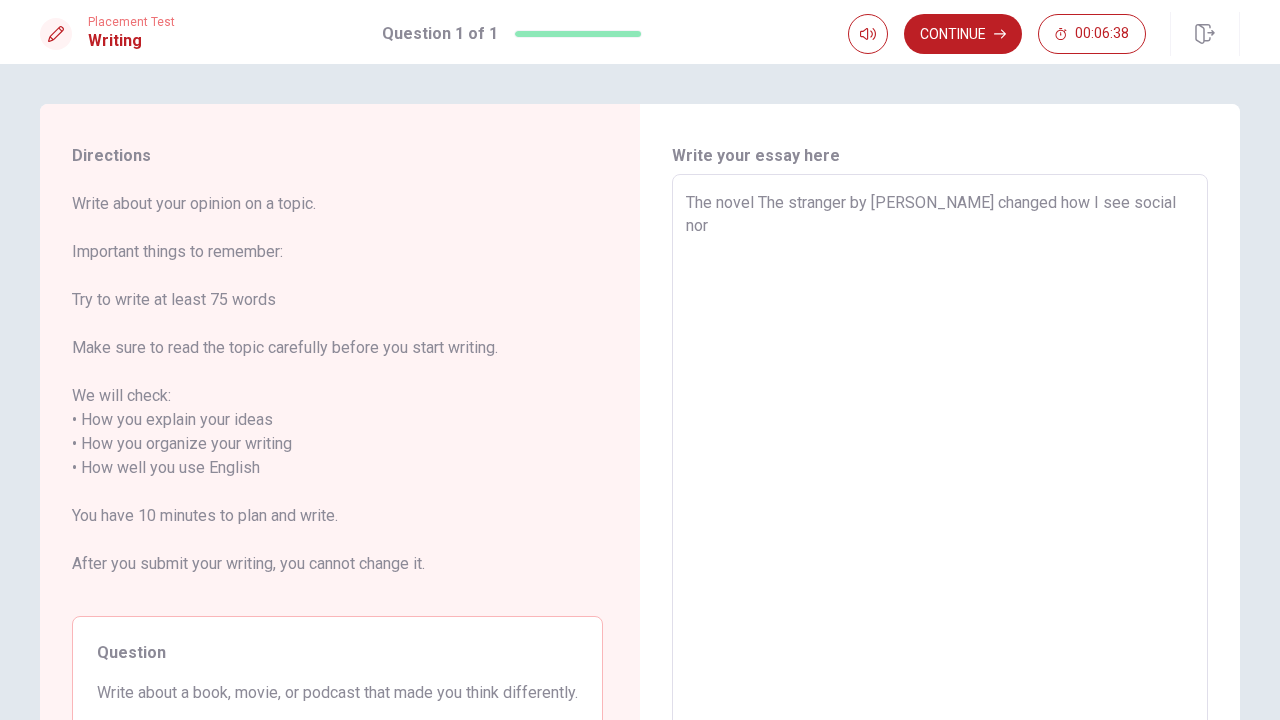 type on "The novel The stranger by [PERSON_NAME] changed how I see social norm" 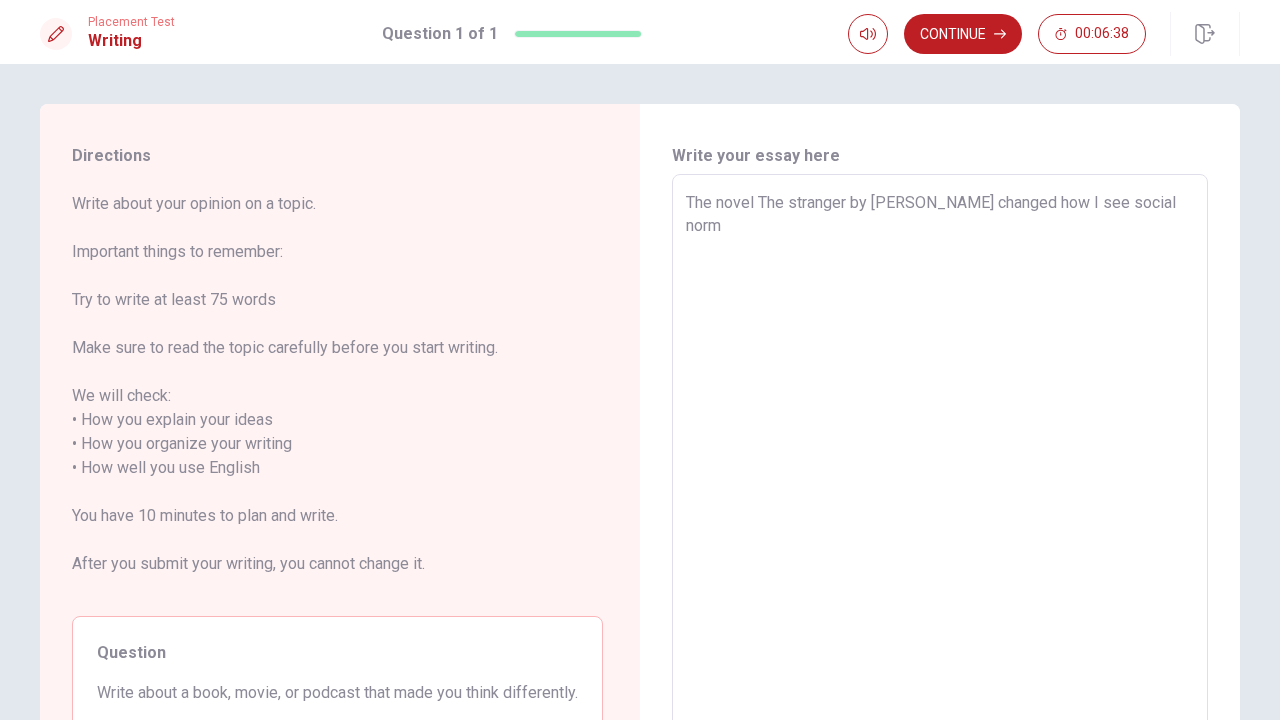 type on "x" 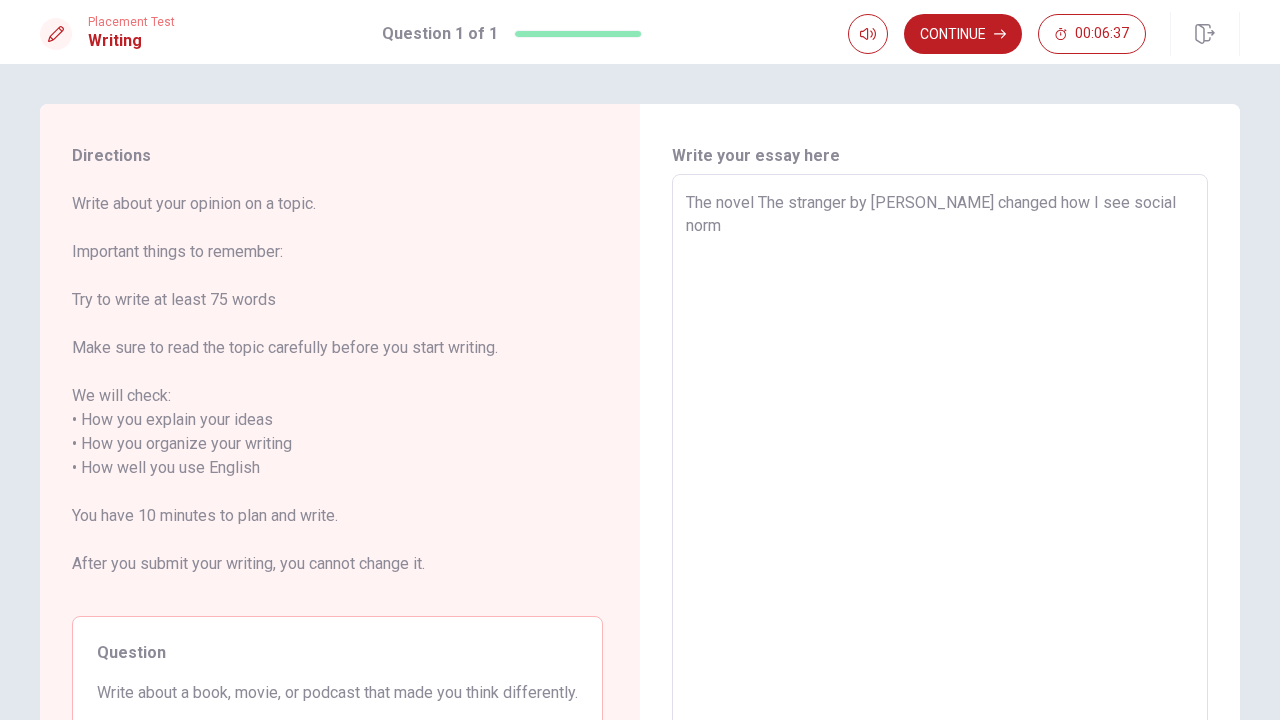 type on "The novel The stranger by [PERSON_NAME] changed how I see social norms" 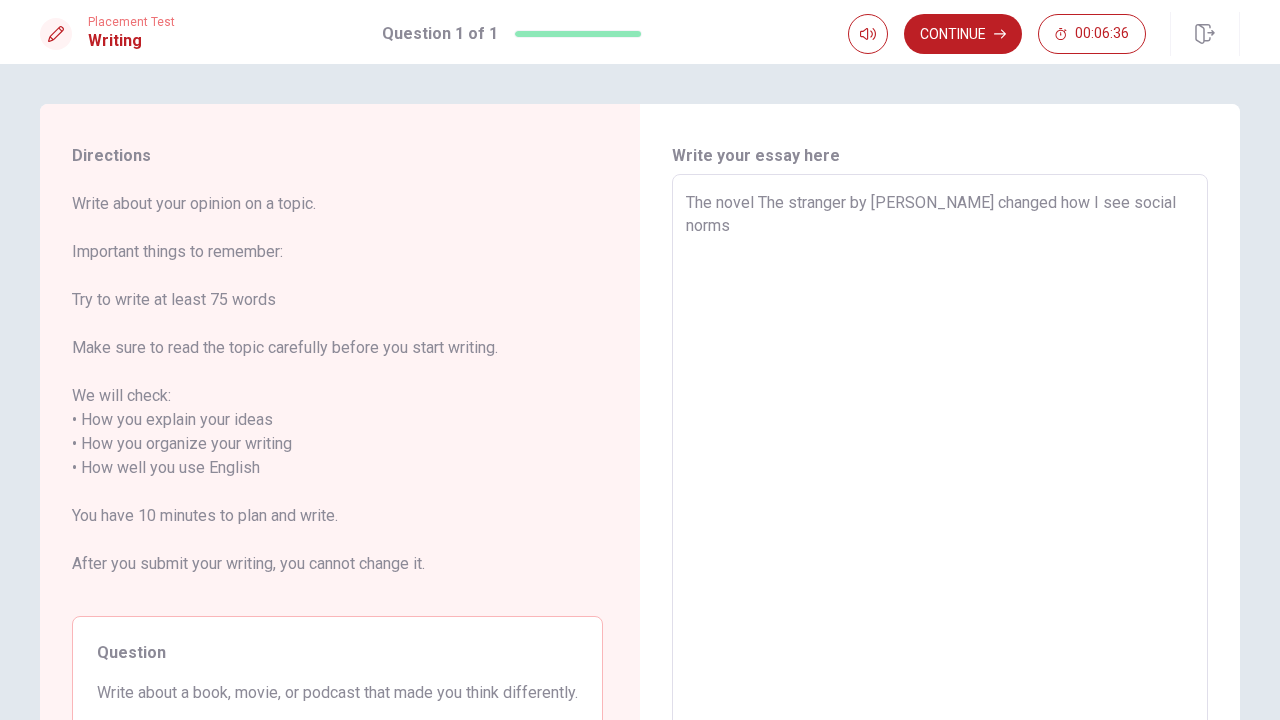 type on "x" 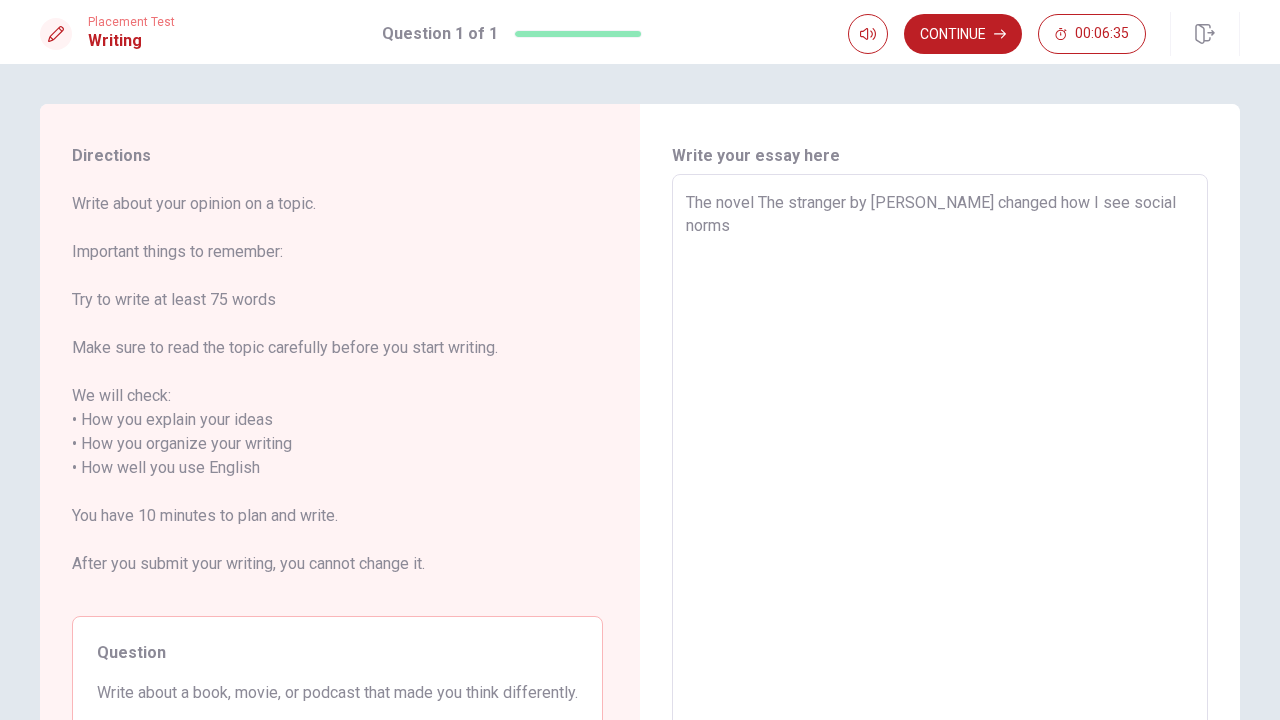 type on "The novel The stranger by [PERSON_NAME] changed how I see social norms," 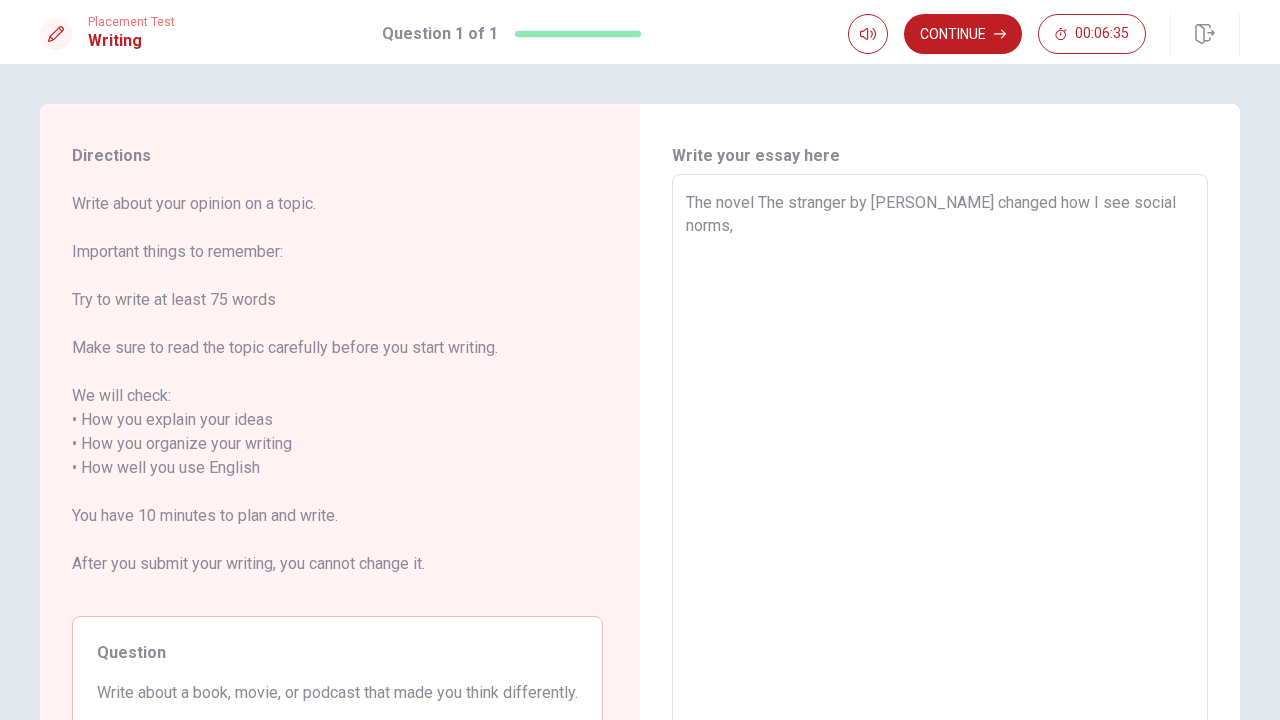 type on "x" 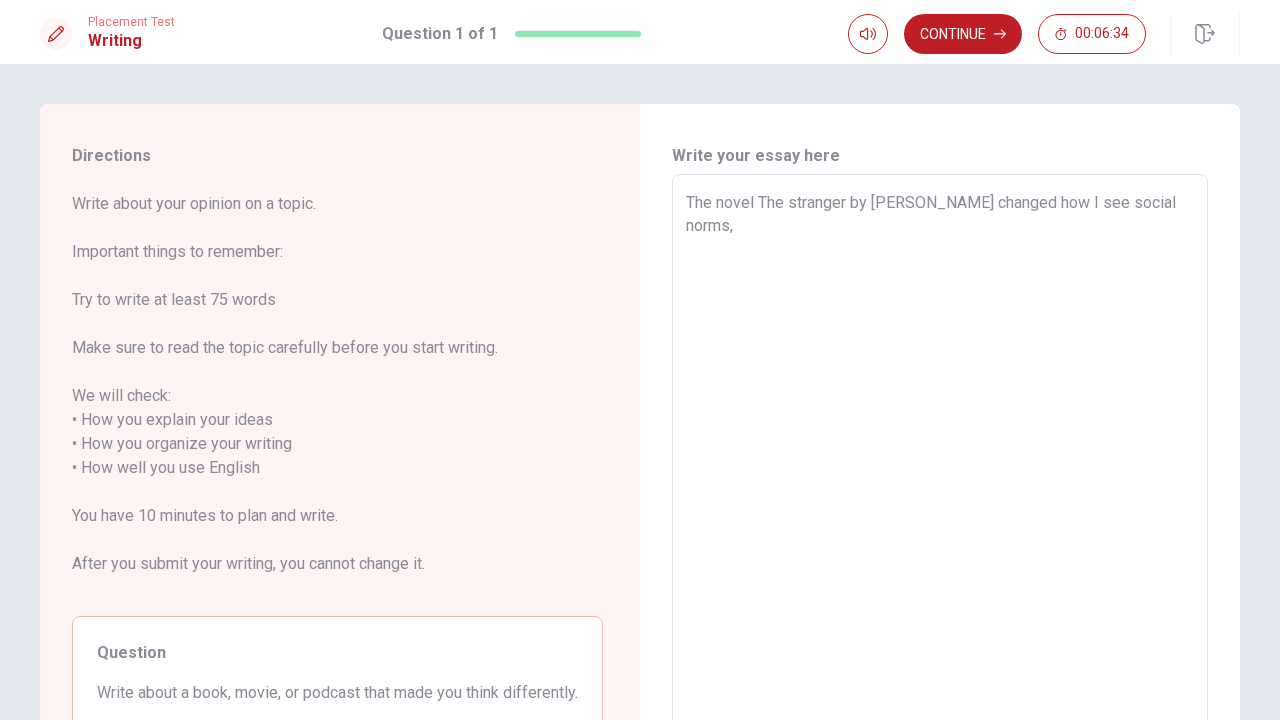 type on "The novel The stranger by [PERSON_NAME] changed how I see social norms" 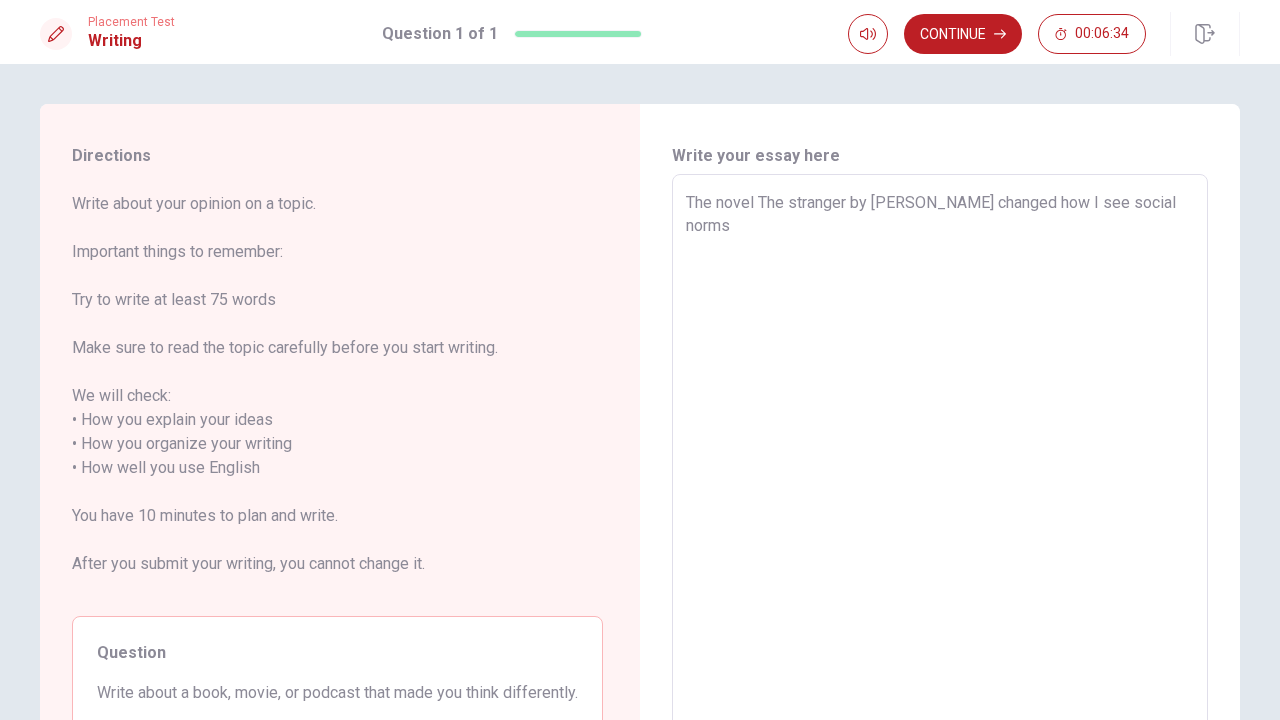 type on "x" 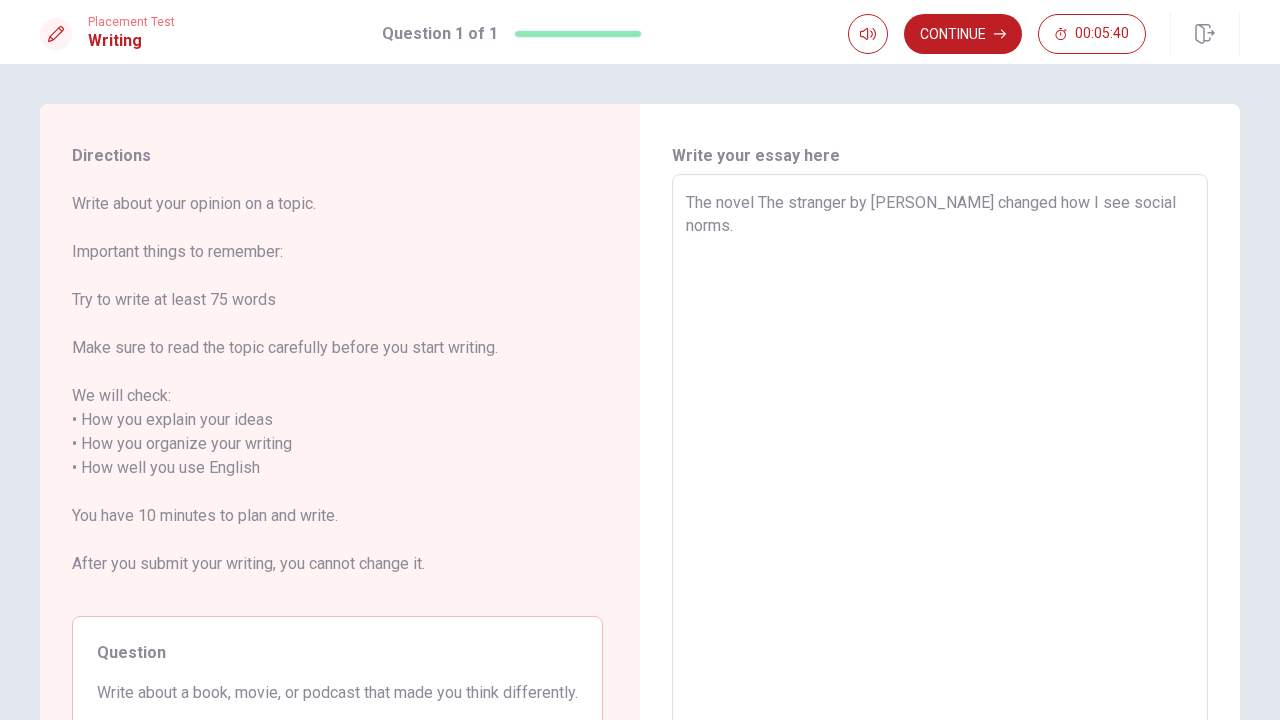 type on "x" 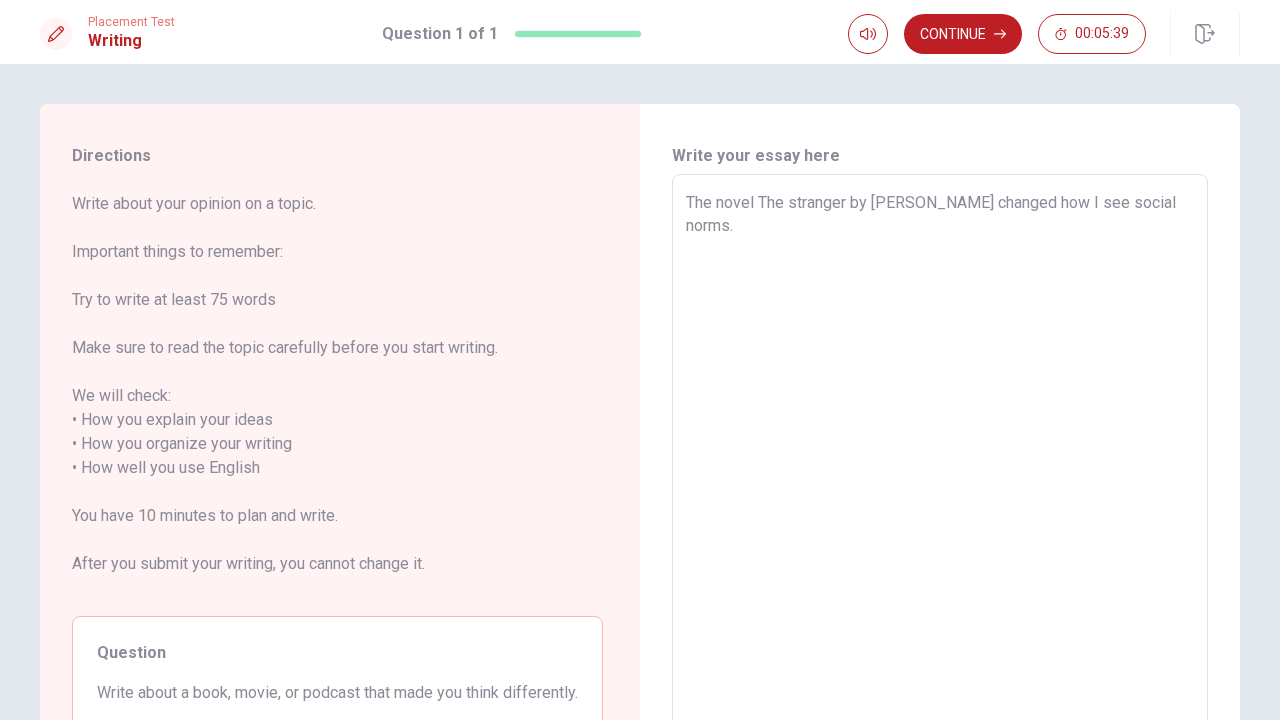 type on "The novel The stranger by [PERSON_NAME] changed how I see social norms.T" 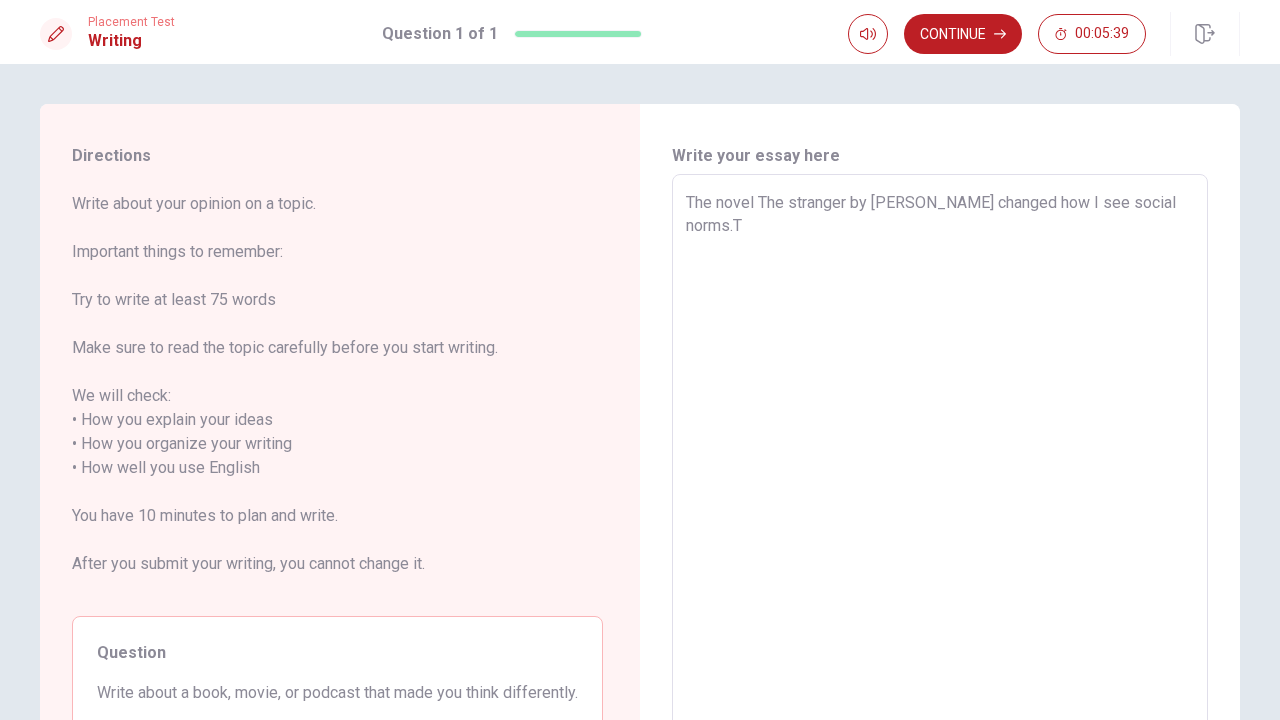 type on "x" 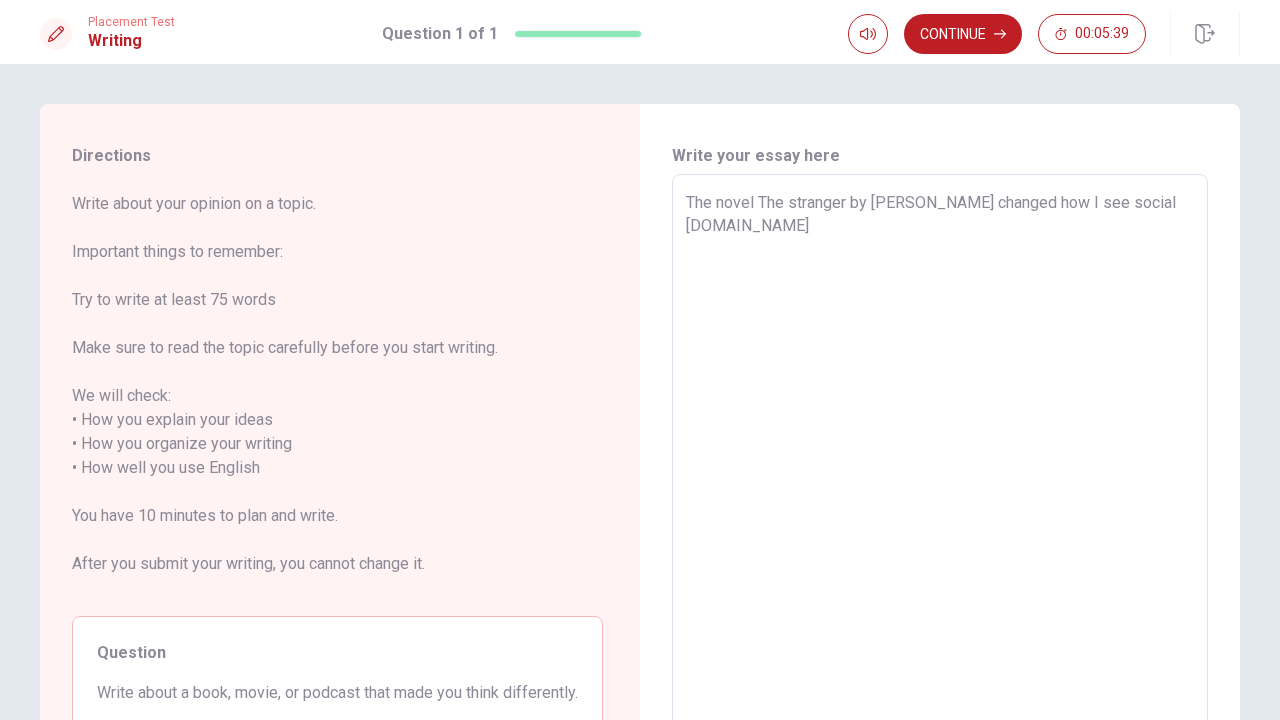 type on "x" 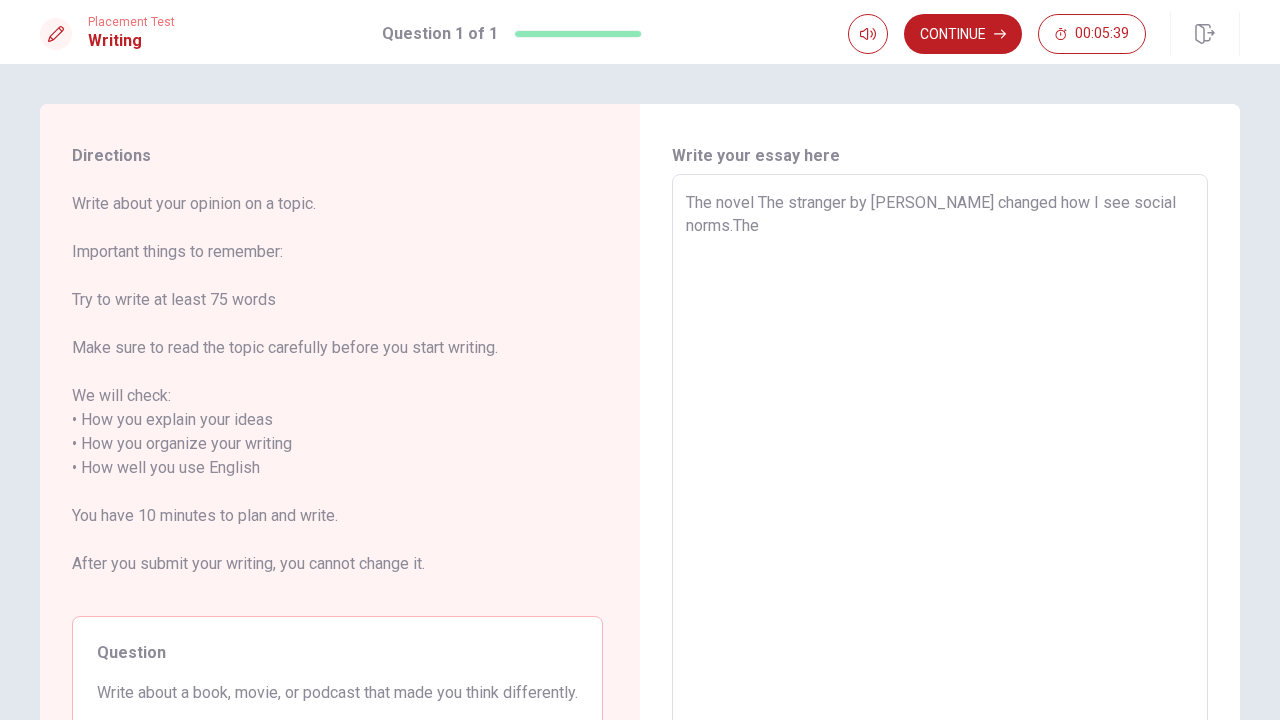 type on "x" 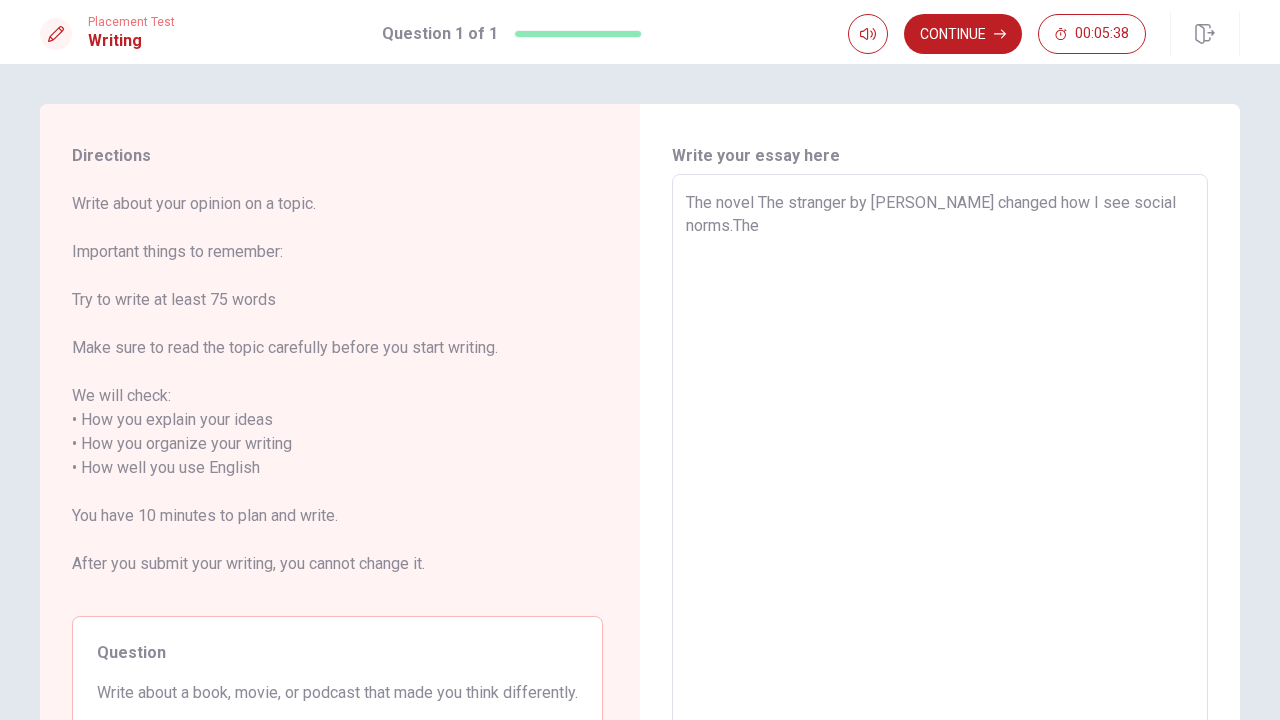 type on "The novel The stranger by [PERSON_NAME] changed how I see social norms.The" 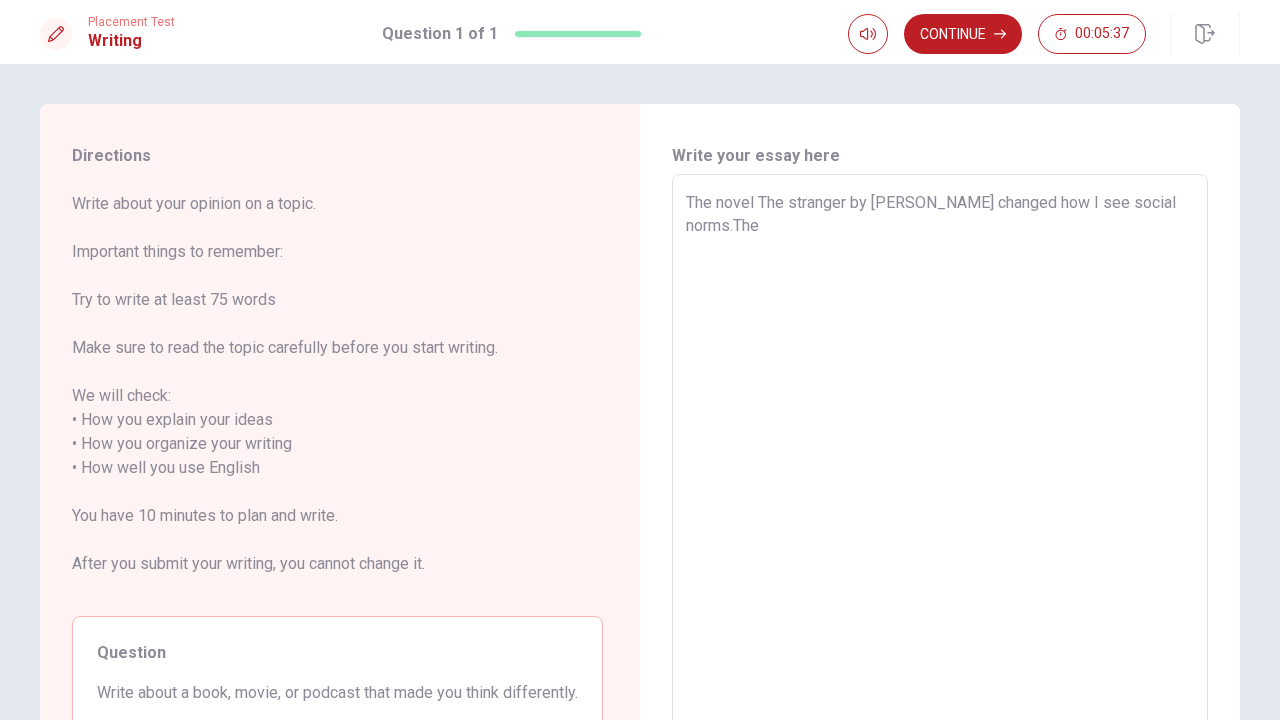 type on "x" 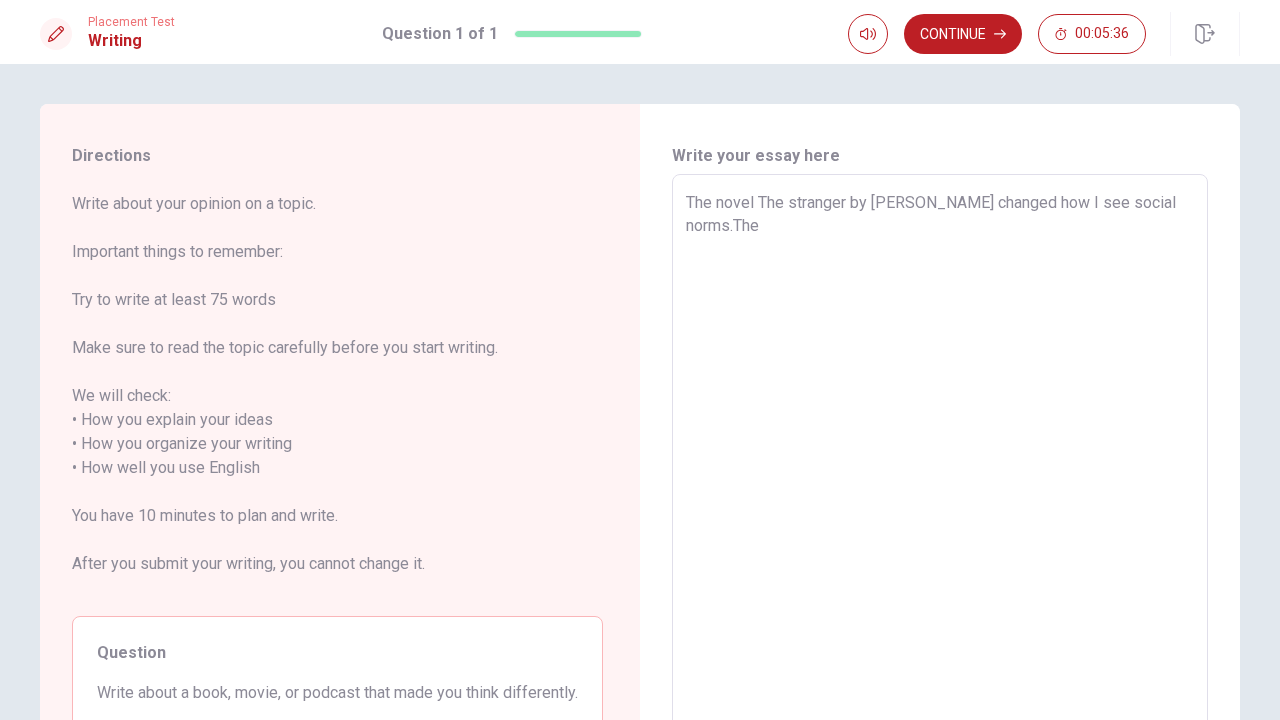 type on "The novel The stranger by [PERSON_NAME] changed how I see social norms.The p" 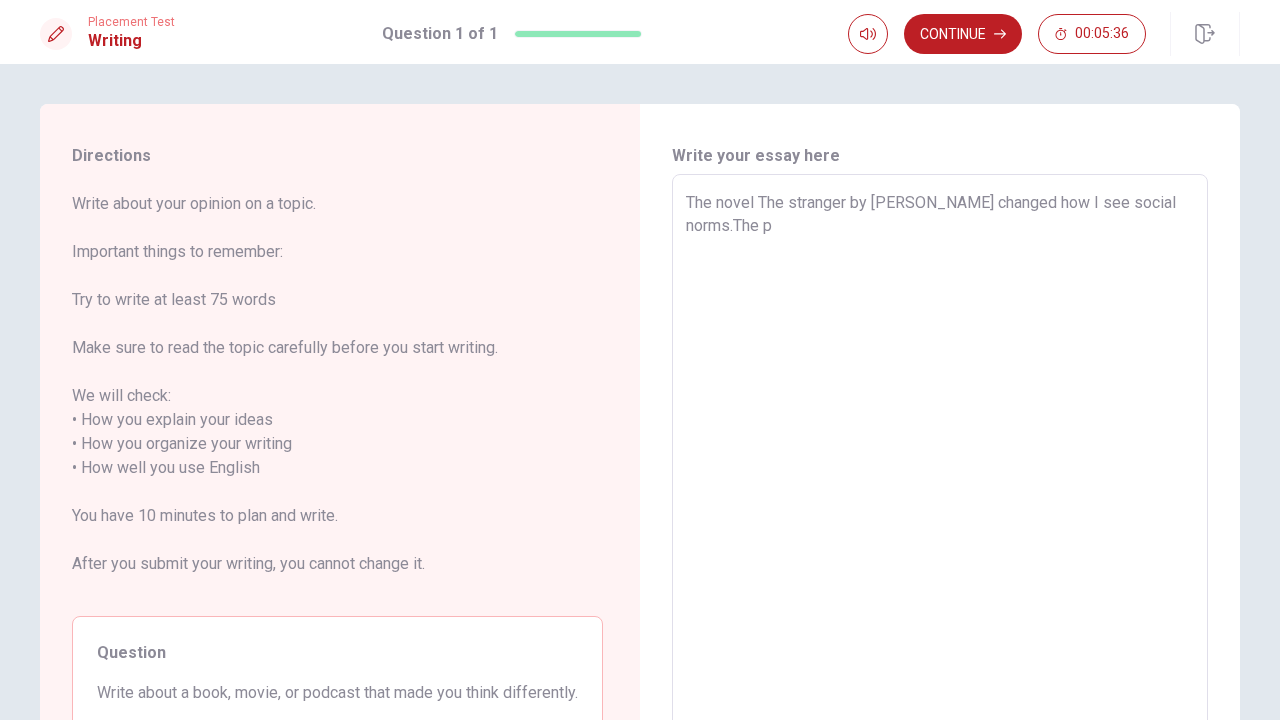 type on "x" 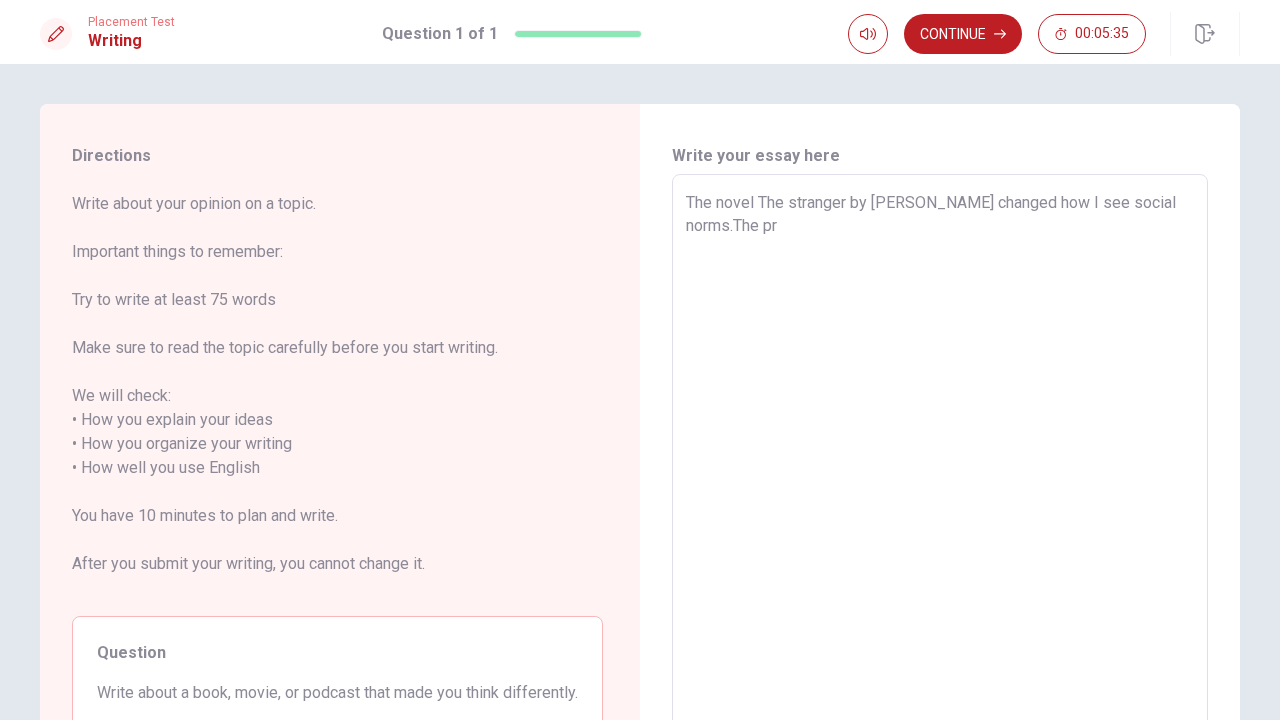 type on "x" 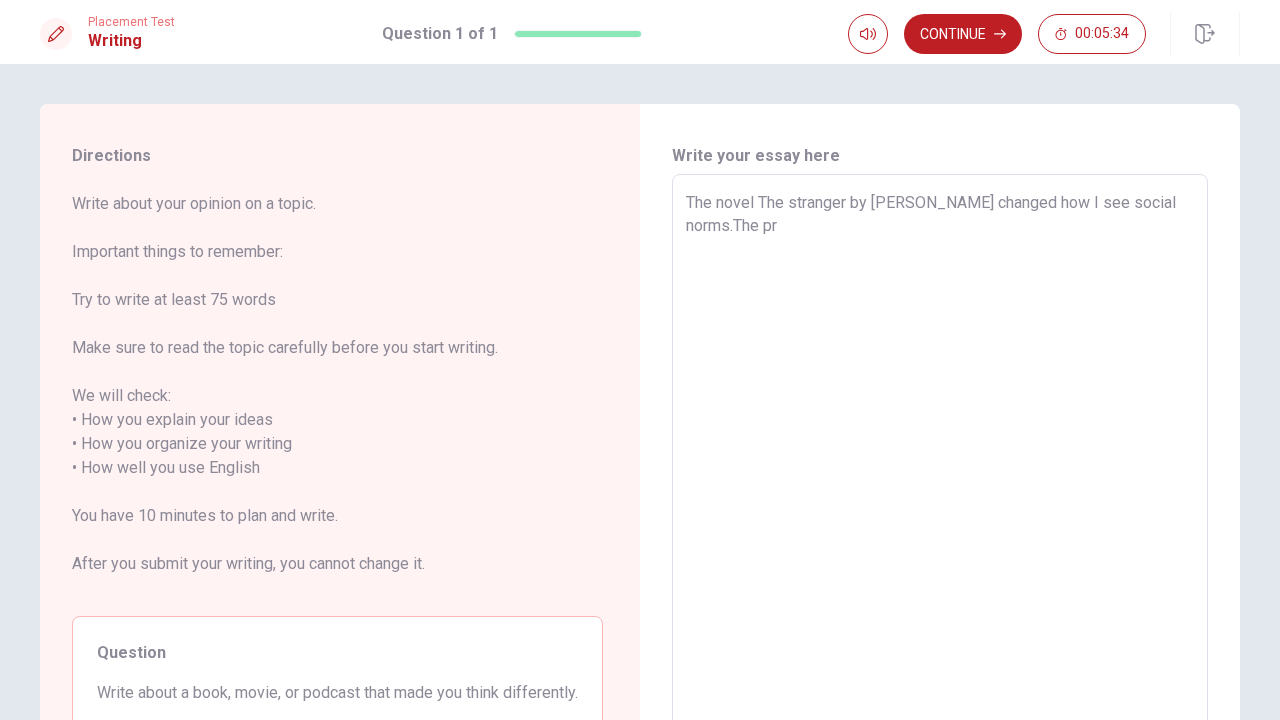 type on "The novel The stranger by [PERSON_NAME] changed how I see social norms.The pro" 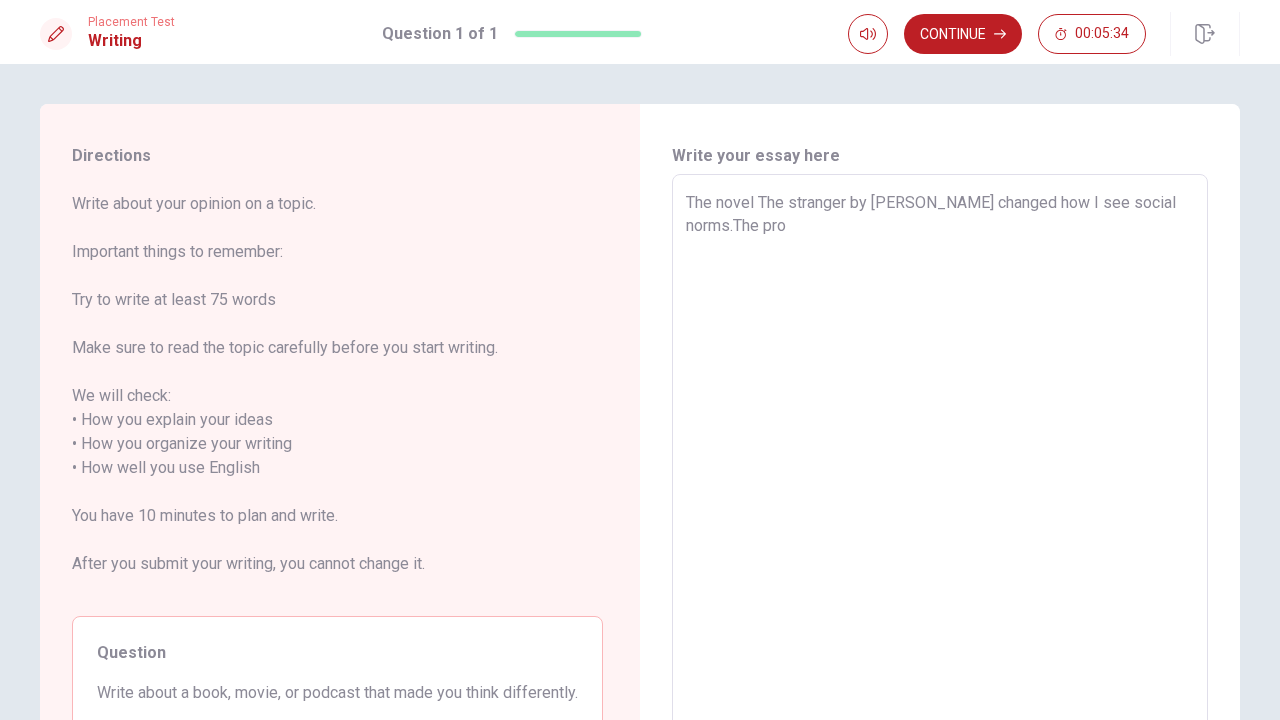 type on "x" 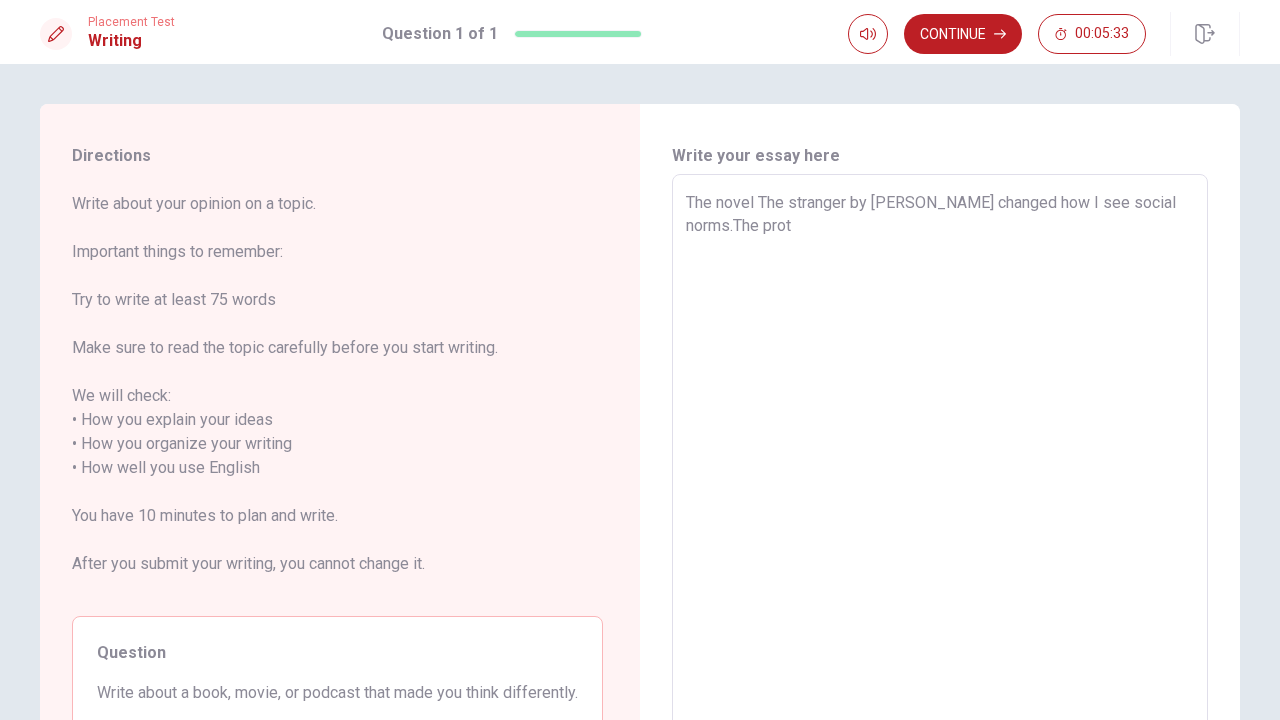 type 